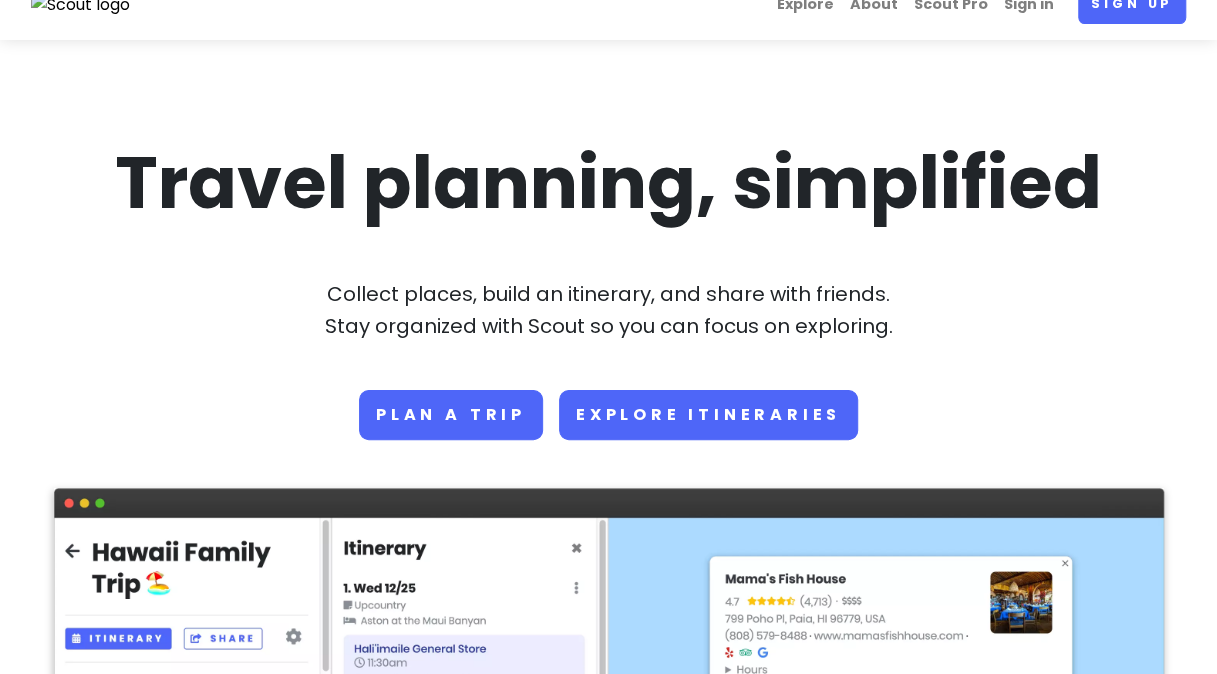scroll, scrollTop: 0, scrollLeft: 0, axis: both 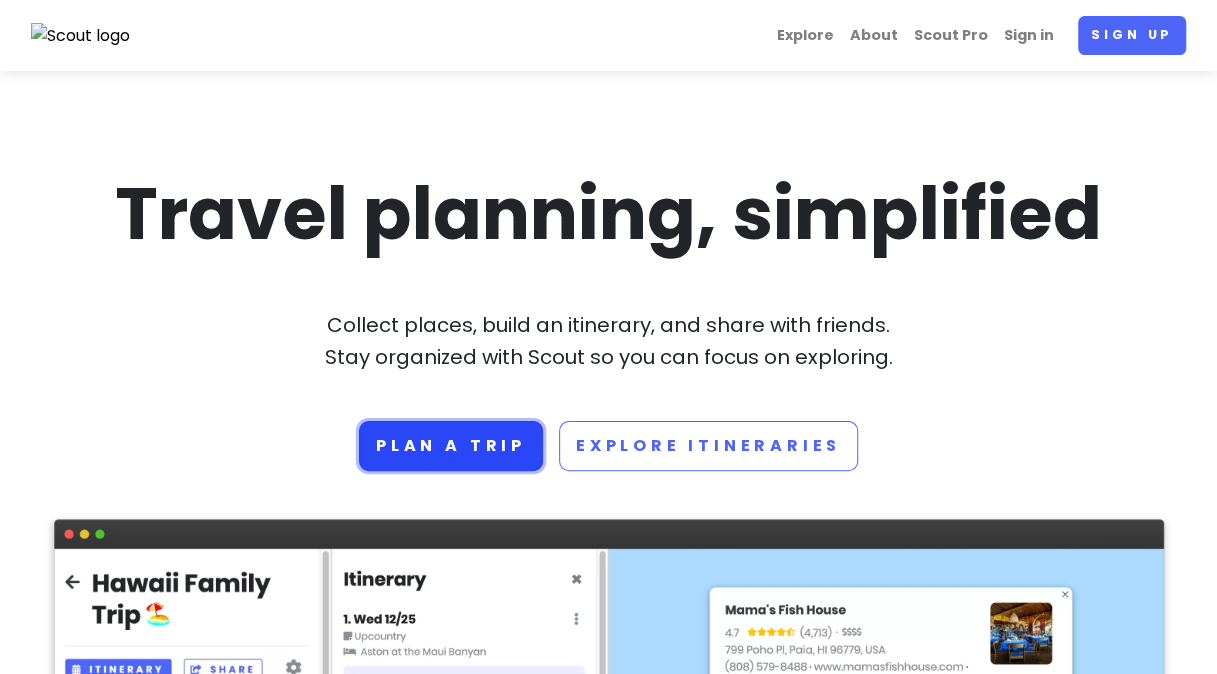 click on "Plan a trip" at bounding box center [451, 446] 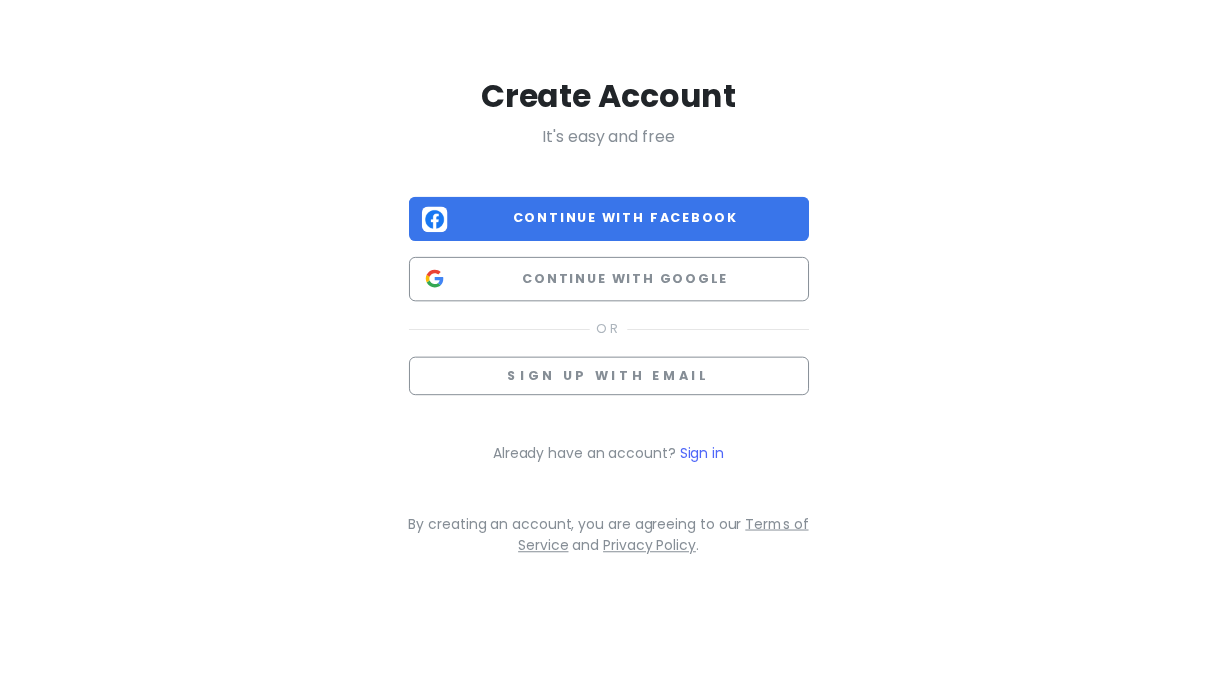 scroll, scrollTop: 0, scrollLeft: 0, axis: both 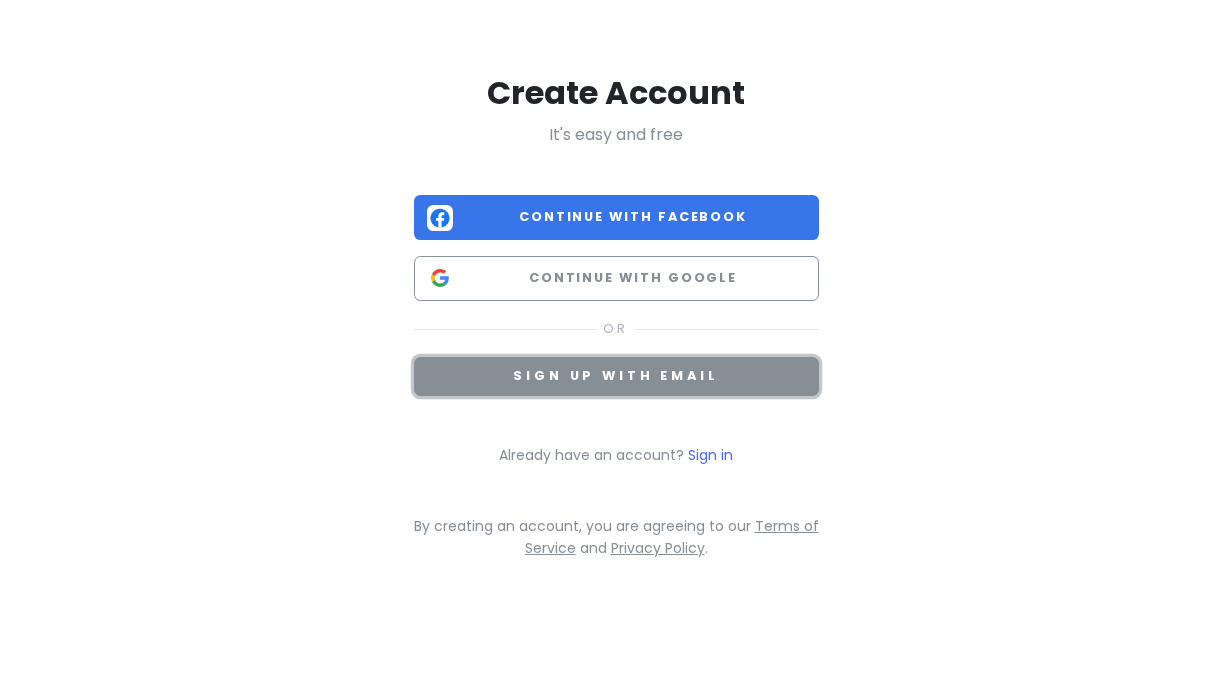 click on "Sign up with email" at bounding box center (615, 375) 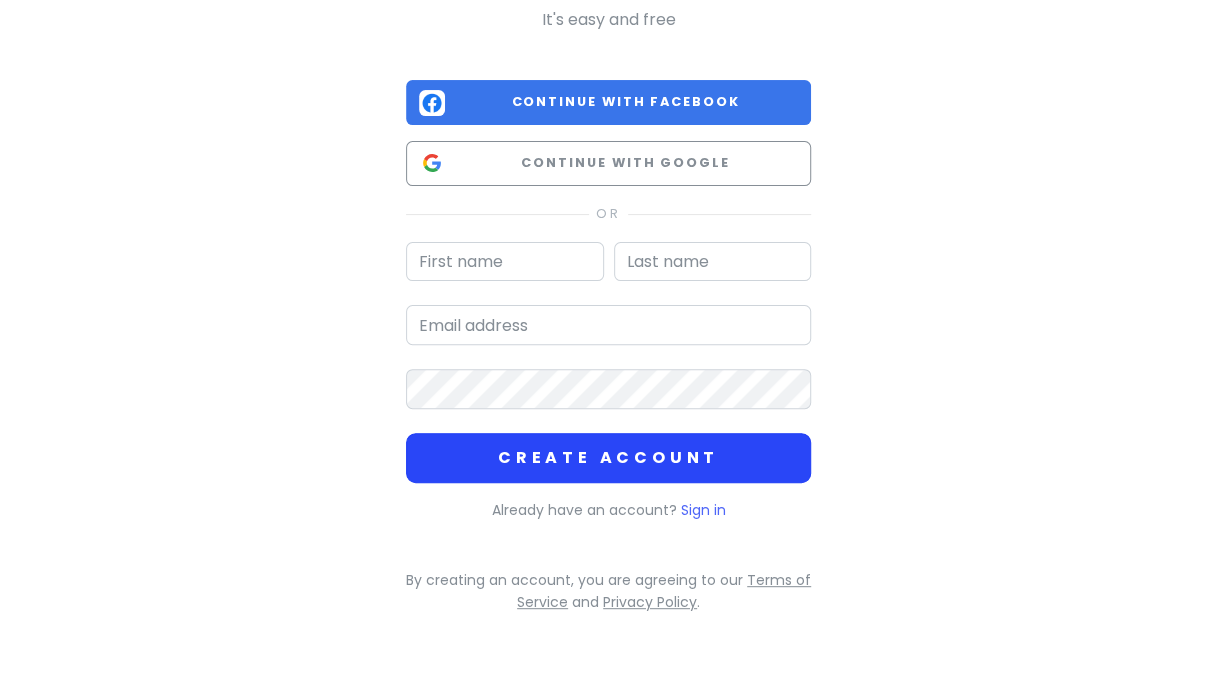 scroll, scrollTop: 116, scrollLeft: 0, axis: vertical 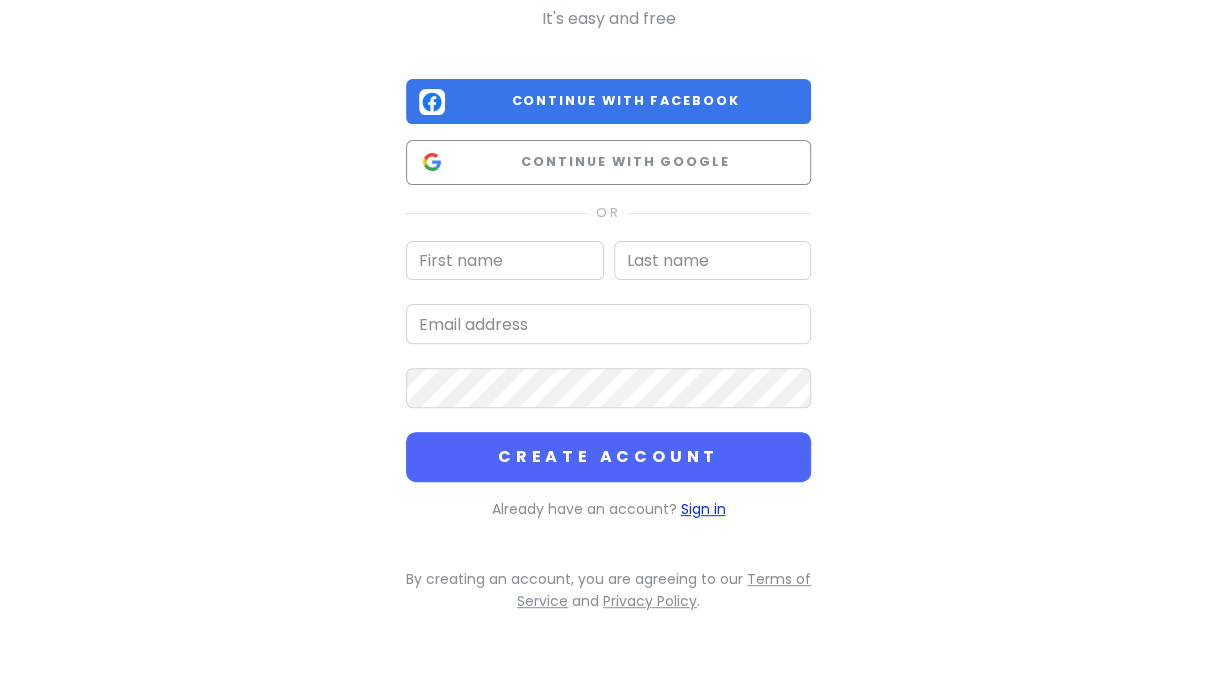 click on "Sign in" at bounding box center [703, 509] 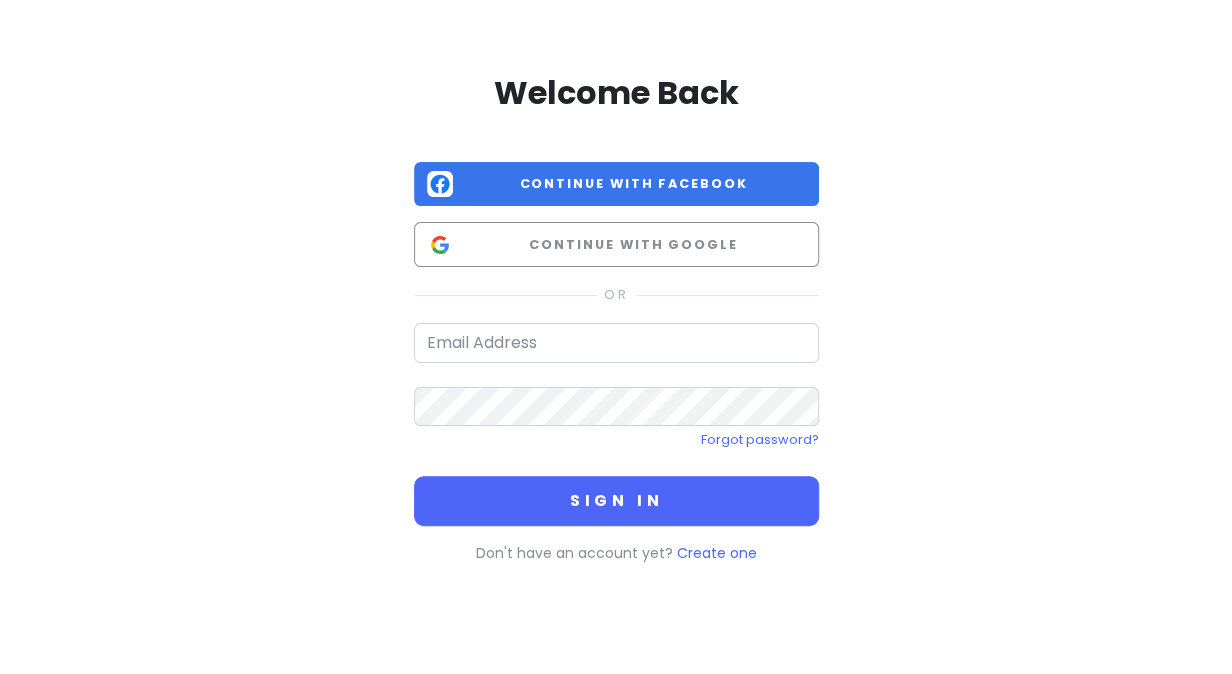 scroll, scrollTop: 0, scrollLeft: 0, axis: both 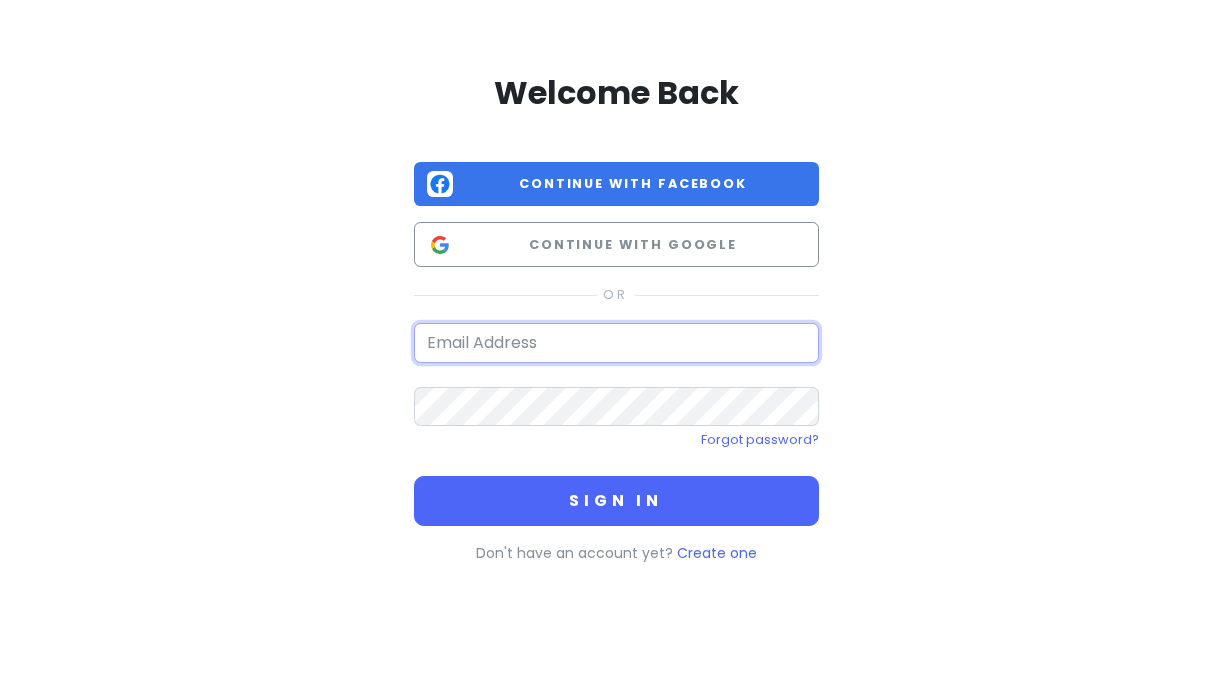 click at bounding box center (616, 343) 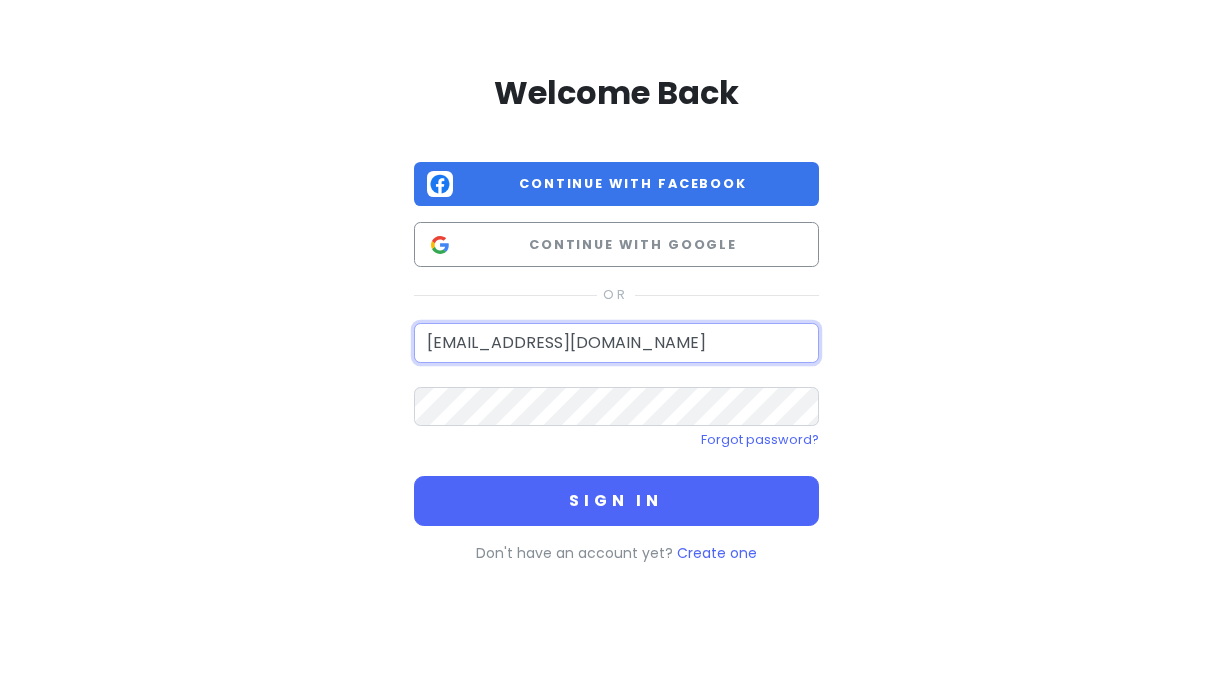 type on "jpearce1907@gmail.com" 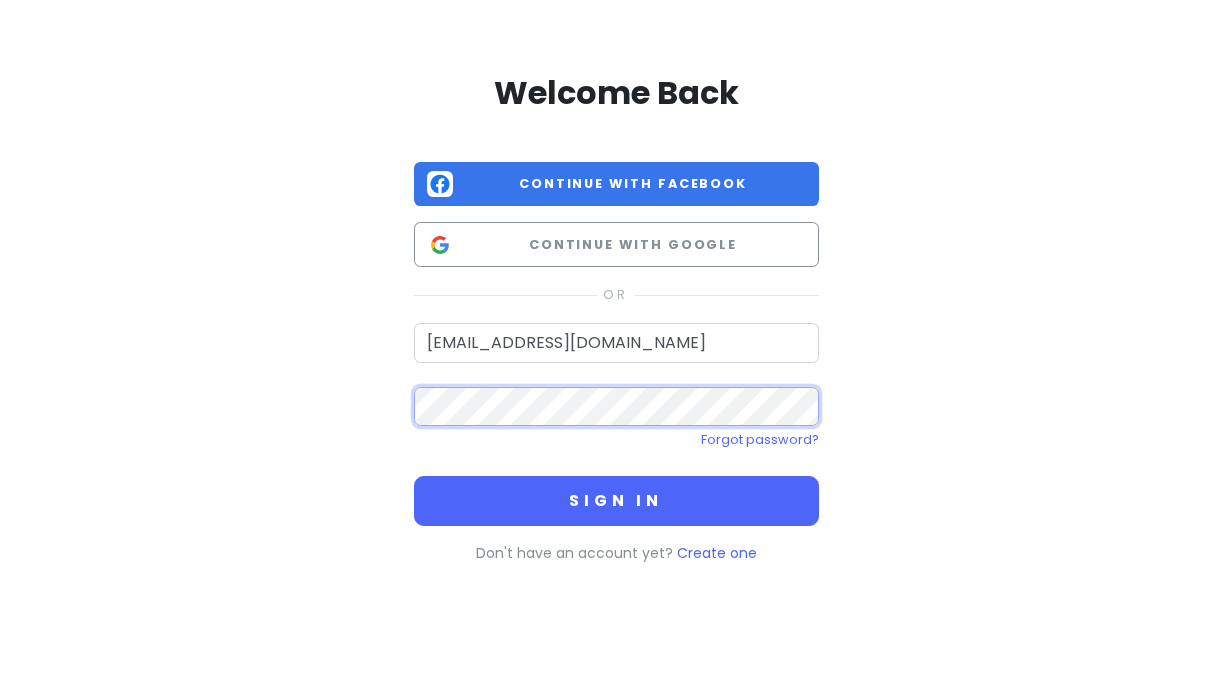 click on "Sign in" at bounding box center (616, 501) 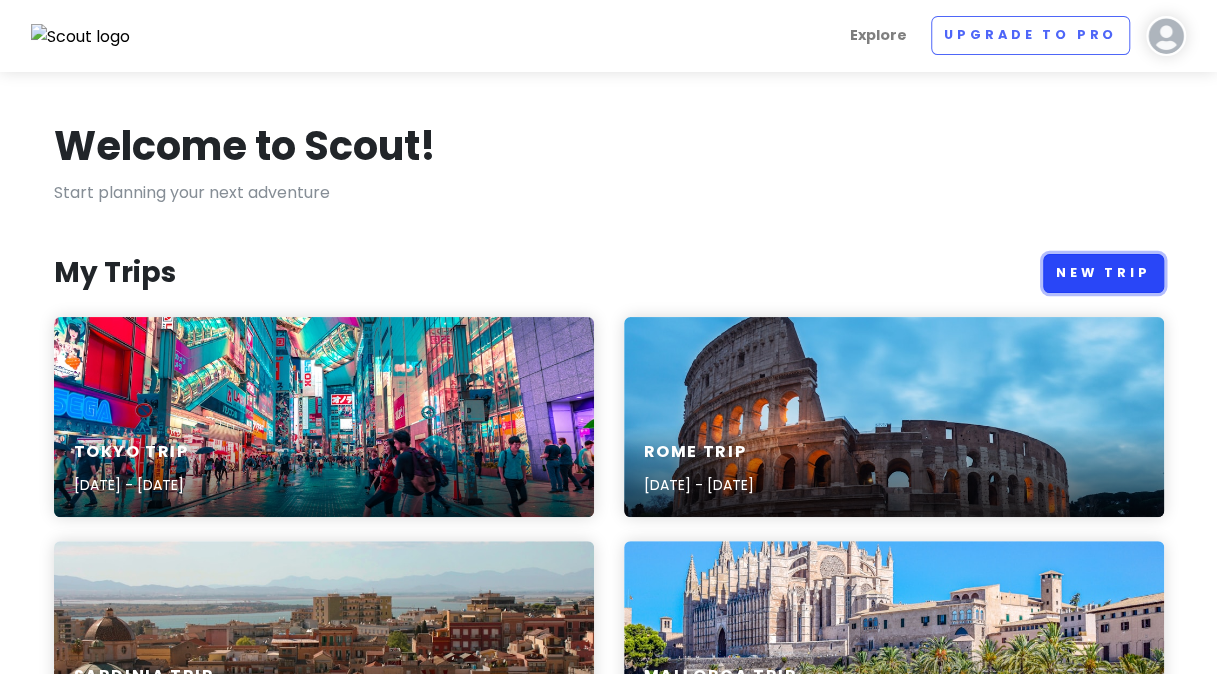 click on "New Trip" at bounding box center (1103, 273) 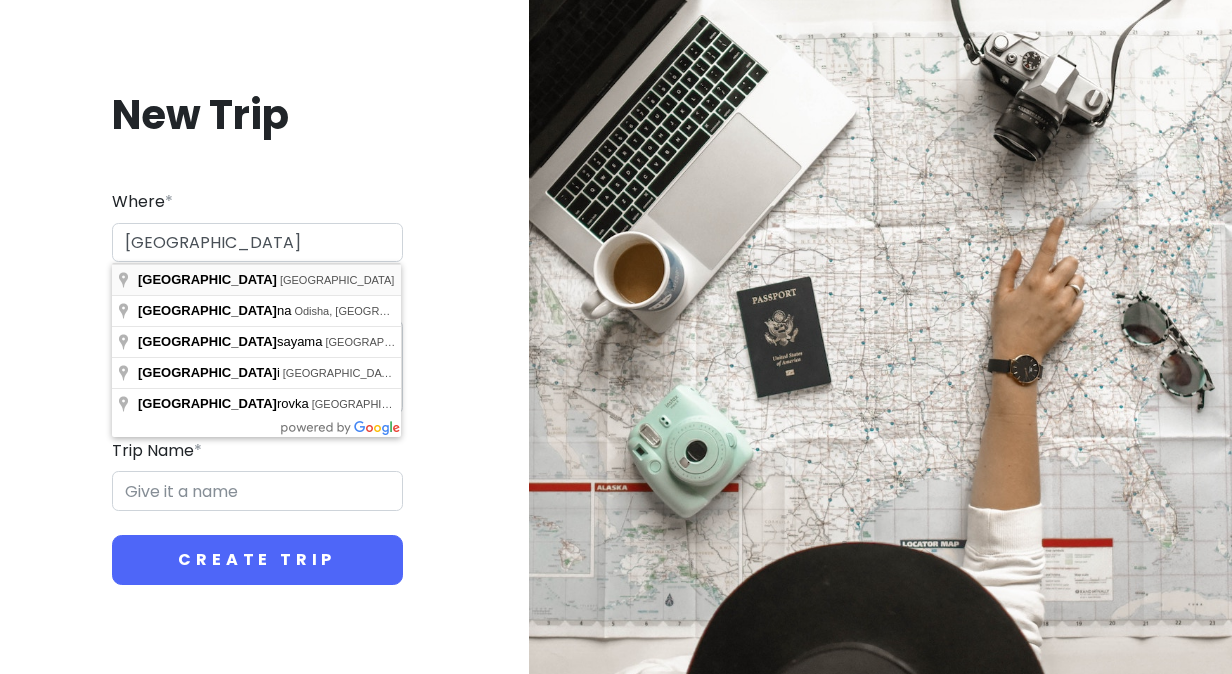 type on "Osaka, Japan" 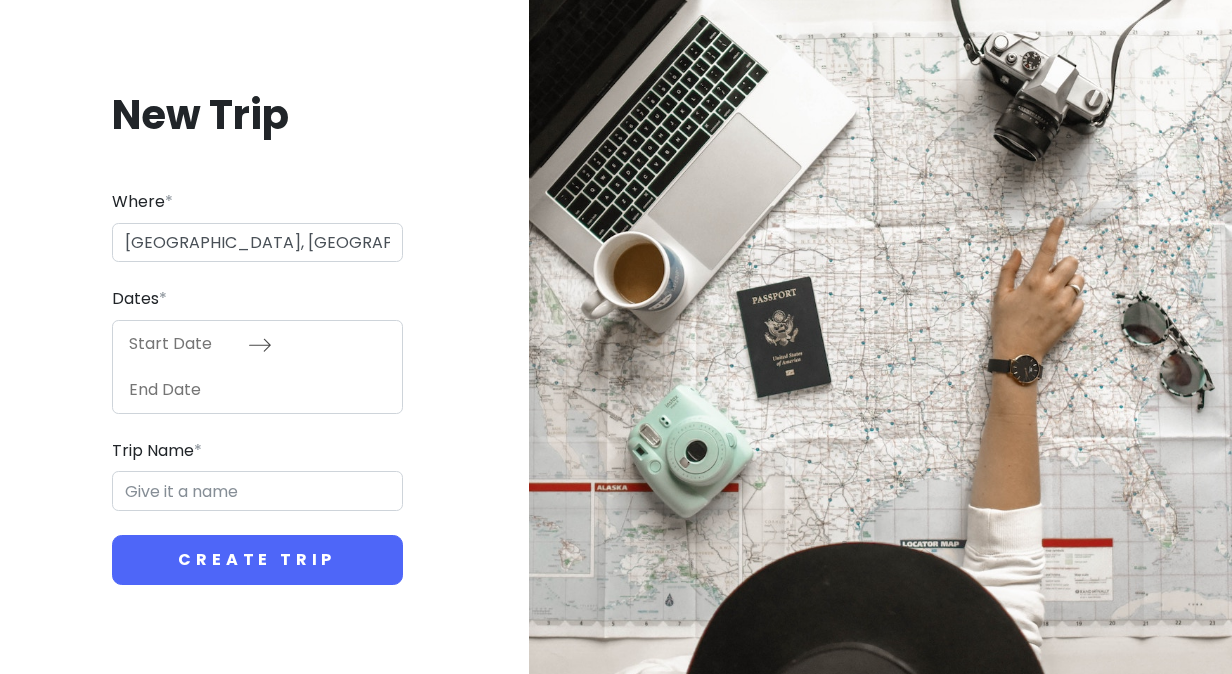 type on "Osaka Trip" 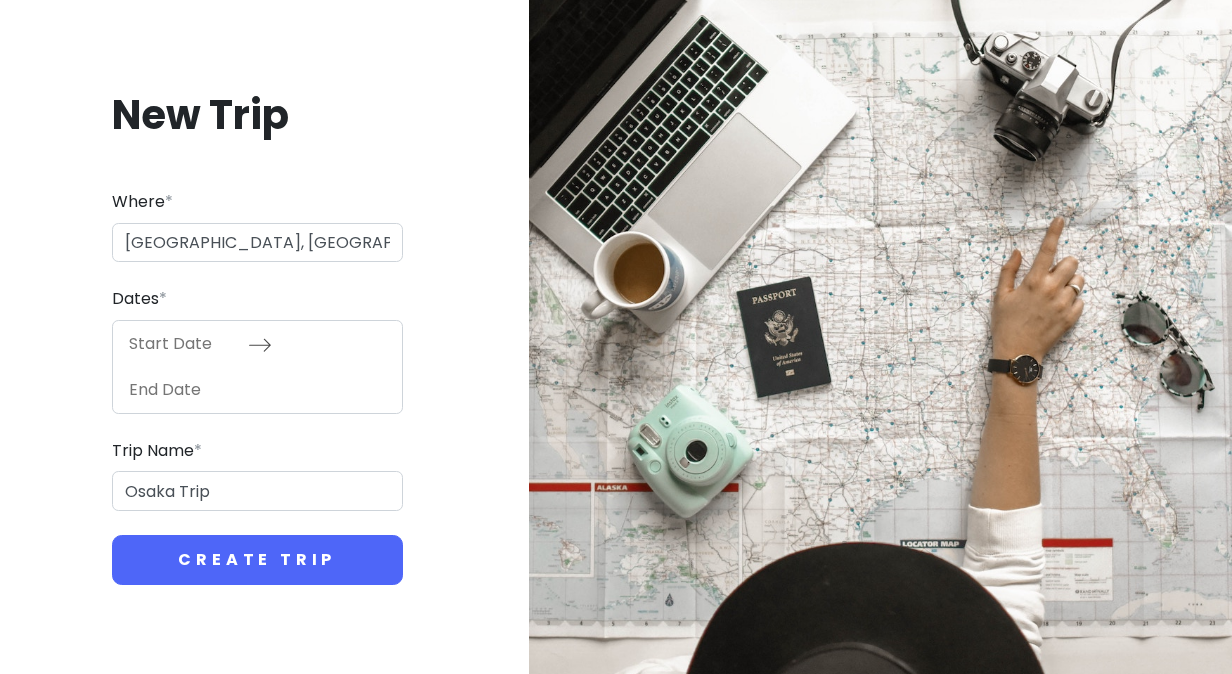 click at bounding box center (183, 344) 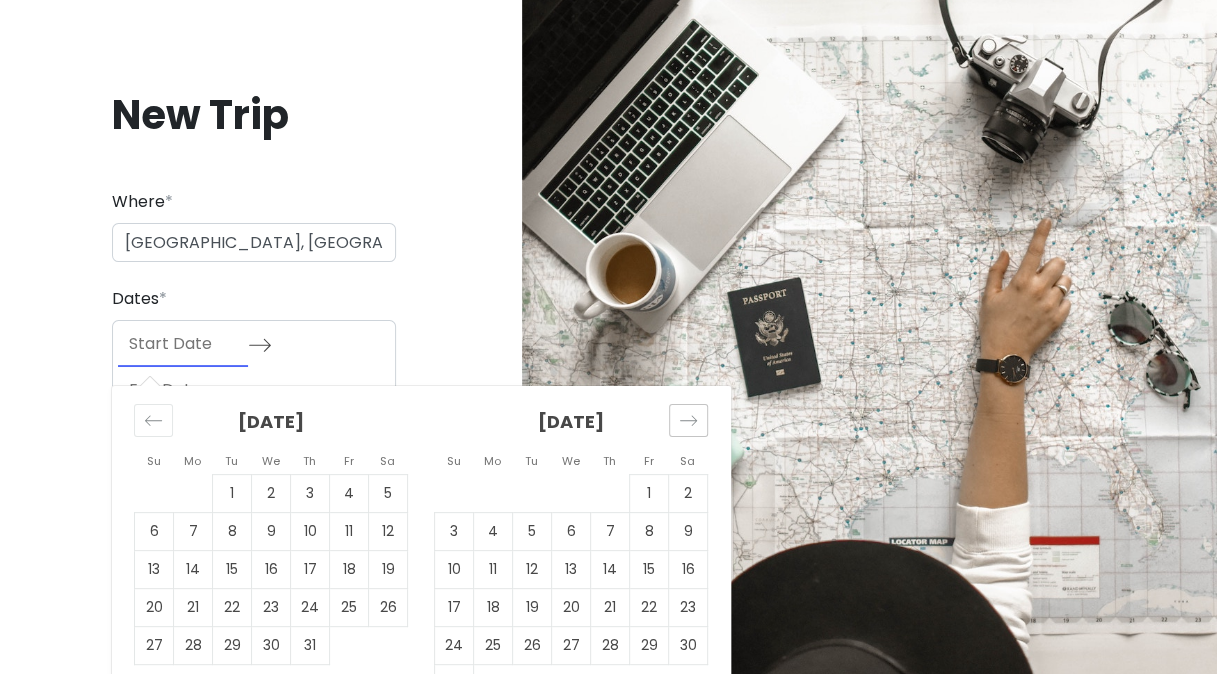click 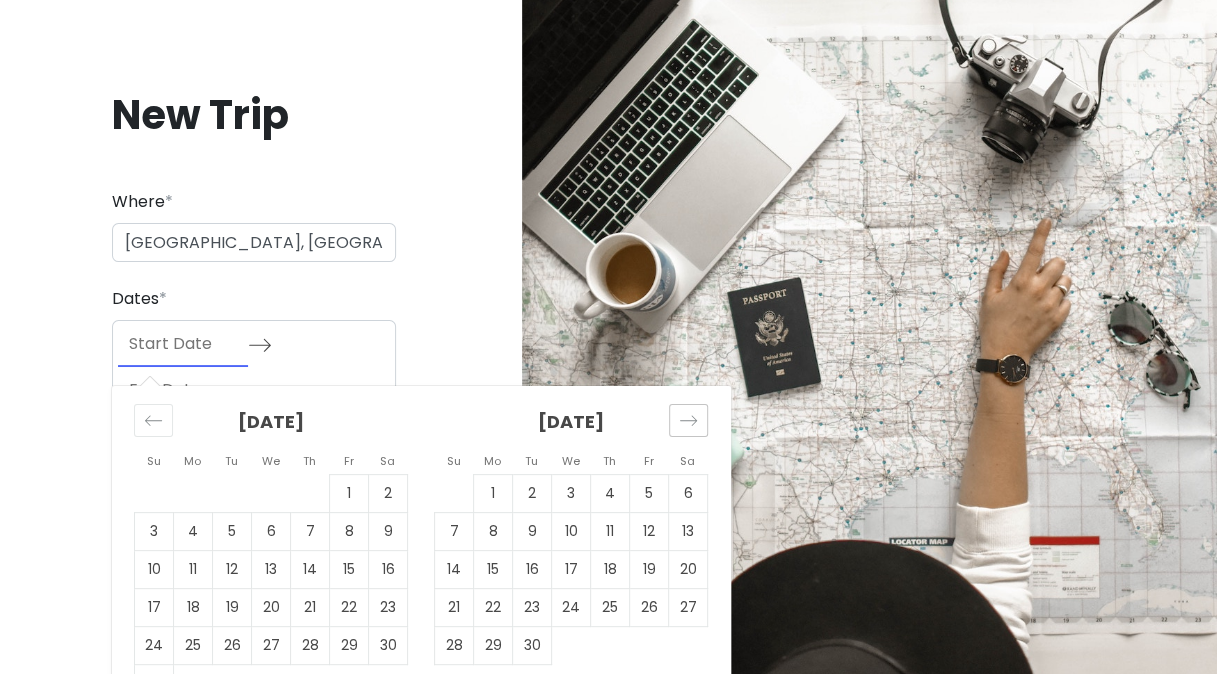 click 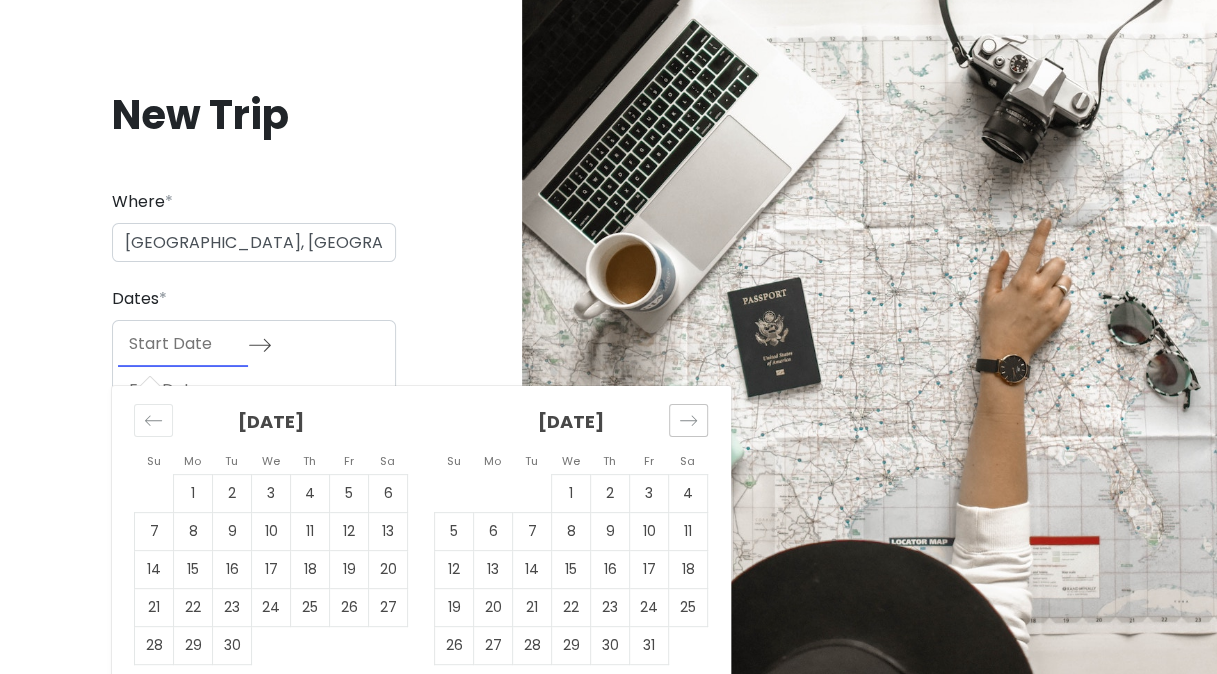 click 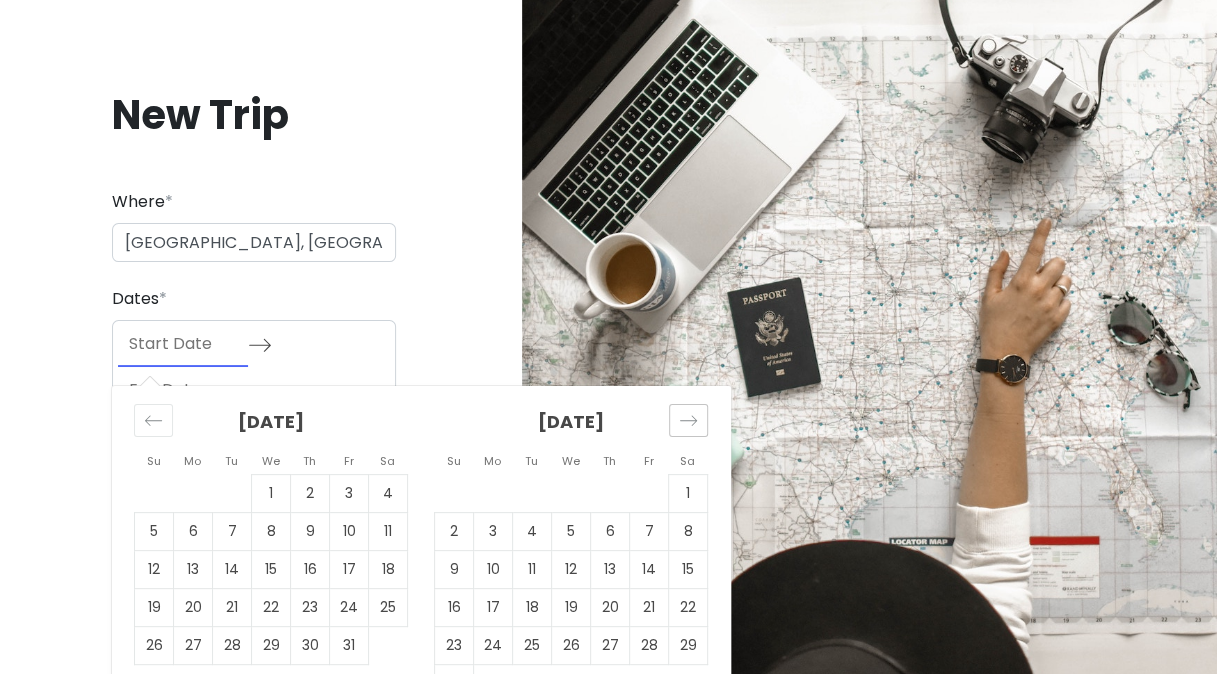 click 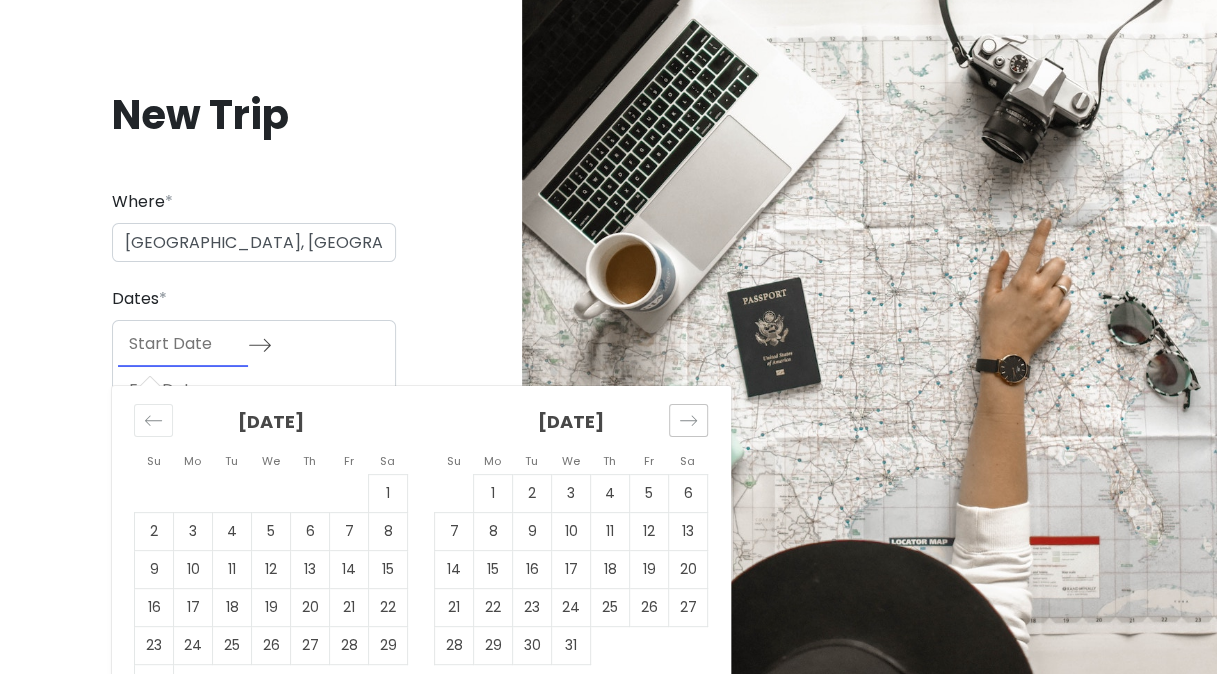 click 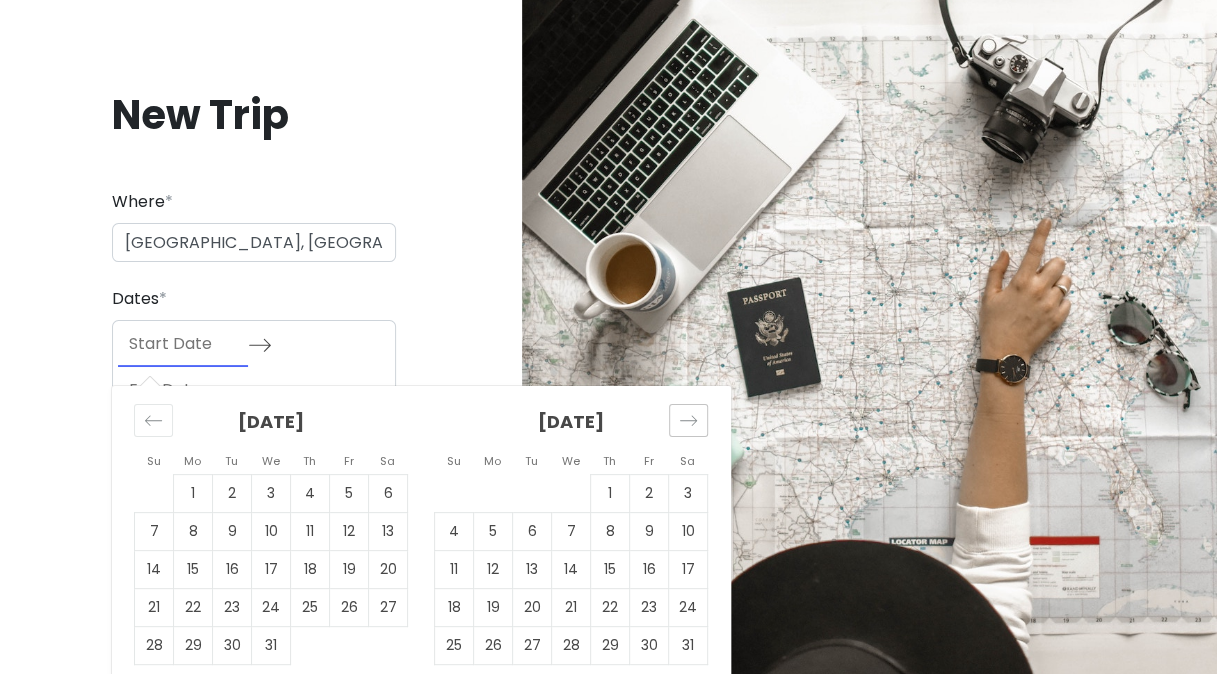 click 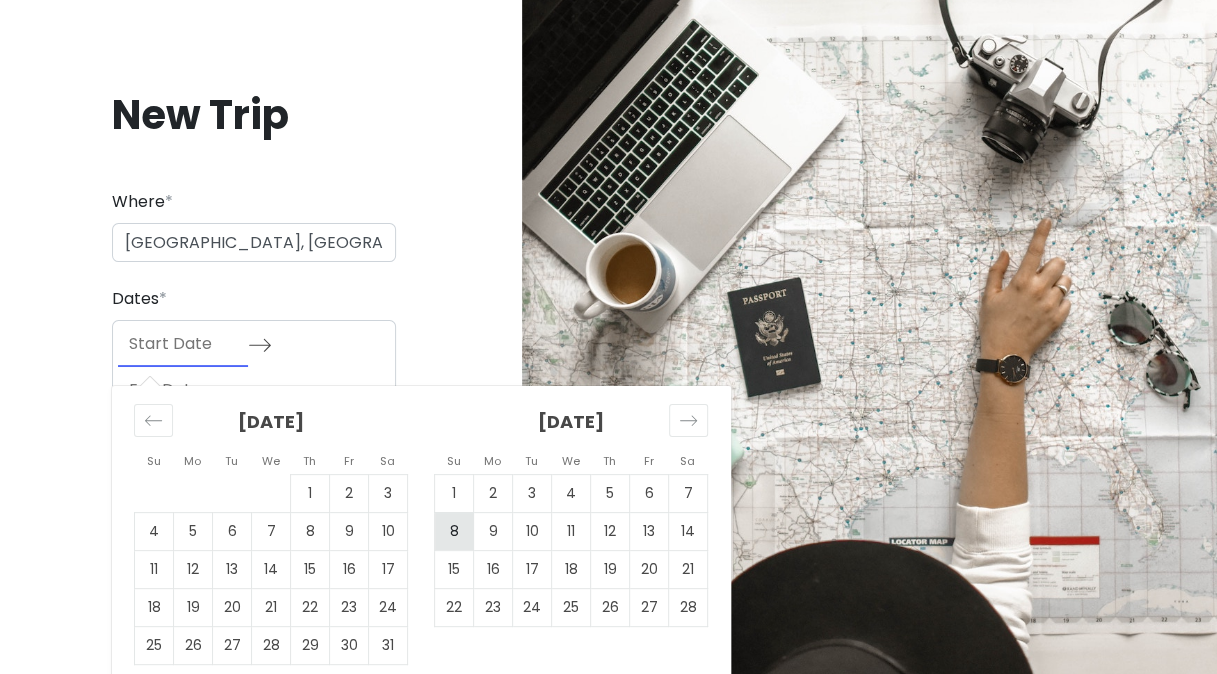 click on "8" at bounding box center (454, 531) 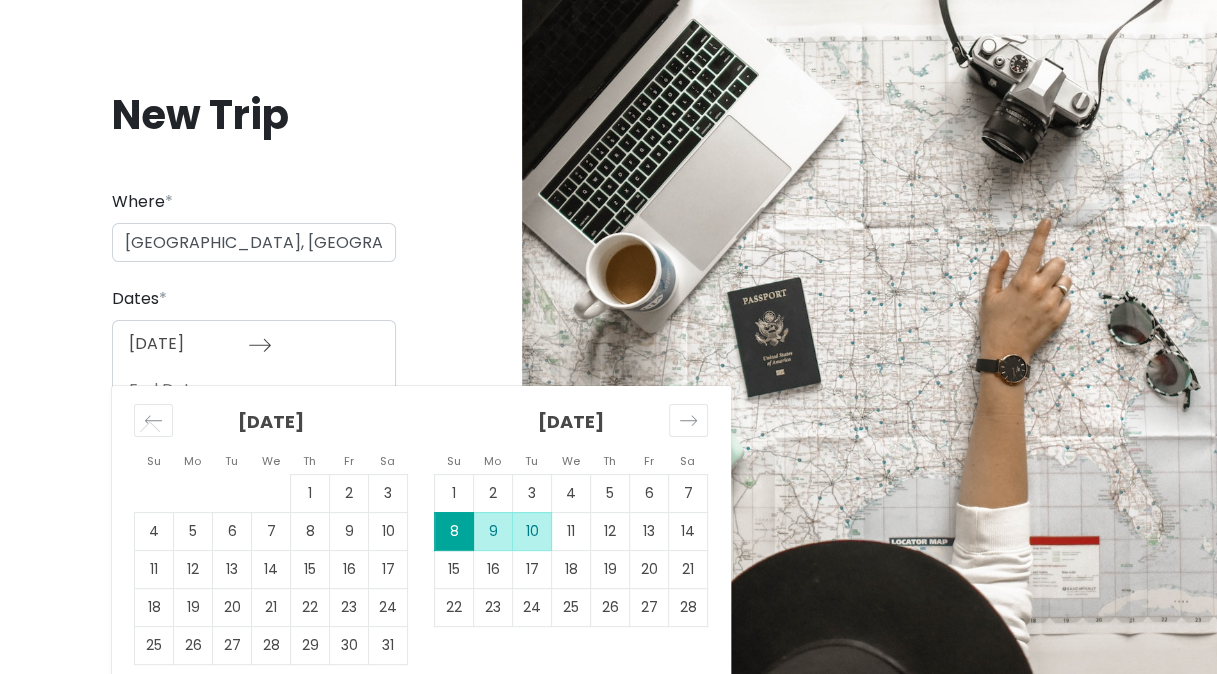 click on "10" at bounding box center (532, 531) 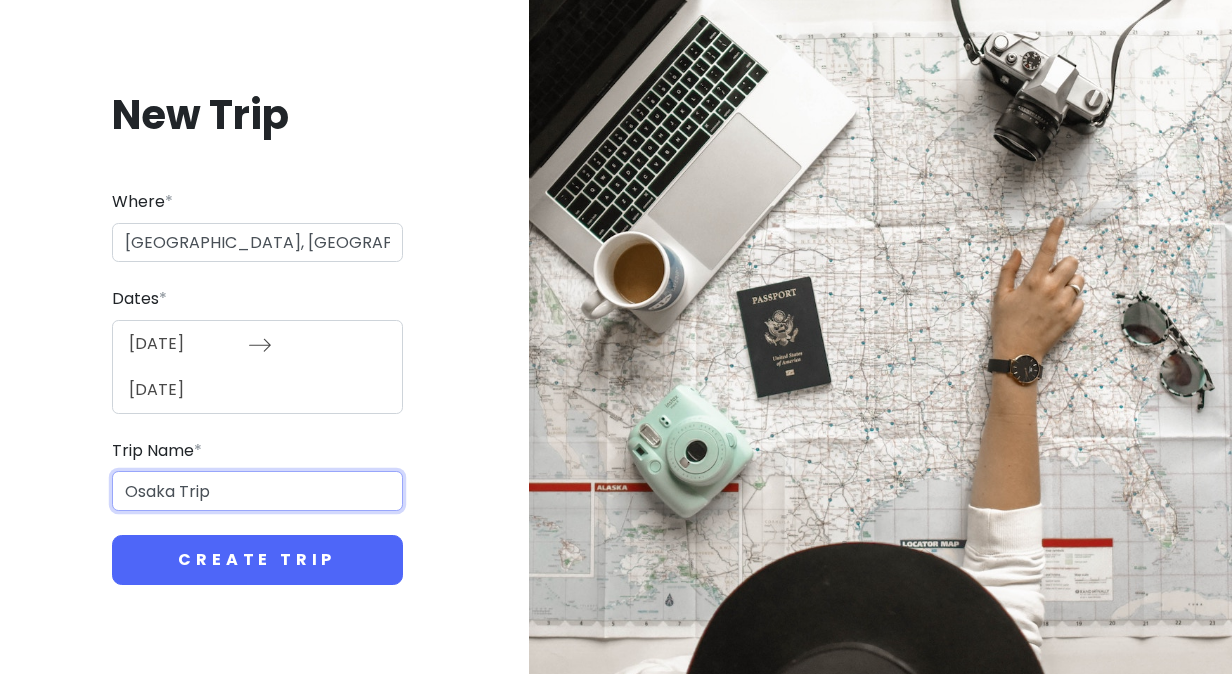 click on "Osaka Trip" at bounding box center [257, 491] 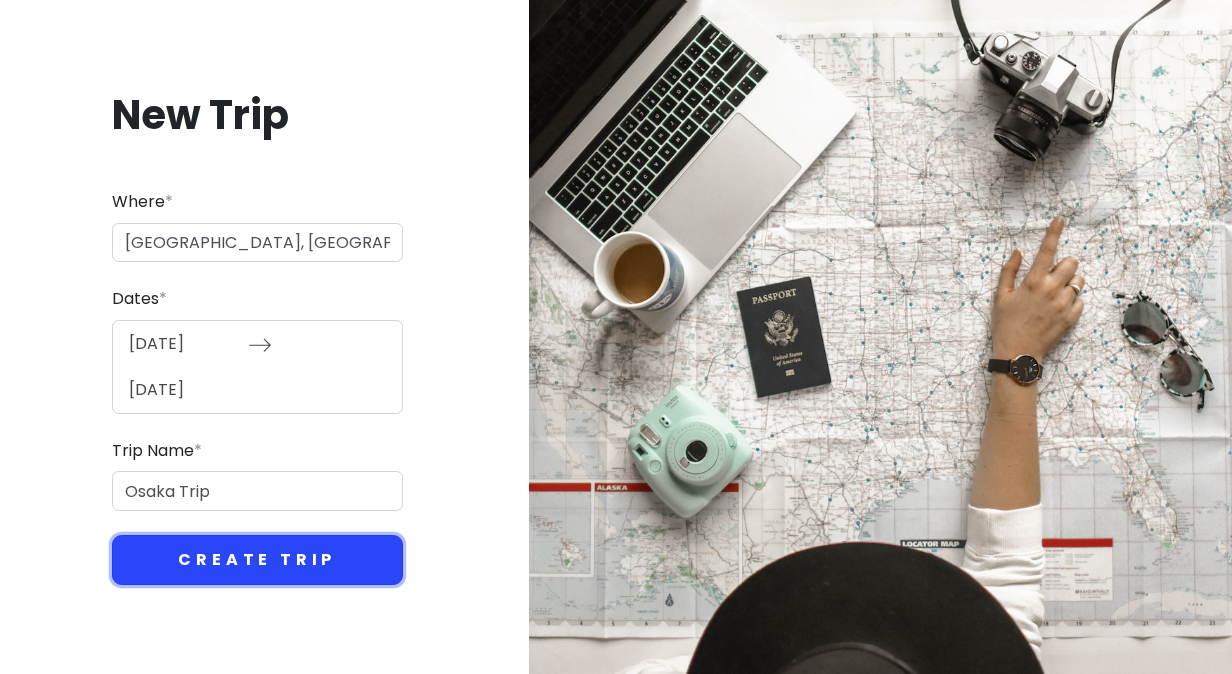 click on "Create Trip" at bounding box center (257, 560) 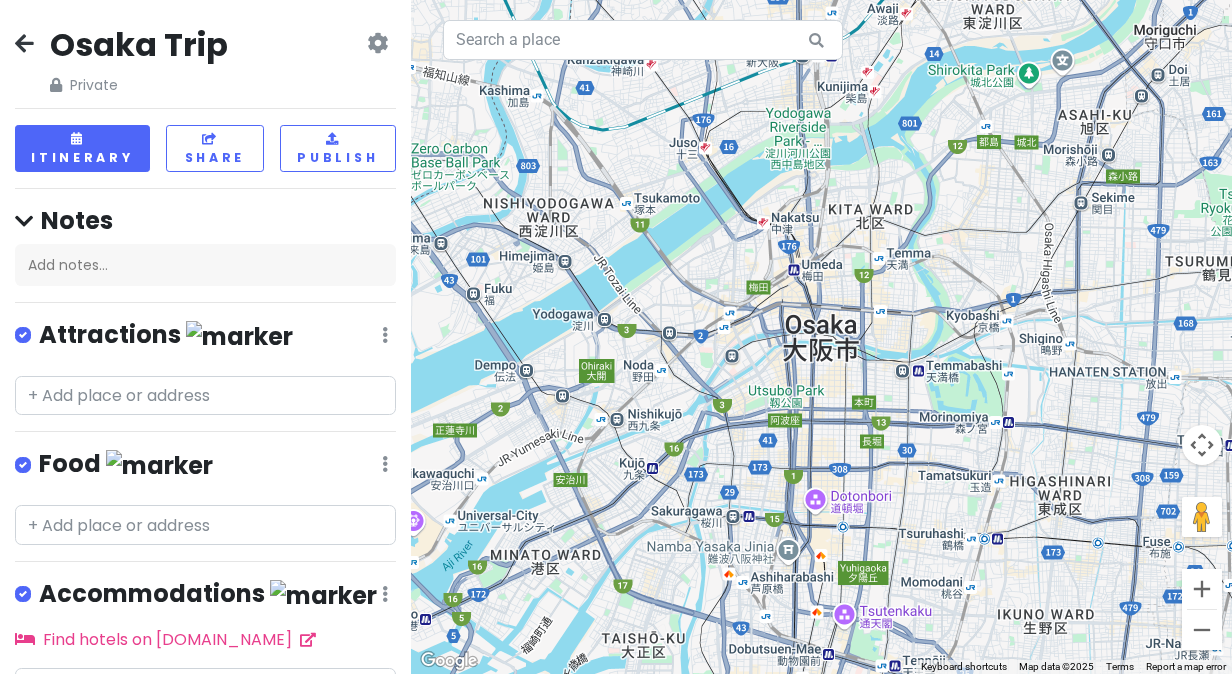 scroll, scrollTop: 100, scrollLeft: 0, axis: vertical 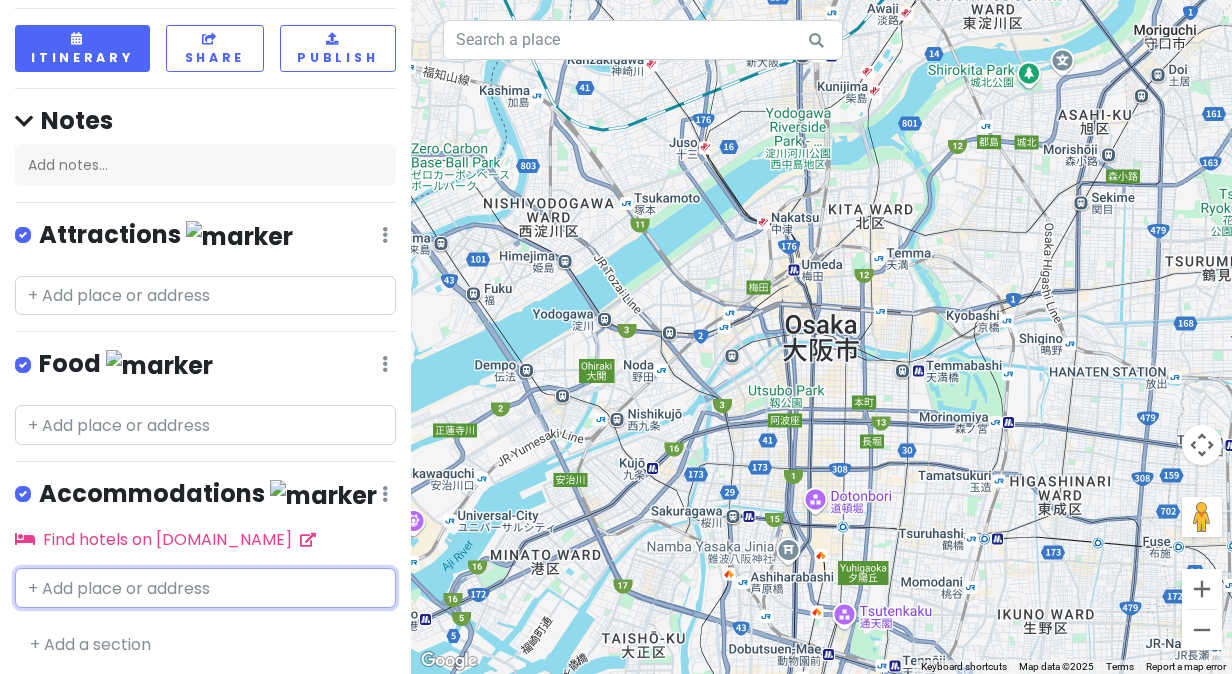 click at bounding box center [205, 588] 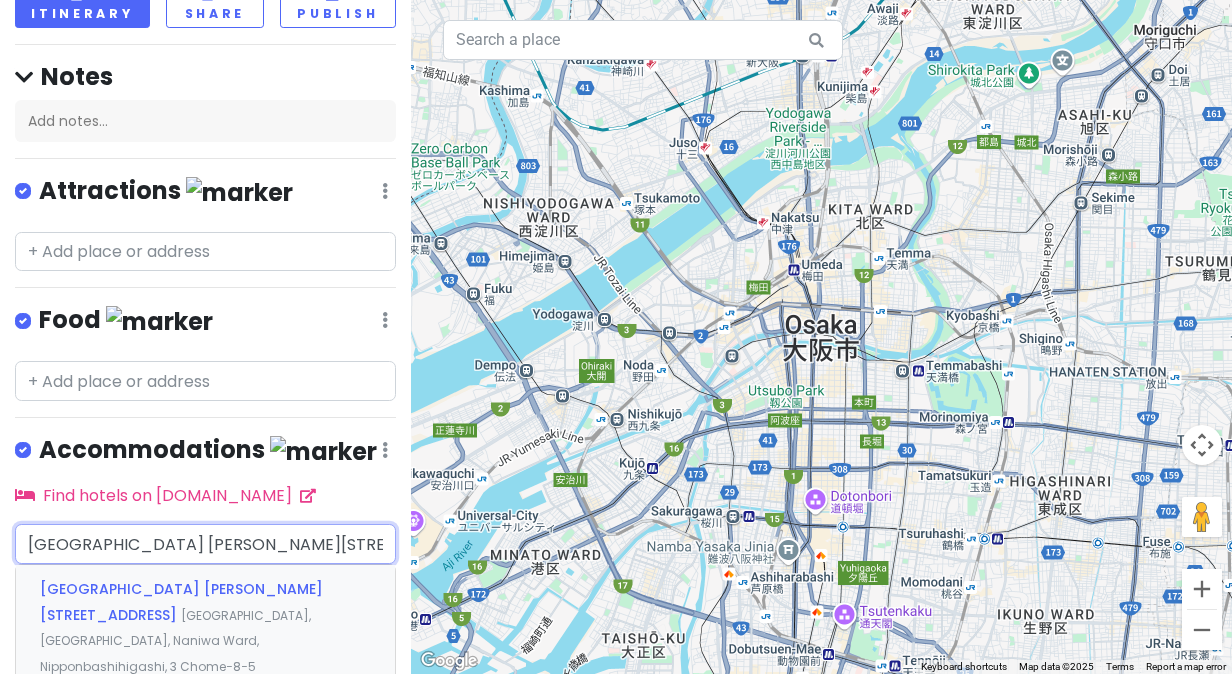 scroll, scrollTop: 200, scrollLeft: 0, axis: vertical 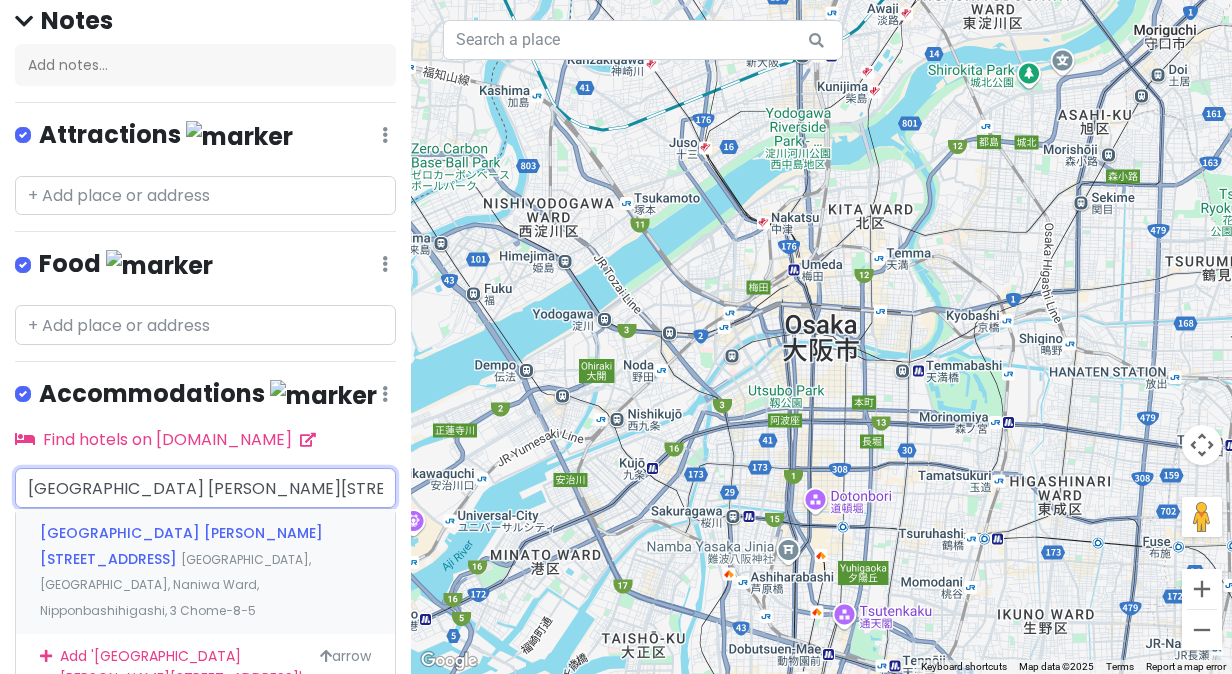 click on "Japan, Osaka, Naniwa Ward, Nipponbashihigashi, 3 Chome−8−5" at bounding box center [175, 585] 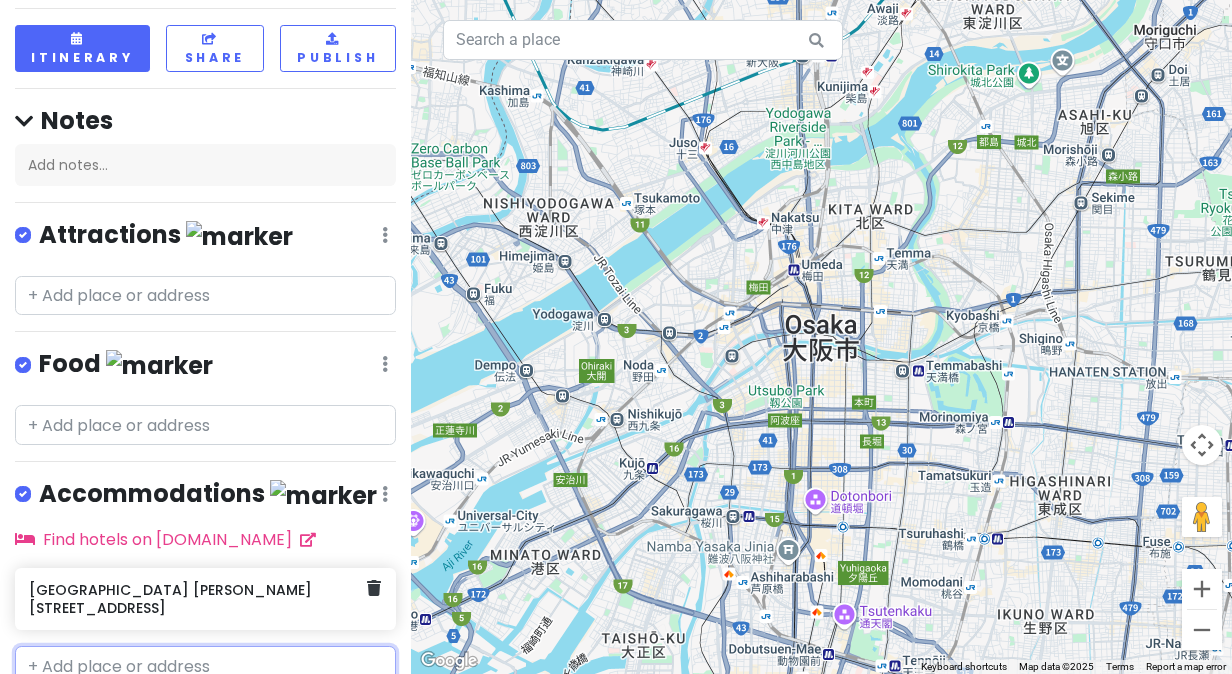 scroll, scrollTop: 160, scrollLeft: 0, axis: vertical 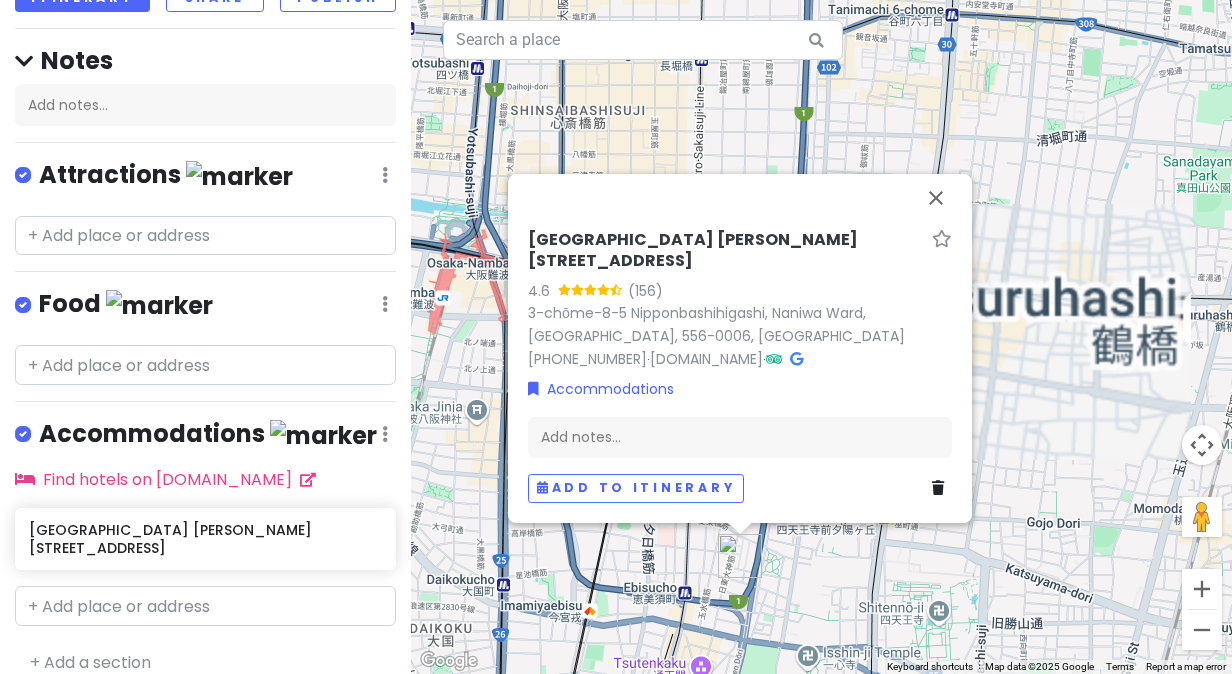 click on "谷町君Hotel 恵美須町72 4.6        (156) 3-chōme-8-5 Nipponbashihigashi, Naniwa Ward, Osaka, 556-0006, Japan +81 6-6948-5889   ·   travel.gutingjun.com   ·   Accommodations Add notes...  Add to itinerary" at bounding box center [821, 337] 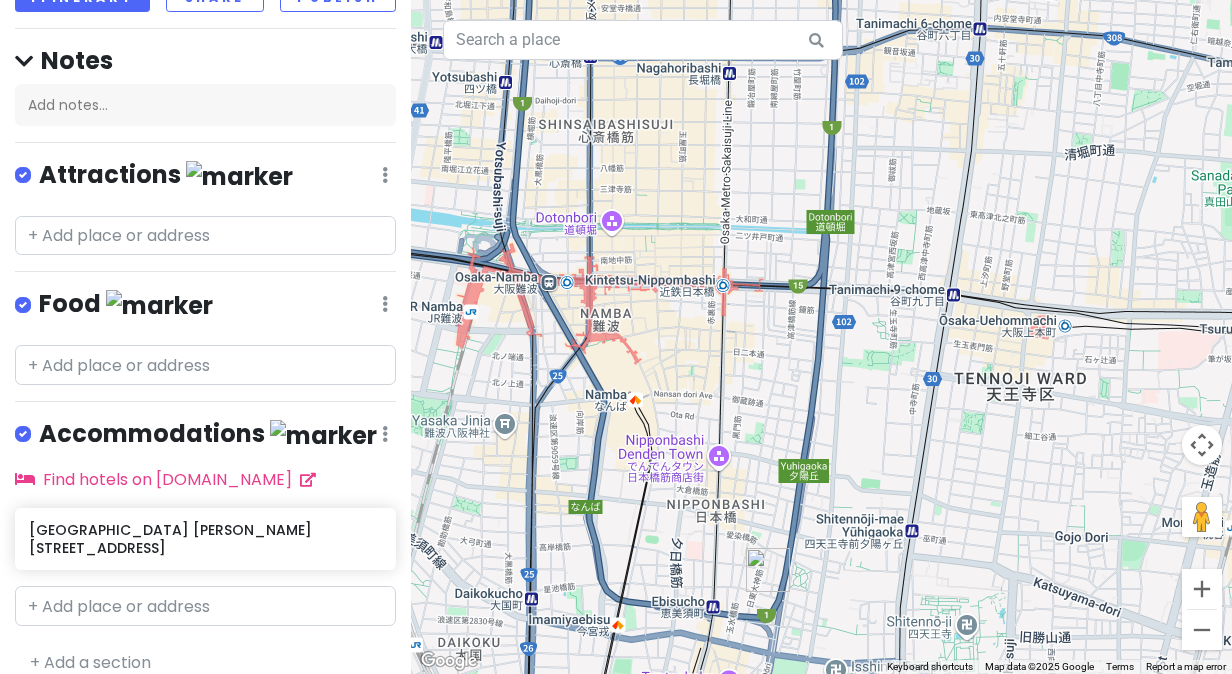 drag, startPoint x: 806, startPoint y: 578, endPoint x: 826, endPoint y: 588, distance: 22.36068 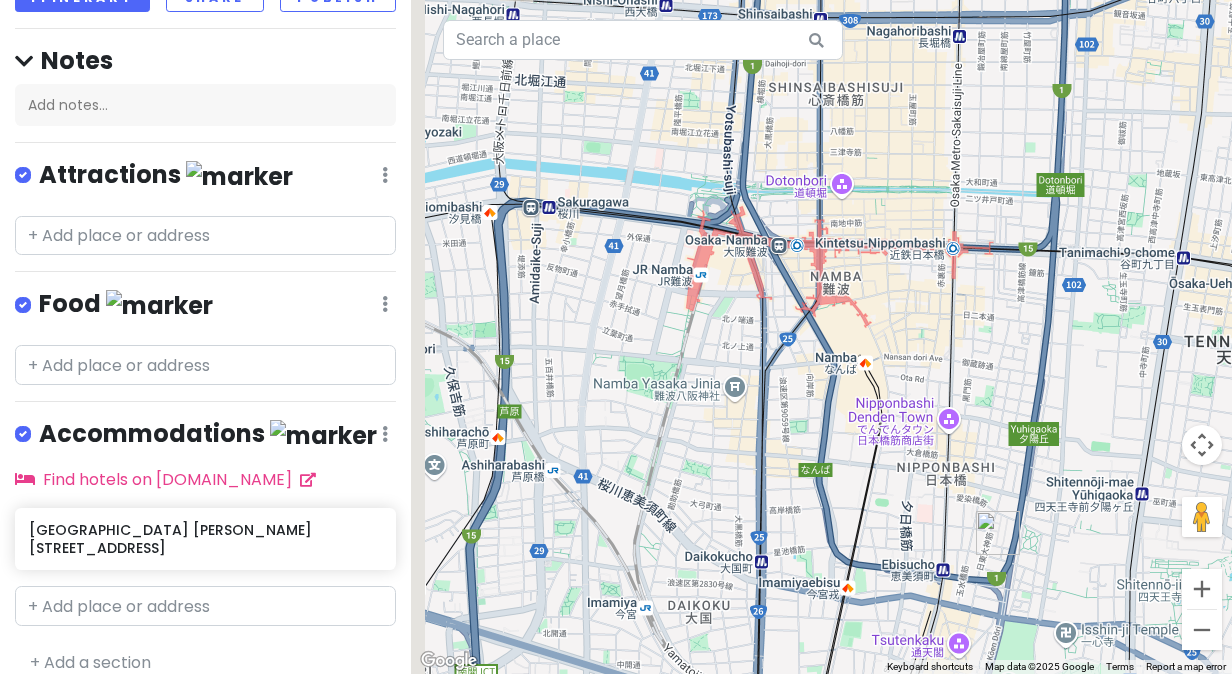 drag, startPoint x: 709, startPoint y: 322, endPoint x: 904, endPoint y: 178, distance: 242.40668 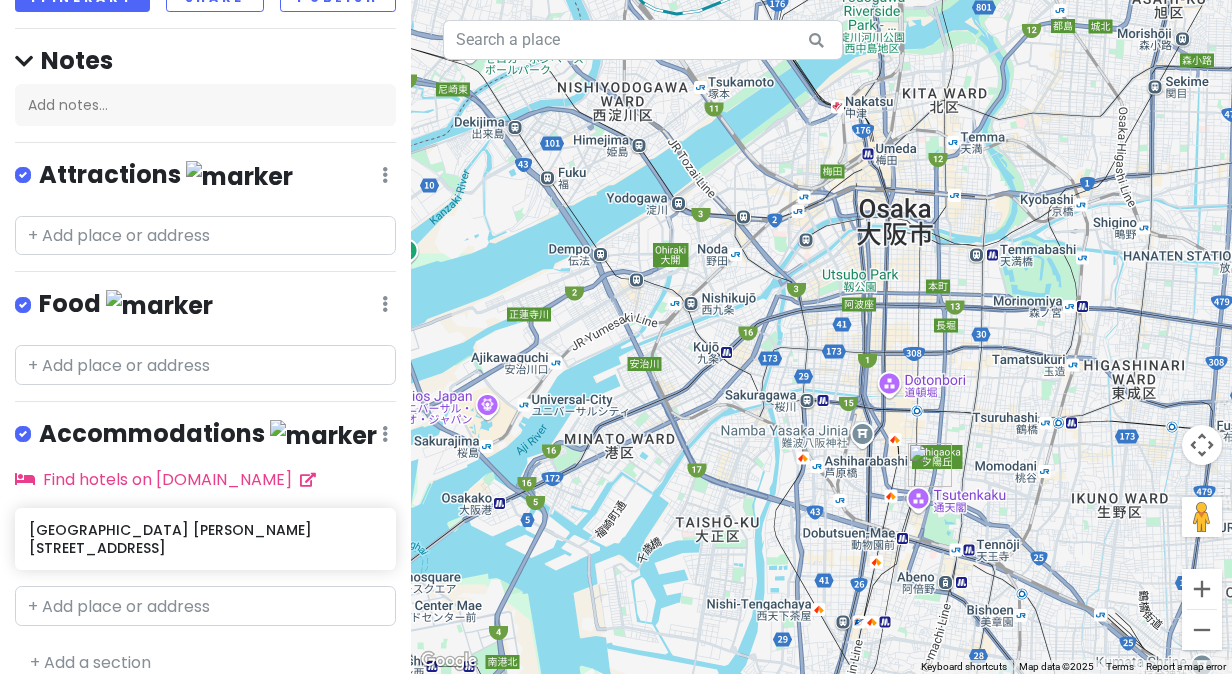 drag, startPoint x: 903, startPoint y: 318, endPoint x: 698, endPoint y: 32, distance: 351.88208 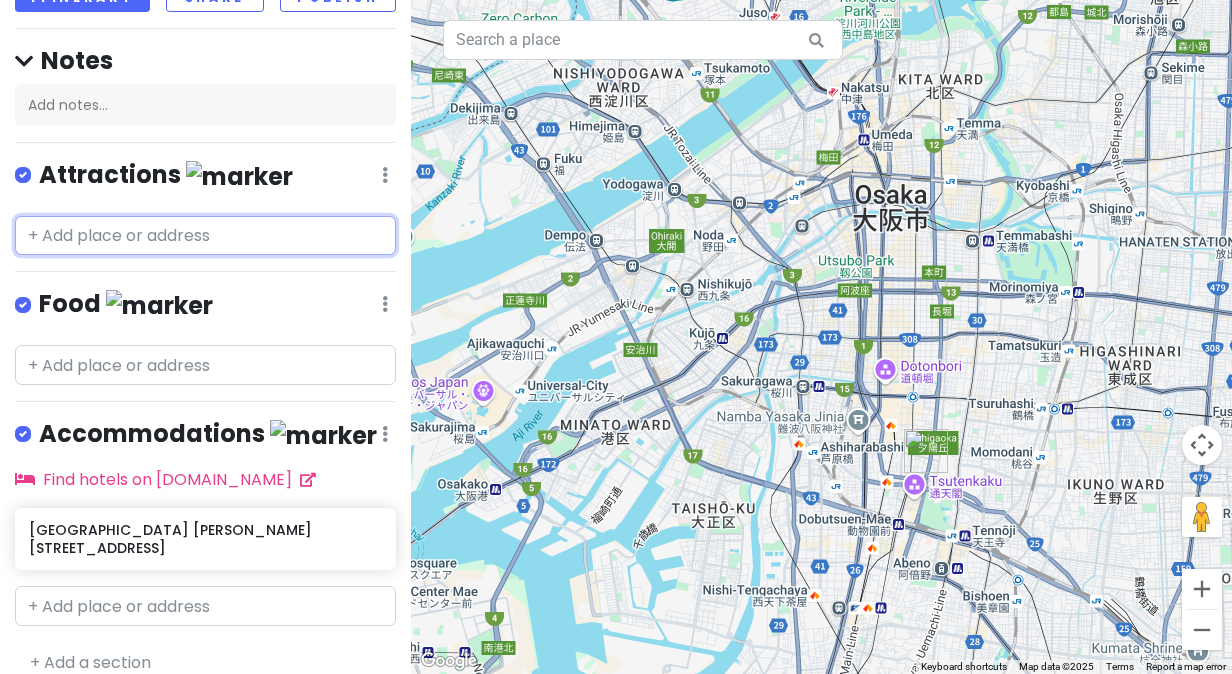 click at bounding box center (205, 236) 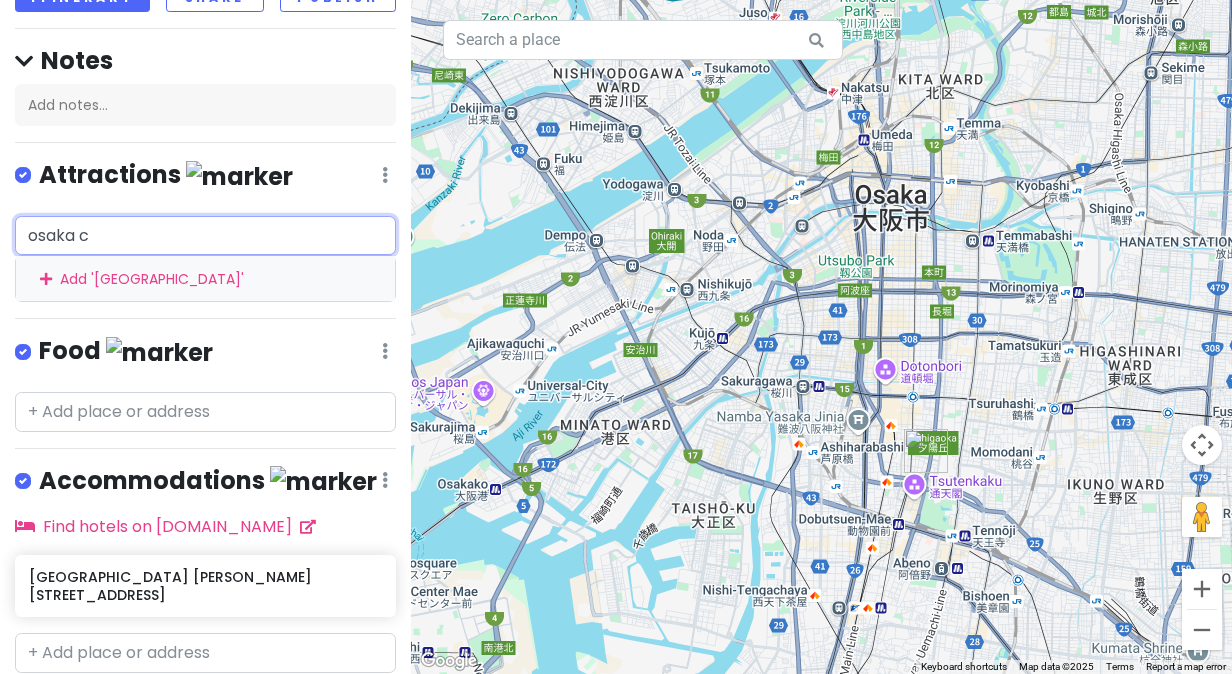 type on "osaka ca" 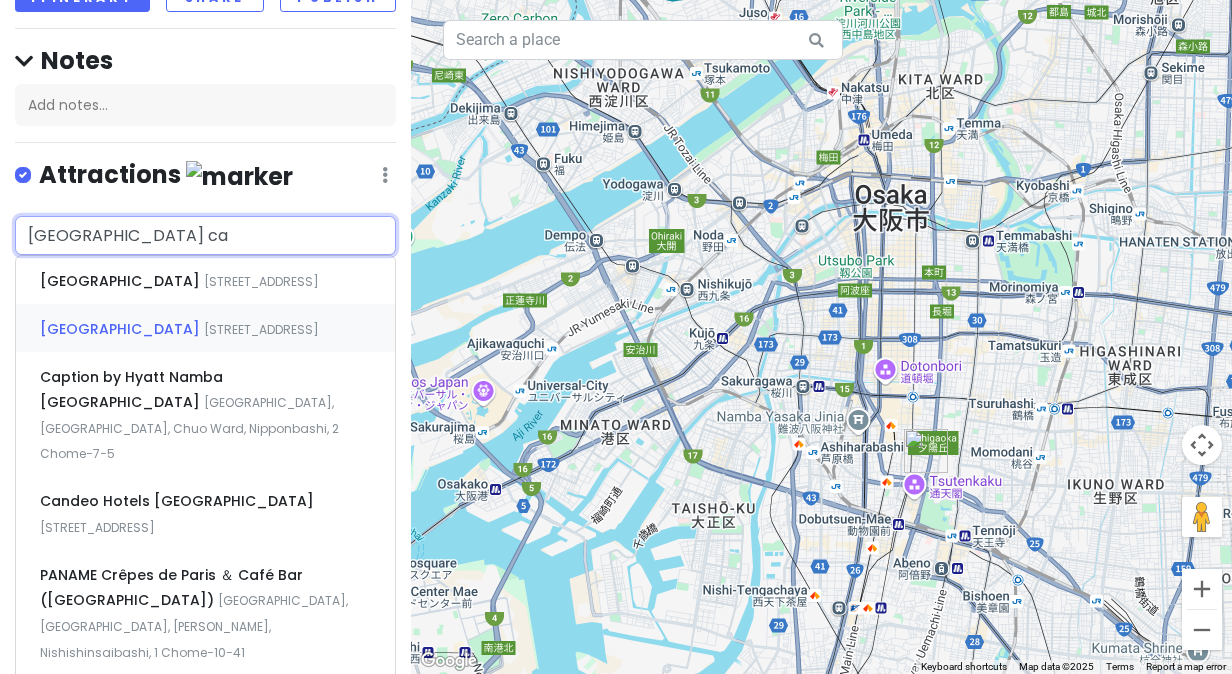 click on "1-1 Osakajo, Chuo Ward, Osaka, Japan" at bounding box center (261, 281) 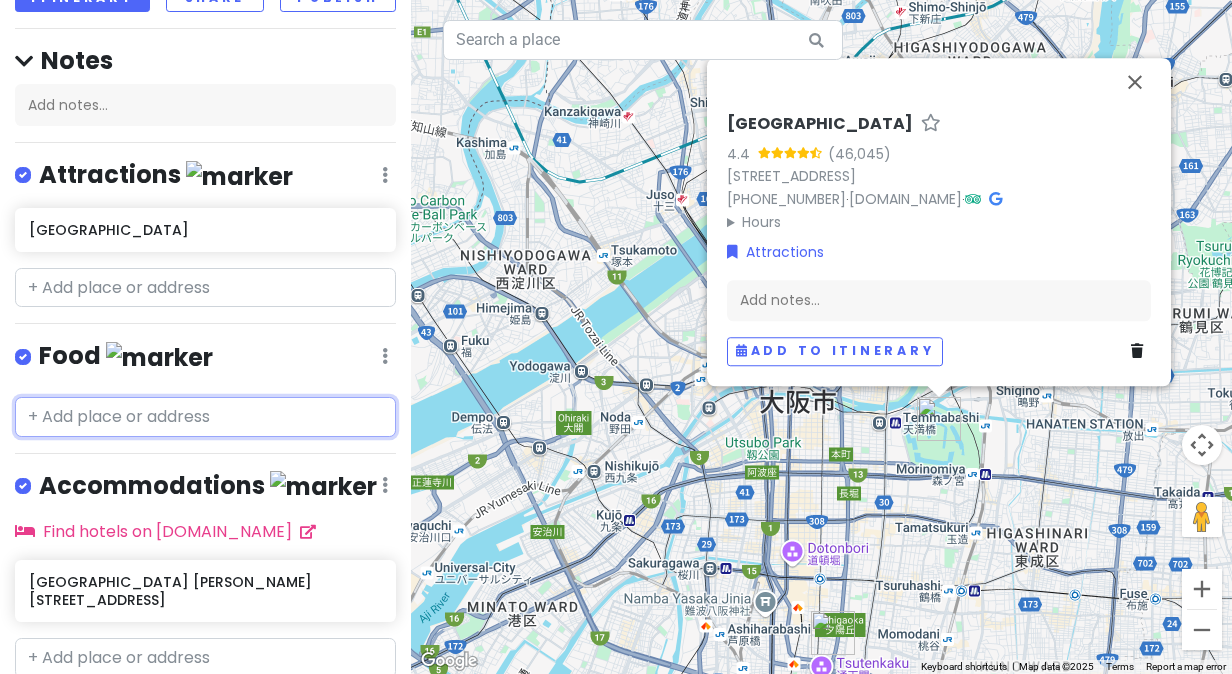 click at bounding box center (205, 417) 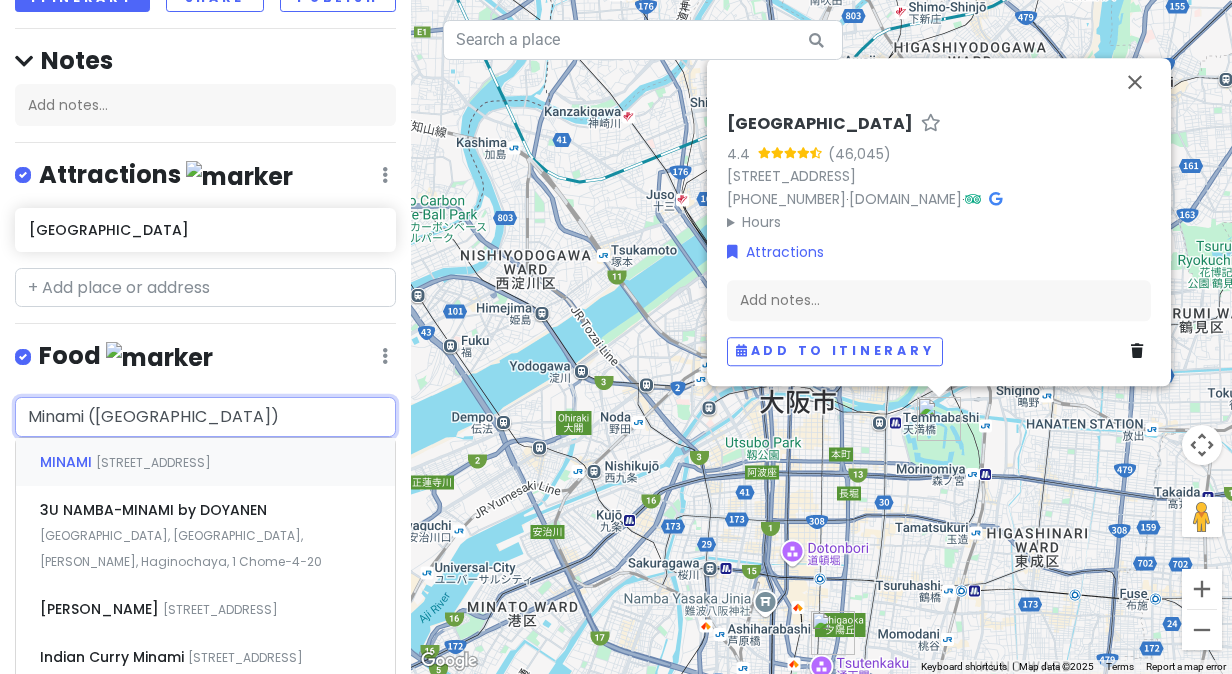 click on "MINAMI   5 Chome-1-60 Namba, Chuo Ward, Osaka, Japan" at bounding box center [205, 462] 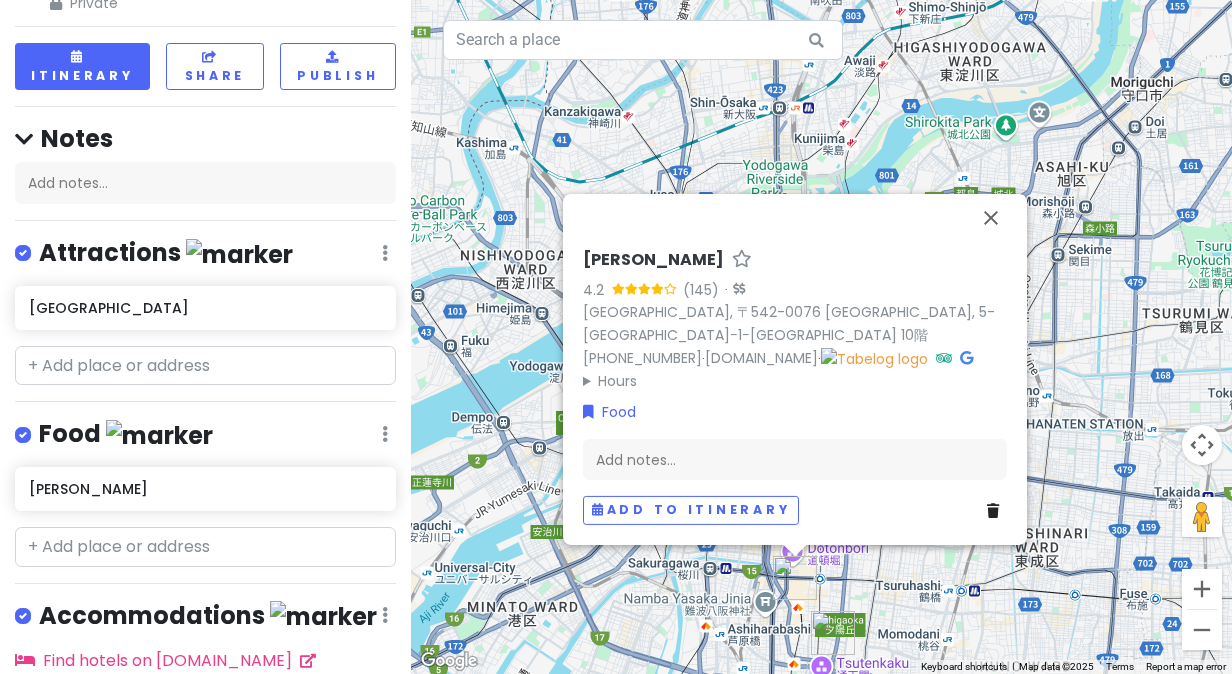 scroll, scrollTop: 0, scrollLeft: 0, axis: both 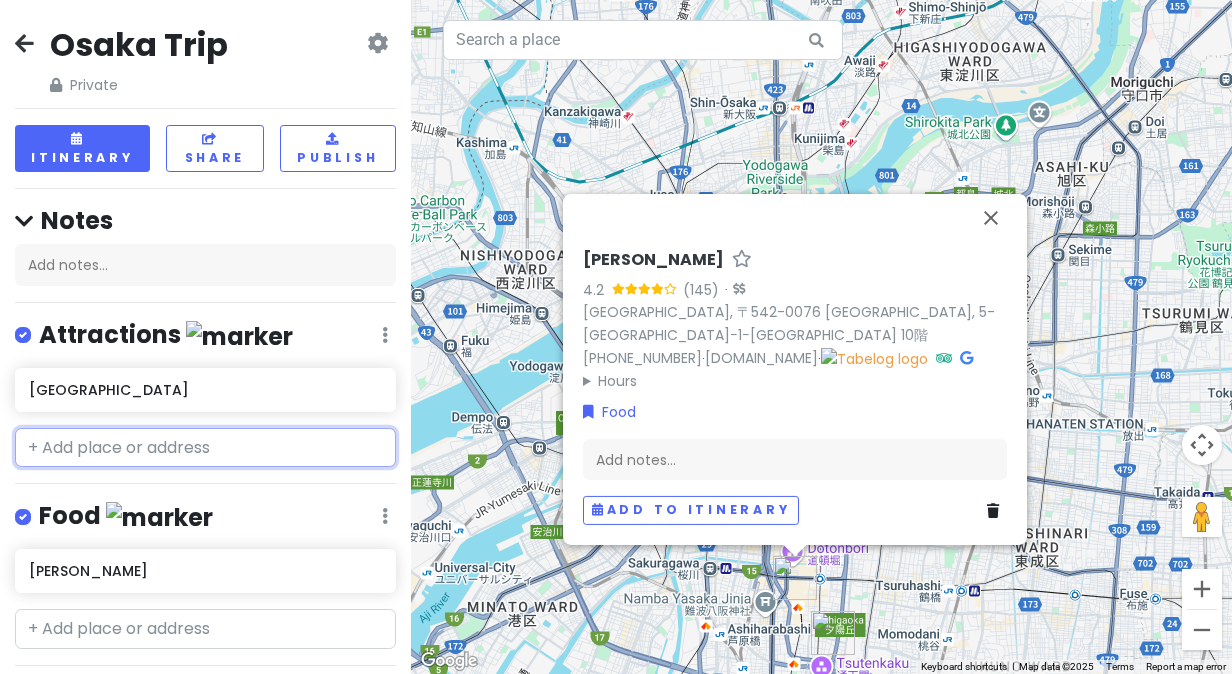 click at bounding box center [205, 448] 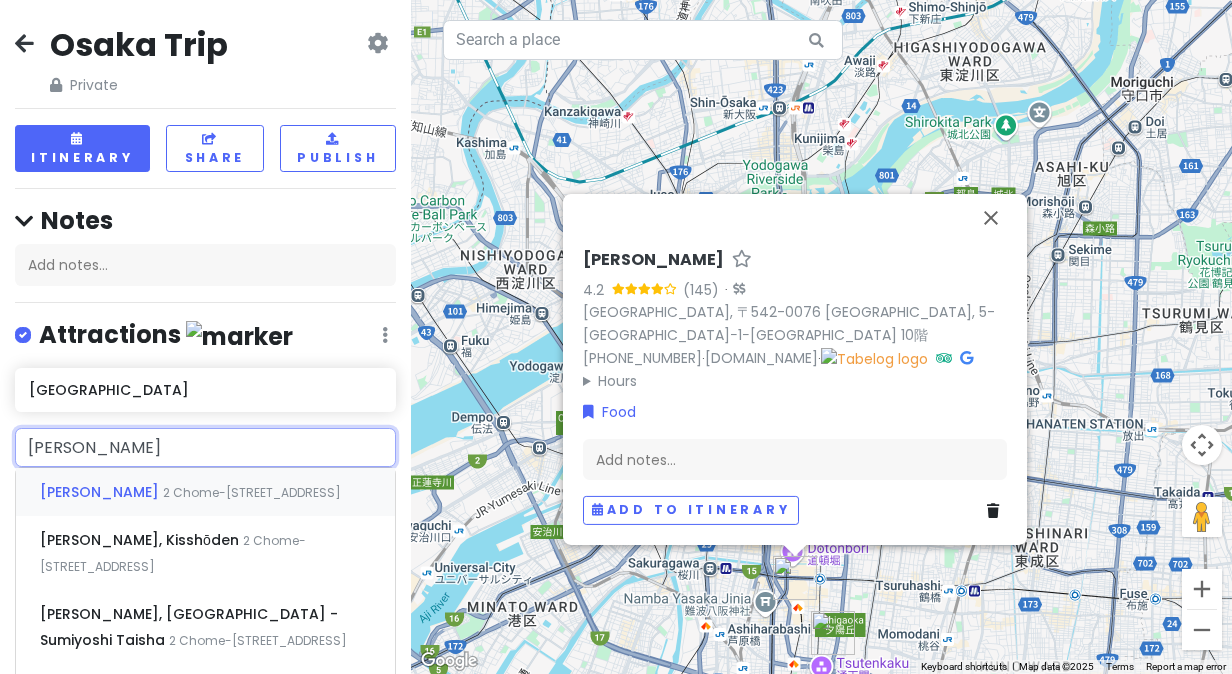 click on "Sumiyoshi Taisha   2 Chome-9-89 Sumiyoshi, Sumiyoshi Ward, Osaka, Japan" at bounding box center [205, 492] 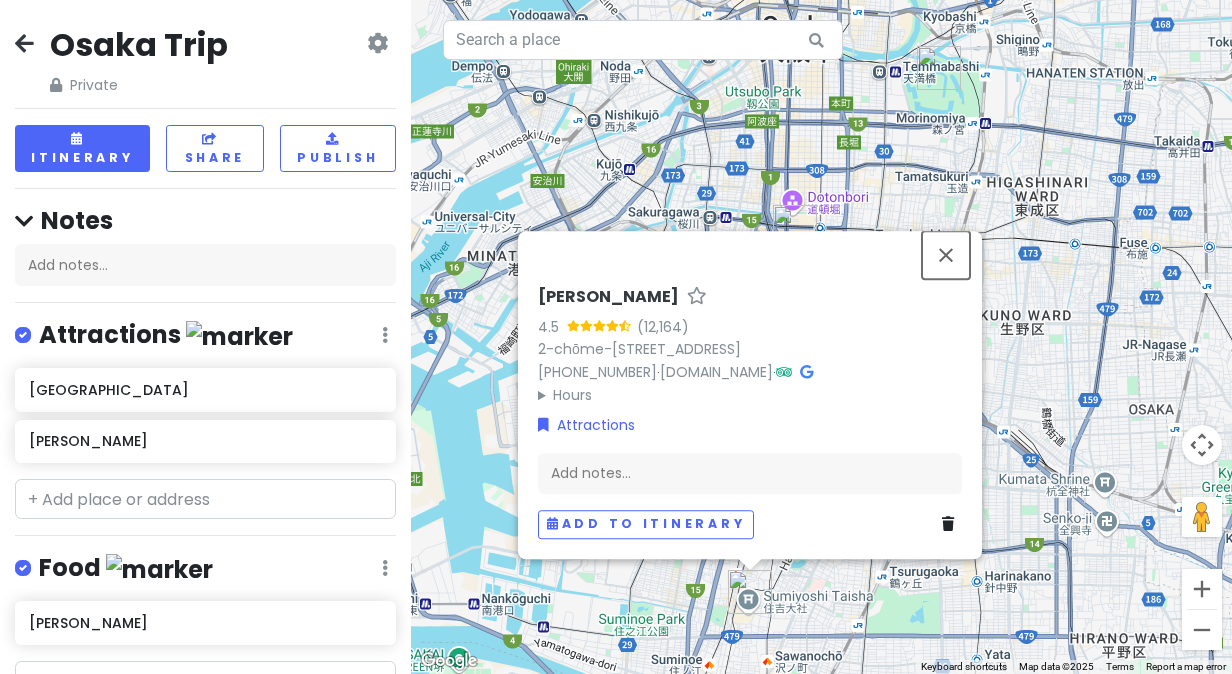 click at bounding box center [946, 255] 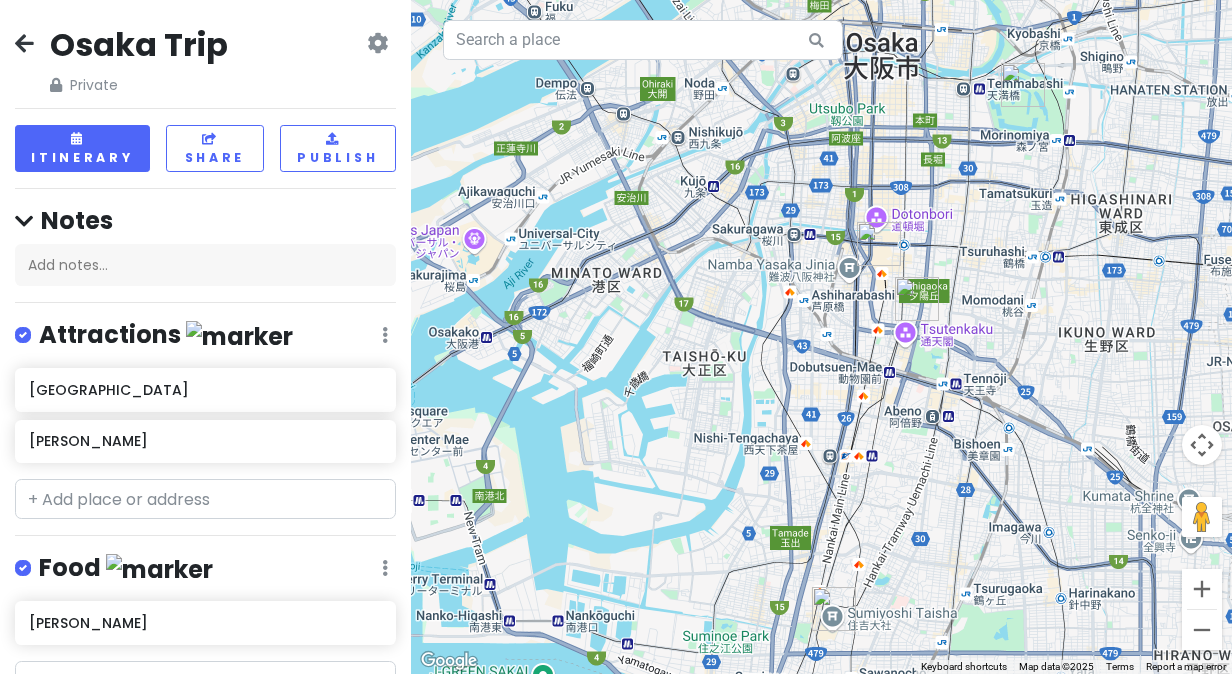 drag, startPoint x: 1008, startPoint y: 308, endPoint x: 1040, endPoint y: 291, distance: 36.23534 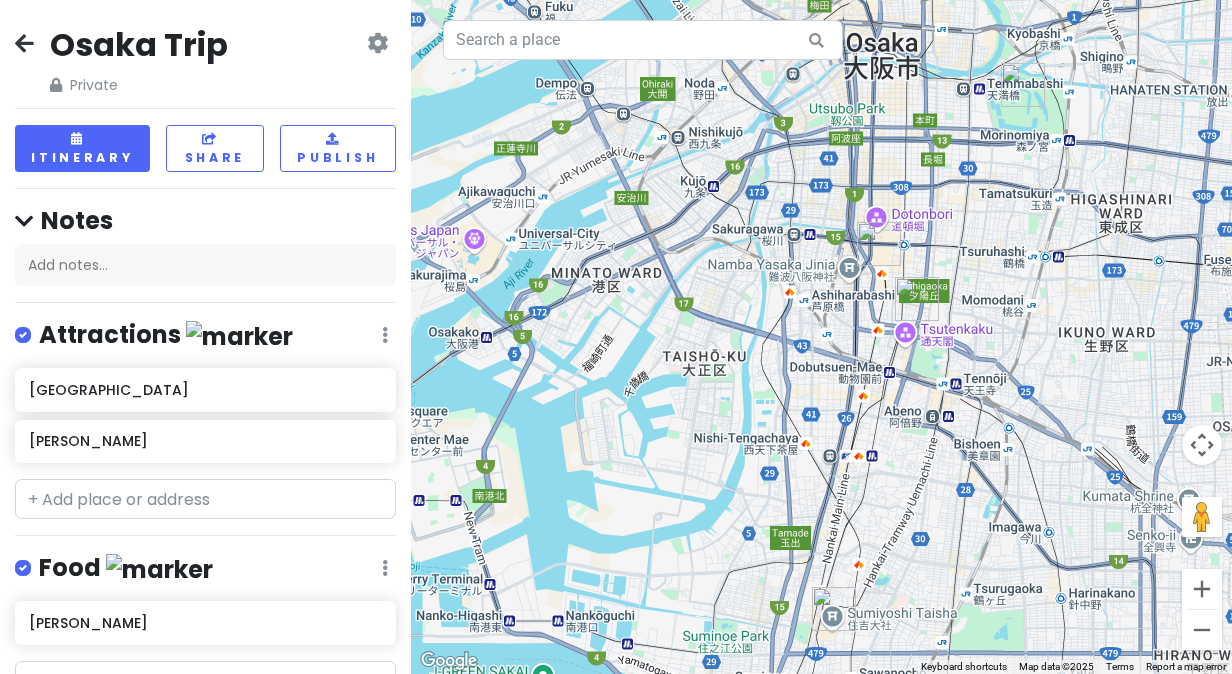 click at bounding box center [821, 337] 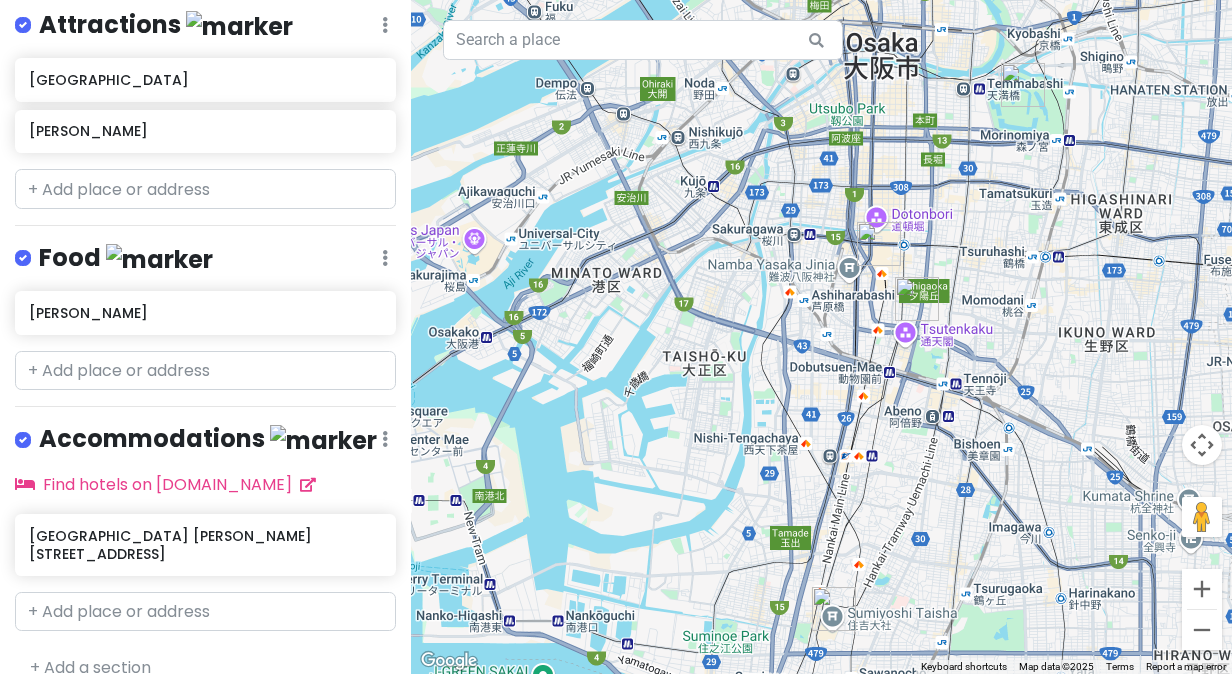 scroll, scrollTop: 315, scrollLeft: 0, axis: vertical 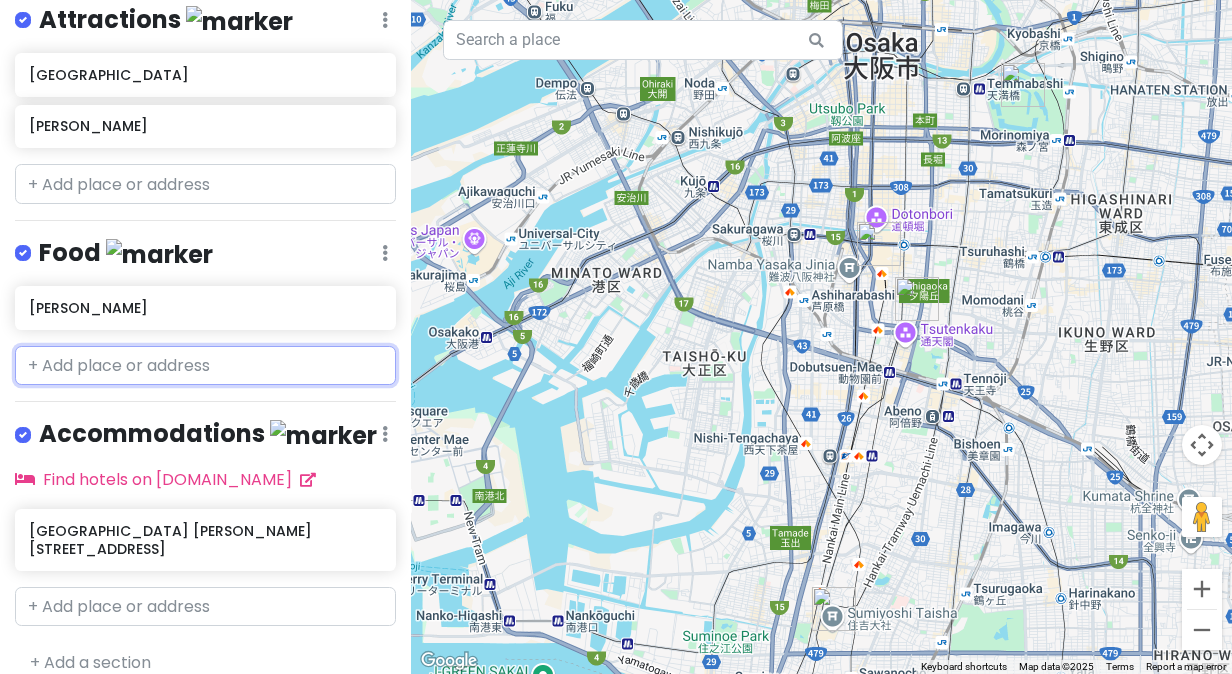 click at bounding box center [205, 366] 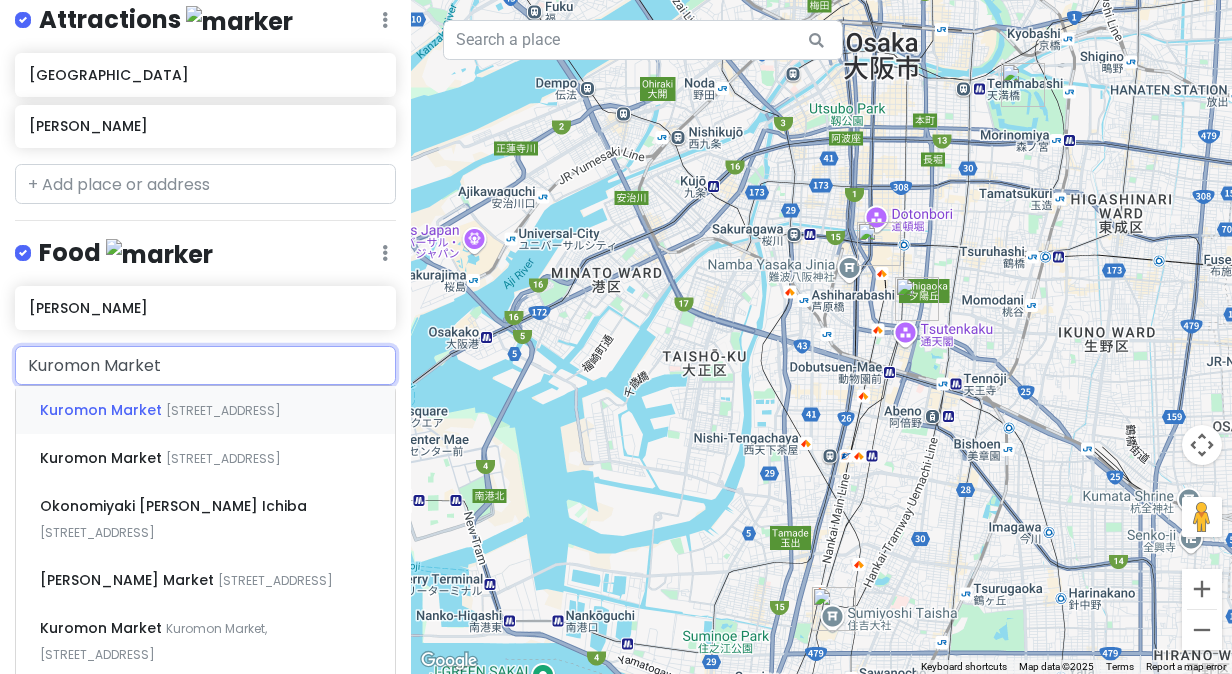 click on "Kuromon Market   2 Chome-21 Nipponbashi, Chuo Ward, Osaka, Japan" at bounding box center [205, 410] 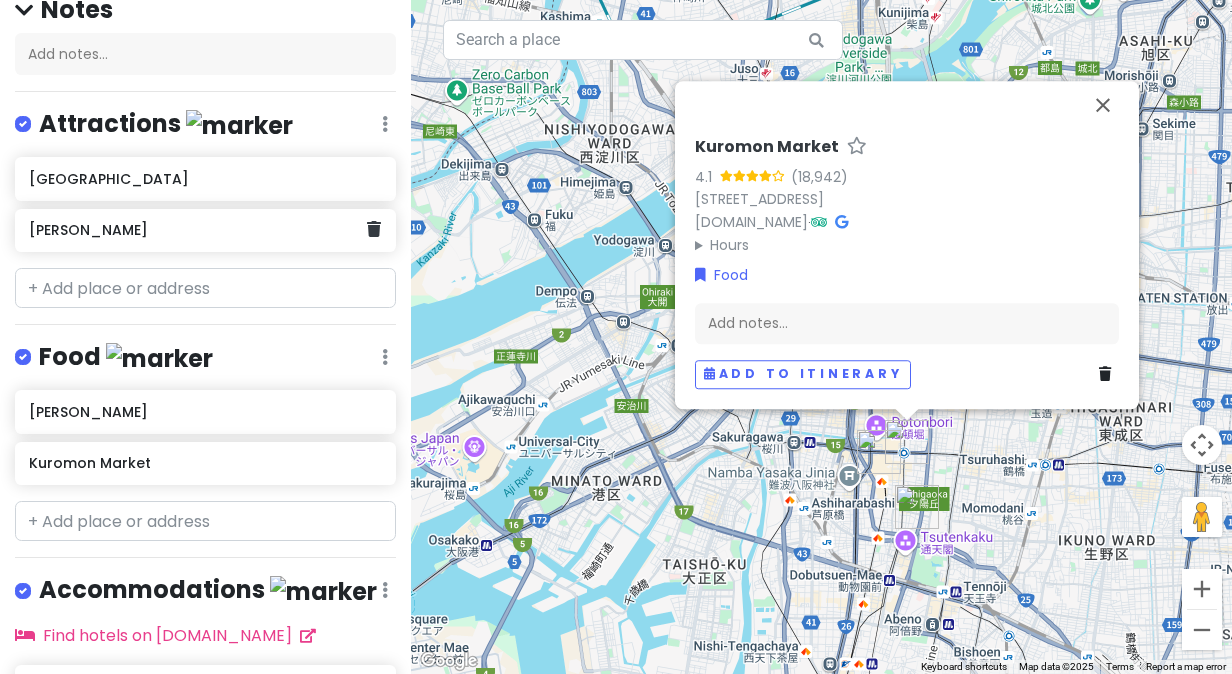 scroll, scrollTop: 115, scrollLeft: 0, axis: vertical 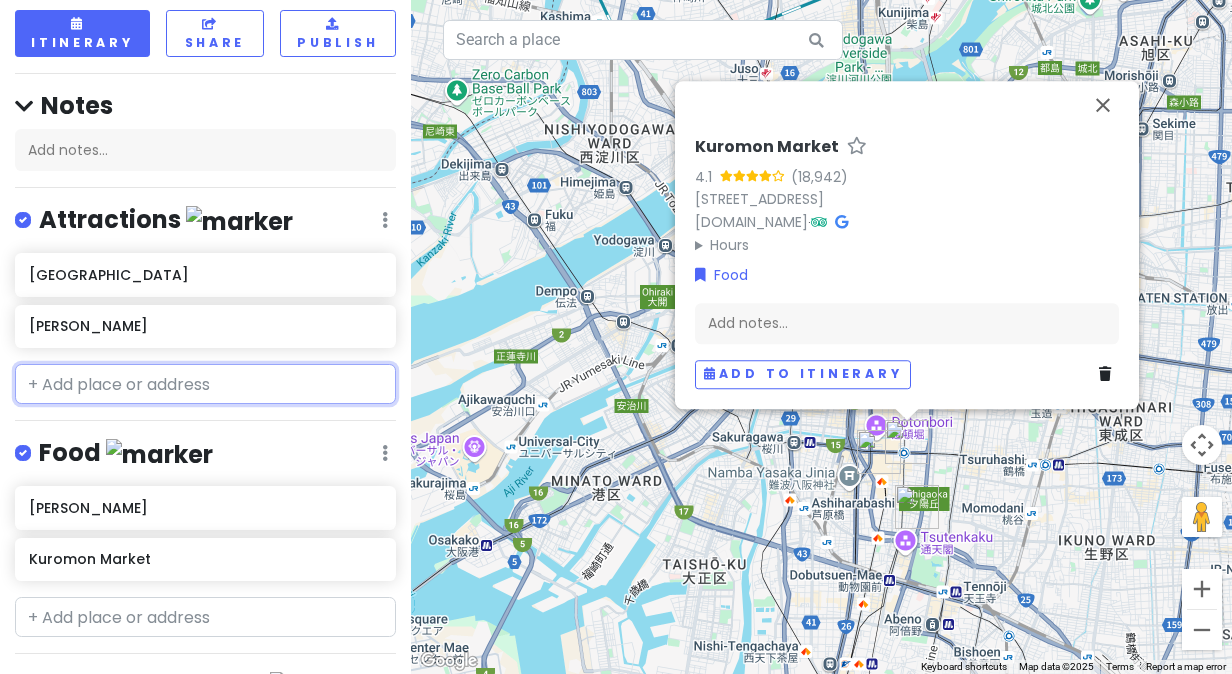 click at bounding box center [205, 384] 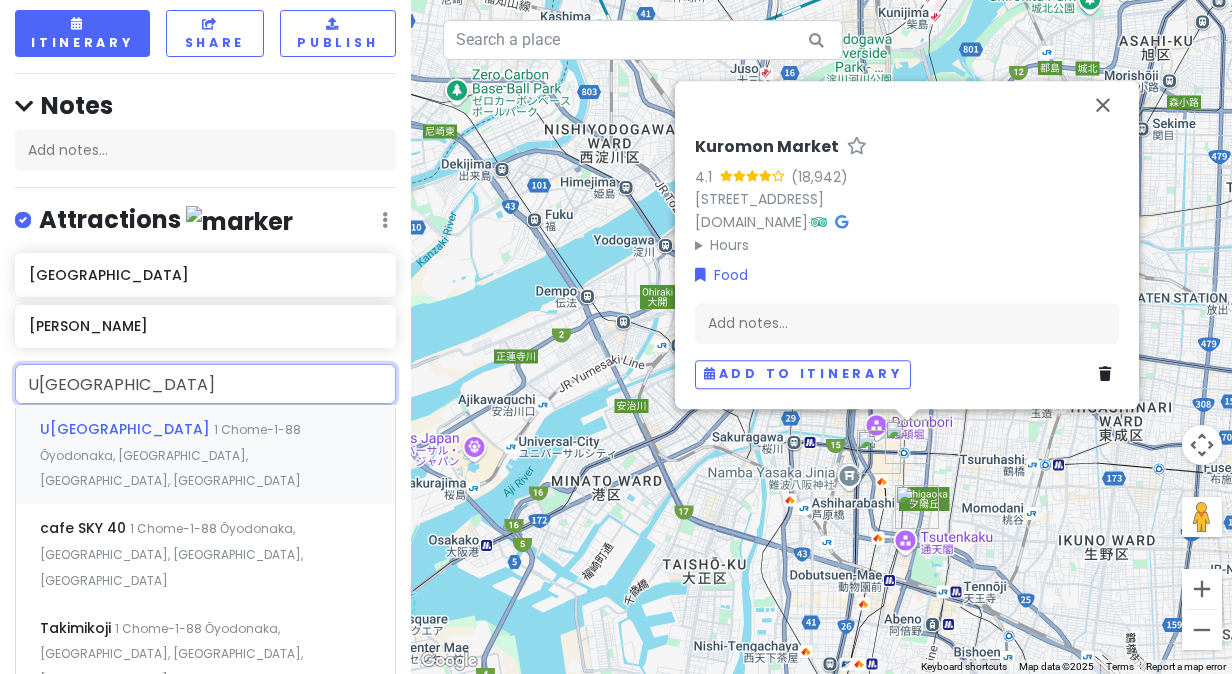 click on "Umeda Sky Building" at bounding box center [127, 429] 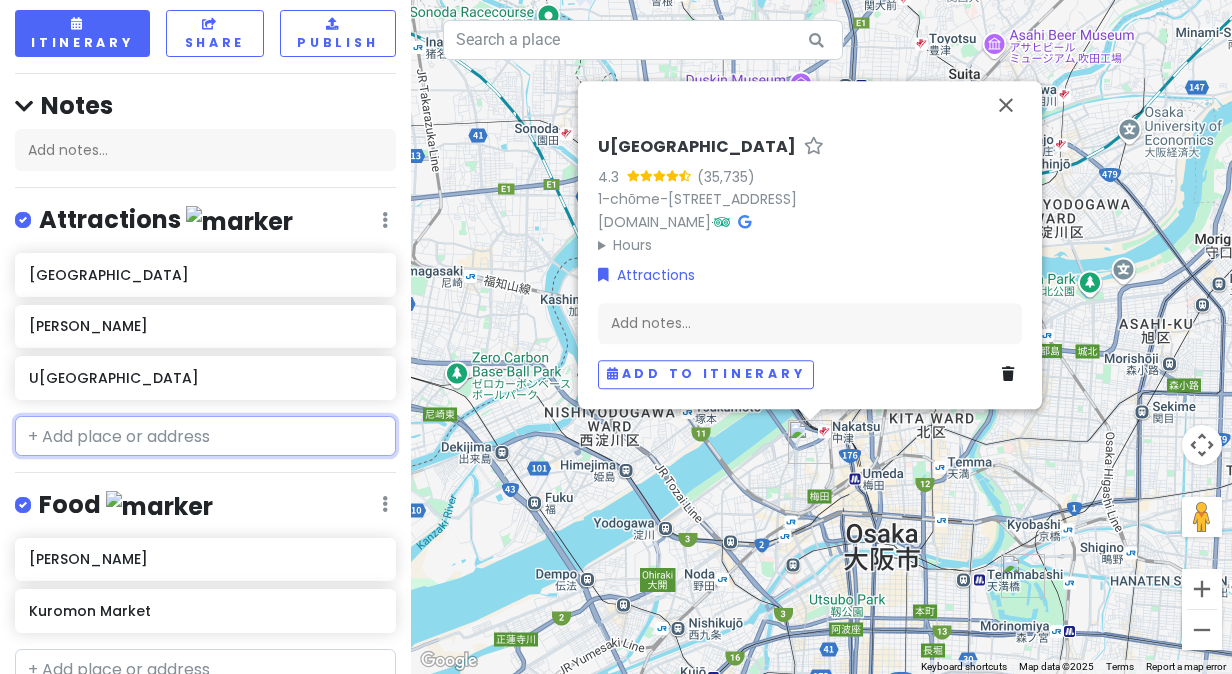 click at bounding box center (205, 436) 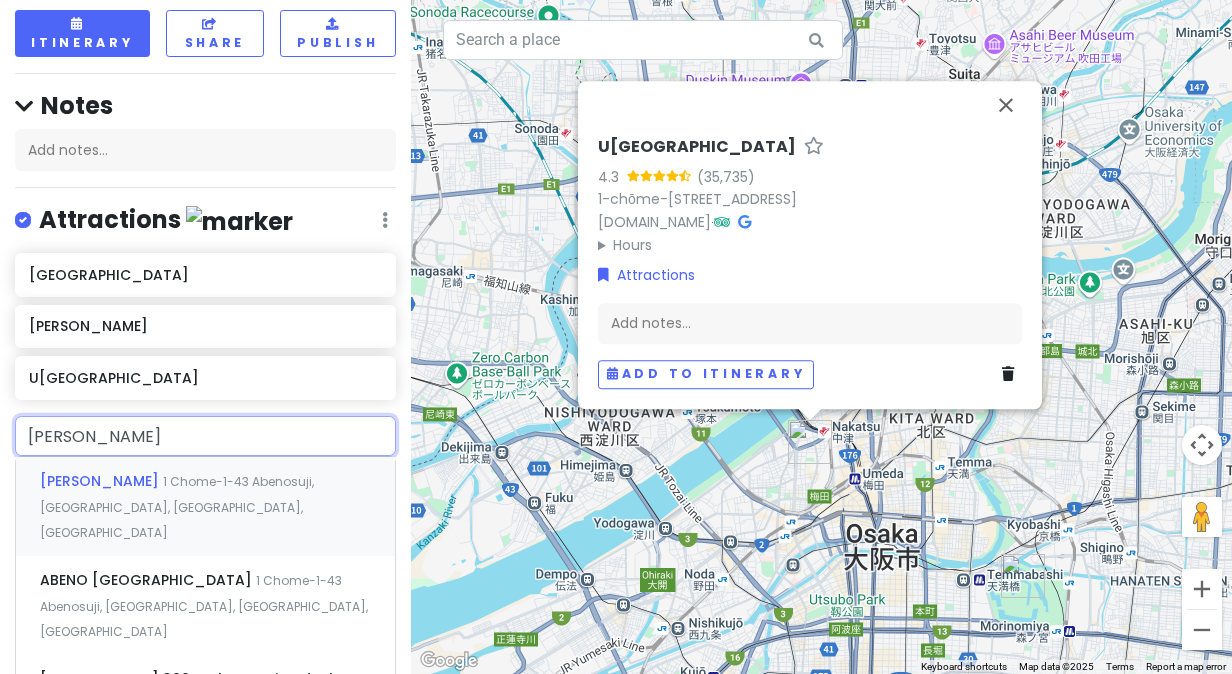 click on "1 Chome-1-43 Abenosuji, Abeno Ward, Osaka, Japan" at bounding box center [177, 507] 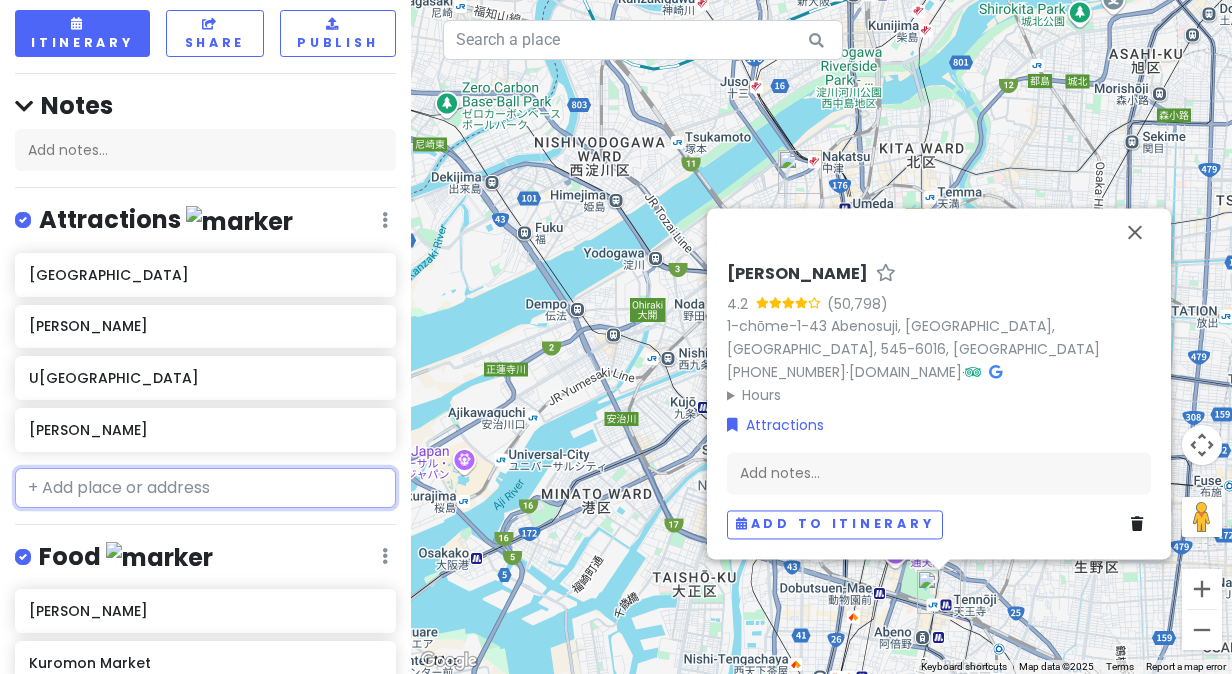 click at bounding box center (205, 488) 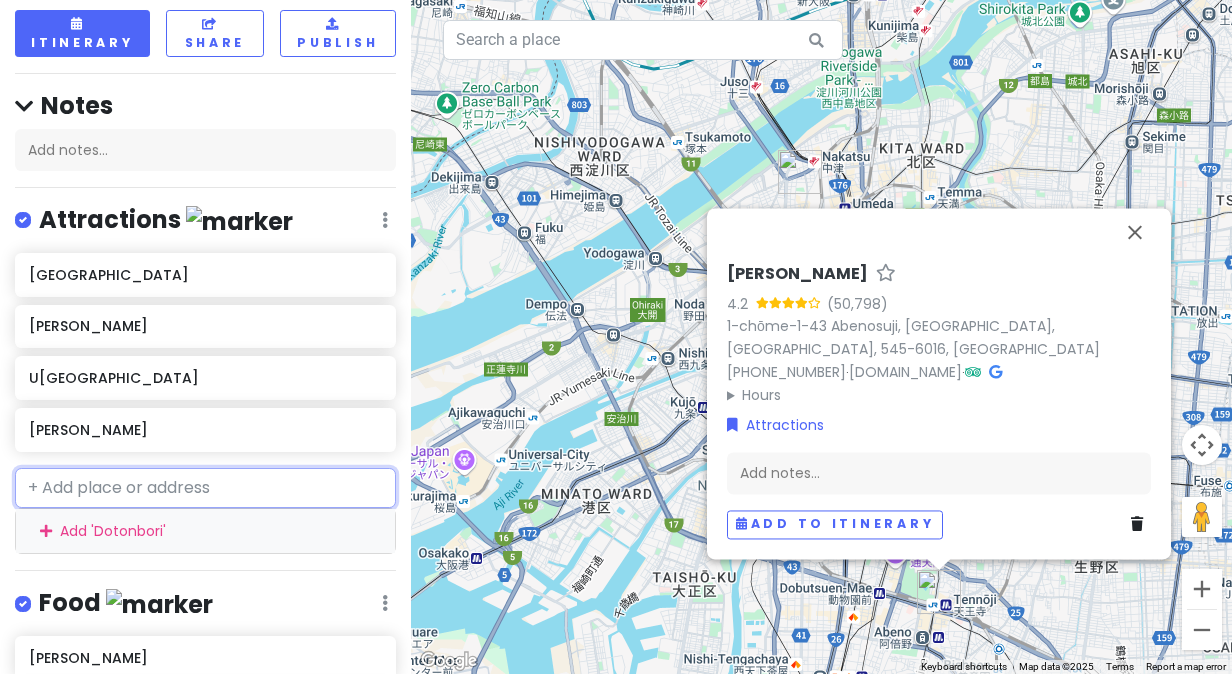 type on "Dotonbori" 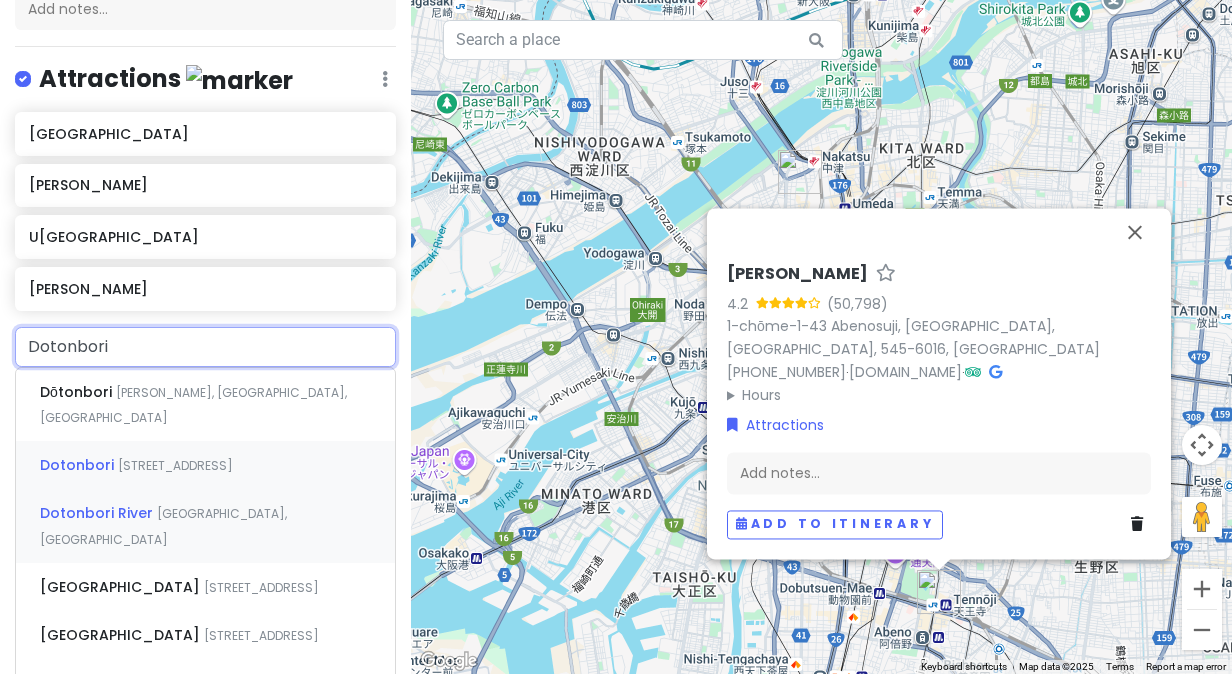 scroll, scrollTop: 300, scrollLeft: 0, axis: vertical 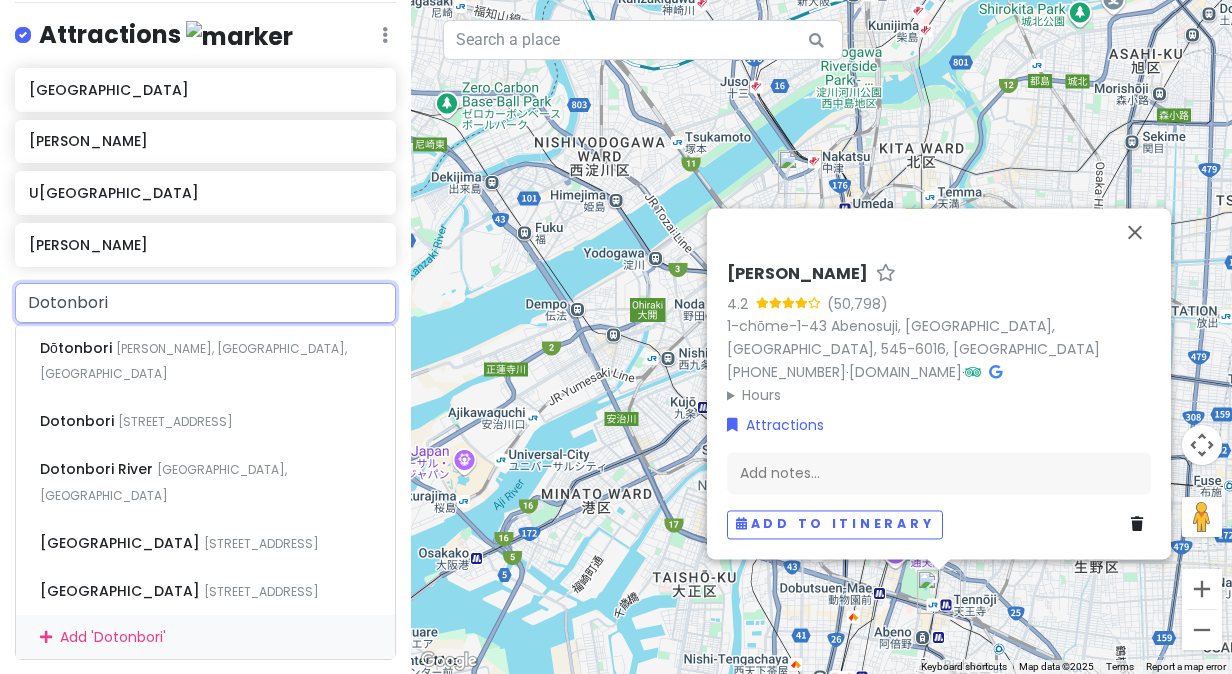 drag, startPoint x: 280, startPoint y: 289, endPoint x: -4, endPoint y: 285, distance: 284.02817 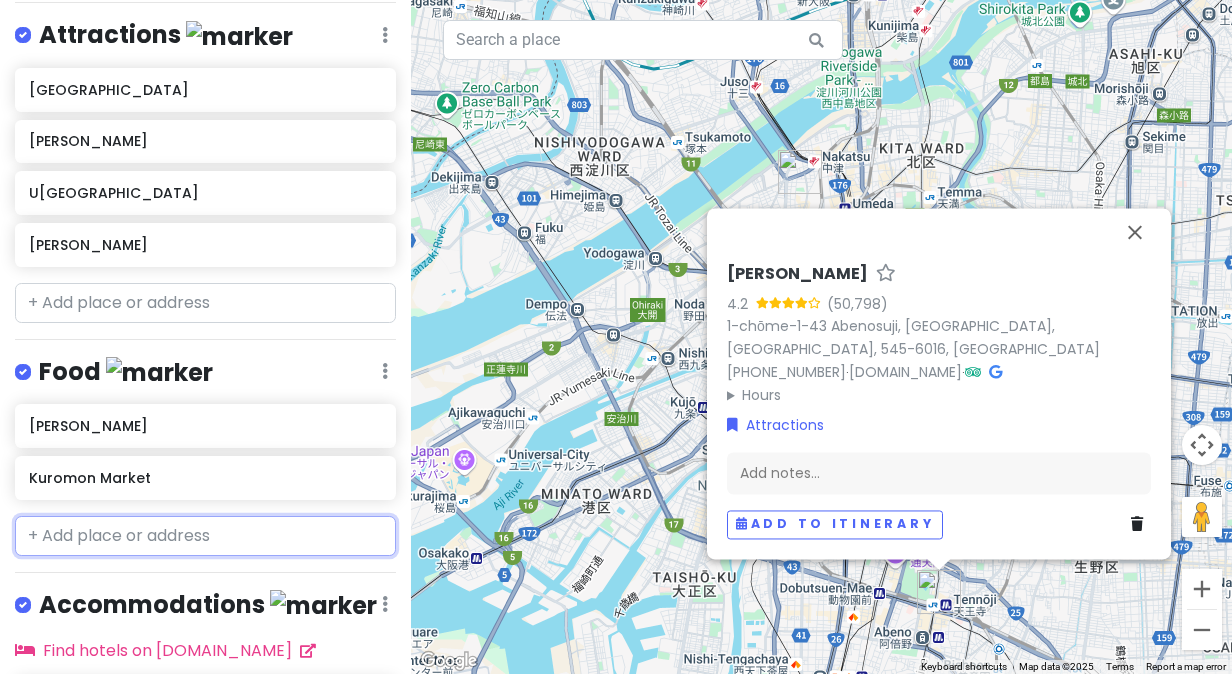 click at bounding box center (205, 536) 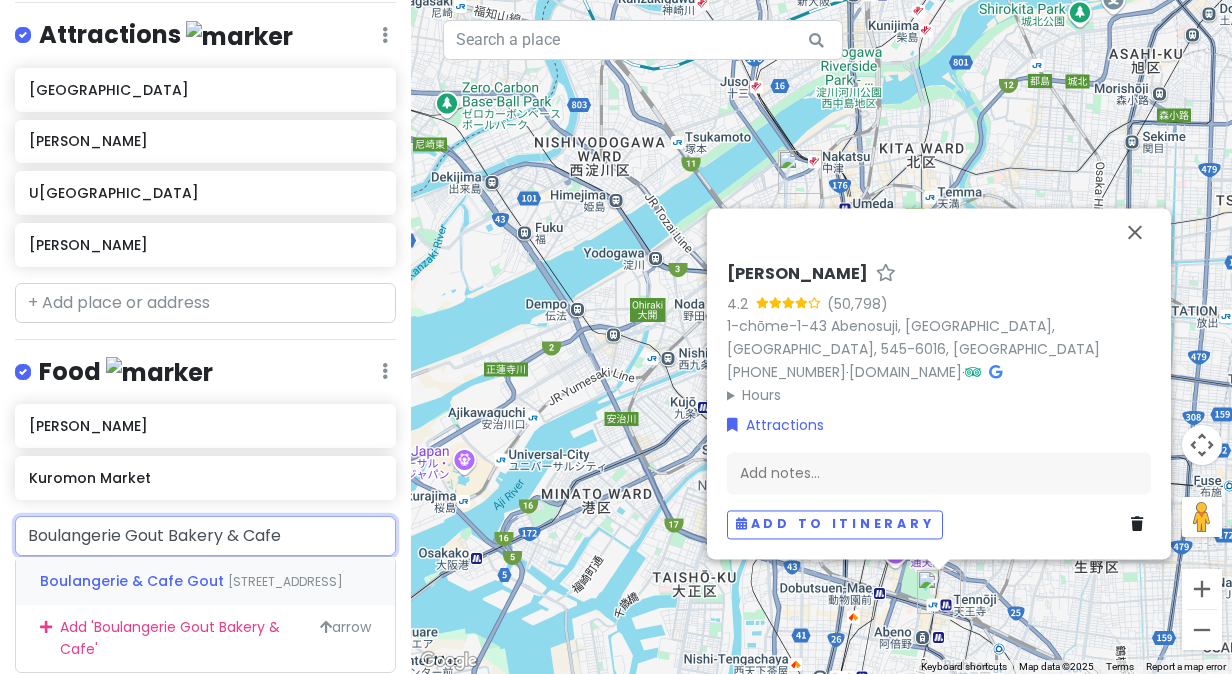 click on "Boulangerie & Cafe Gout   1 Chome-1-10 Uchihonmachi, Chuo Ward, Osaka, Japan" at bounding box center (205, 581) 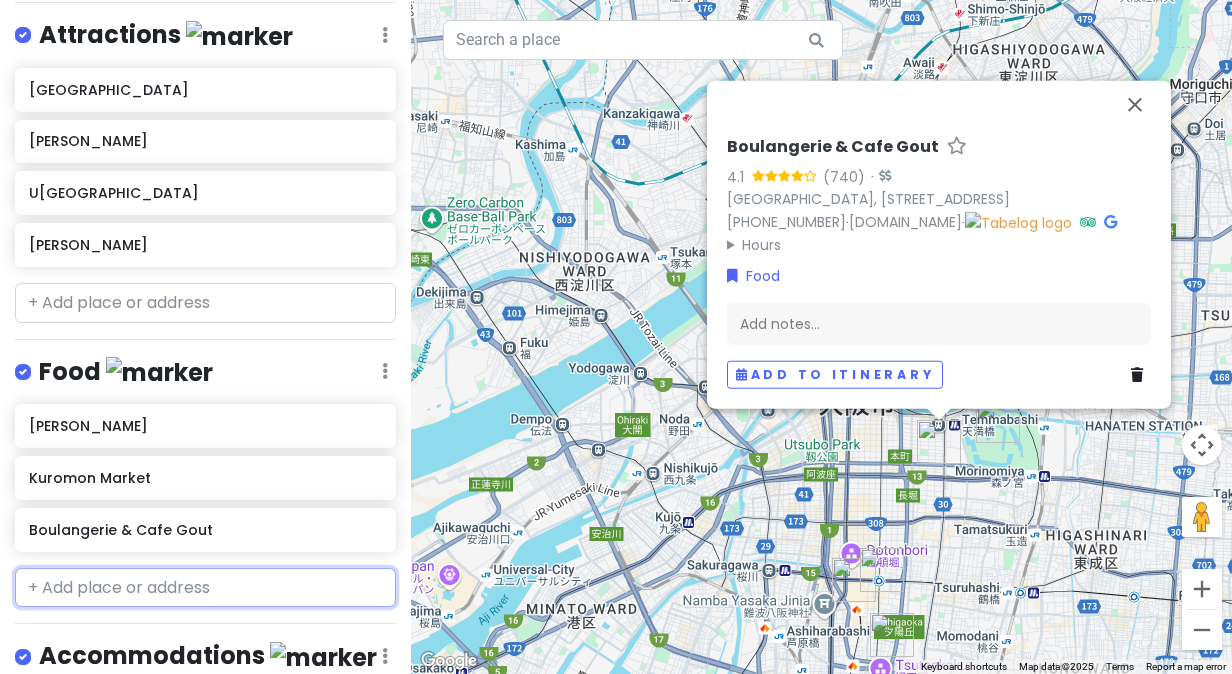 click at bounding box center [205, 588] 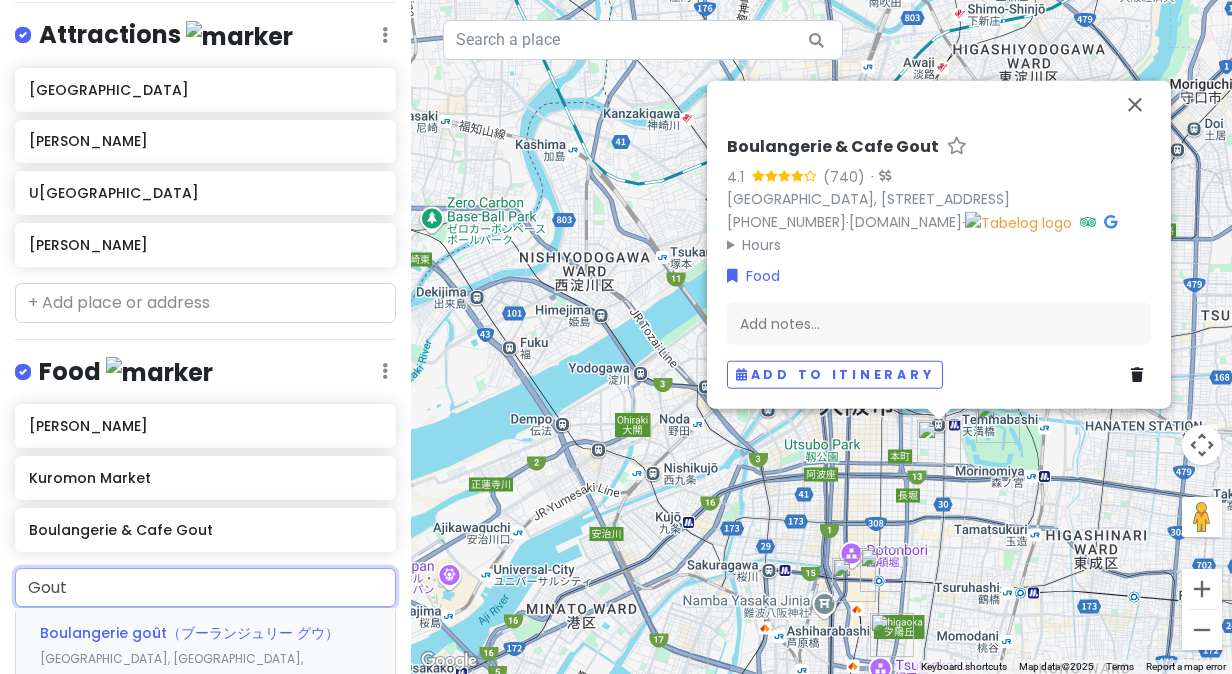click on "Boulangerie goût（ブーランジュリー グウ）" at bounding box center [189, 633] 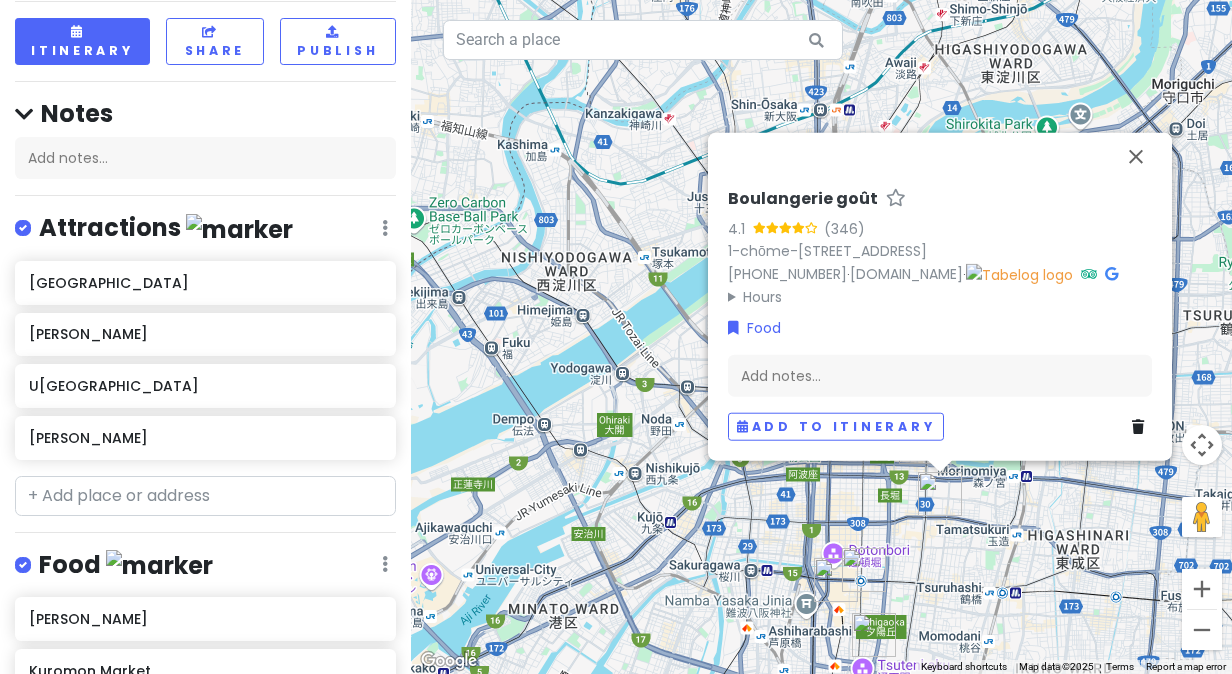 scroll, scrollTop: 100, scrollLeft: 0, axis: vertical 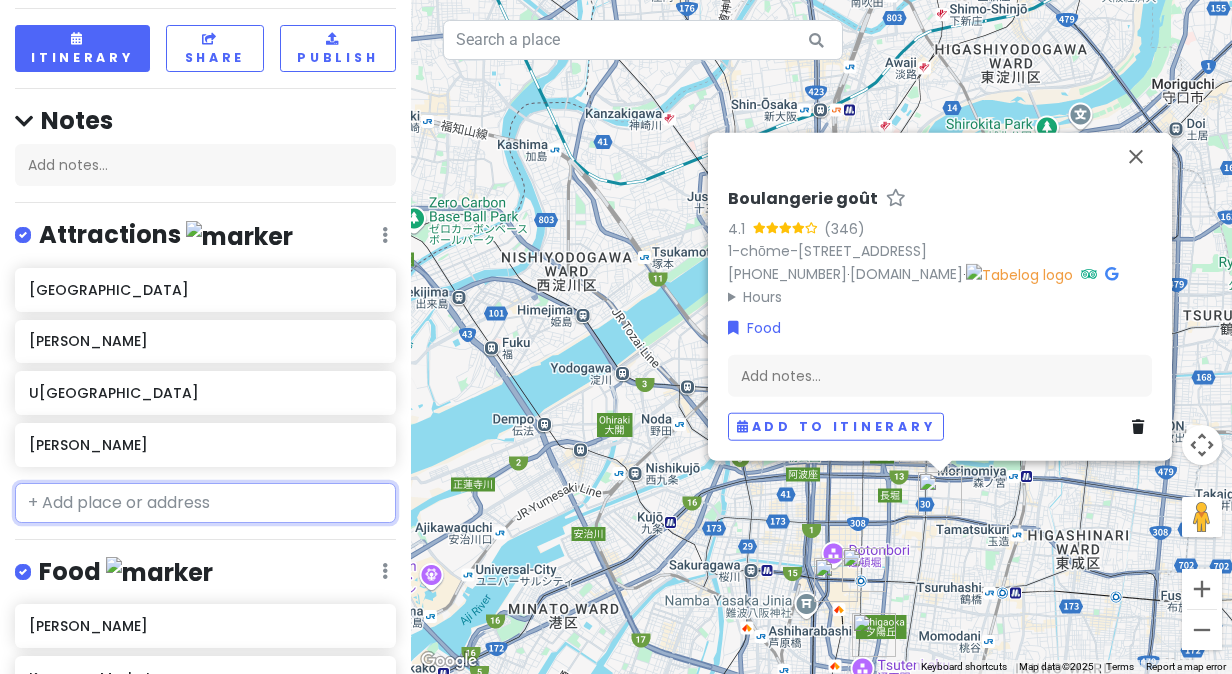 click at bounding box center (205, 503) 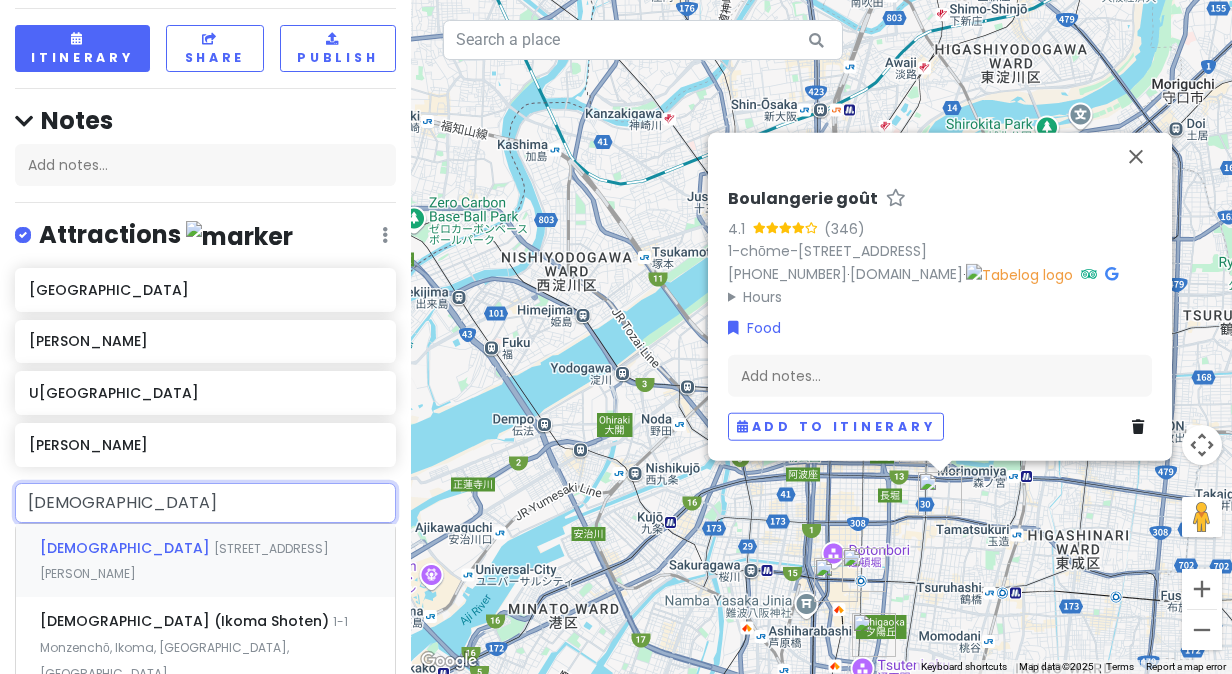 click on "Hōzenji Temple   1 Chome-2-16 Namba, Chuo Ward, Osaka, Japan" at bounding box center (205, 561) 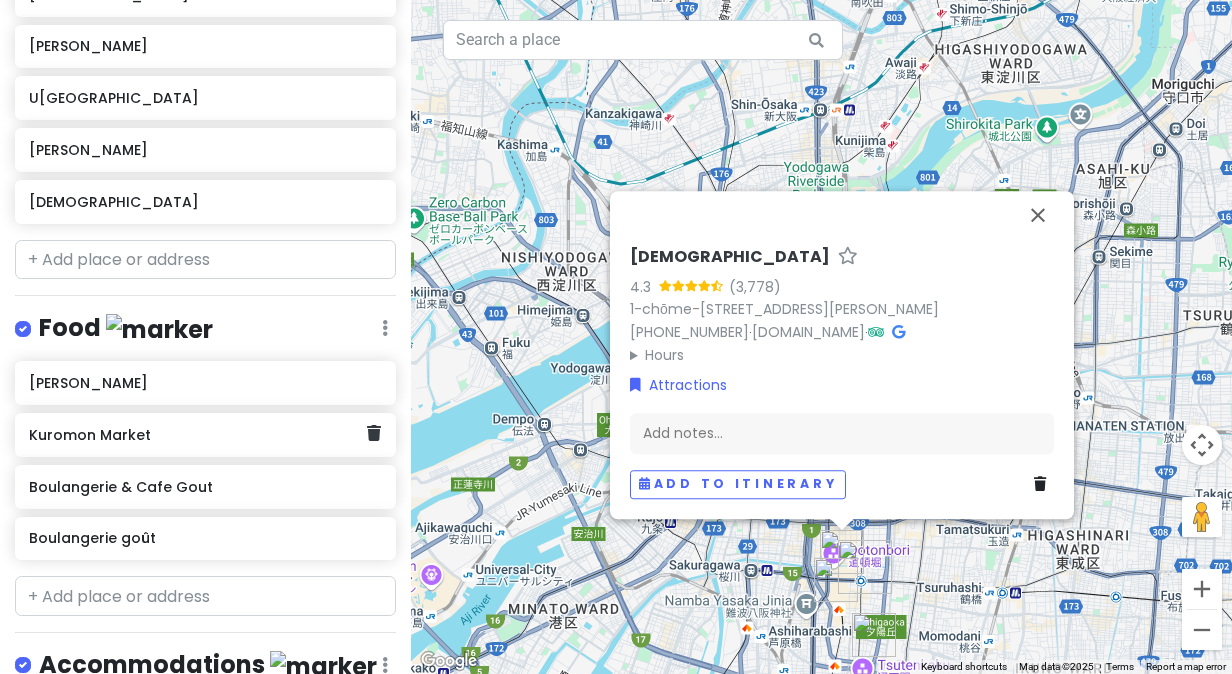scroll, scrollTop: 400, scrollLeft: 0, axis: vertical 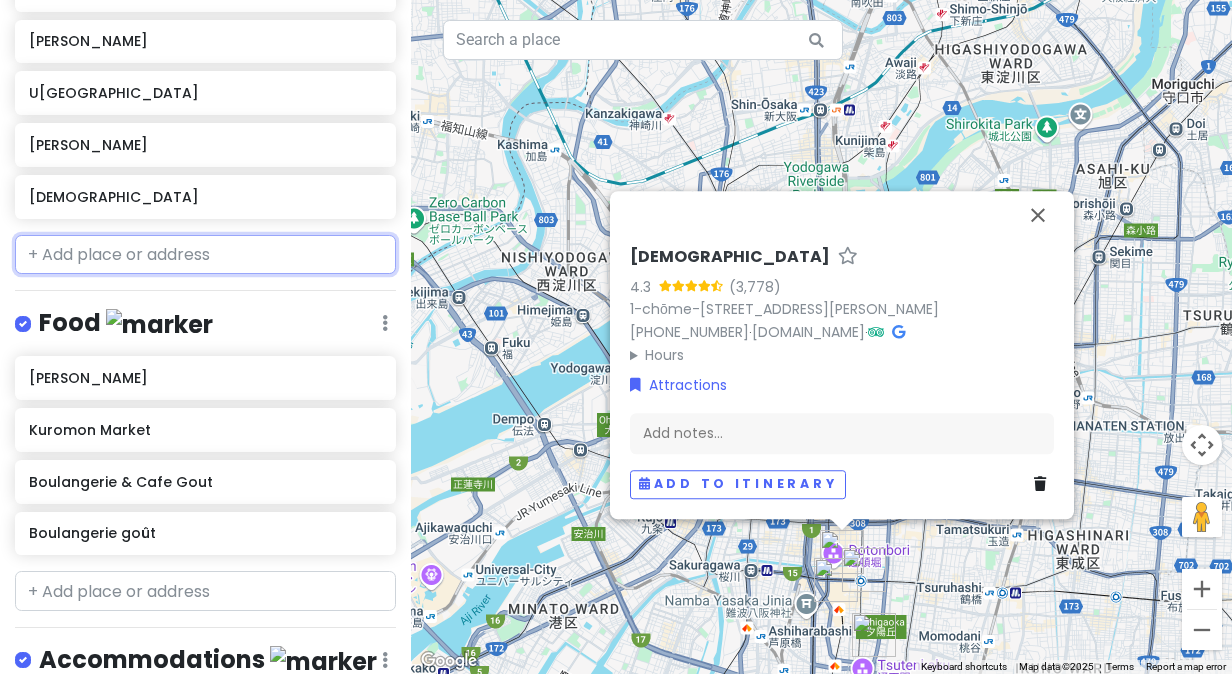 click at bounding box center [205, 255] 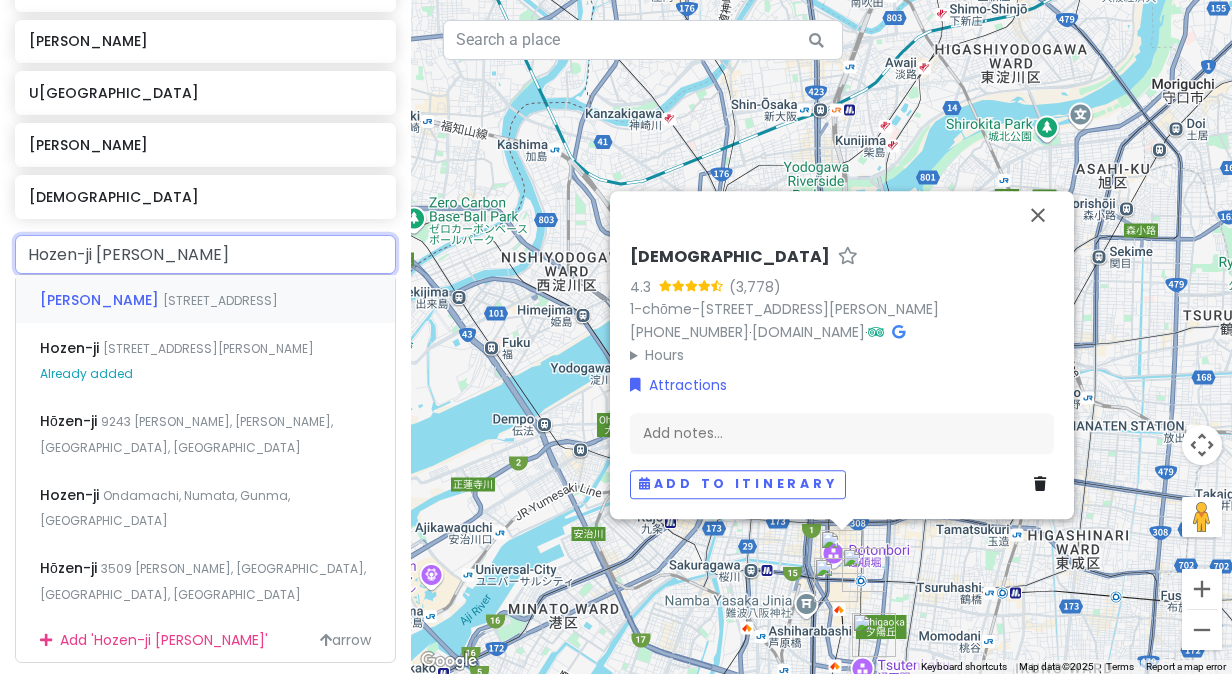 click on "1 Chome-7 Namba, Chuo Ward, Osaka, Japan" at bounding box center (220, 300) 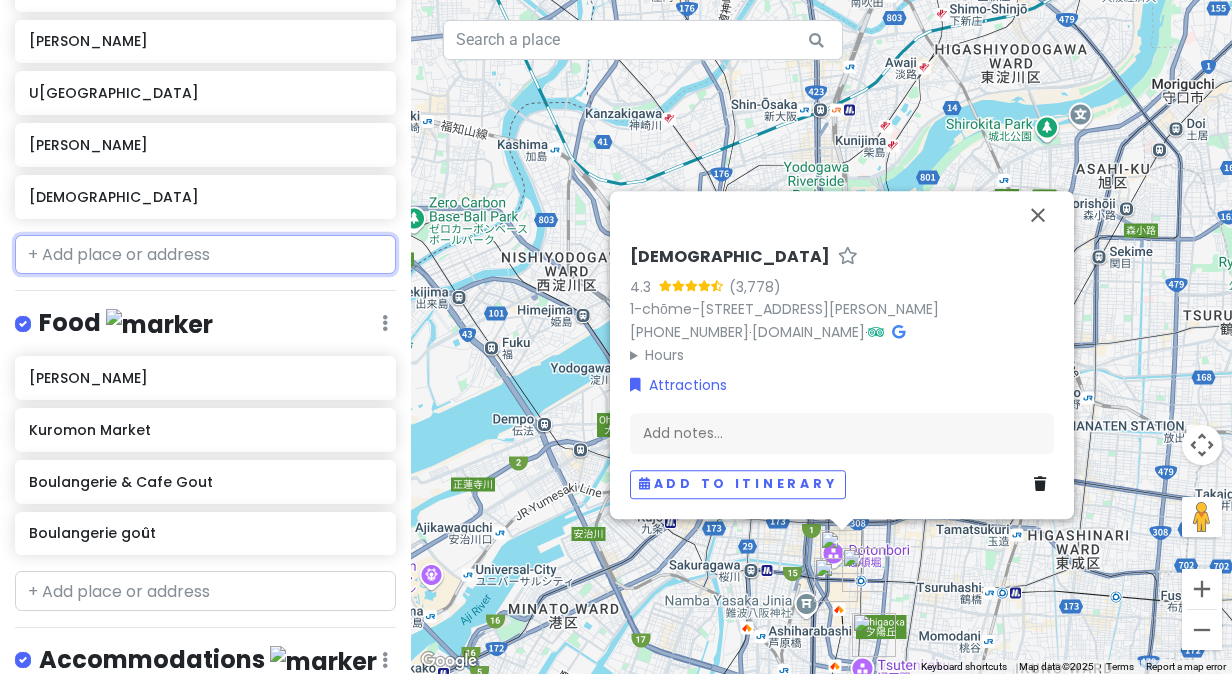 scroll, scrollTop: 452, scrollLeft: 0, axis: vertical 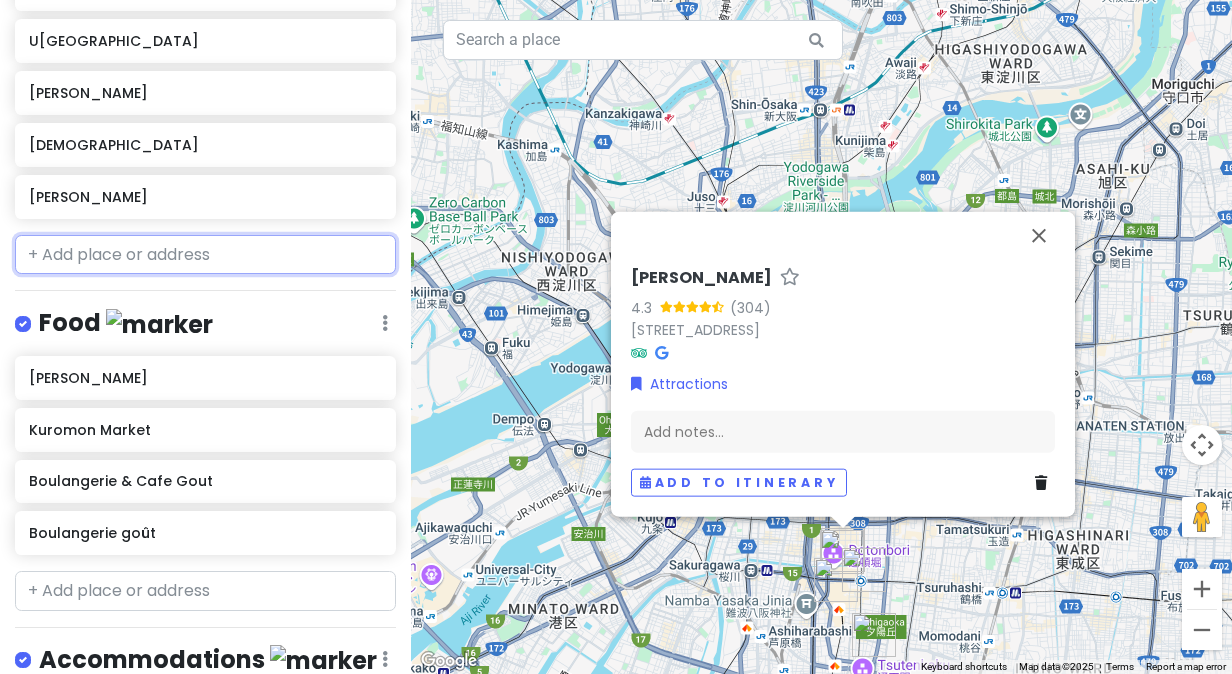 click at bounding box center [205, 255] 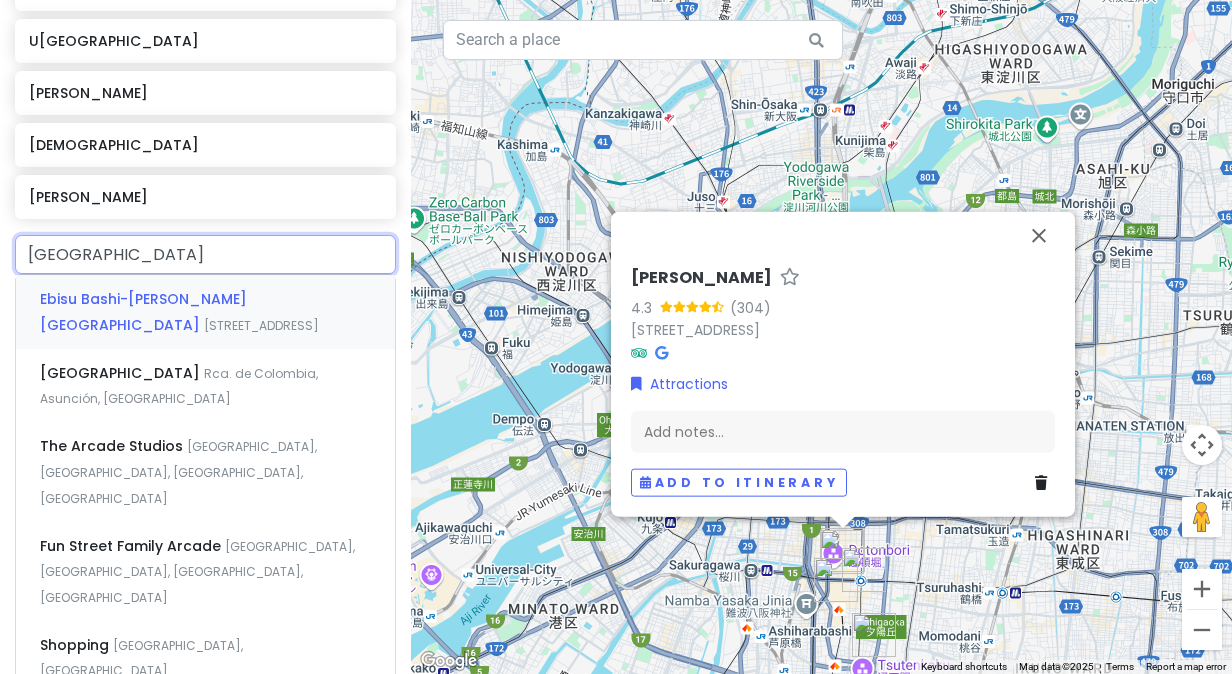 click on "Ebisu Bashi-Suji Shopping Street" at bounding box center (143, 312) 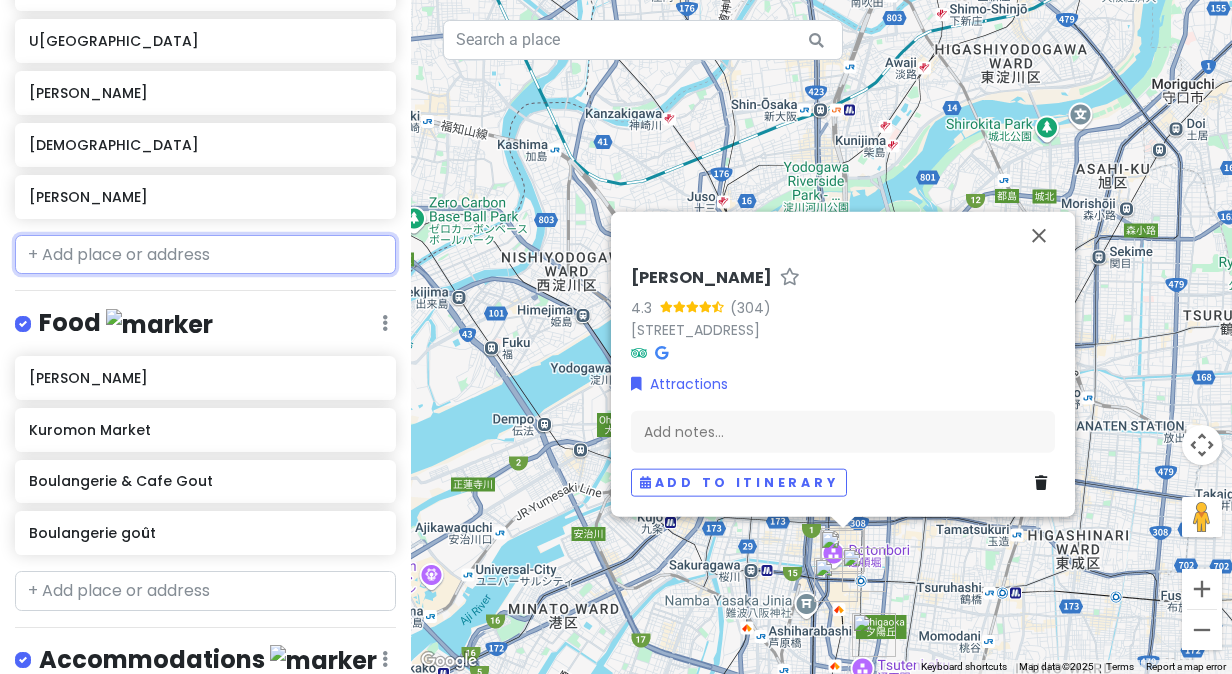 scroll, scrollTop: 503, scrollLeft: 0, axis: vertical 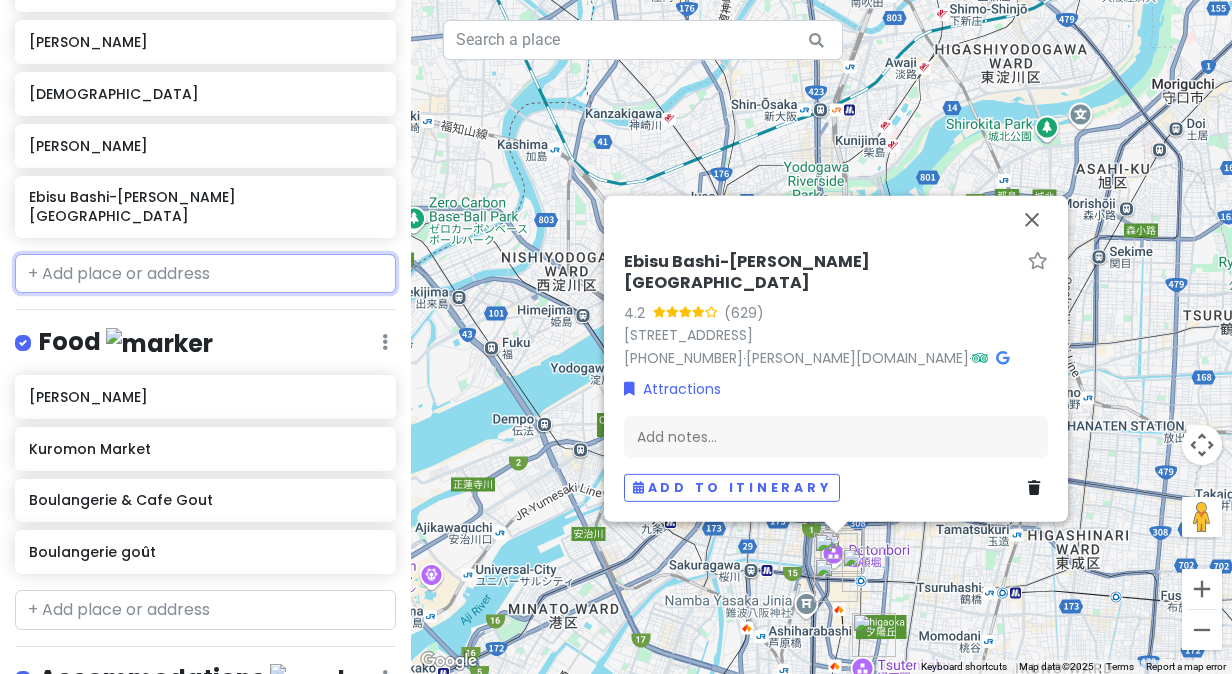 click at bounding box center [205, 274] 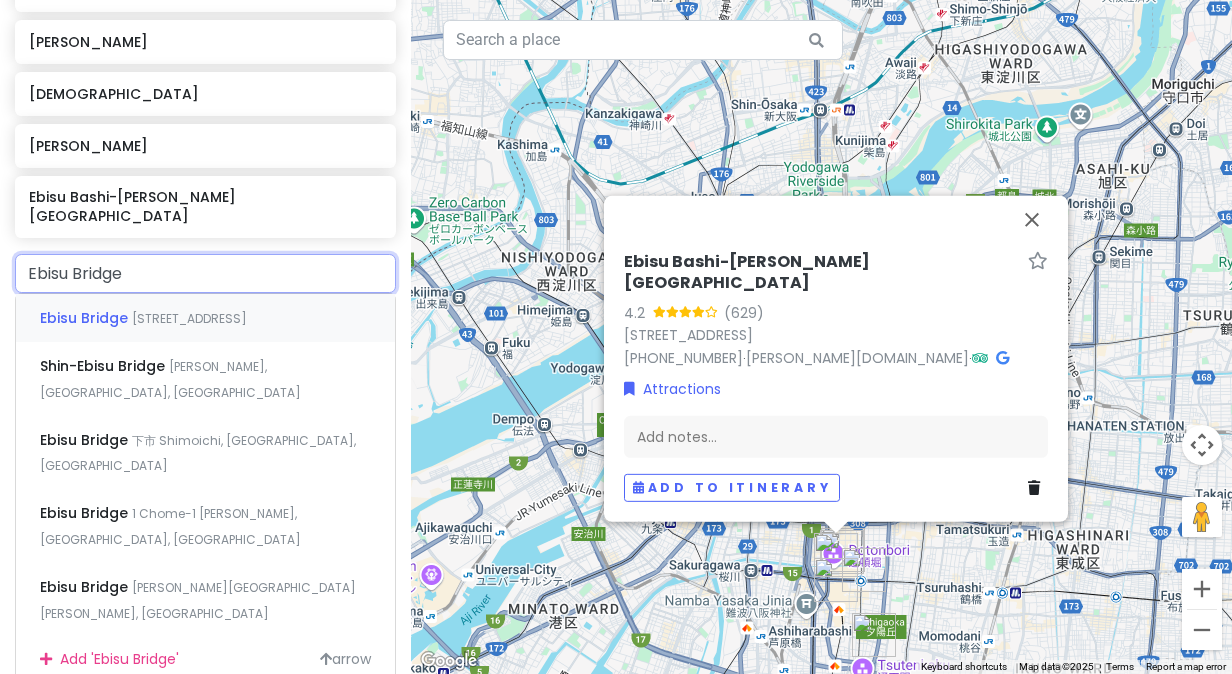 click on "Ebisu Bridge   1 Chome-6 Dotonbori, Chuo Ward, Osaka, Japan" at bounding box center (205, 318) 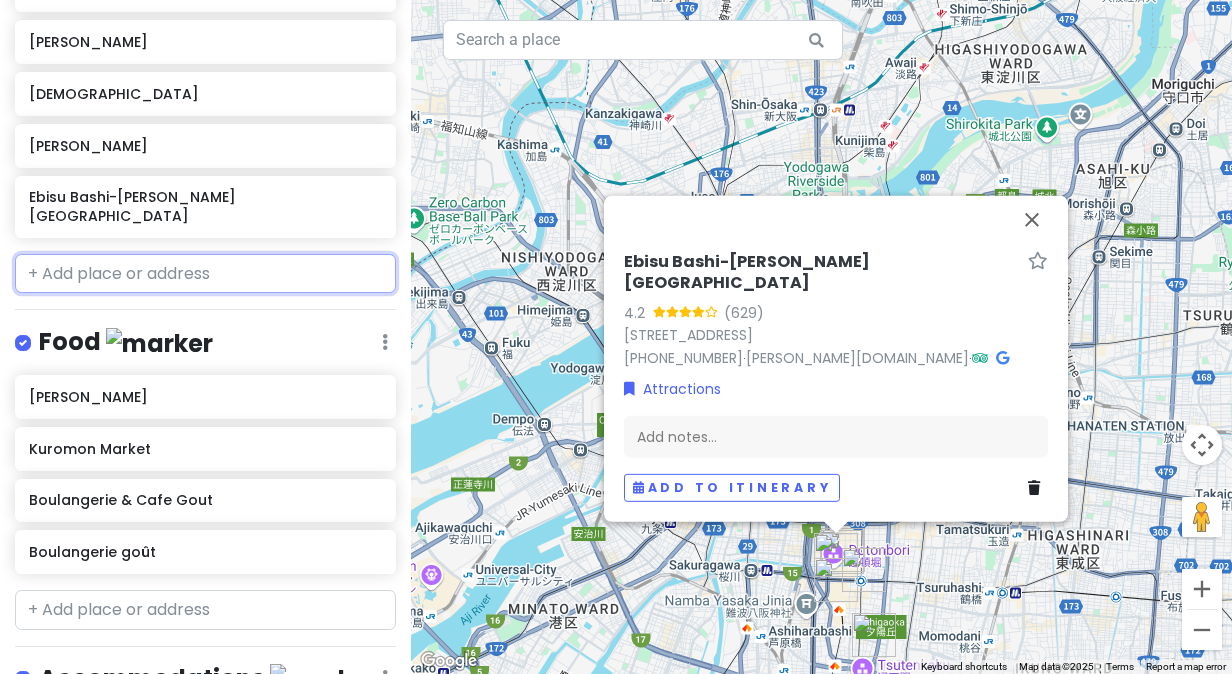 scroll, scrollTop: 555, scrollLeft: 0, axis: vertical 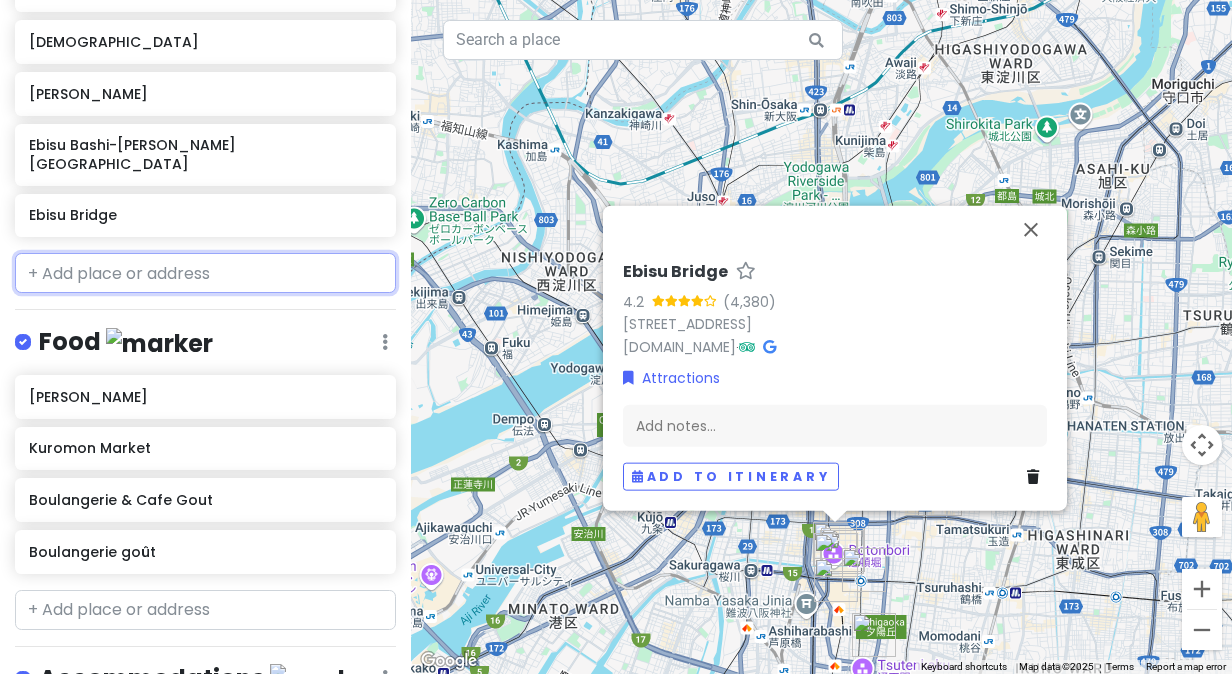 click at bounding box center (205, 273) 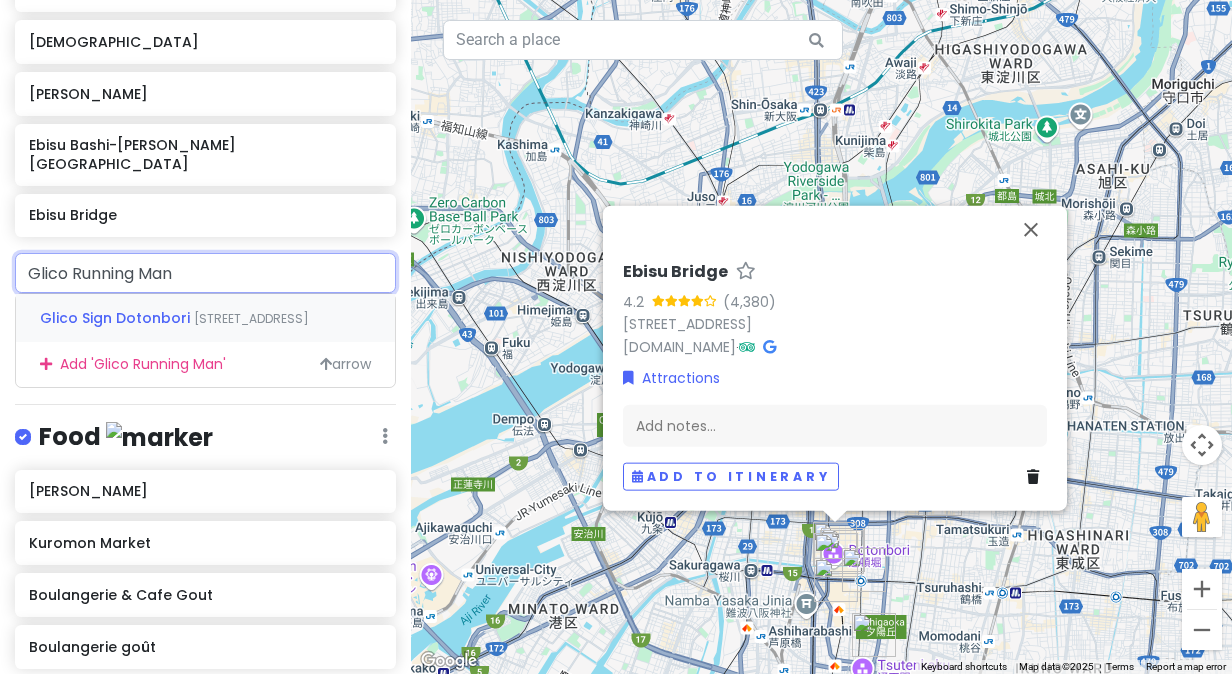 click on "Glico Sign Dotonbori   1 Chome-10-3 Dotonbori, Chuo Ward, Osaka, Japan" at bounding box center (205, 318) 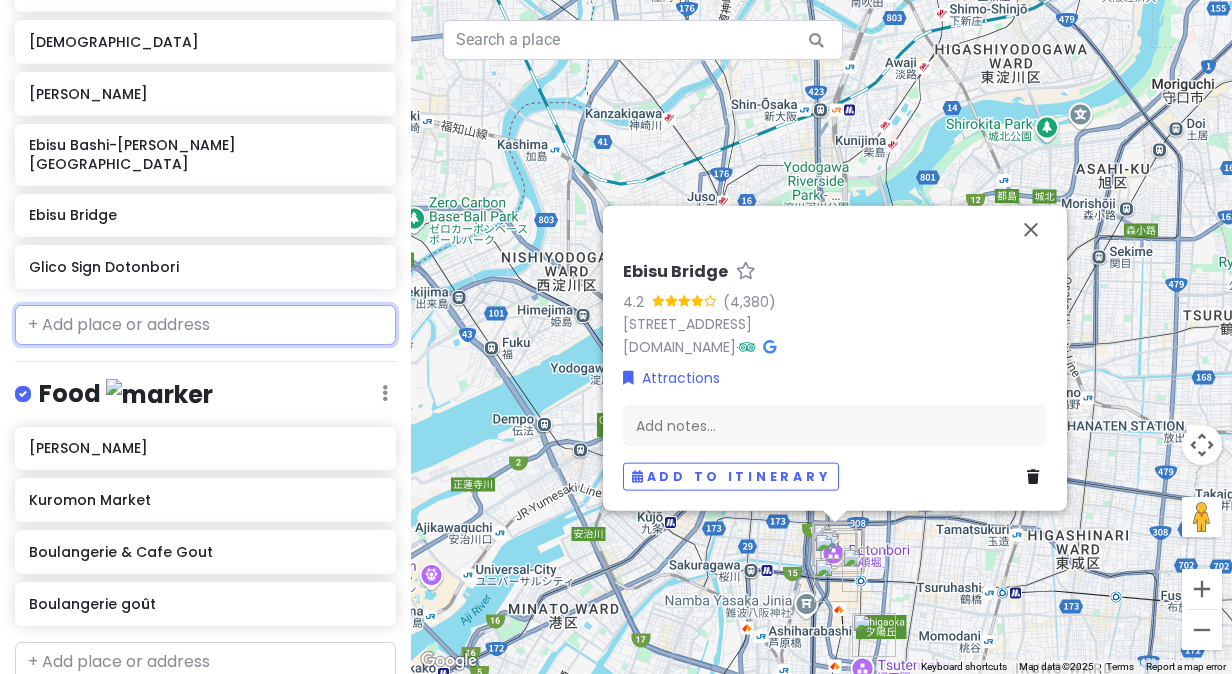 scroll, scrollTop: 607, scrollLeft: 0, axis: vertical 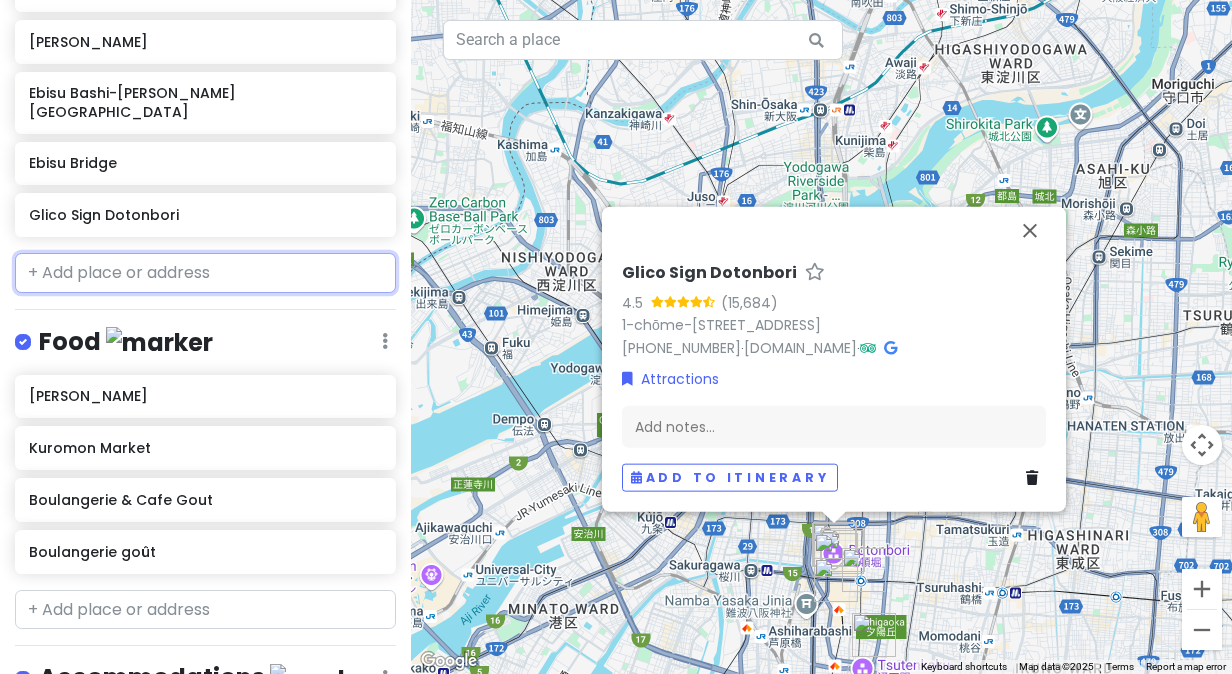 click at bounding box center [205, 273] 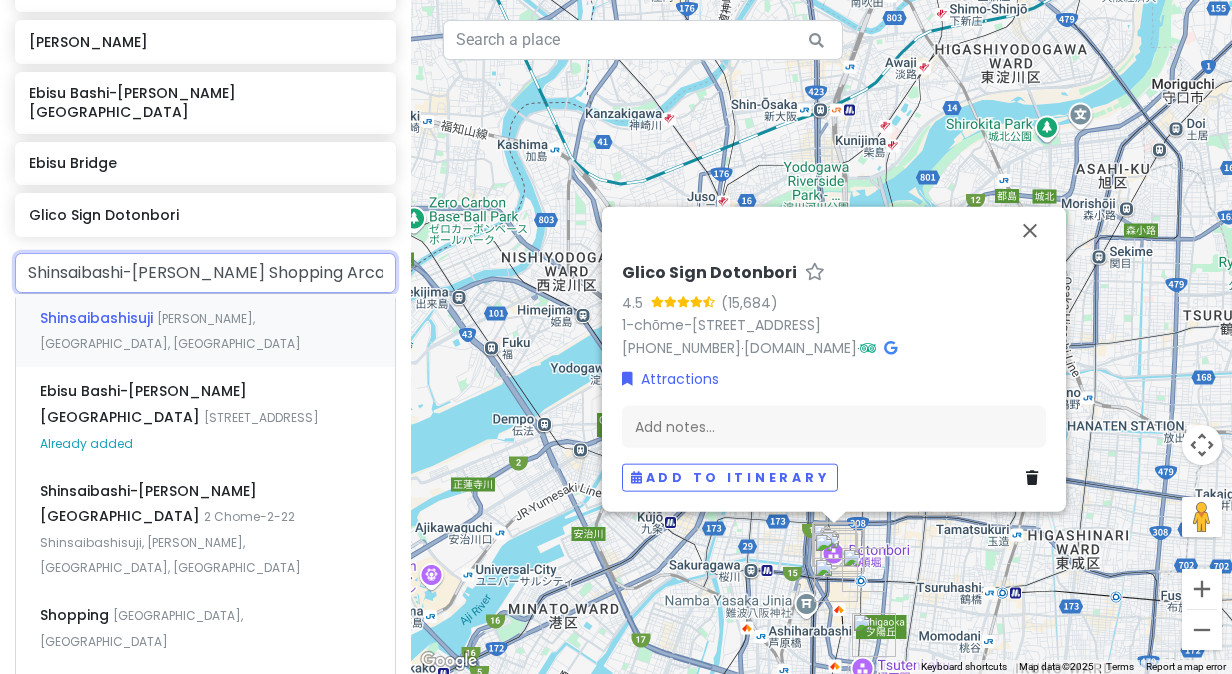click on "Shinsaibashisuji   Chuo Ward, Osaka, Japan" at bounding box center (205, 331) 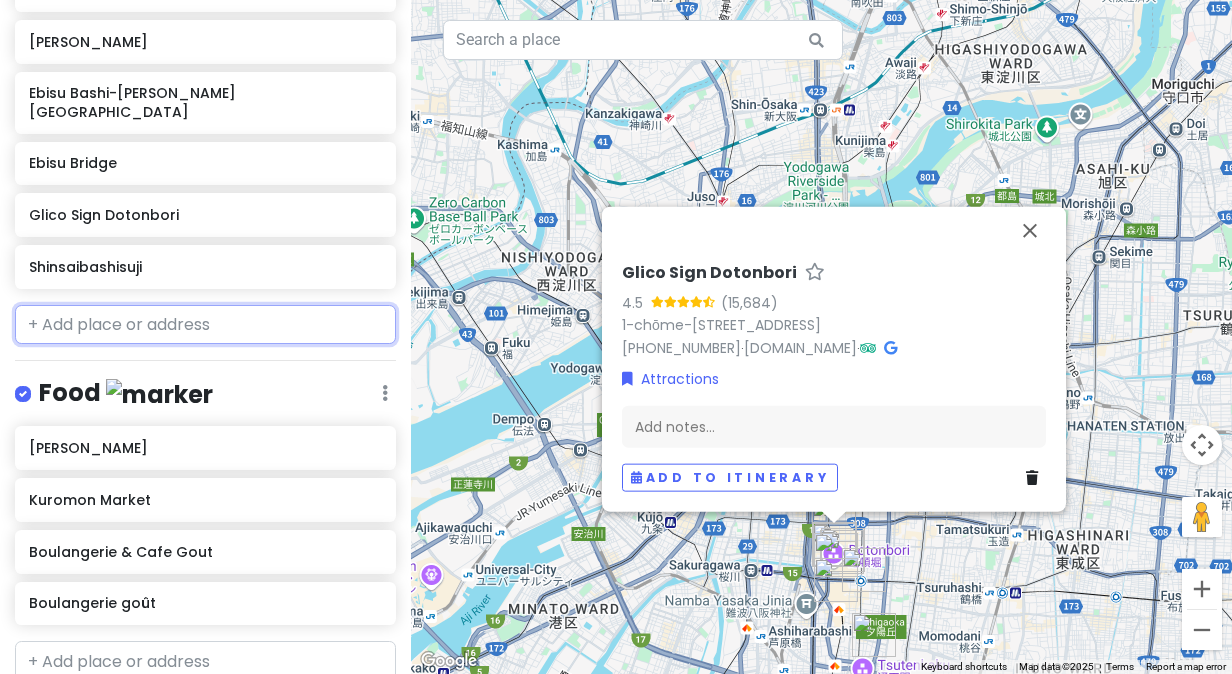 scroll, scrollTop: 658, scrollLeft: 0, axis: vertical 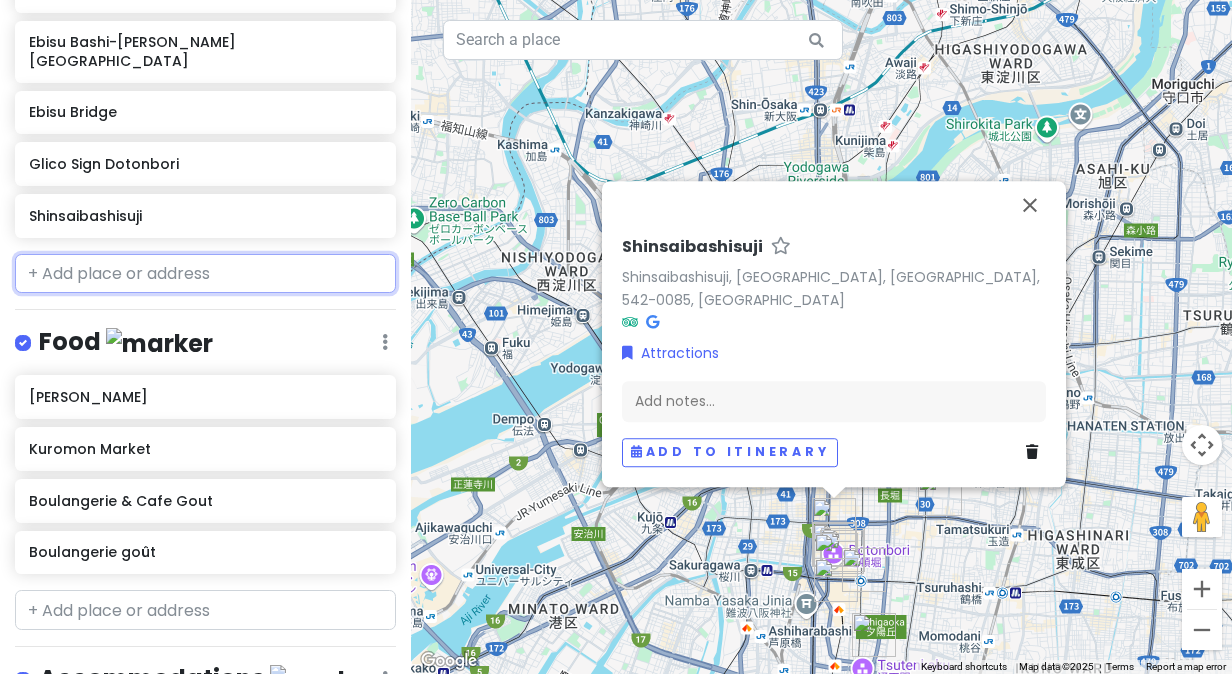 click at bounding box center (205, 274) 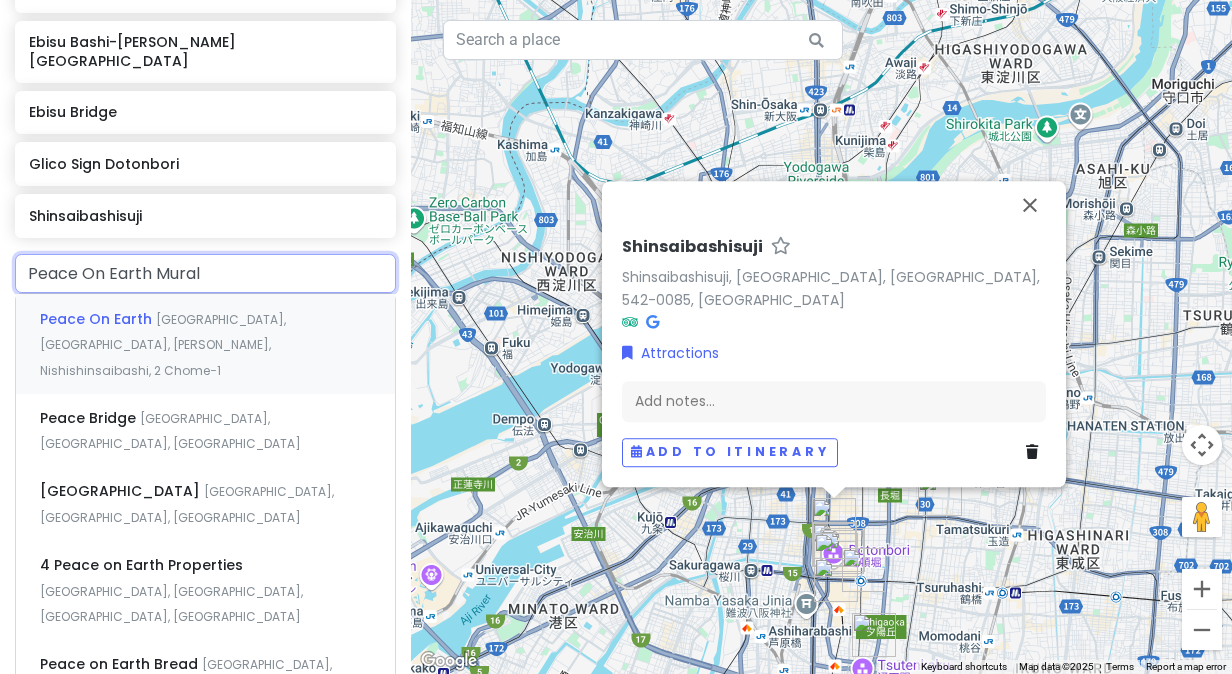 click on "Japan, Osaka, Chuo Ward, Nishishinsaibashi, 2 Chome−1" at bounding box center [163, 345] 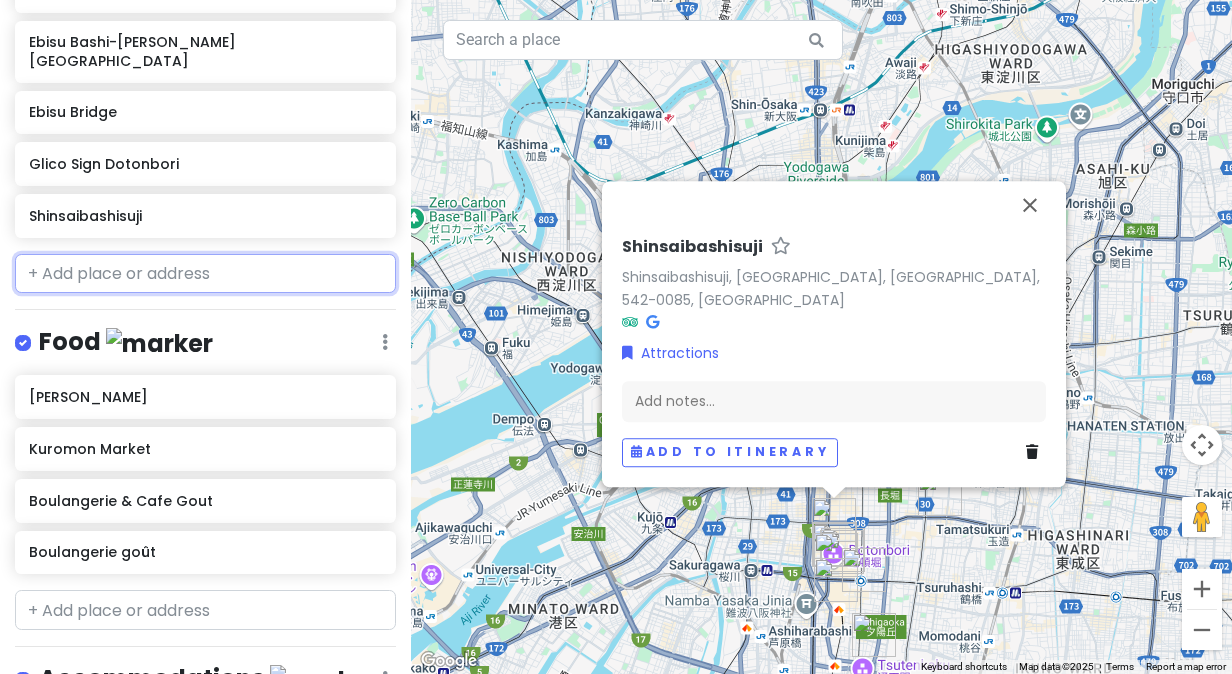 scroll, scrollTop: 710, scrollLeft: 0, axis: vertical 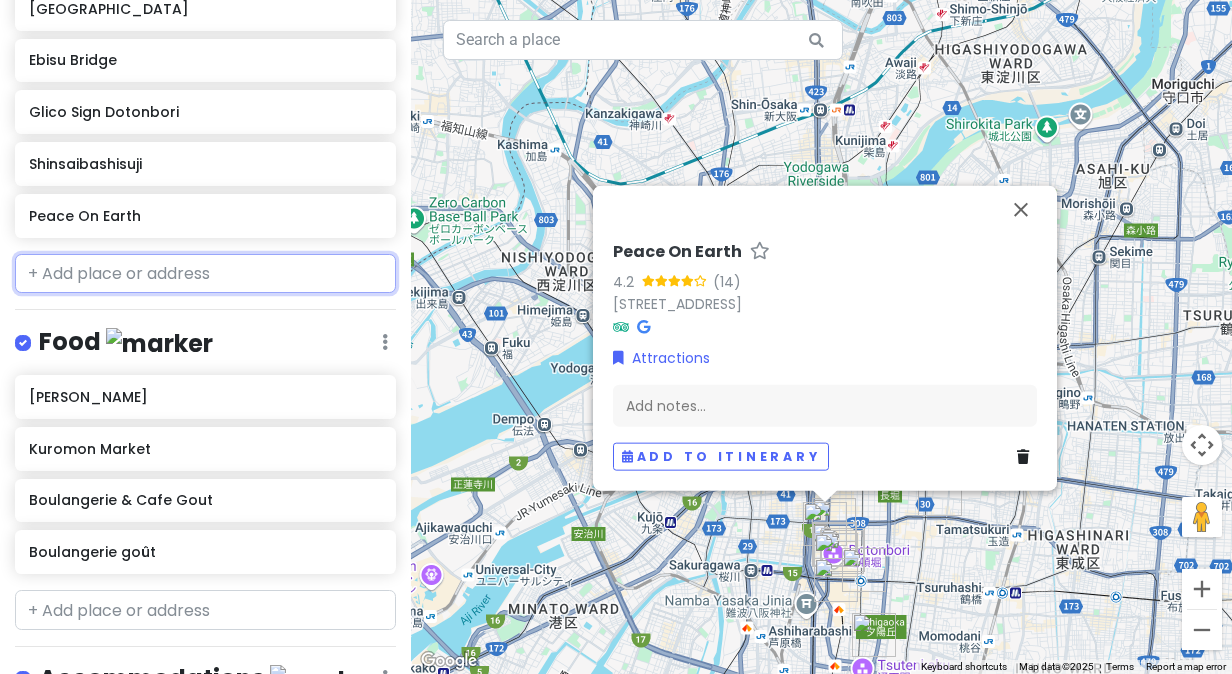 click at bounding box center (205, 274) 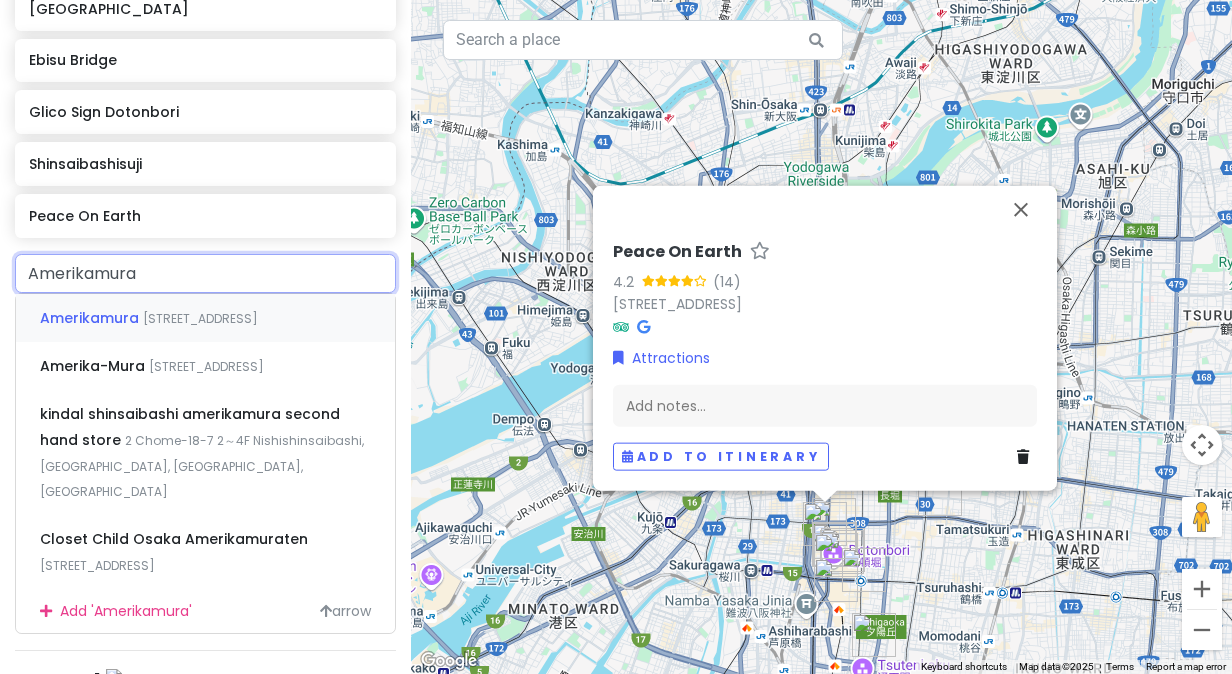 click on "1 Chome Higashishinsaibashi, Chuo Ward, Osaka, Japan" at bounding box center (200, 318) 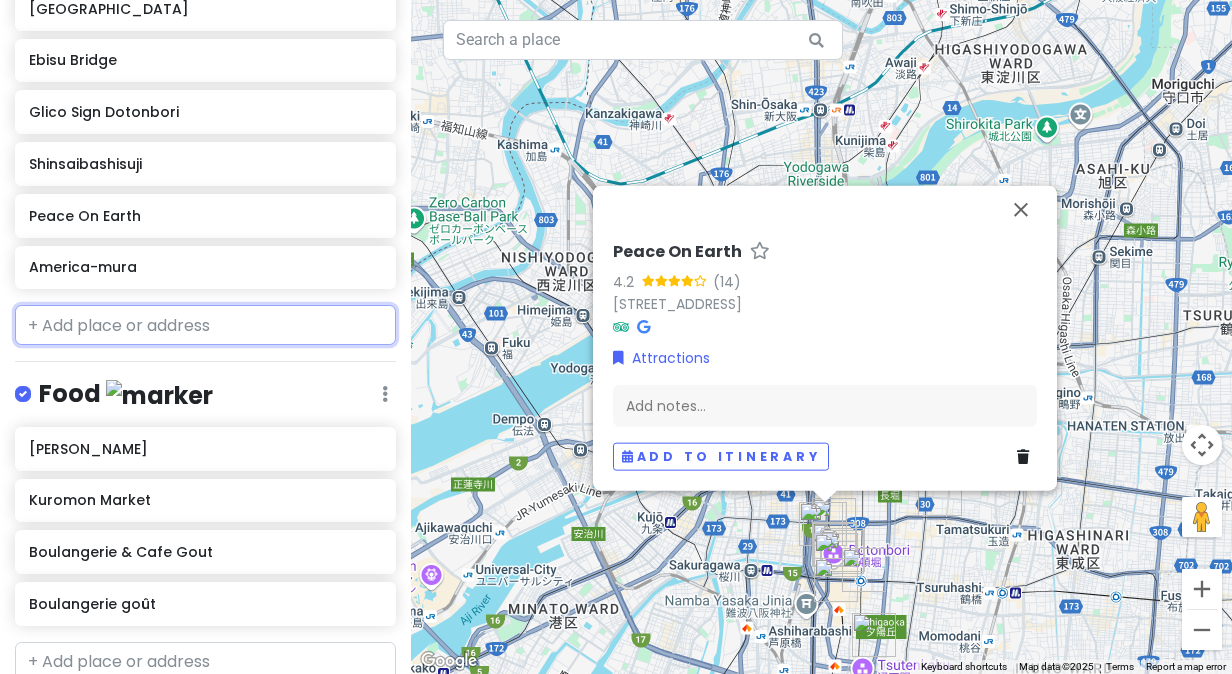 scroll, scrollTop: 762, scrollLeft: 0, axis: vertical 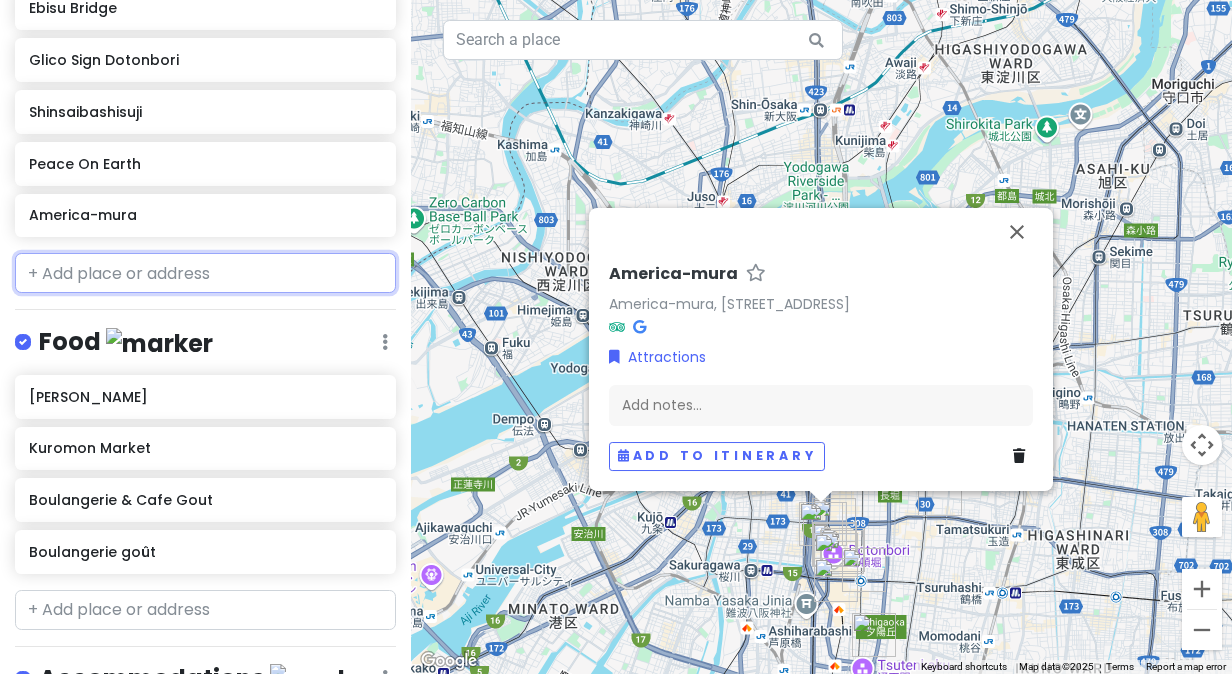 click at bounding box center [205, 273] 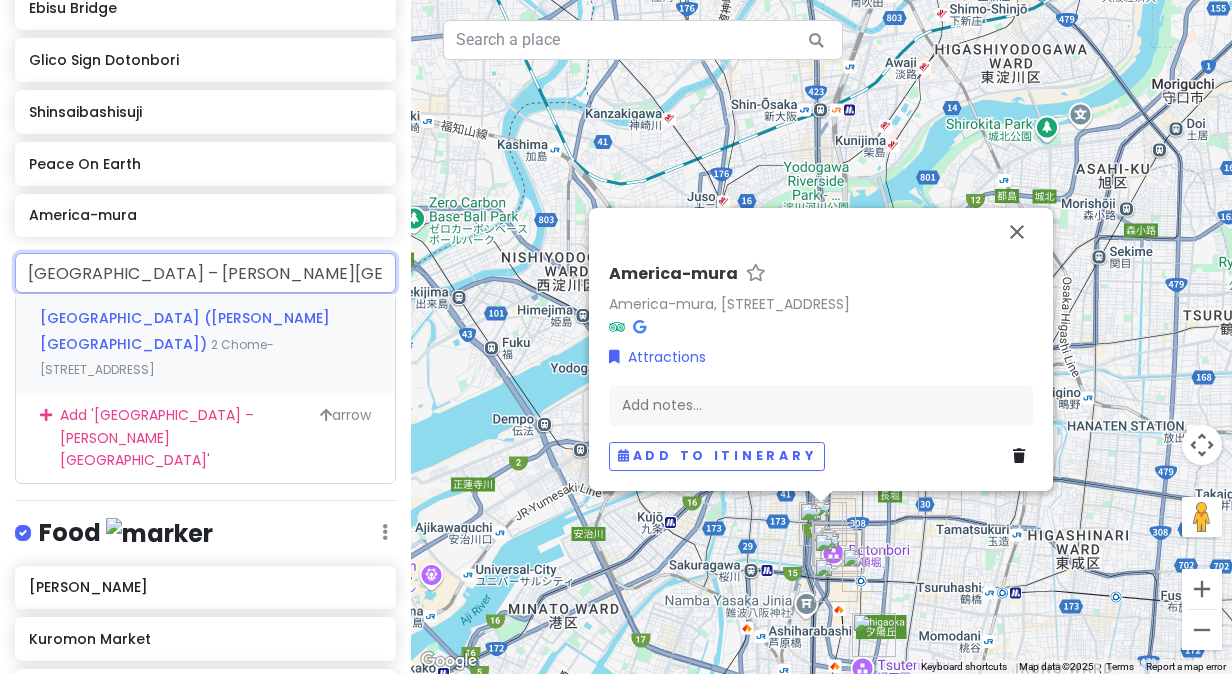 click on "Triangle Park (Mitsu Park)" at bounding box center (185, 331) 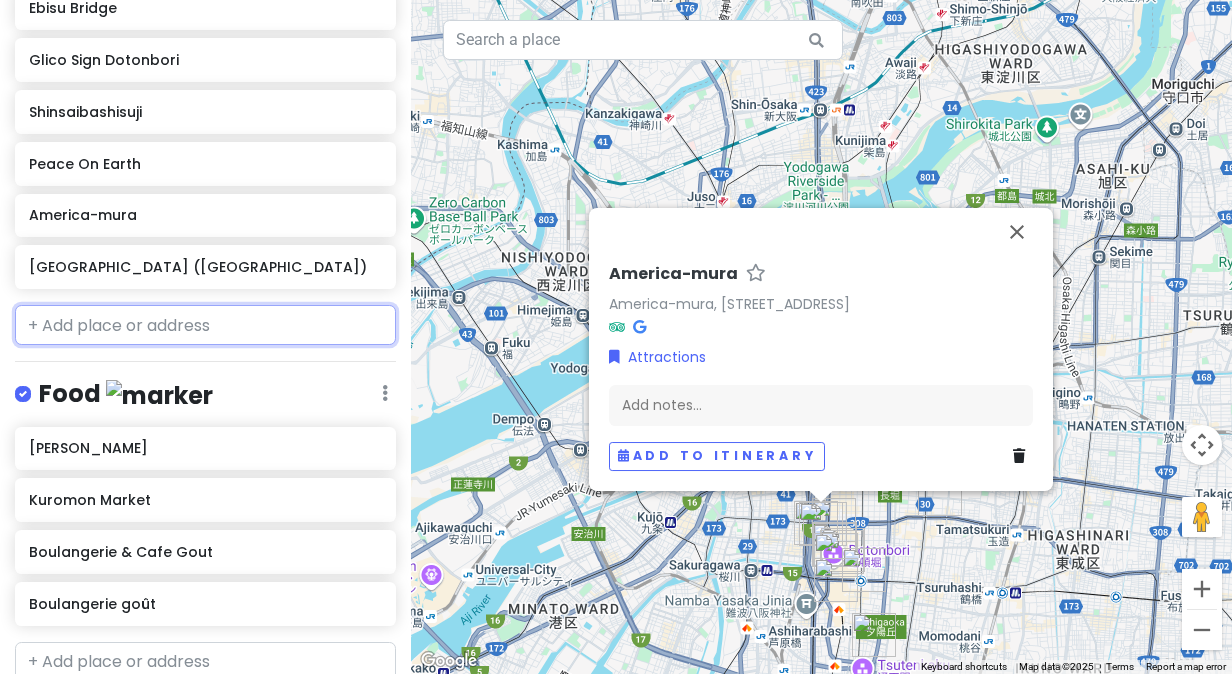 scroll, scrollTop: 814, scrollLeft: 0, axis: vertical 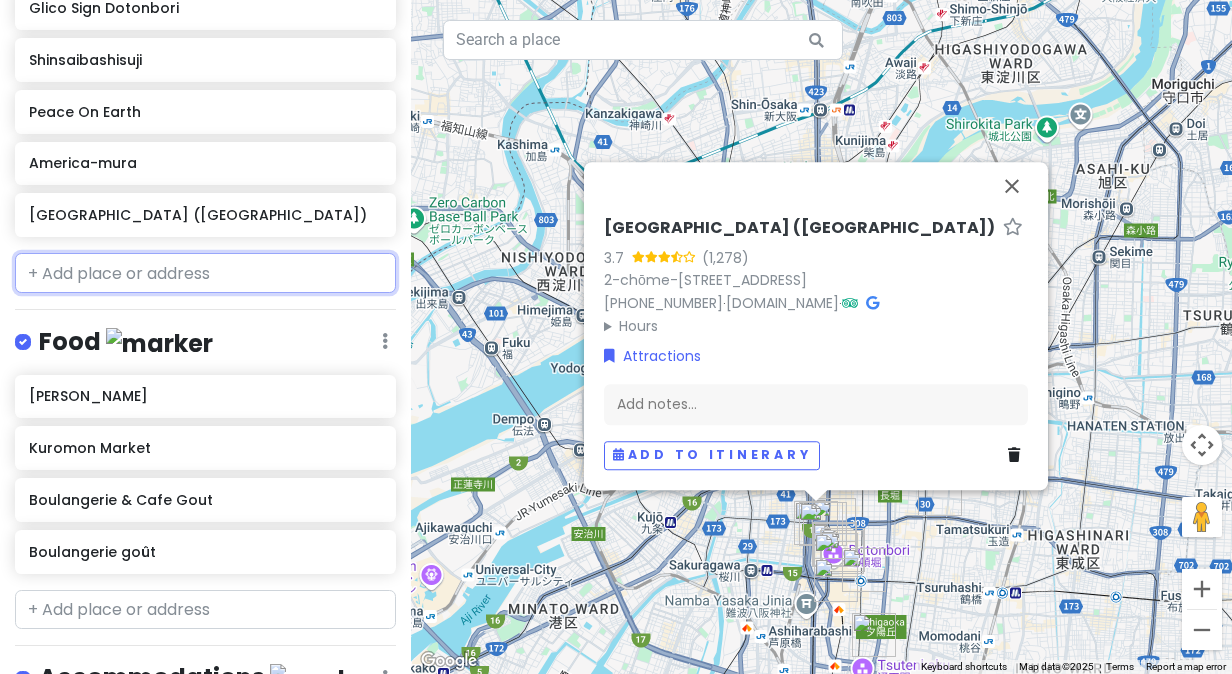 click at bounding box center [205, 273] 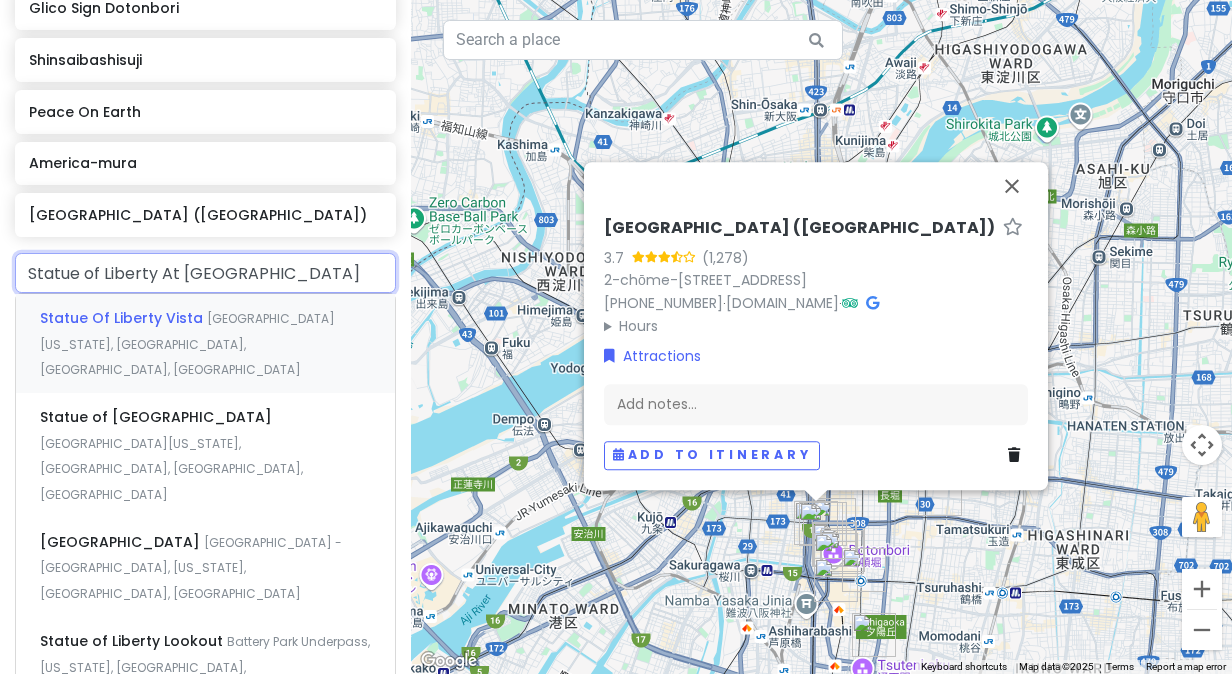 click on "Statue Of Liberty Vista" at bounding box center (123, 318) 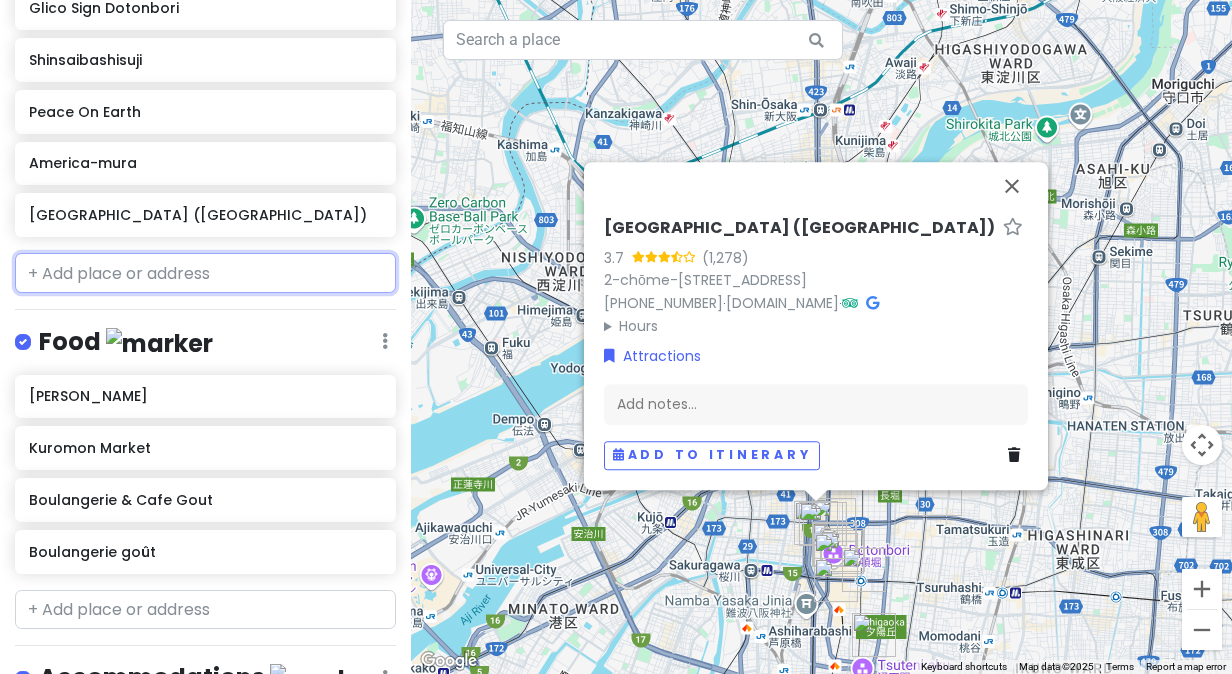 scroll, scrollTop: 866, scrollLeft: 0, axis: vertical 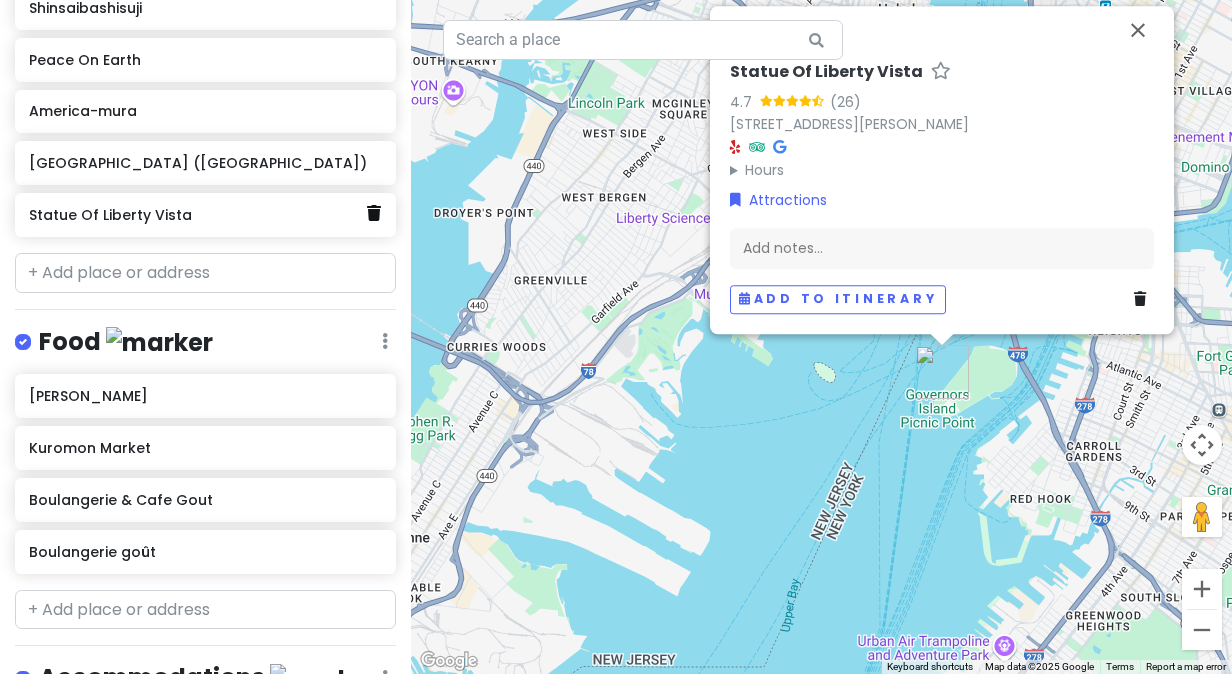 click 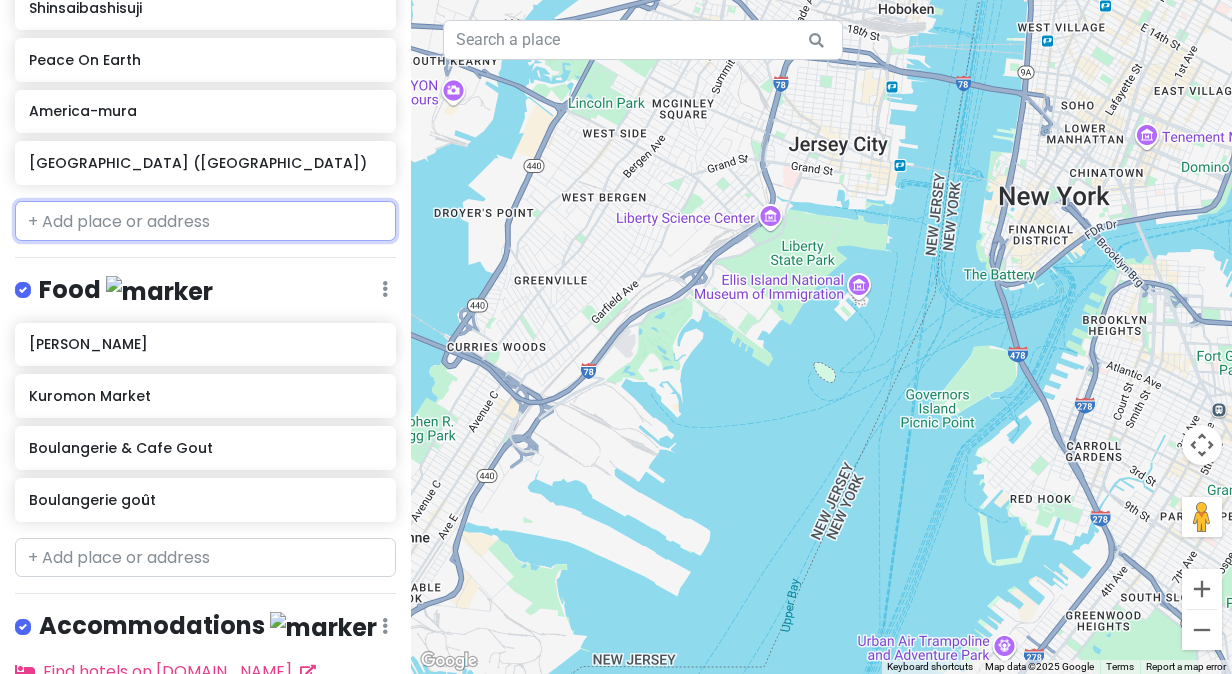 scroll, scrollTop: 814, scrollLeft: 0, axis: vertical 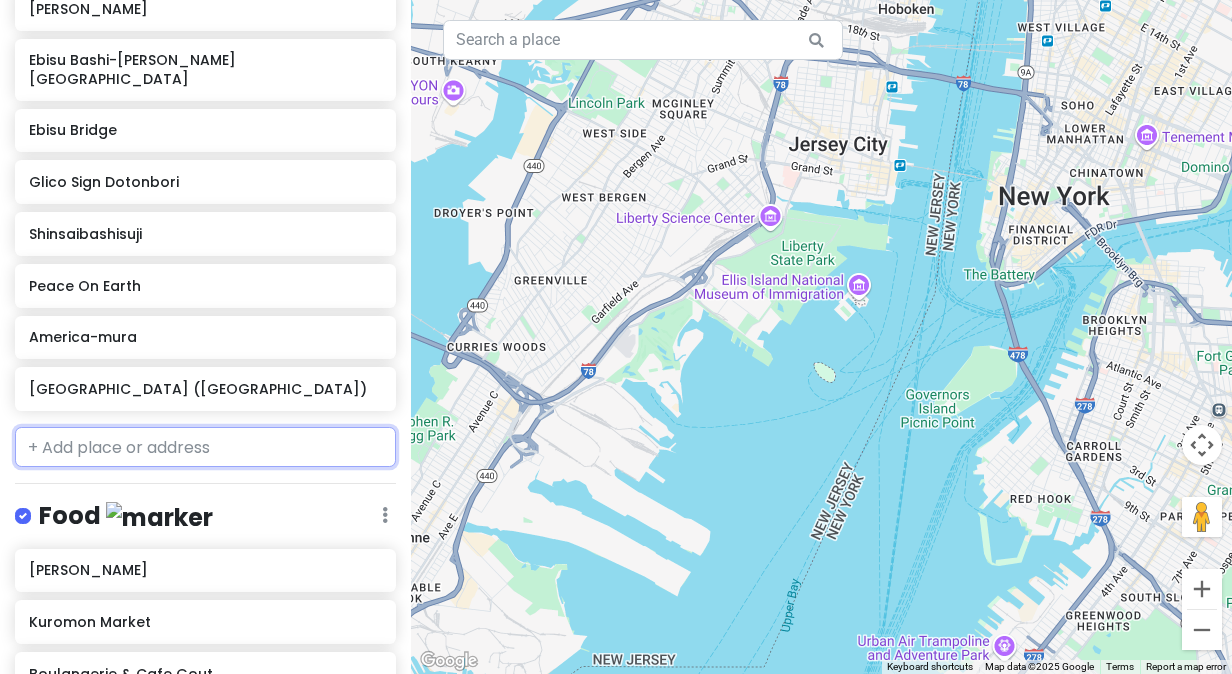 paste on "Namba Yasaka Shrine – The Lion’s Head Shrine" 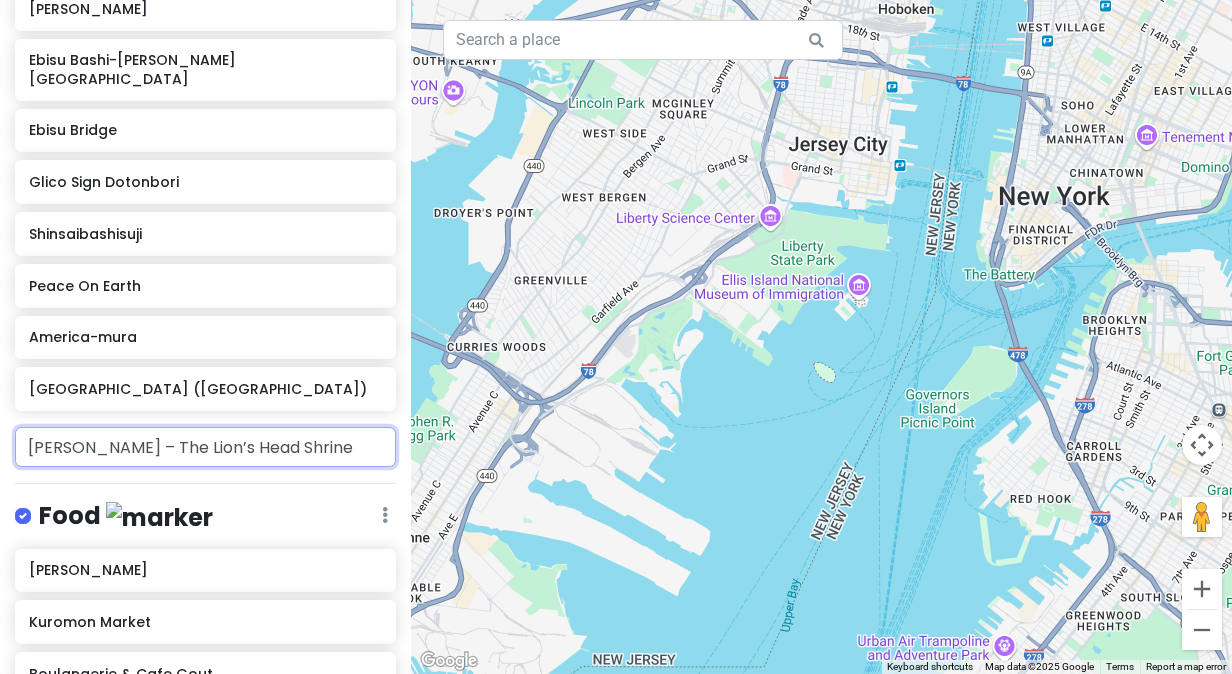 scroll, scrollTop: 0, scrollLeft: 33, axis: horizontal 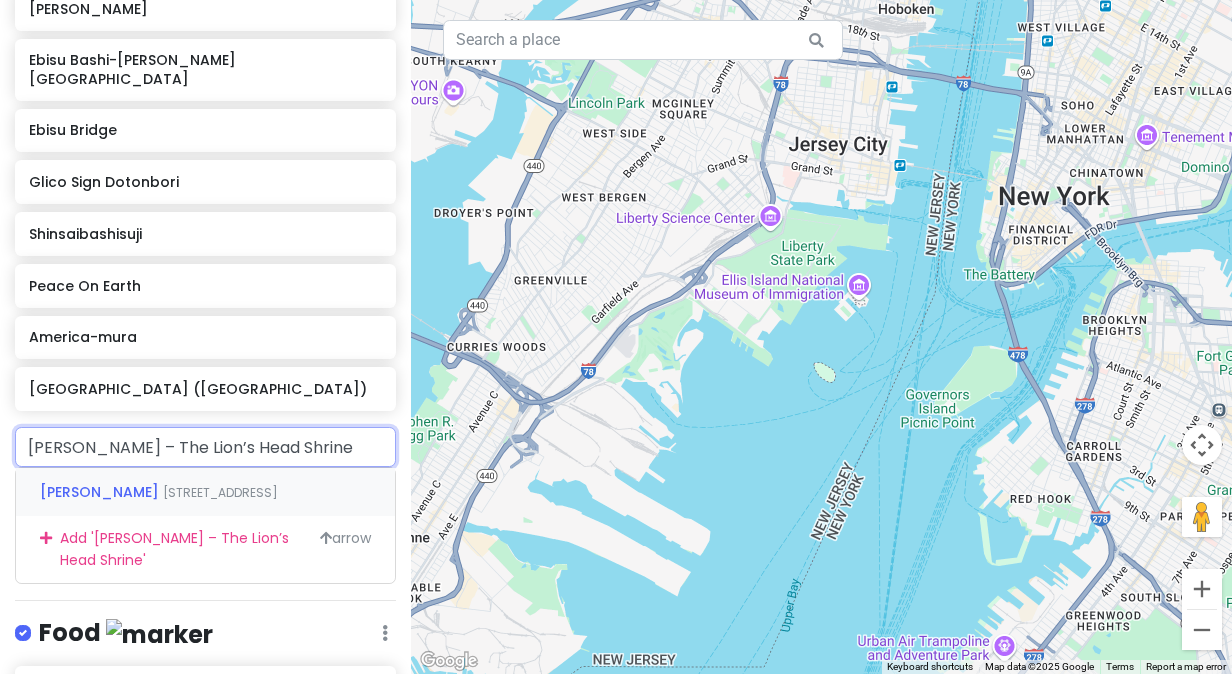 click on "Namba Yasaka Jinja   2 Chome-9-19 Motomachi, Naniwa Ward, Osaka, Japan" at bounding box center [205, 492] 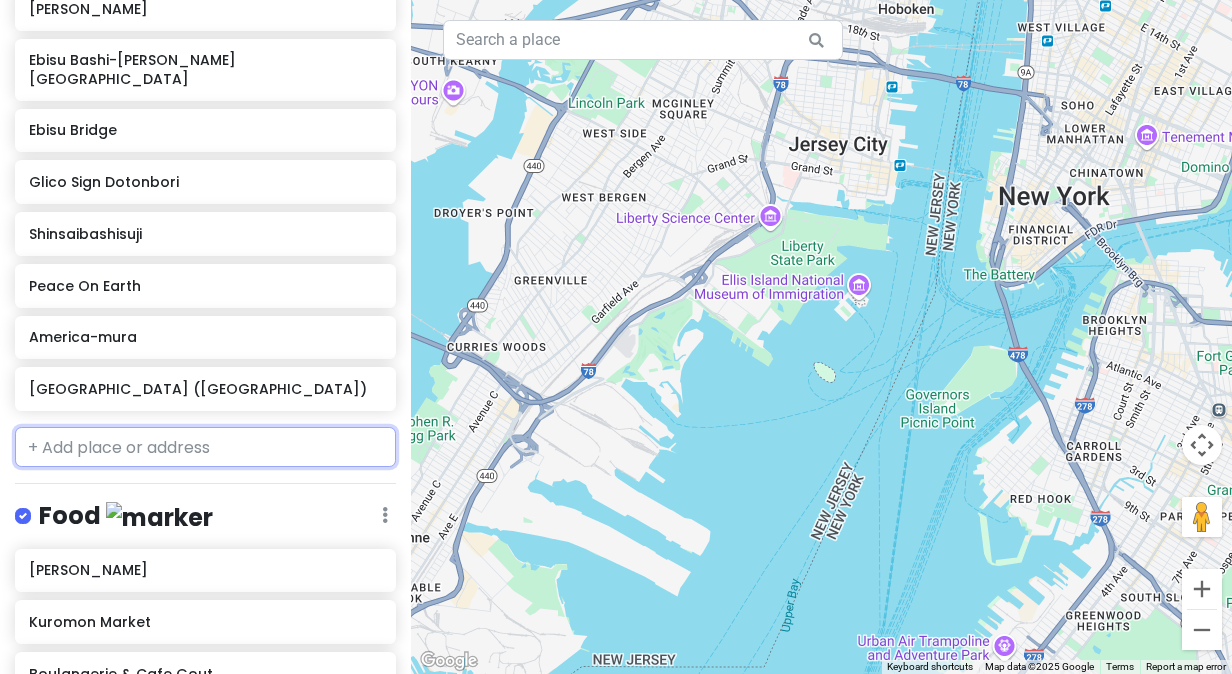 scroll, scrollTop: 0, scrollLeft: 0, axis: both 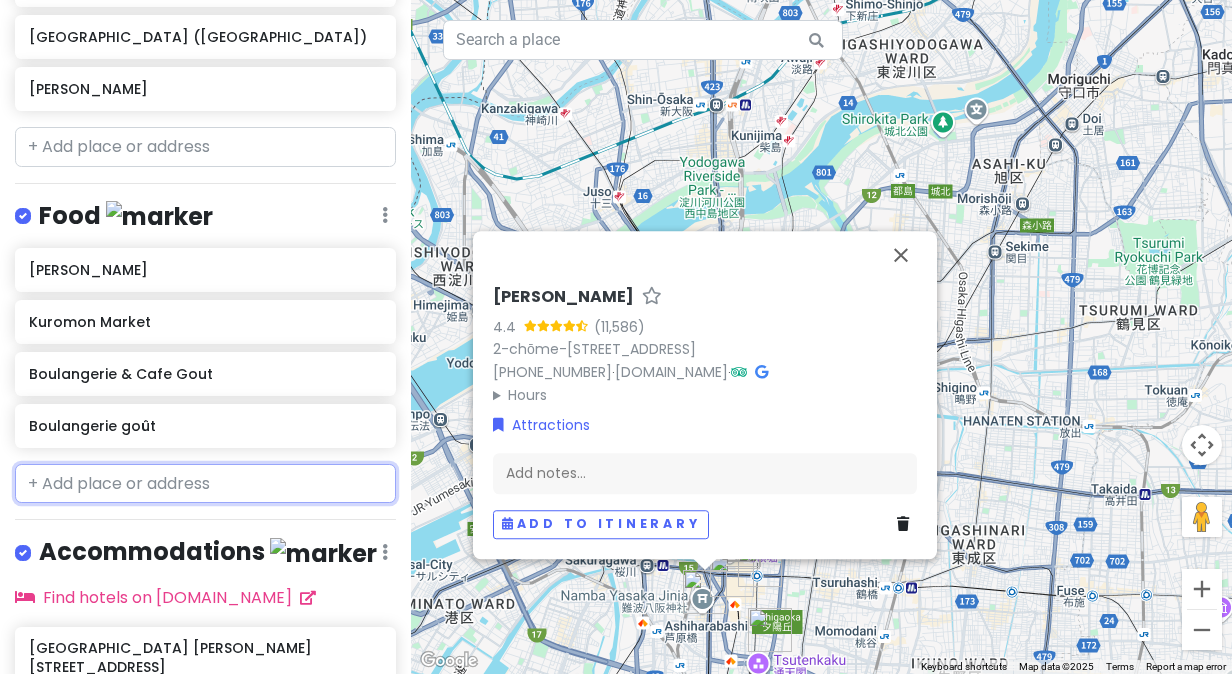 click at bounding box center [205, 484] 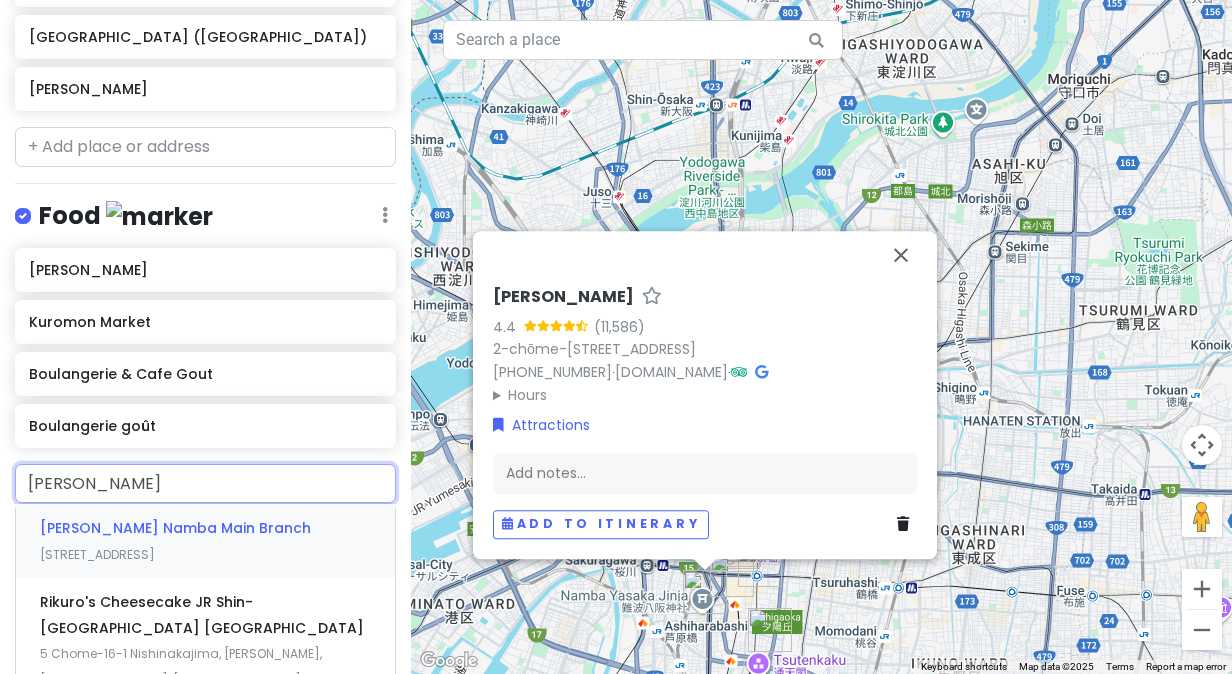 click on "Rikuro’s Namba Main Branch   3 Chome-2-28 Namba, Chuo Ward, Osaka, Japan" at bounding box center (205, 541) 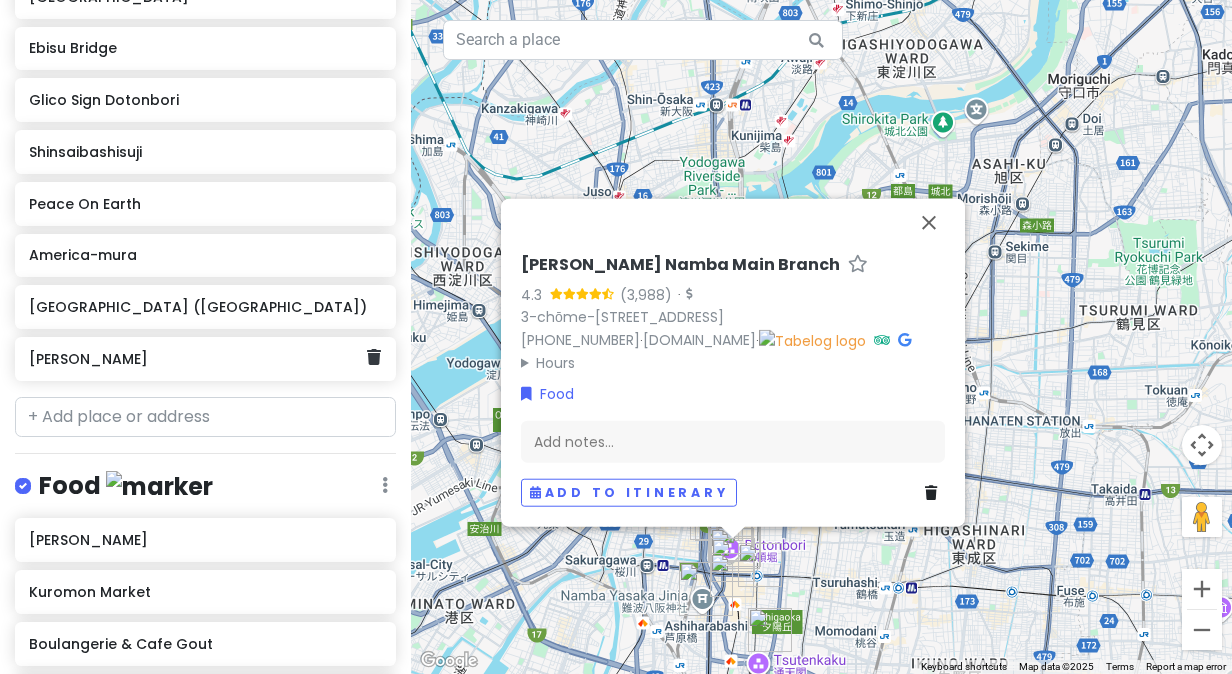 scroll, scrollTop: 592, scrollLeft: 0, axis: vertical 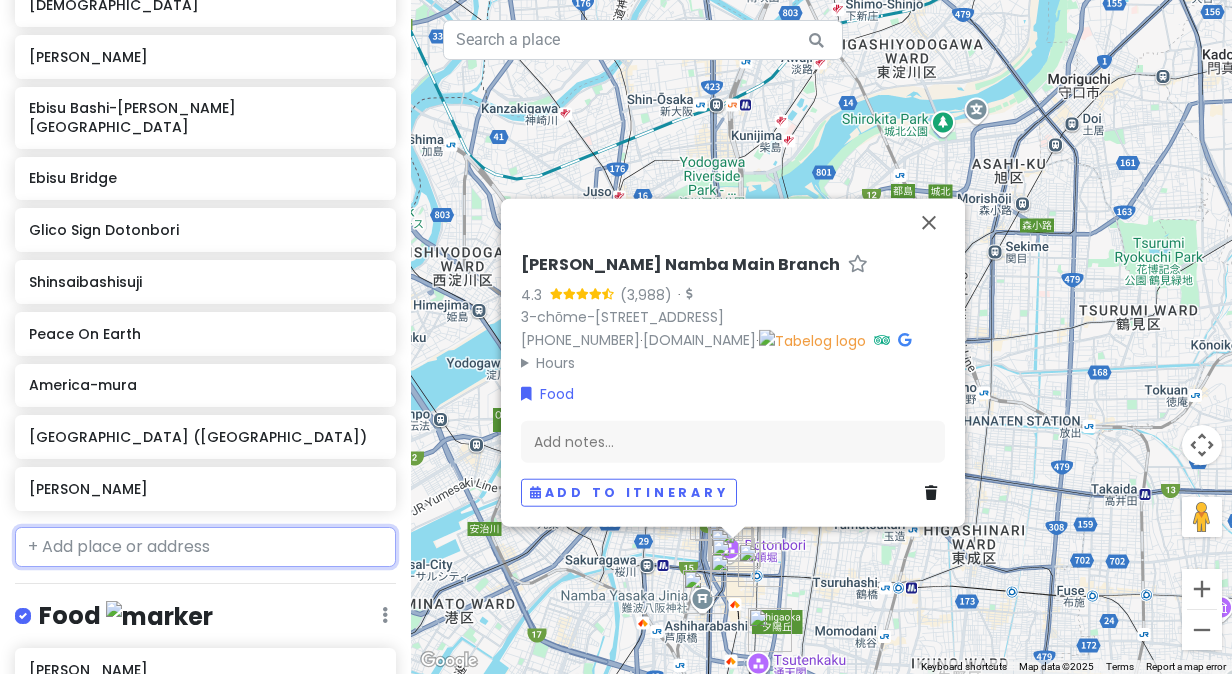 click at bounding box center (205, 547) 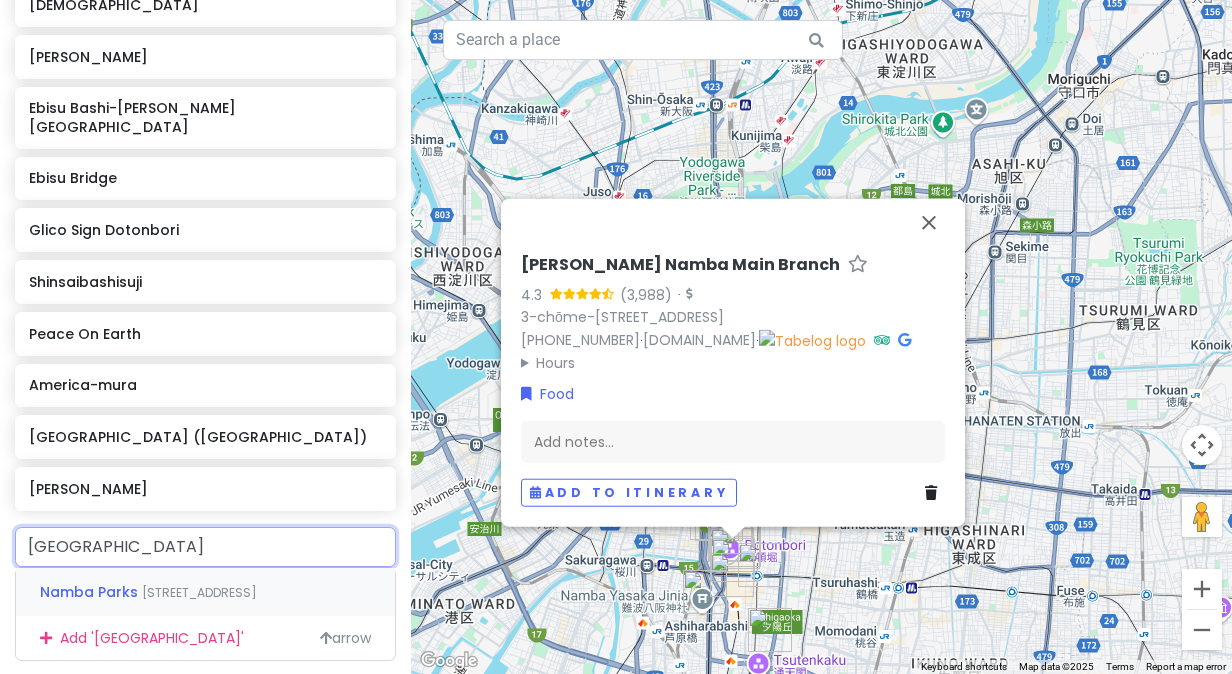 click on "Namba Parks   2 Chome-10-70 Nanbanaka, Naniwa Ward, Osaka, Japan" at bounding box center (205, 592) 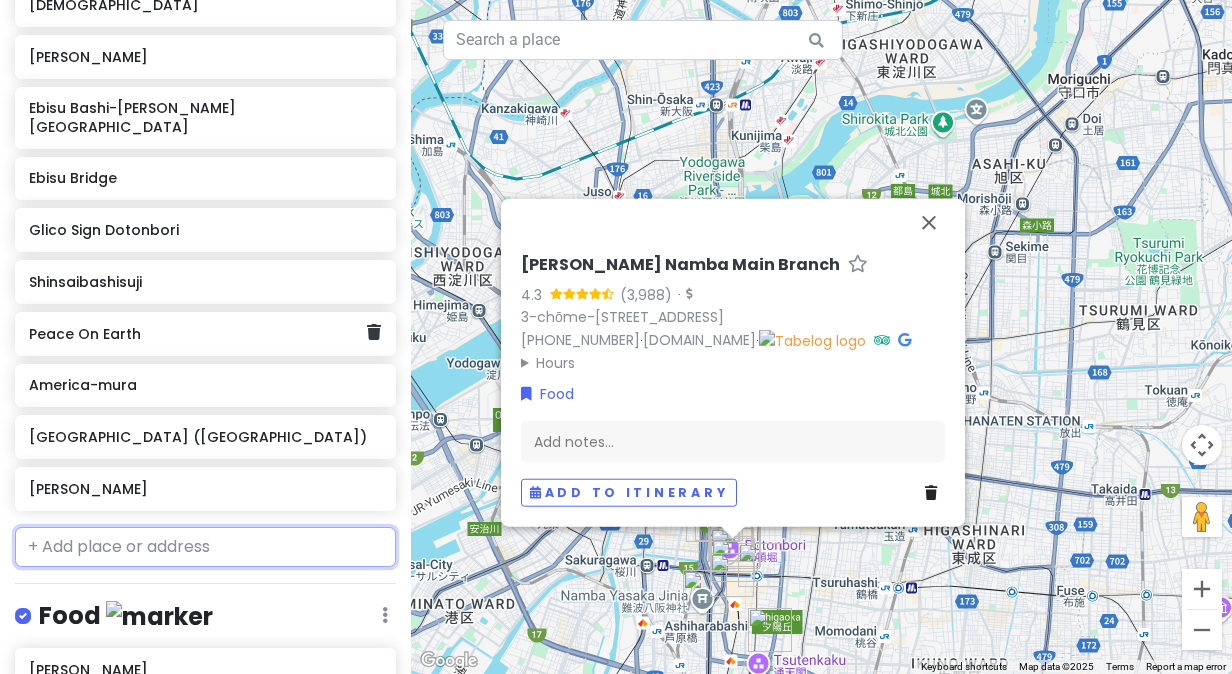 scroll, scrollTop: 644, scrollLeft: 0, axis: vertical 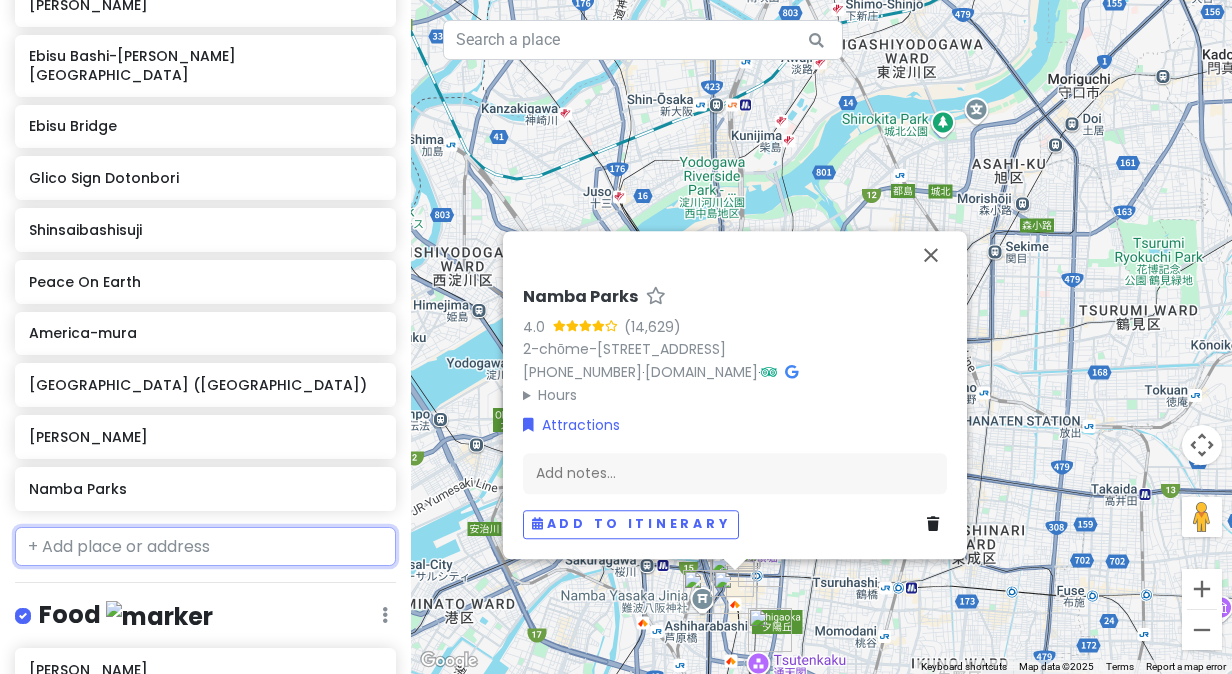 click at bounding box center [205, 547] 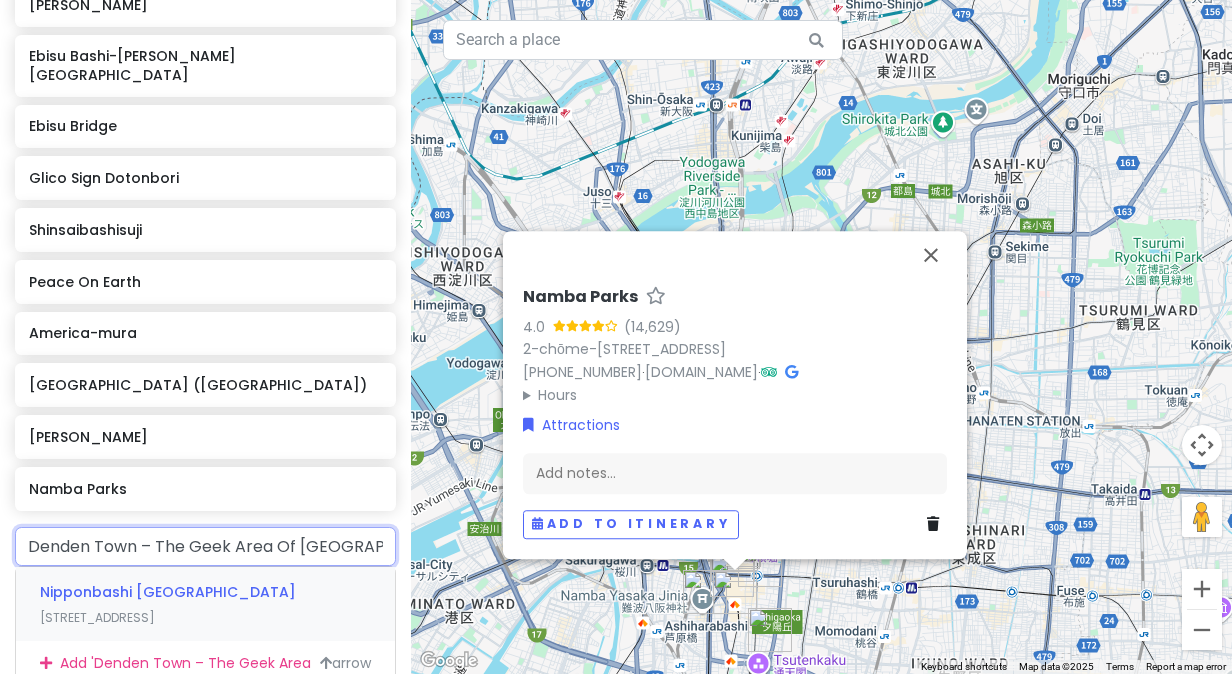 click on "4 Chome-9 Nipponbashi, Naniwa Ward, Osaka, Japan" at bounding box center (97, 617) 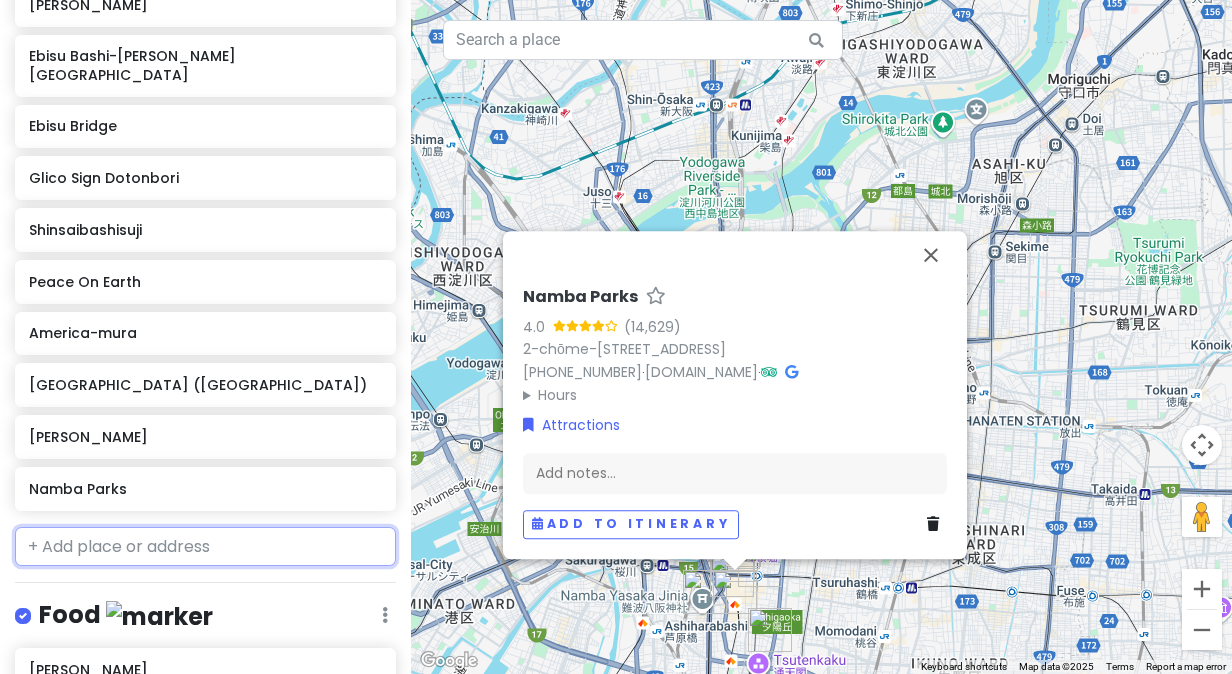 scroll, scrollTop: 695, scrollLeft: 0, axis: vertical 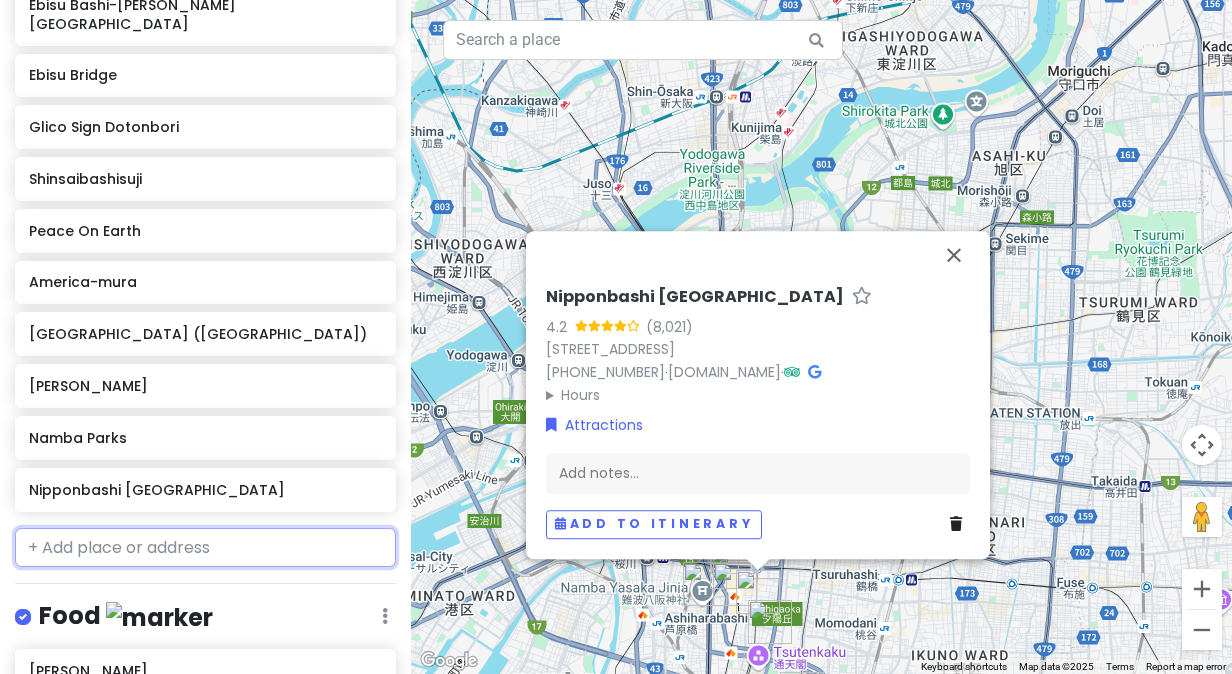 click at bounding box center [205, 548] 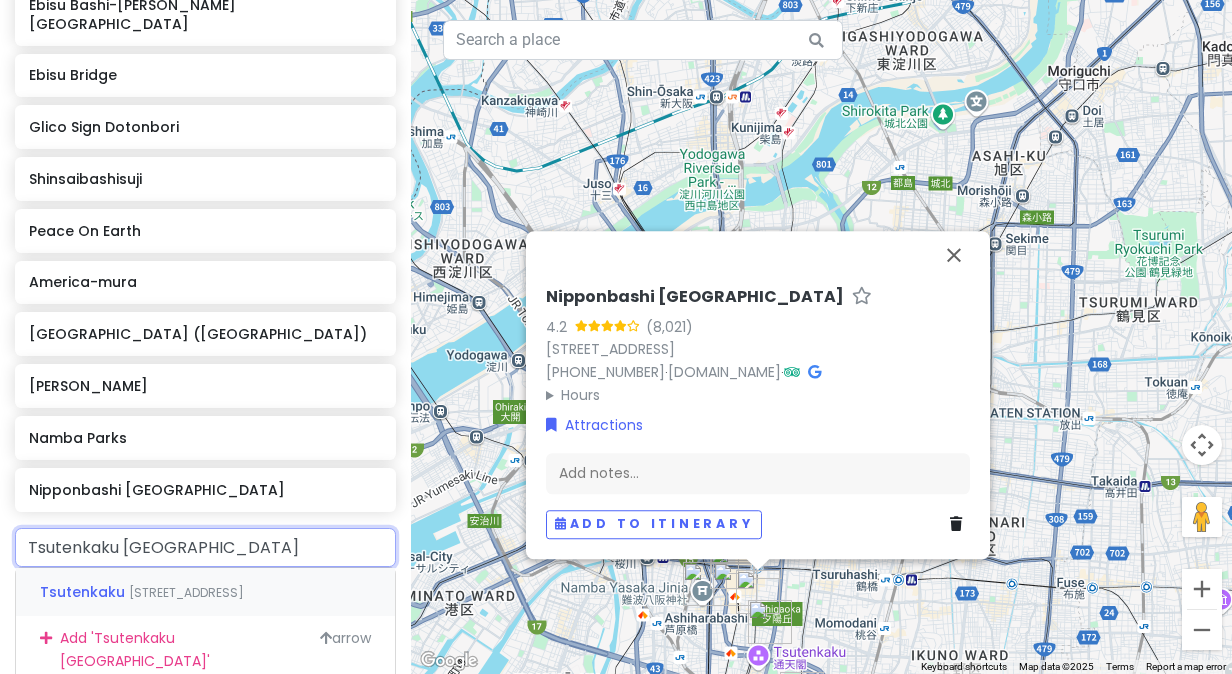 click on "1 Chome-18-6 Ebisuhigashi, Naniwa Ward, Osaka, Japan" at bounding box center [186, 592] 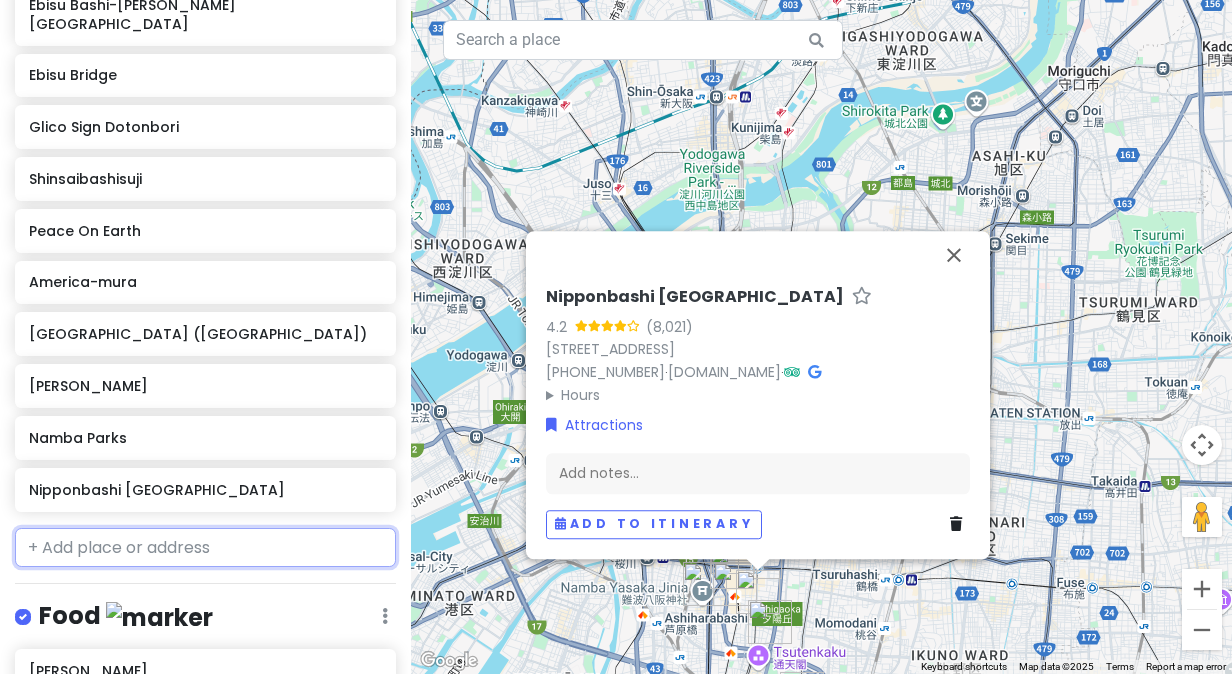 scroll, scrollTop: 747, scrollLeft: 0, axis: vertical 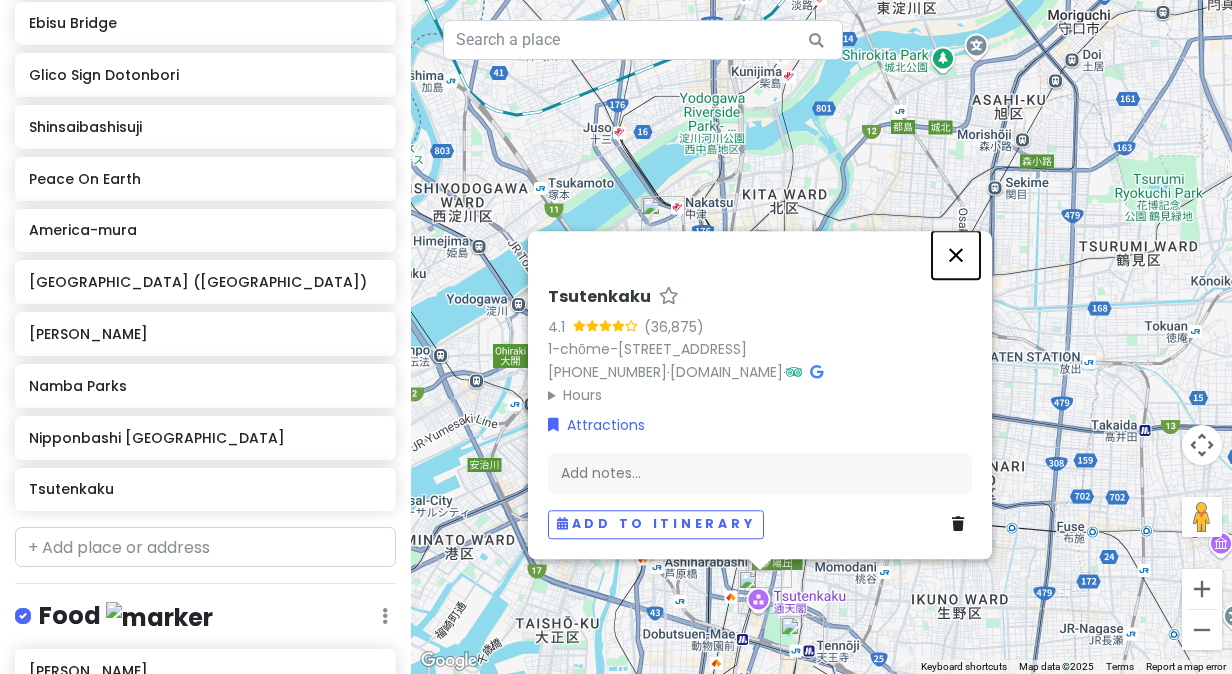 click at bounding box center (956, 255) 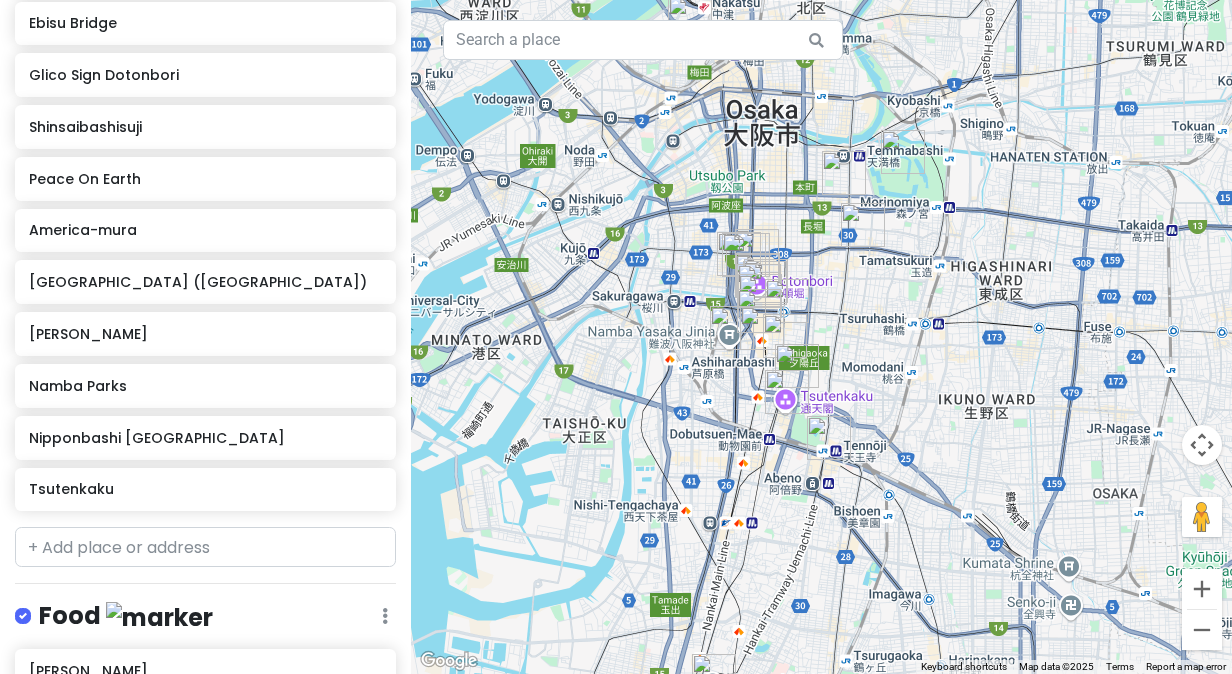 drag, startPoint x: 1011, startPoint y: 630, endPoint x: 1068, endPoint y: 384, distance: 252.51732 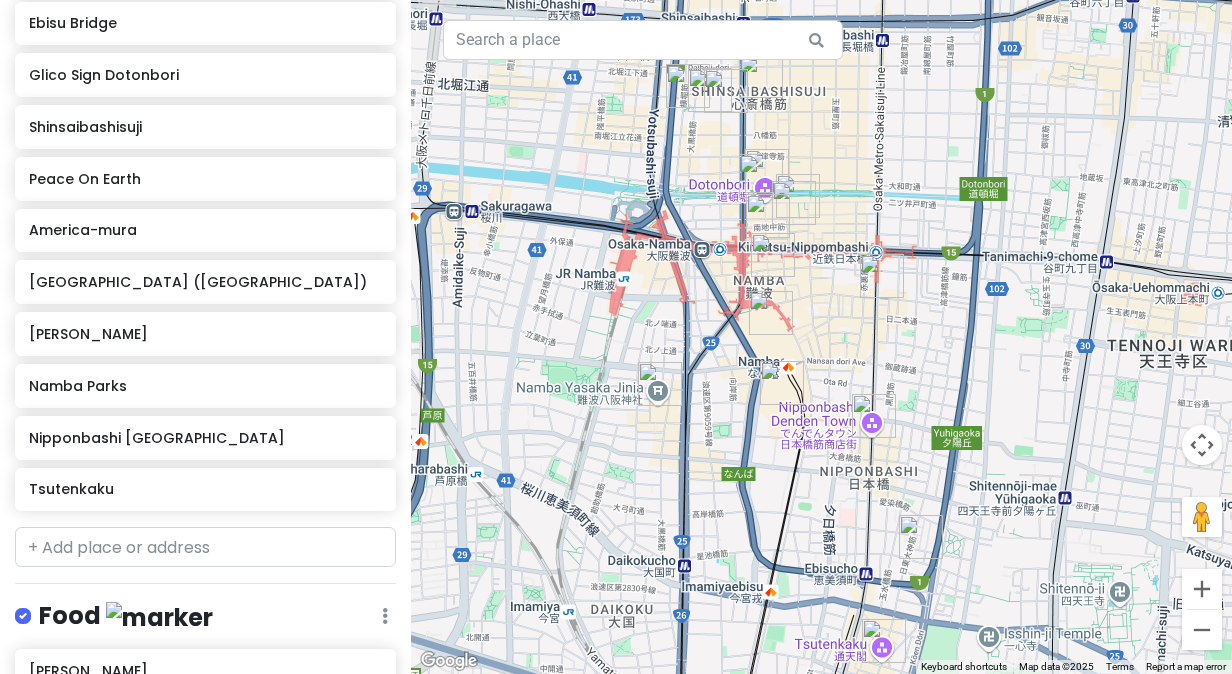 drag, startPoint x: 860, startPoint y: 201, endPoint x: 1044, endPoint y: 452, distance: 311.21857 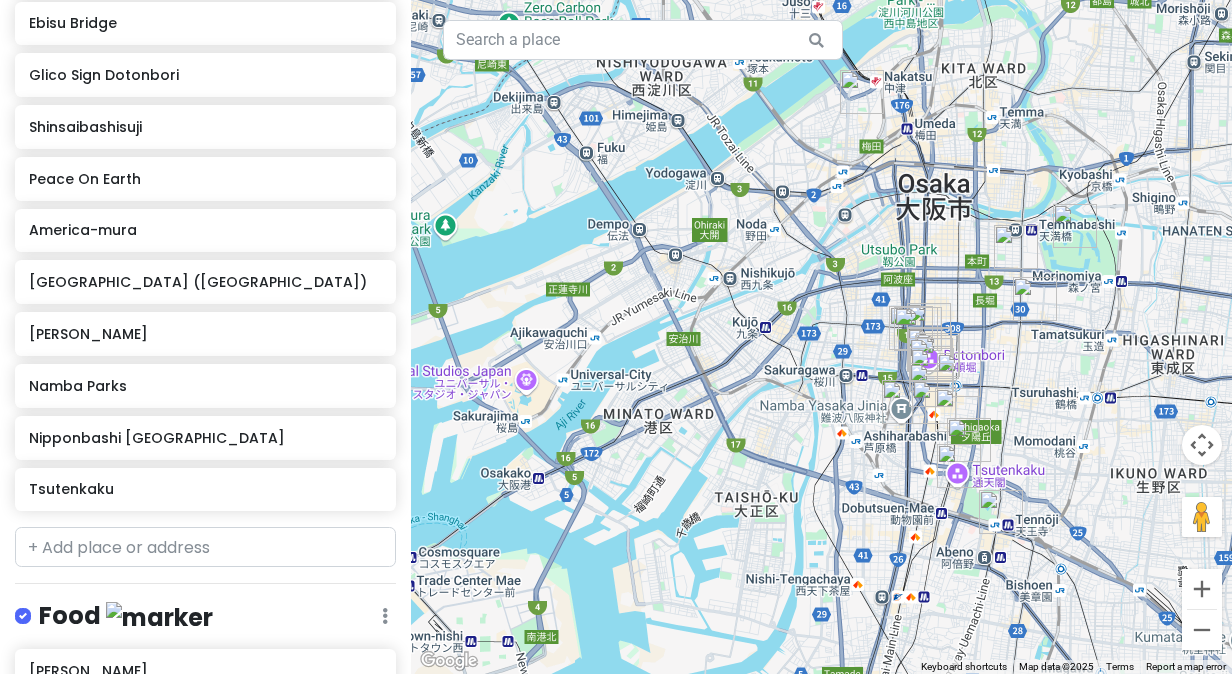 drag, startPoint x: 1139, startPoint y: 455, endPoint x: 1019, endPoint y: 439, distance: 121.061966 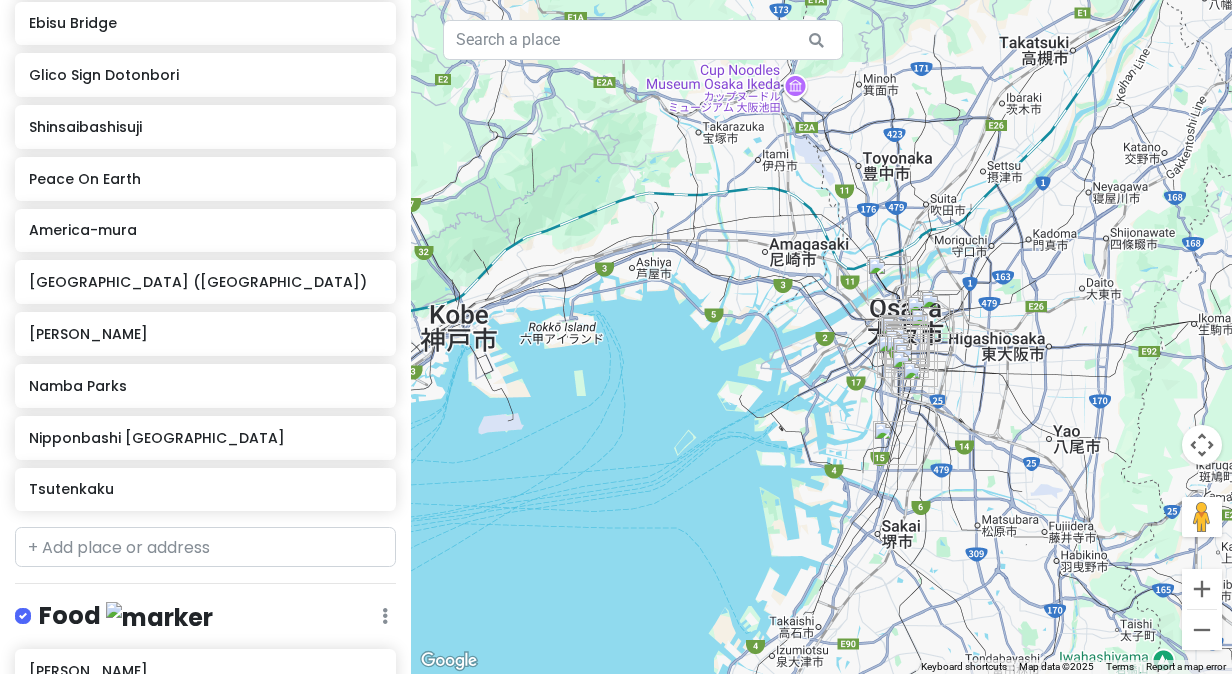 drag, startPoint x: 1108, startPoint y: 512, endPoint x: 1044, endPoint y: 427, distance: 106.400185 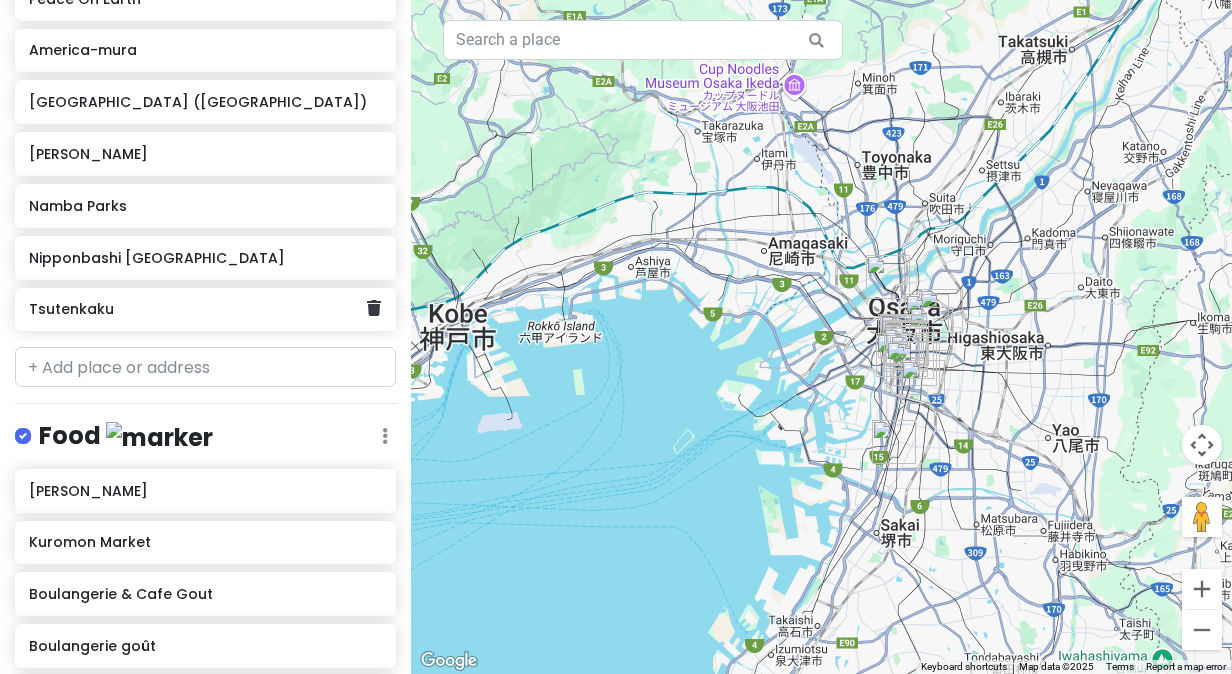 scroll, scrollTop: 1147, scrollLeft: 0, axis: vertical 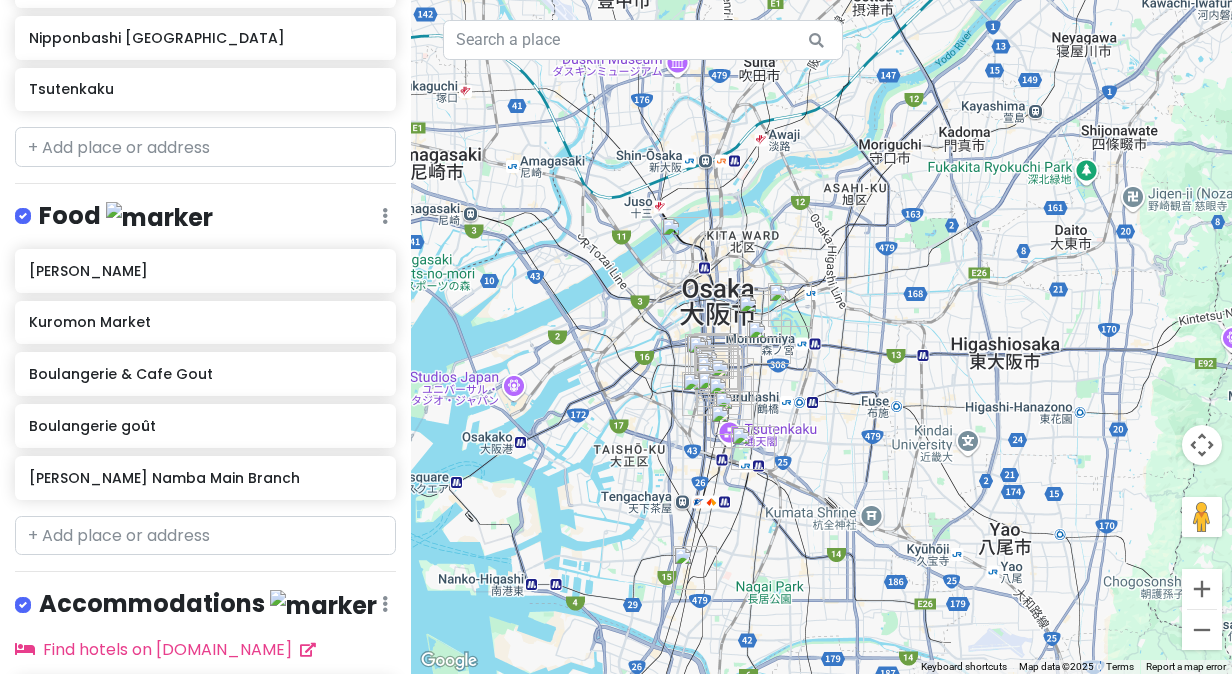 drag, startPoint x: 822, startPoint y: 333, endPoint x: 836, endPoint y: 373, distance: 42.379242 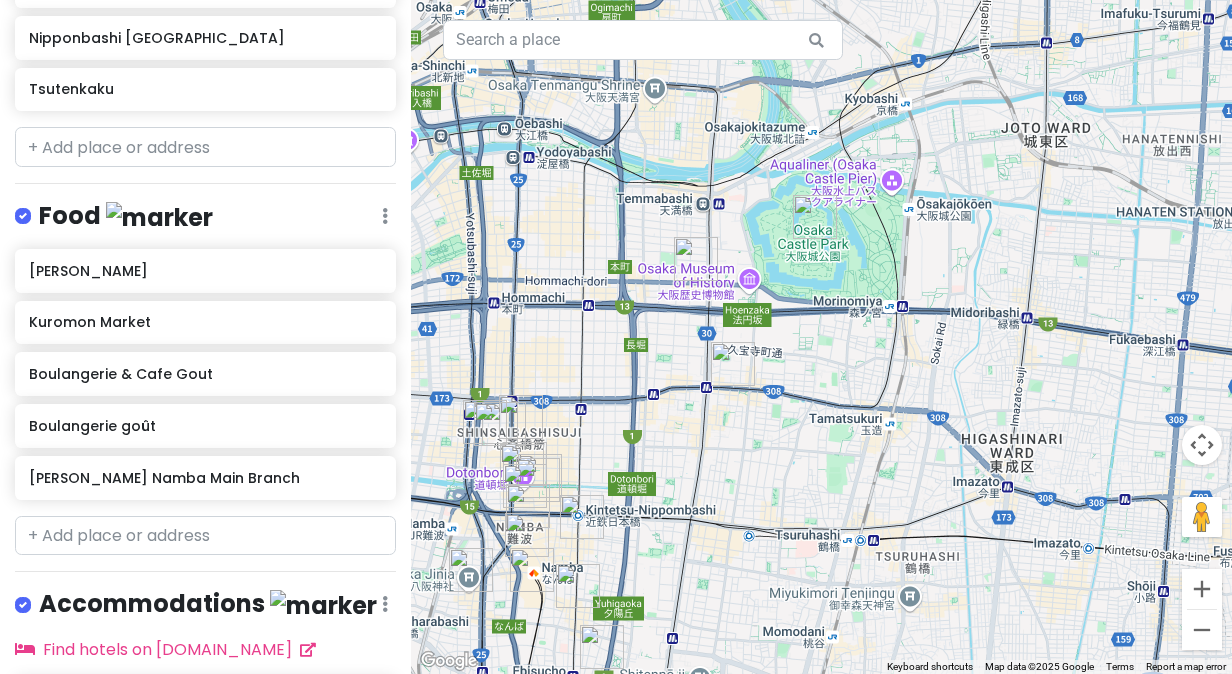 drag, startPoint x: 728, startPoint y: 330, endPoint x: 837, endPoint y: 388, distance: 123.47064 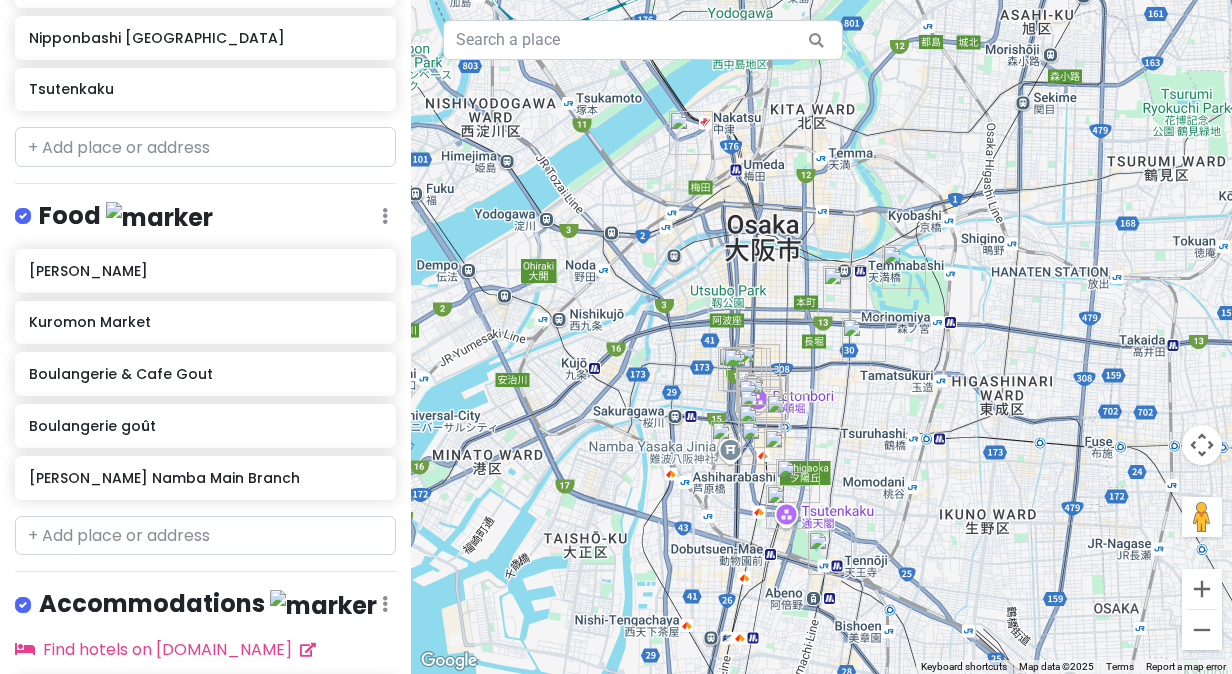 drag, startPoint x: 806, startPoint y: 442, endPoint x: 869, endPoint y: 438, distance: 63.126858 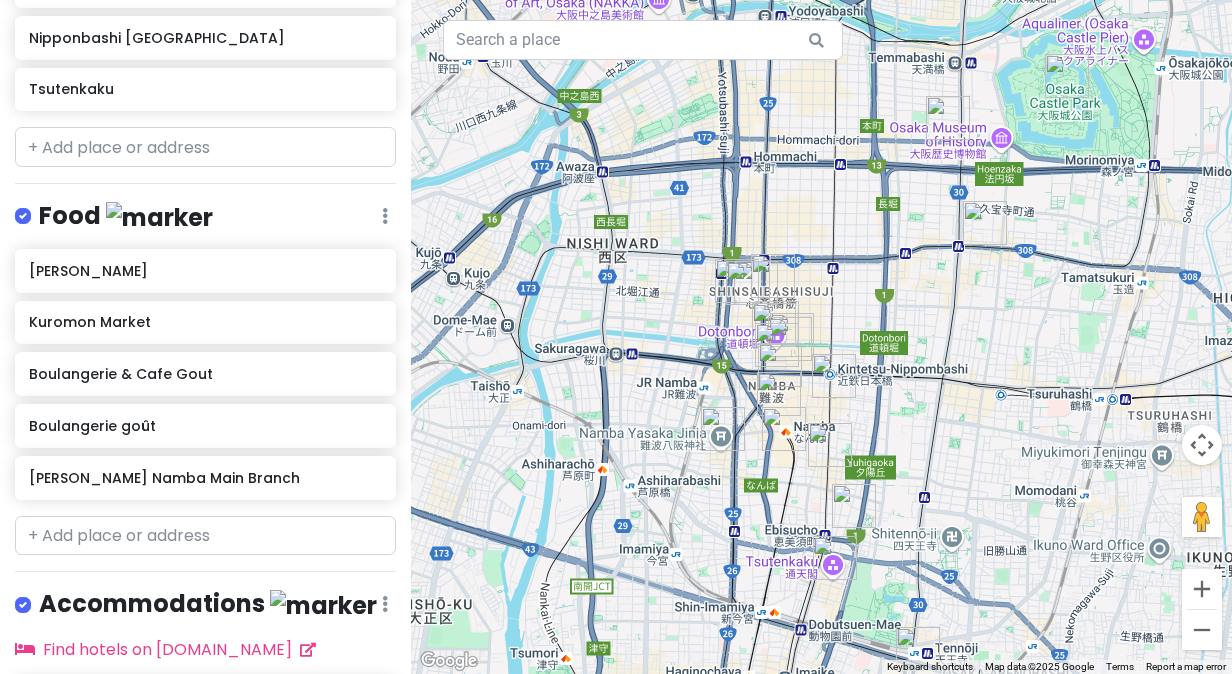 drag, startPoint x: 862, startPoint y: 466, endPoint x: 856, endPoint y: 174, distance: 292.06165 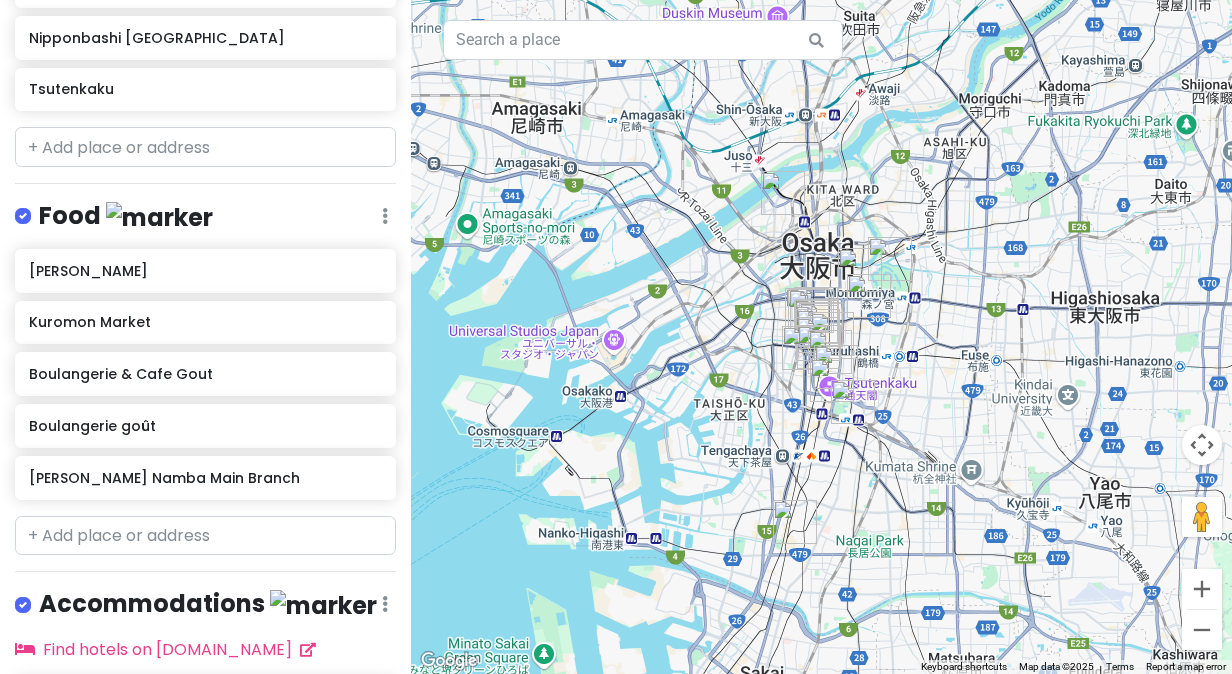 drag, startPoint x: 970, startPoint y: 338, endPoint x: 960, endPoint y: 376, distance: 39.293766 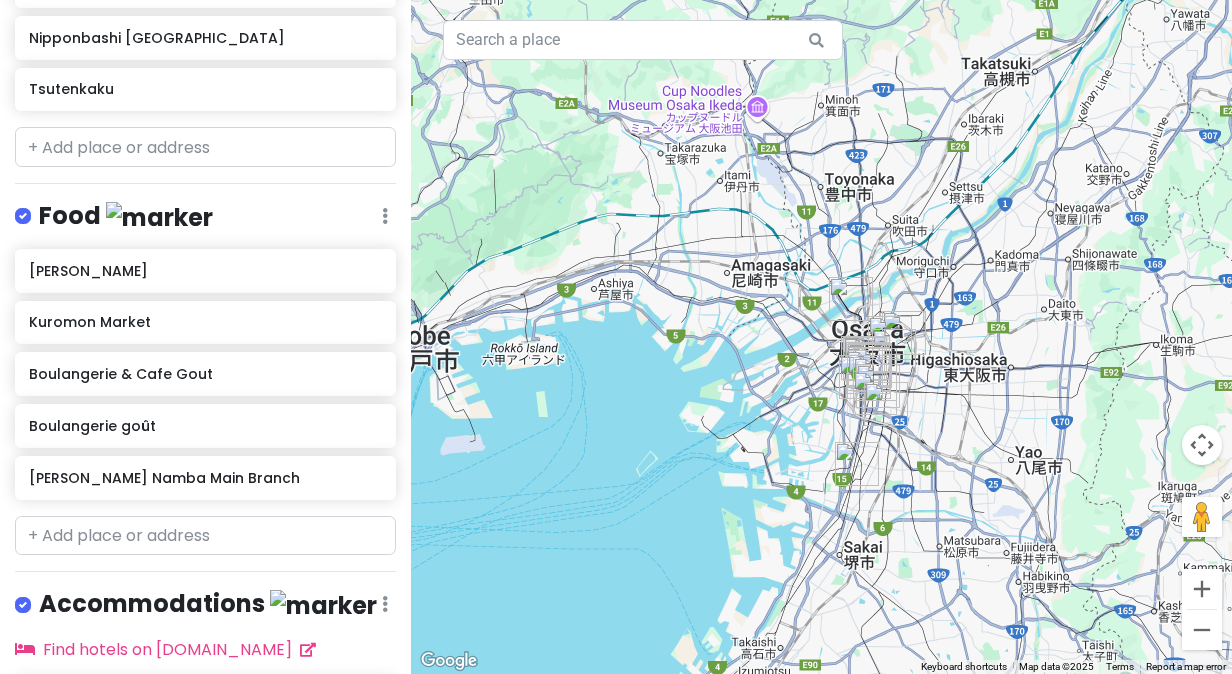drag, startPoint x: 990, startPoint y: 370, endPoint x: 1003, endPoint y: 392, distance: 25.553865 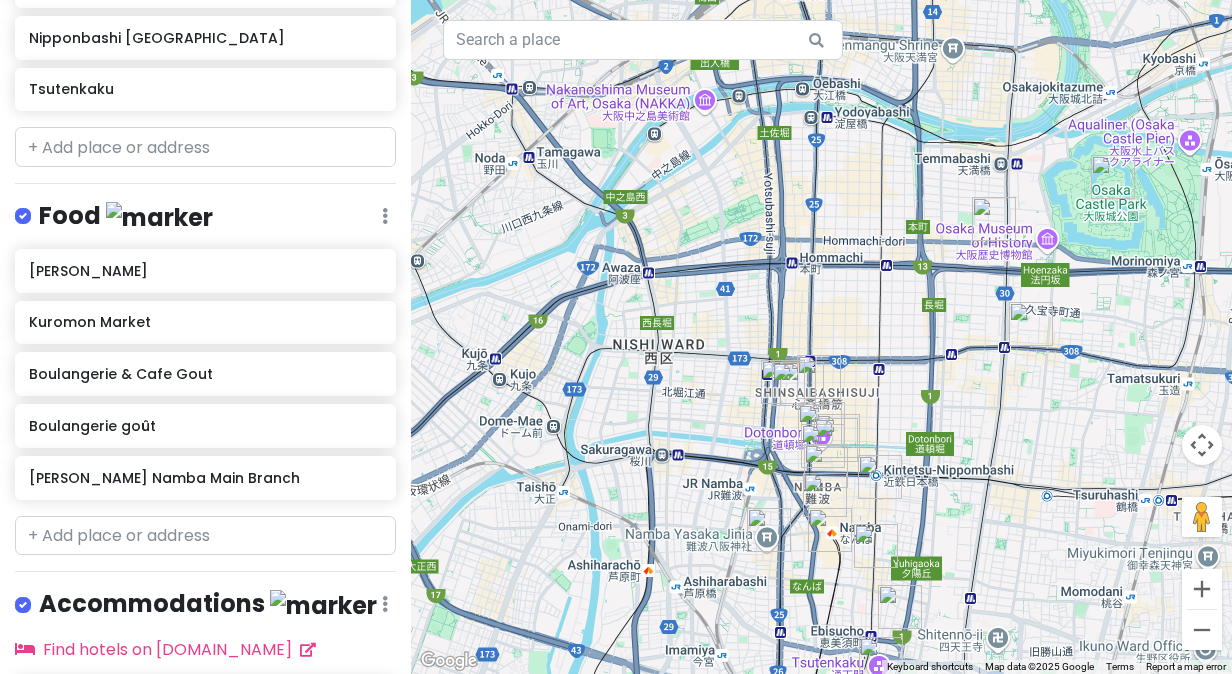 drag, startPoint x: 872, startPoint y: 265, endPoint x: 1018, endPoint y: 626, distance: 389.40594 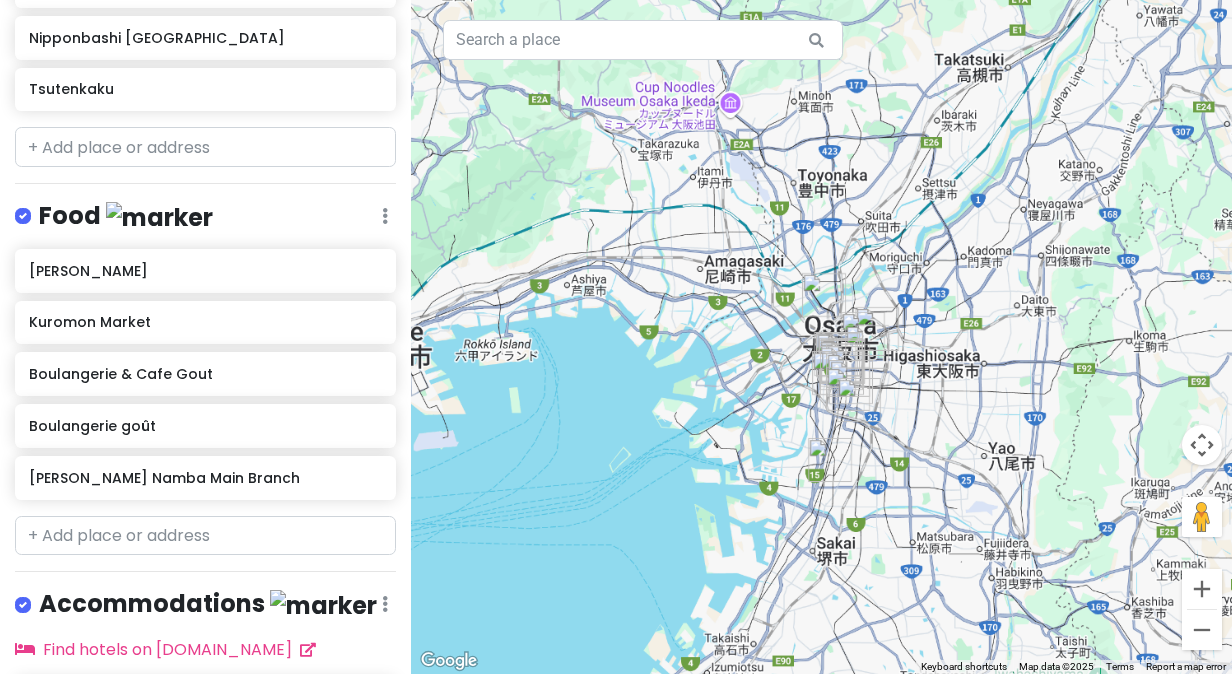 drag, startPoint x: 860, startPoint y: 382, endPoint x: 944, endPoint y: 440, distance: 102.0784 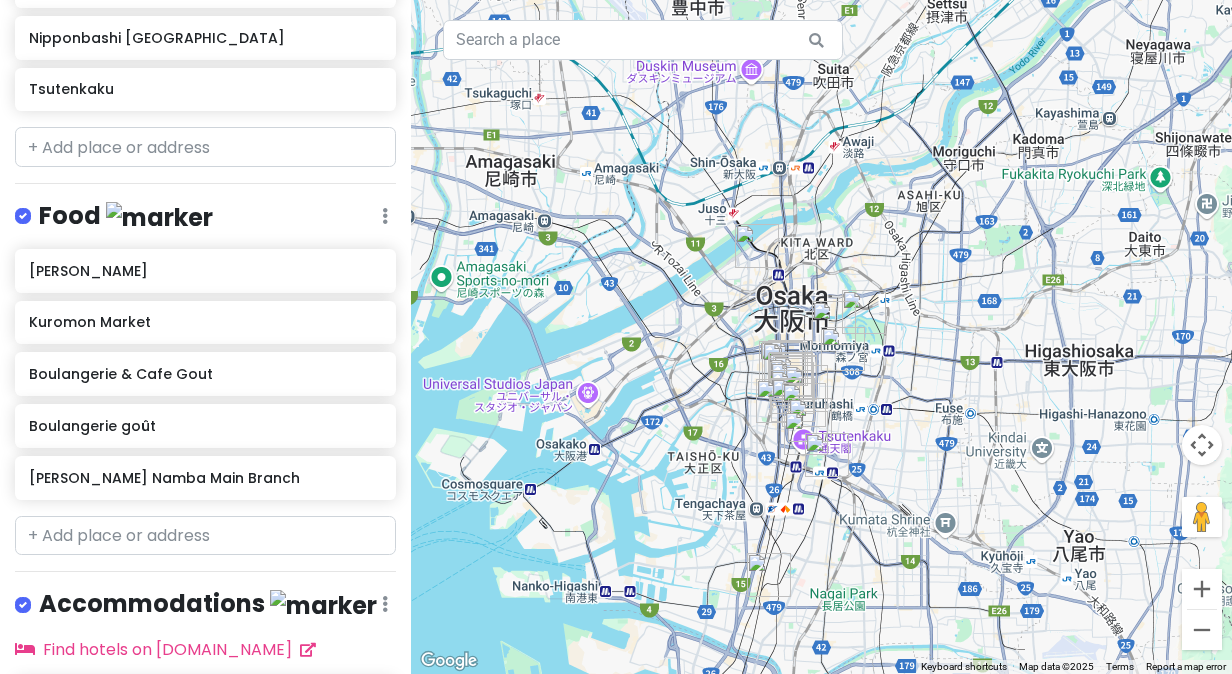 drag, startPoint x: 823, startPoint y: 345, endPoint x: 887, endPoint y: 437, distance: 112.0714 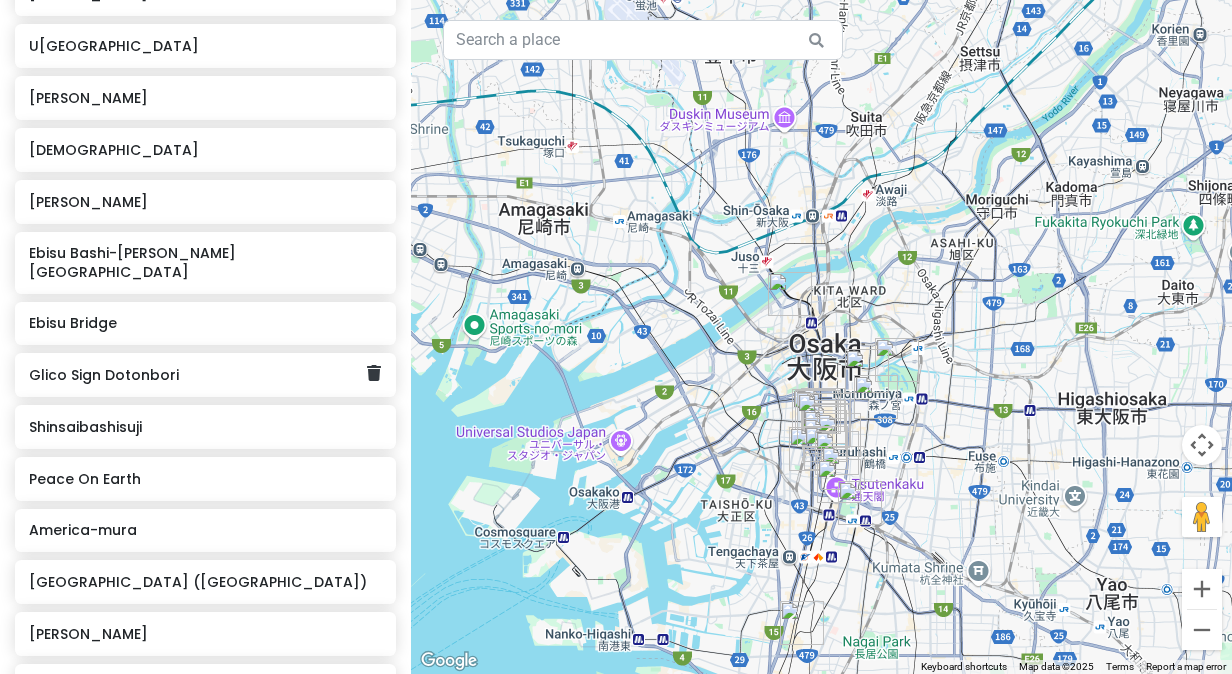 scroll, scrollTop: 0, scrollLeft: 0, axis: both 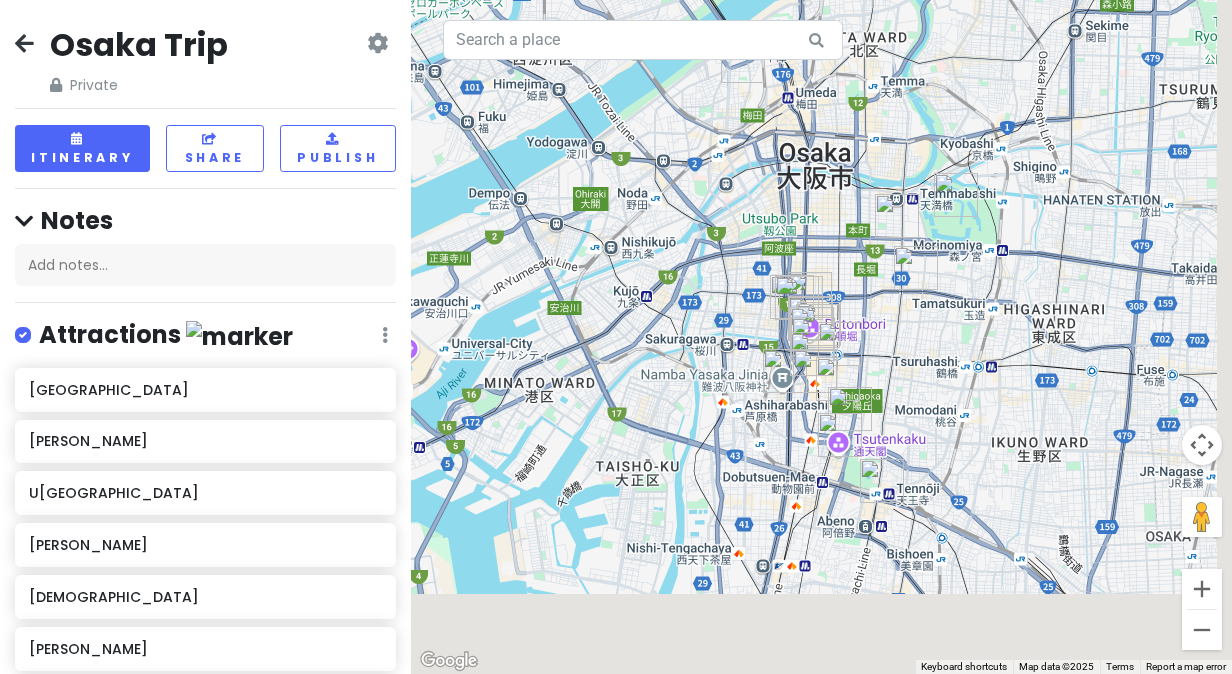 drag, startPoint x: 727, startPoint y: 324, endPoint x: 564, endPoint y: 95, distance: 281.0872 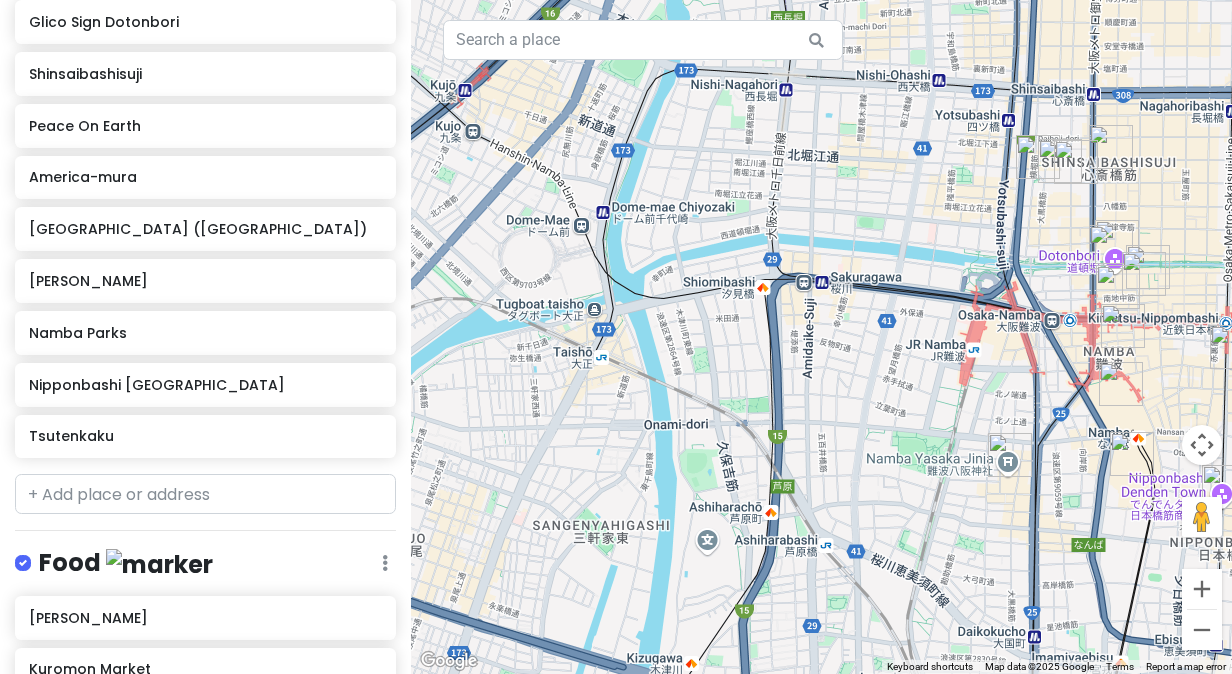 scroll, scrollTop: 1200, scrollLeft: 0, axis: vertical 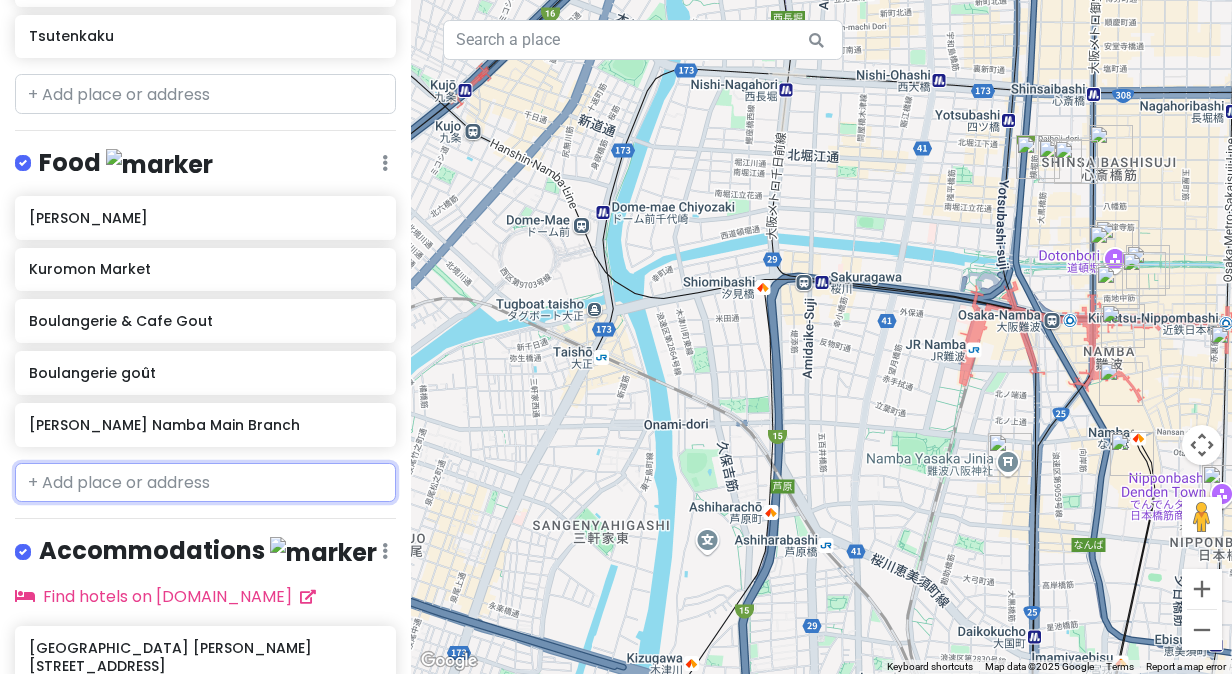 click at bounding box center [205, 483] 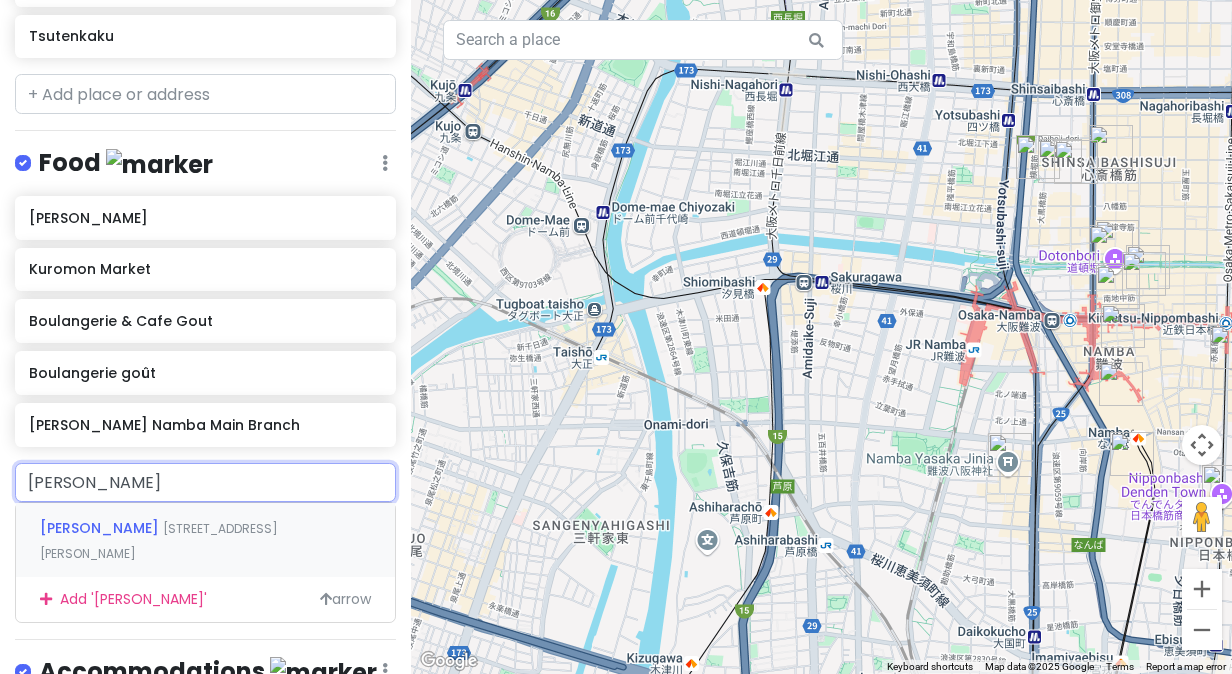 click on "1 Chome-7-16 Namba, Chuo Ward, Osaka, Japan" at bounding box center [159, 541] 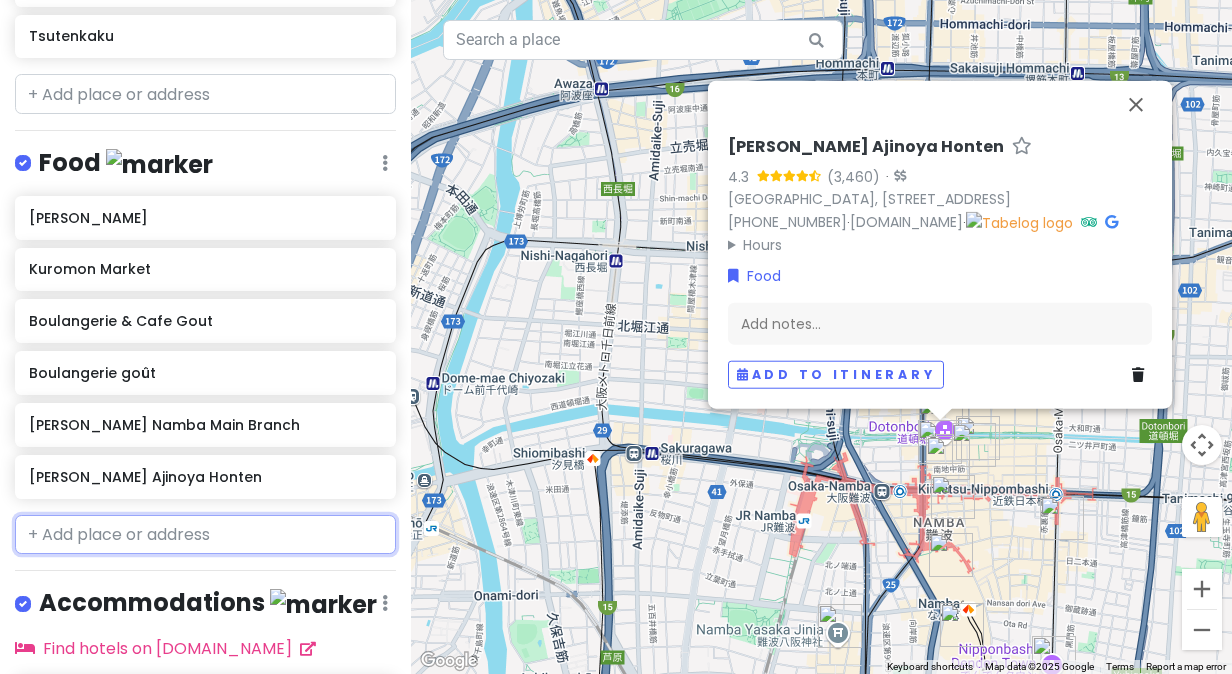 click at bounding box center (205, 535) 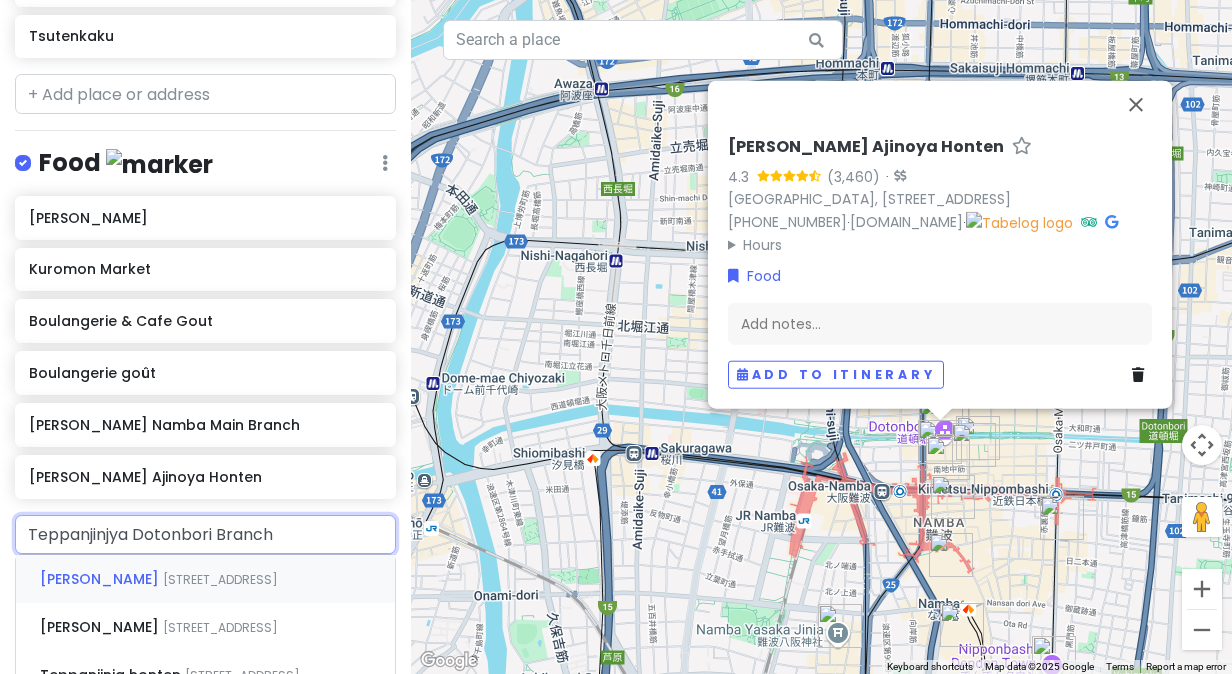 click on "Teppan Jinja" at bounding box center [101, 579] 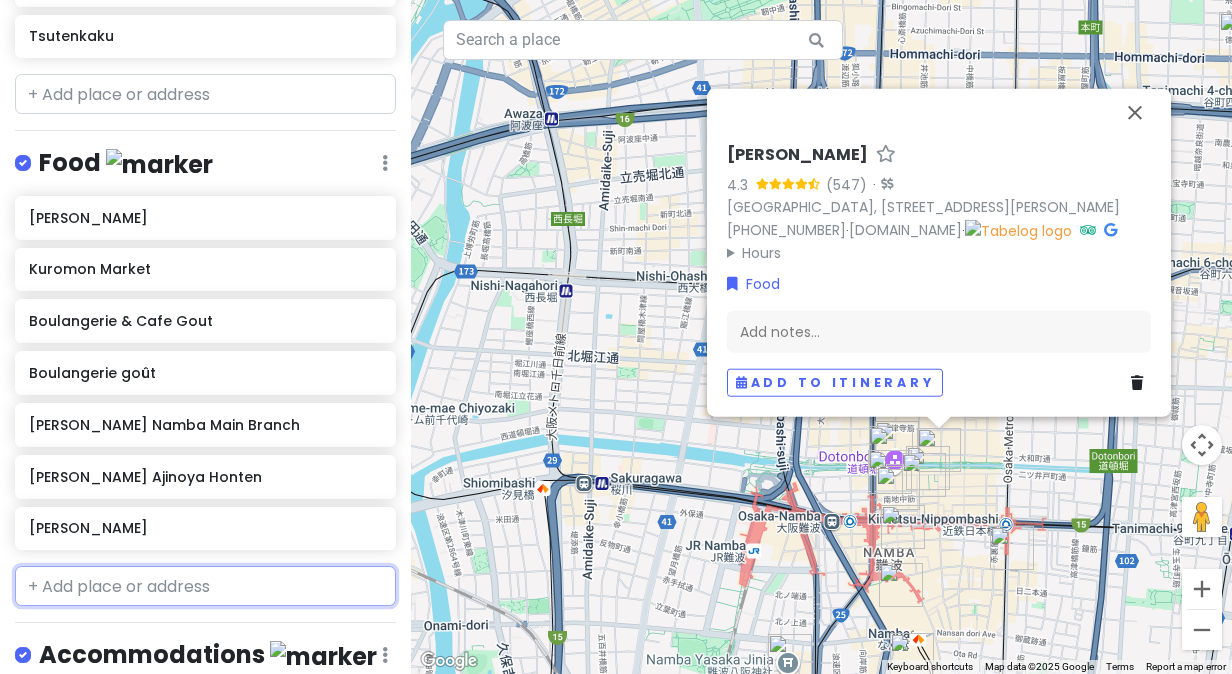 click at bounding box center (205, 586) 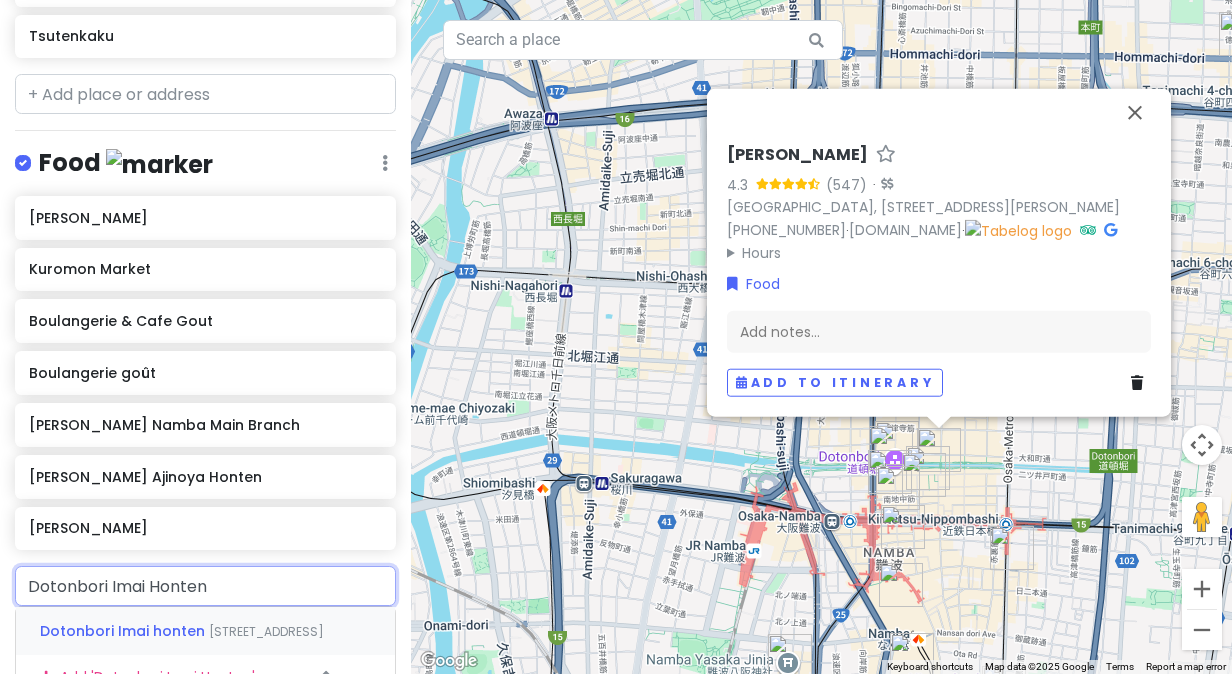 click on "1 Chome-7-22 Dotonbori, Chuo Ward, Osaka, Japan" at bounding box center [266, 631] 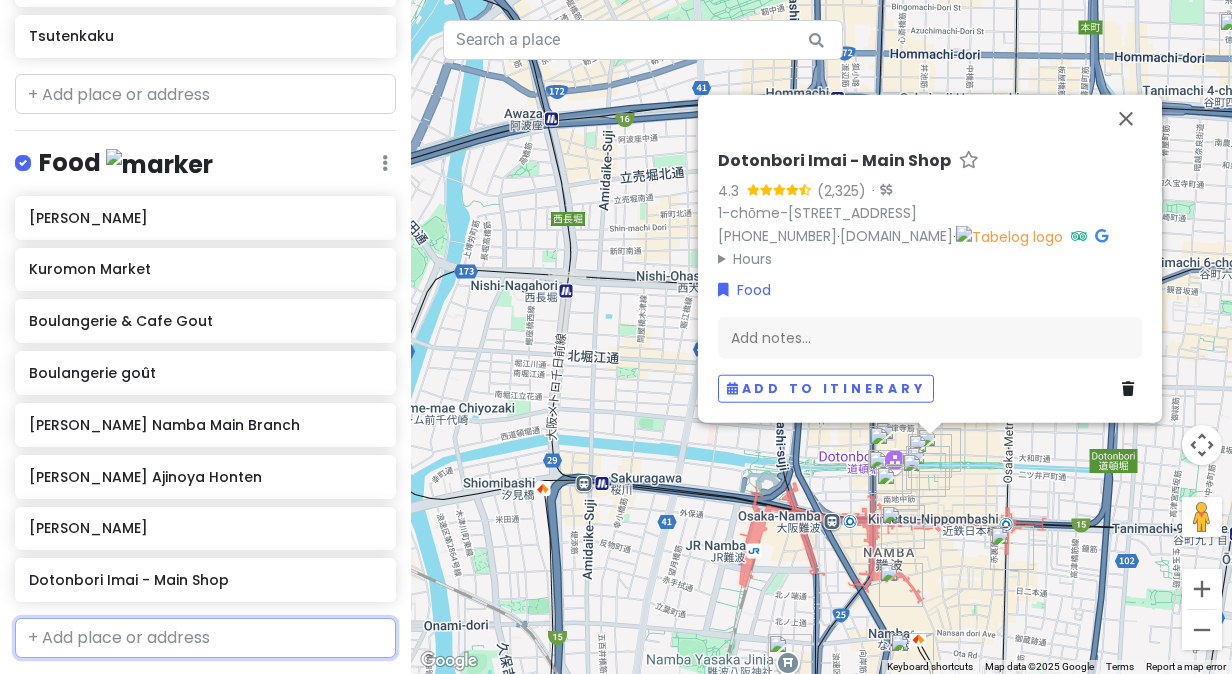 click at bounding box center [205, 638] 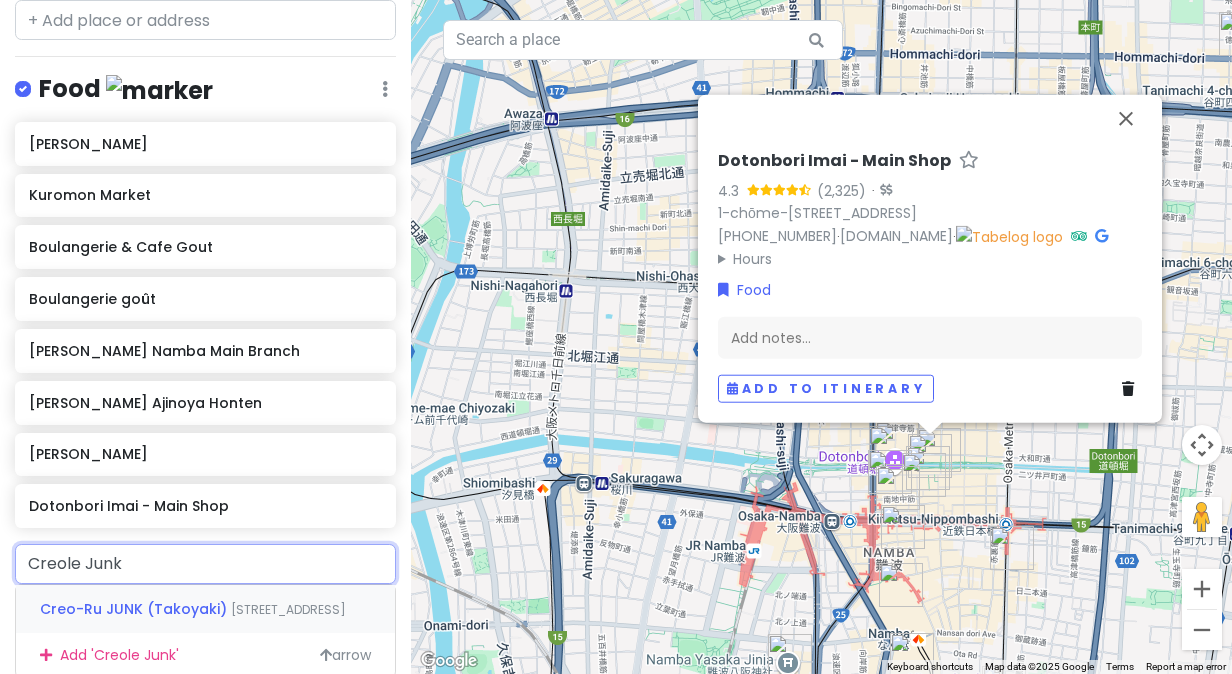 scroll, scrollTop: 1400, scrollLeft: 0, axis: vertical 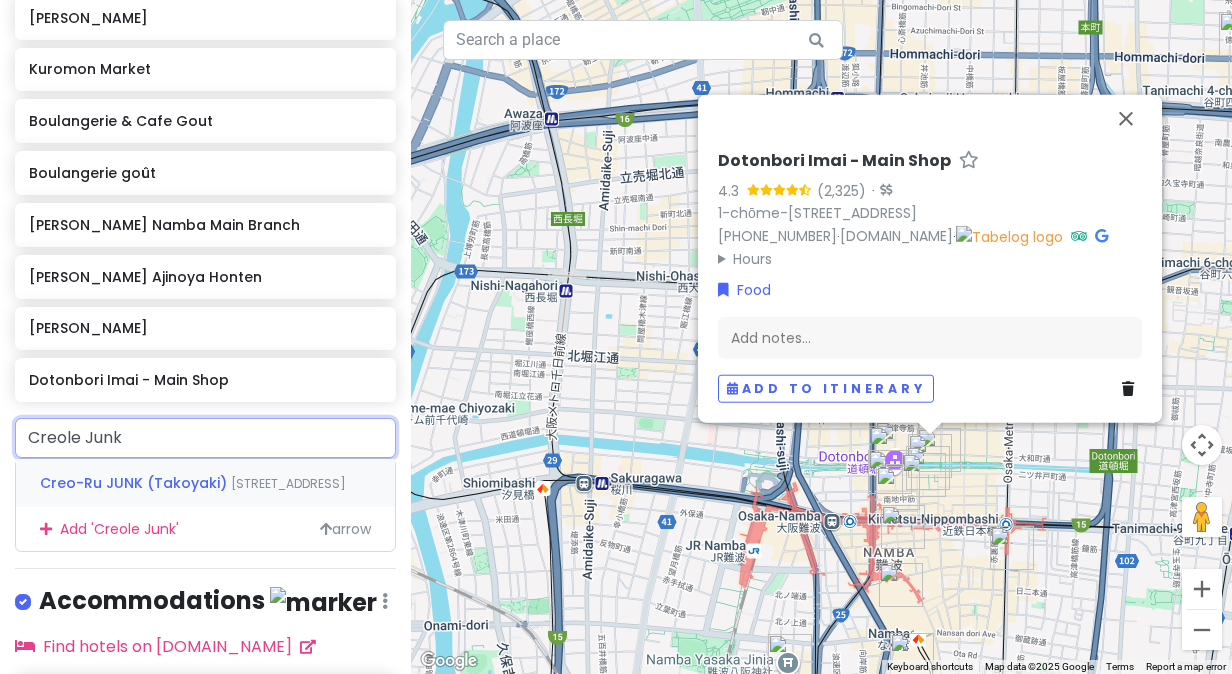 click on "Creo-Ru JUNK (Takoyaki)" at bounding box center [135, 483] 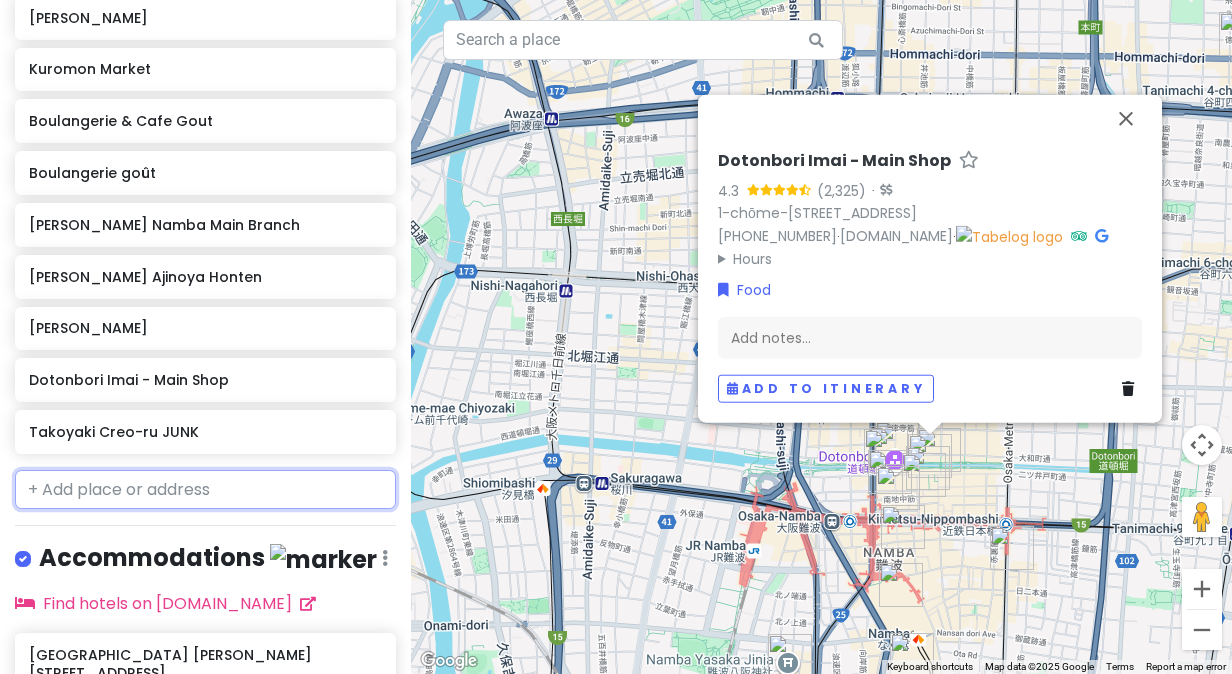 scroll, scrollTop: 1451, scrollLeft: 0, axis: vertical 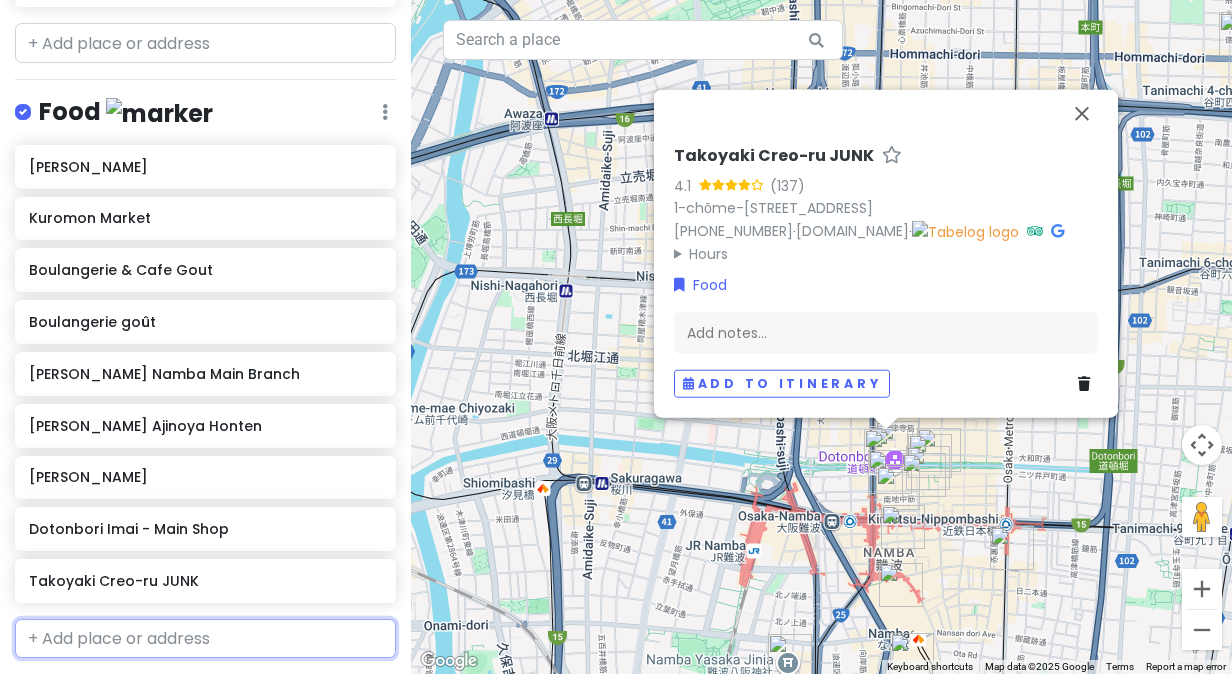 click at bounding box center [205, 639] 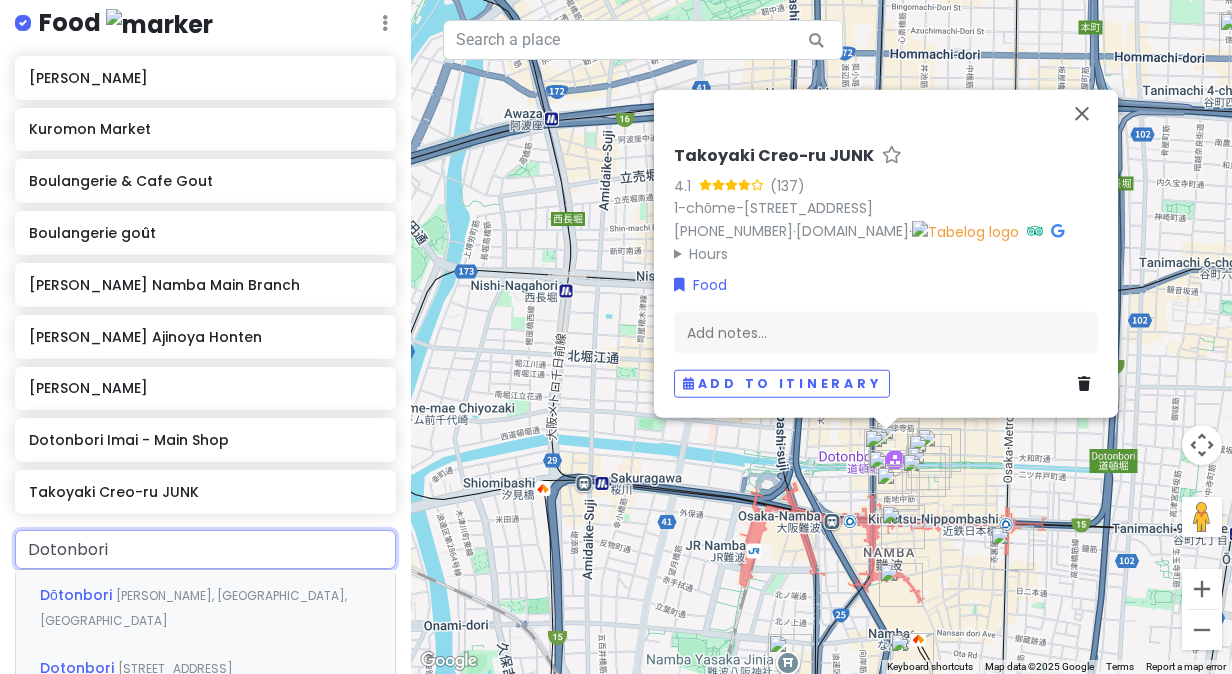 scroll, scrollTop: 1551, scrollLeft: 0, axis: vertical 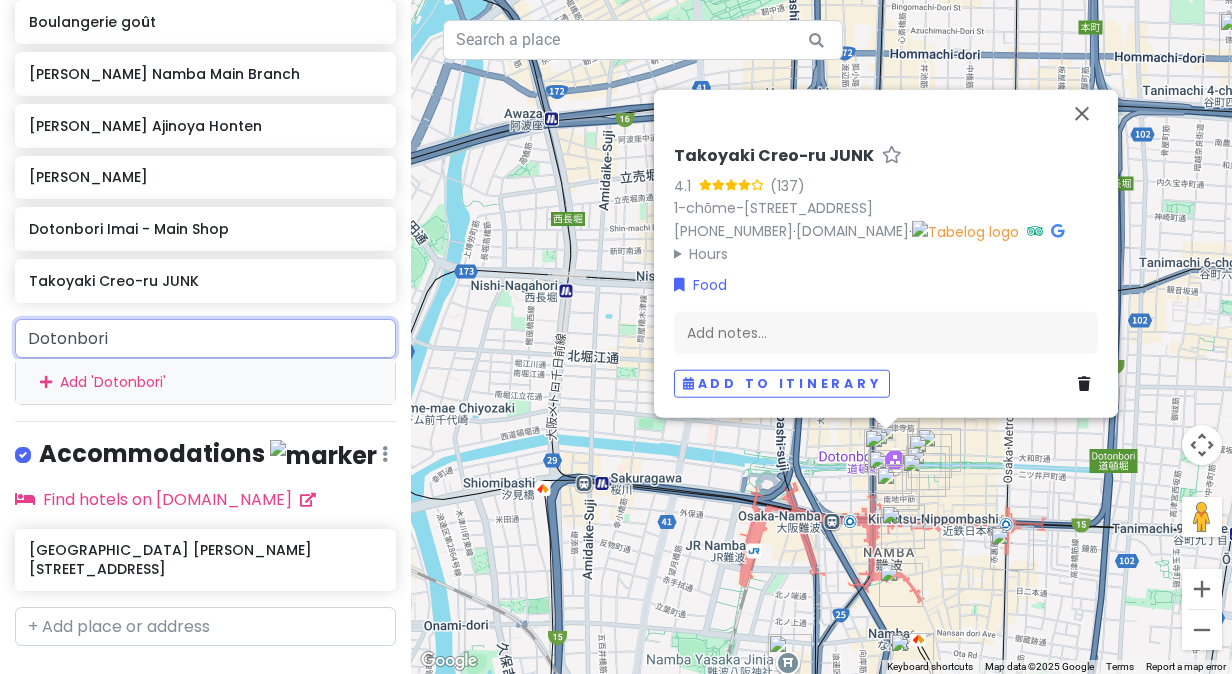 click on "Dotonbori" at bounding box center [205, 339] 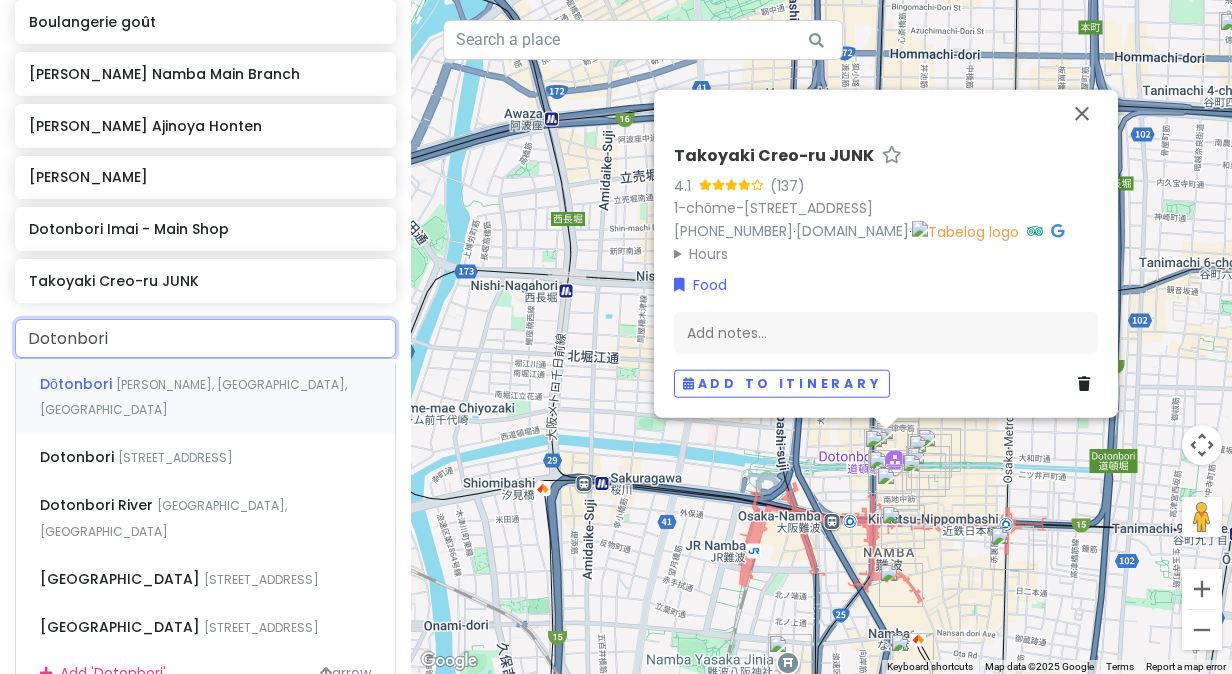 click on "Chuo Ward, Osaka, Japan" at bounding box center [193, 397] 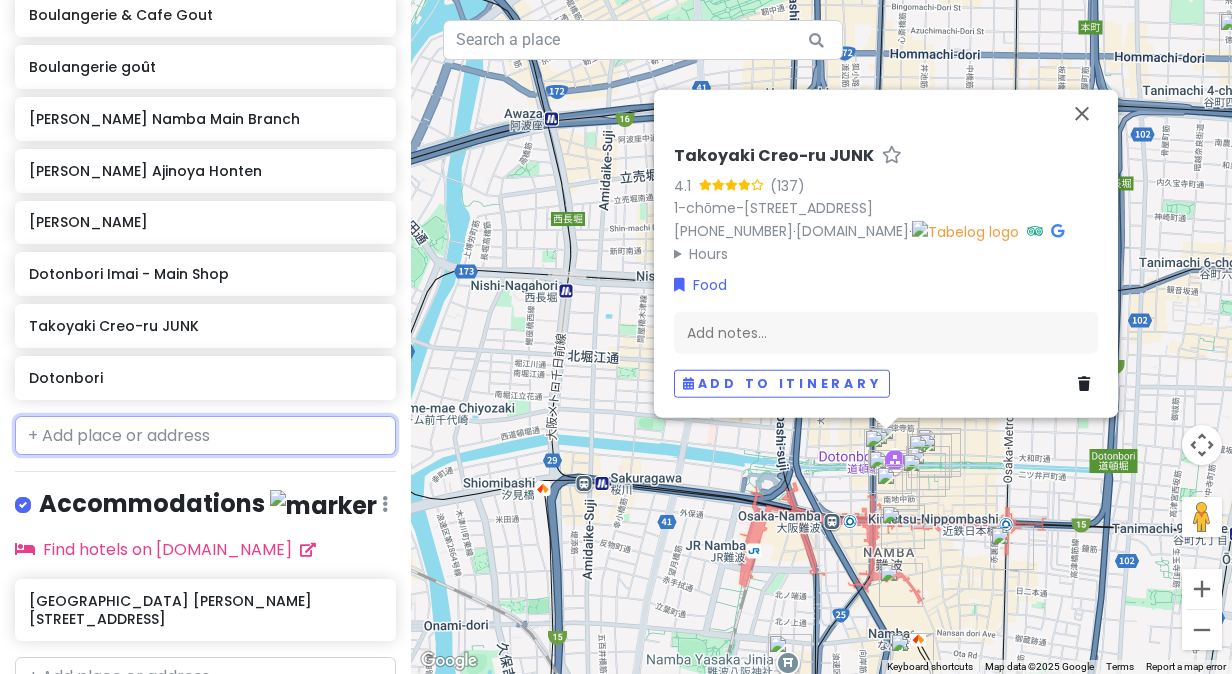 scroll, scrollTop: 1558, scrollLeft: 0, axis: vertical 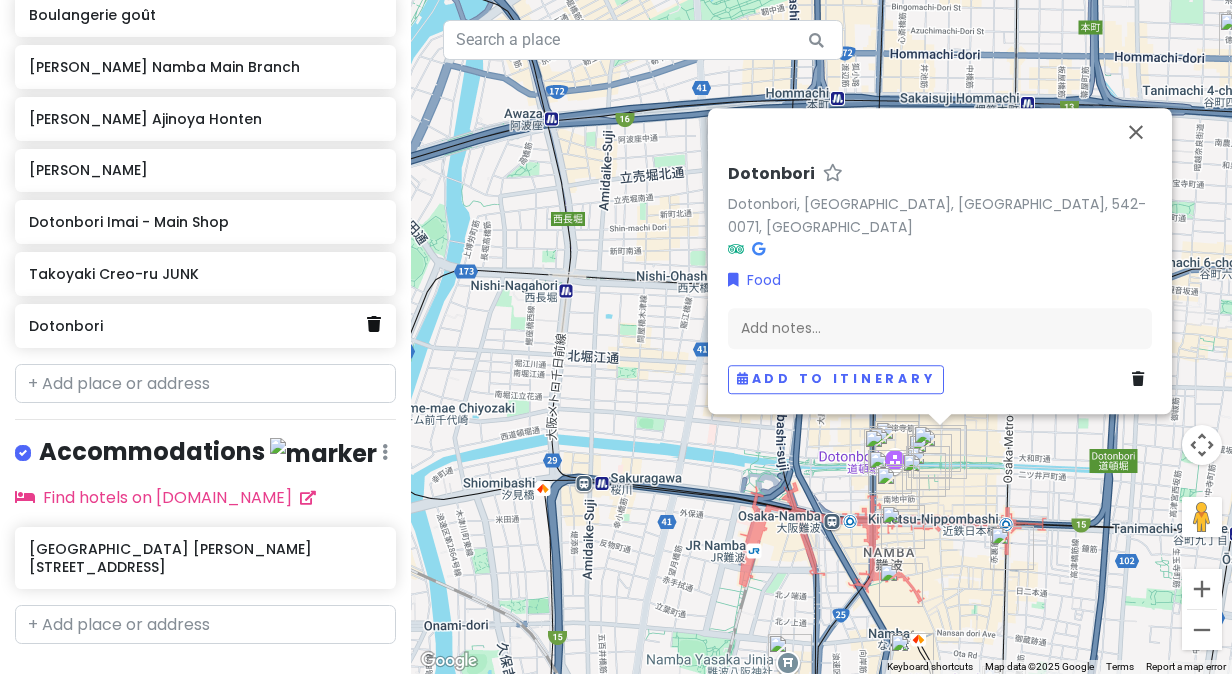 click at bounding box center (374, 324) 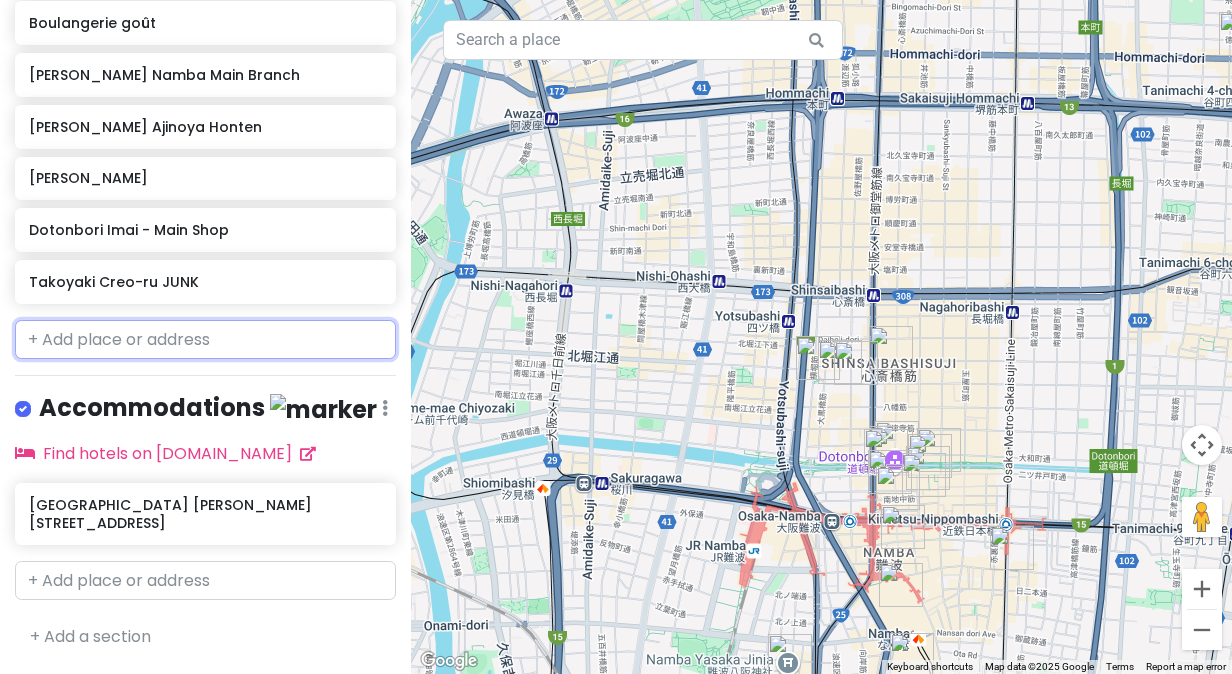 scroll, scrollTop: 1506, scrollLeft: 0, axis: vertical 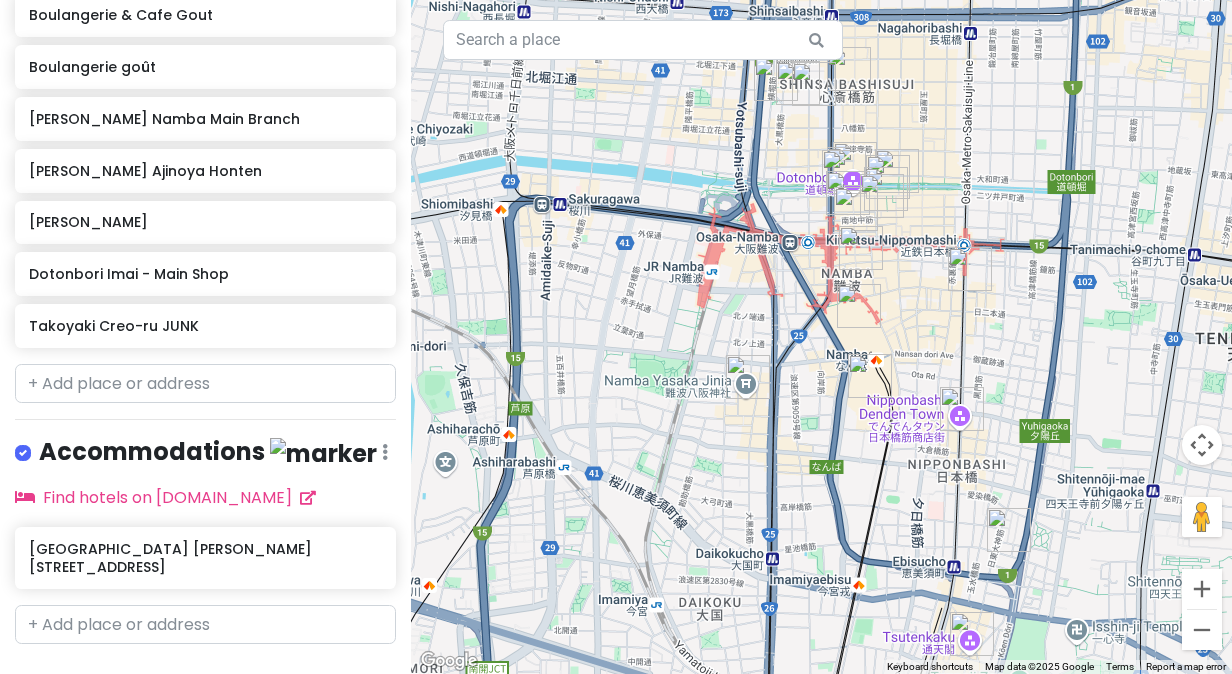 drag, startPoint x: 957, startPoint y: 467, endPoint x: 903, endPoint y: 247, distance: 226.53035 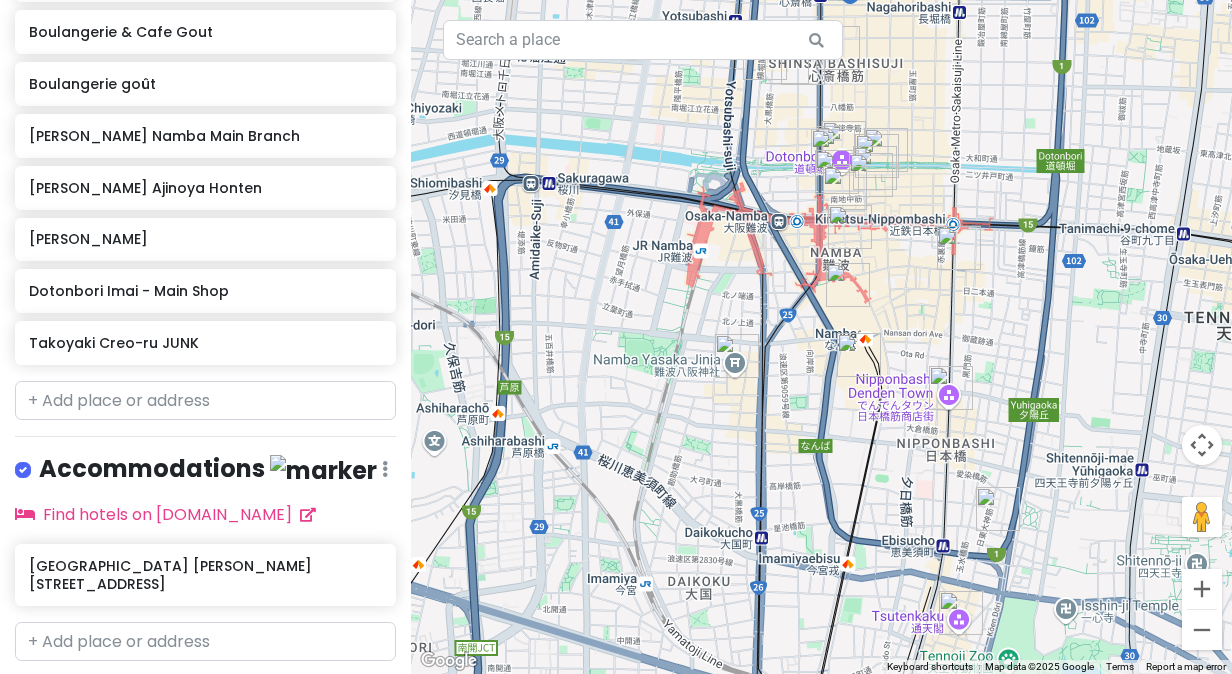 scroll, scrollTop: 1506, scrollLeft: 0, axis: vertical 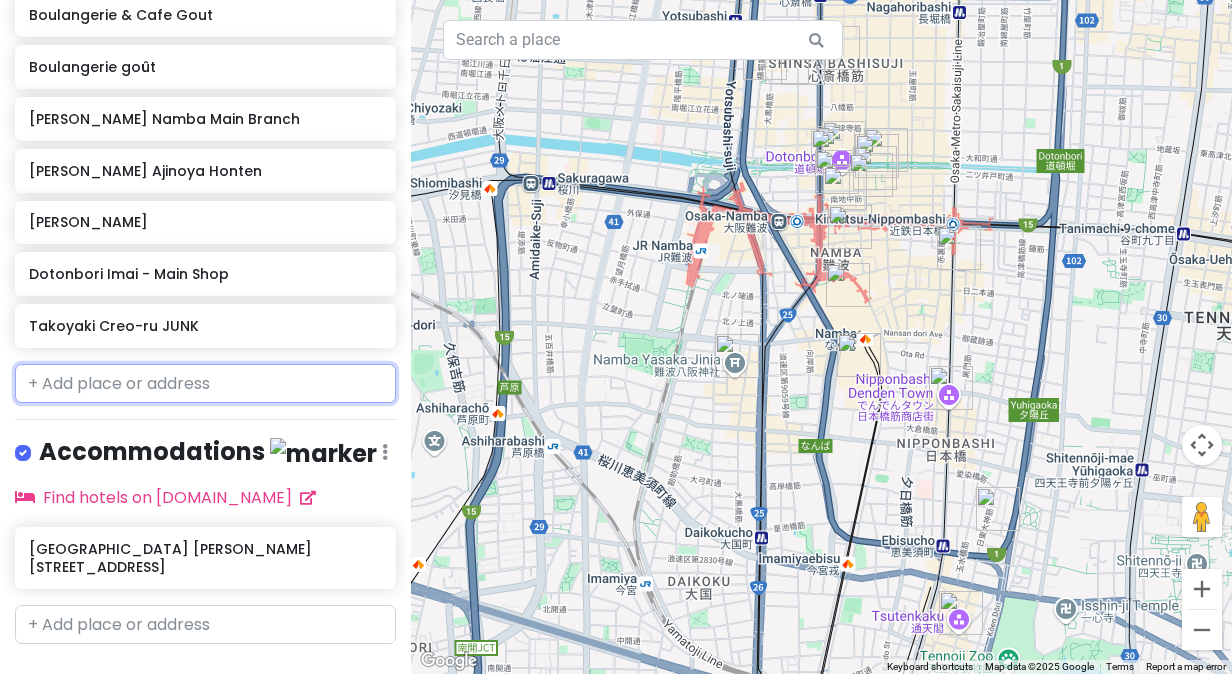 click at bounding box center (205, 384) 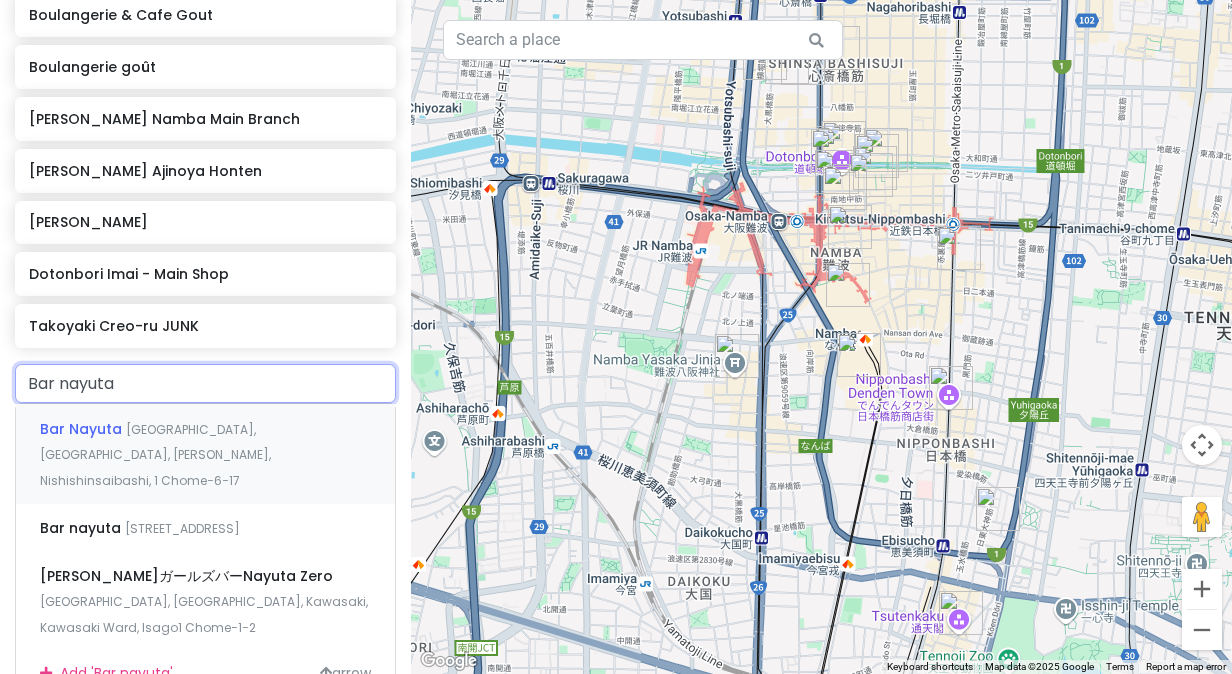 click on "Japan, Osaka, Chuo Ward, Nishishinsaibashi, 1 Chome−6−17" at bounding box center [155, 455] 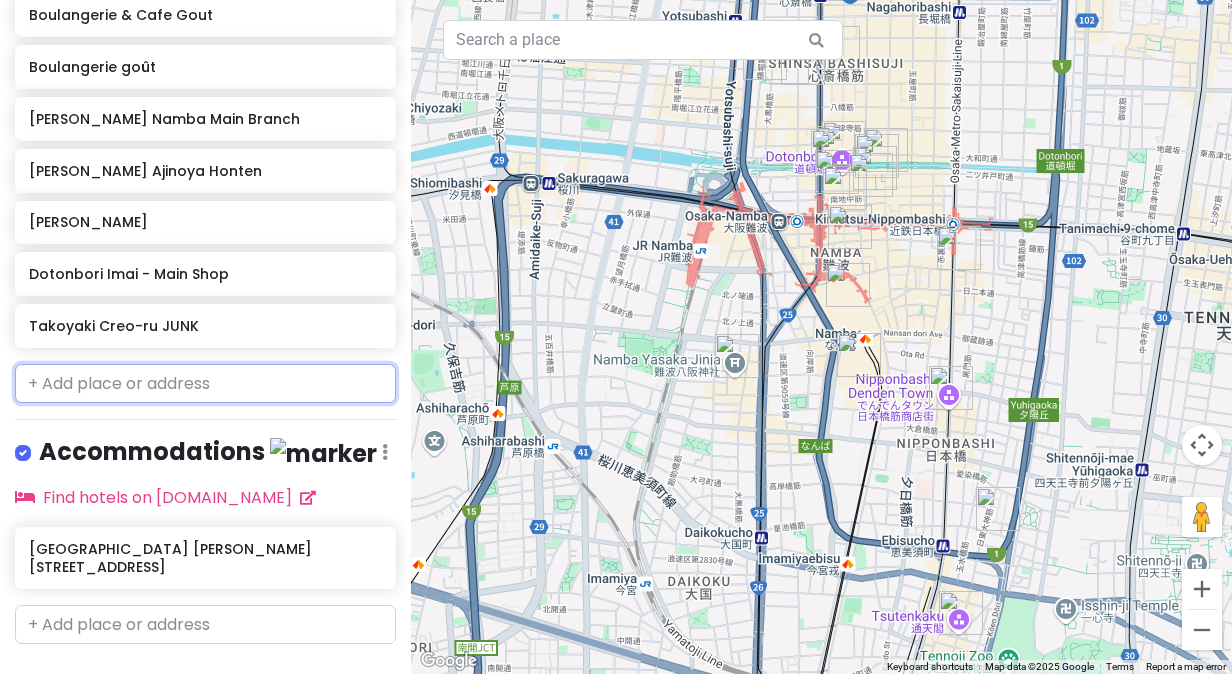 scroll, scrollTop: 1558, scrollLeft: 0, axis: vertical 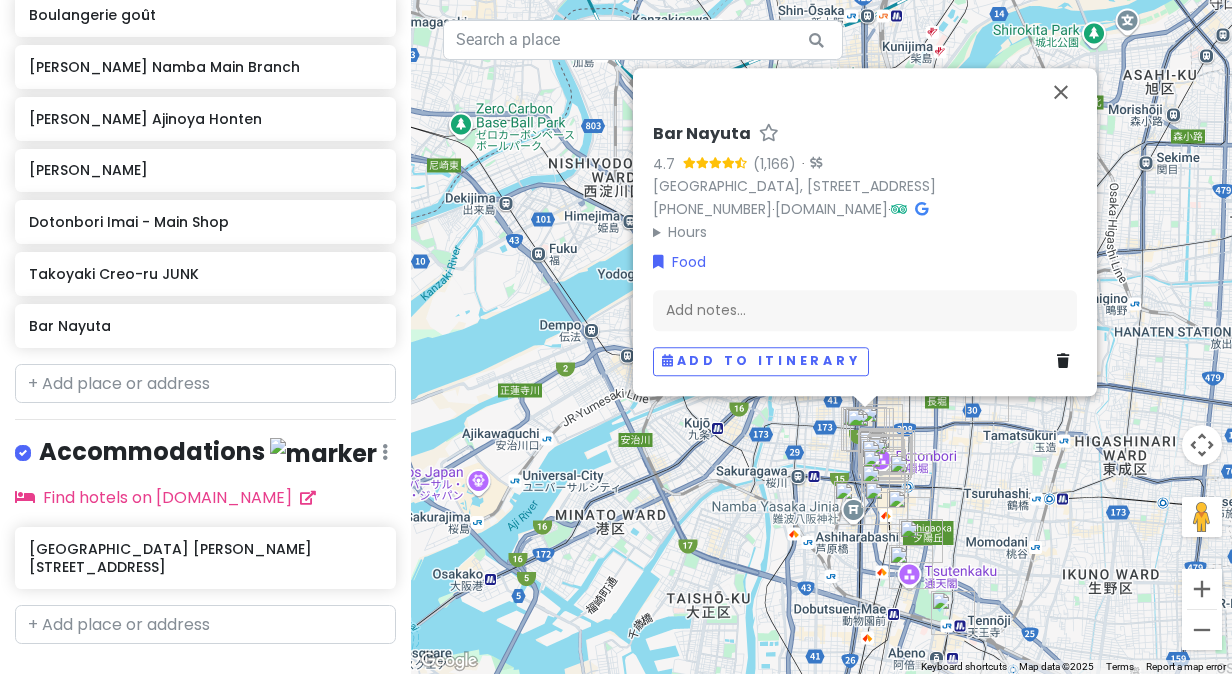 click on "Bar Nayuta 4.7        (1,166)    ·    Japan, 〒542-0086 Osaka, Chuo Ward, Nishishinsaibashi, 1-chōme−6−１７ マリオビル5F +81 6-6210-3615   ·   bar-nayuta.com   ·   Hours Monday  5:00 pm – 3:00 am Tuesday  5:00 pm – 3:00 am Wednesday  5:00 pm – 3:00 am Thursday  5:00 pm – 3:00 am Friday  5:00 pm – 3:00 am Saturday  5:00 pm – 3:00 am Sunday  5:00 pm – 3:00 am Food Add notes...  Add to itinerary" at bounding box center [821, 337] 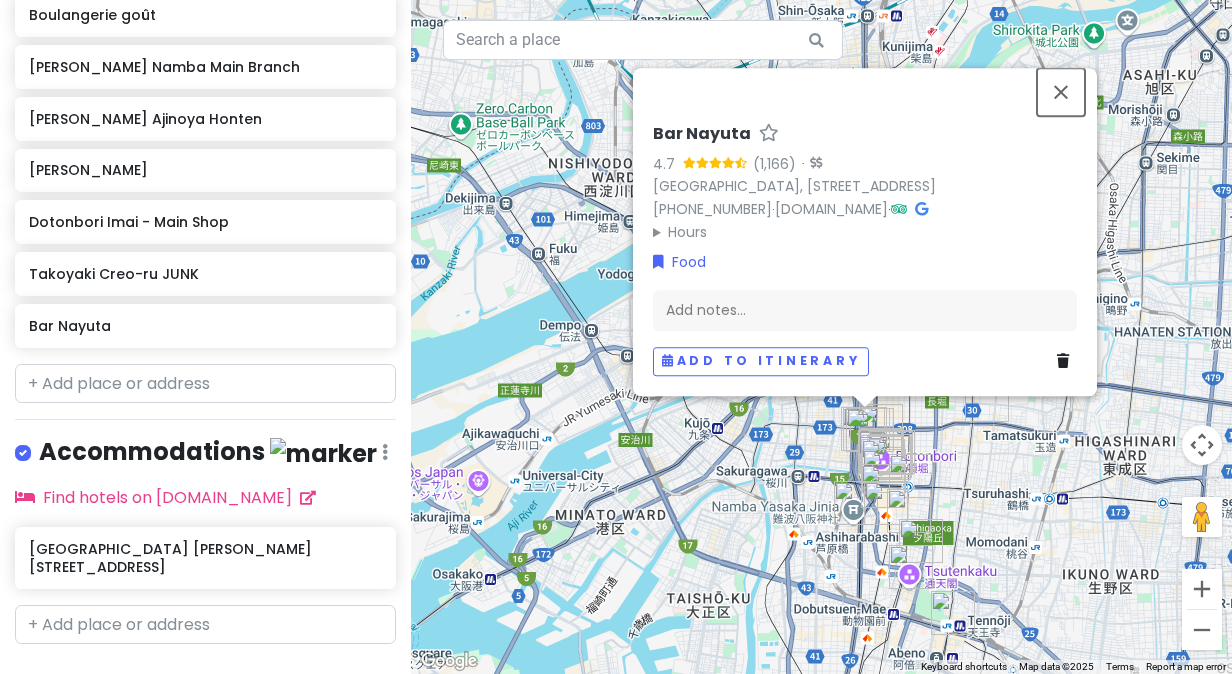 drag, startPoint x: 1066, startPoint y: 79, endPoint x: 1056, endPoint y: 90, distance: 14.866069 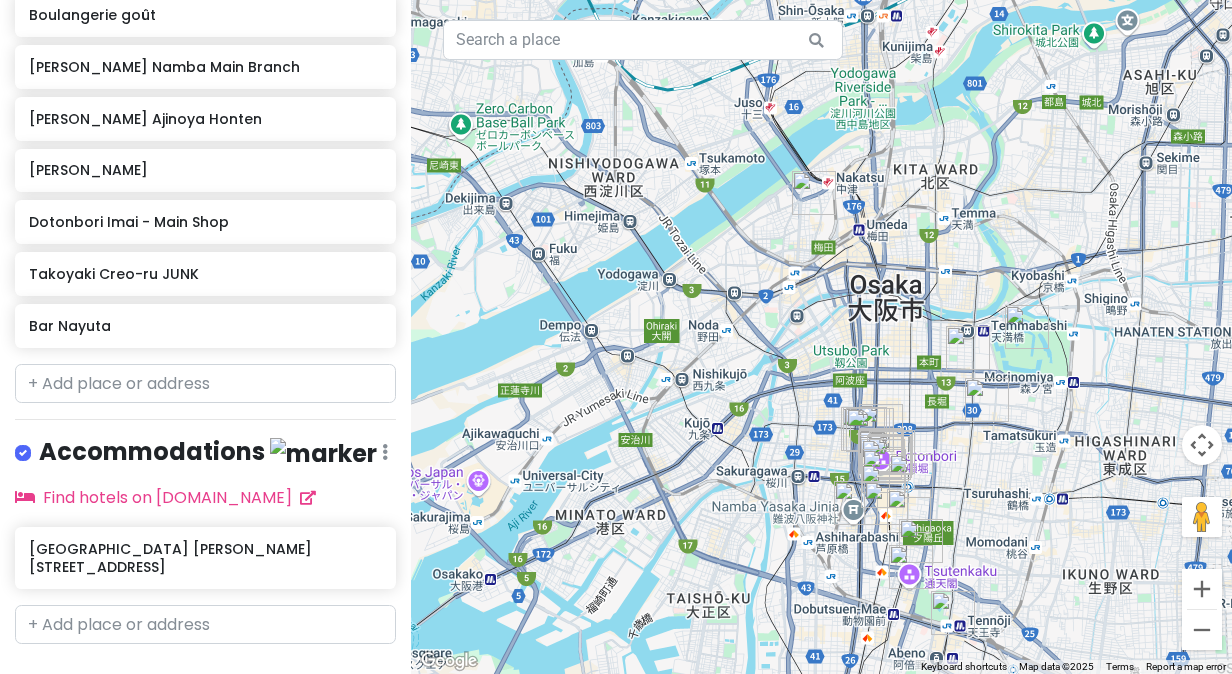 drag, startPoint x: 765, startPoint y: 286, endPoint x: 703, endPoint y: 170, distance: 131.52946 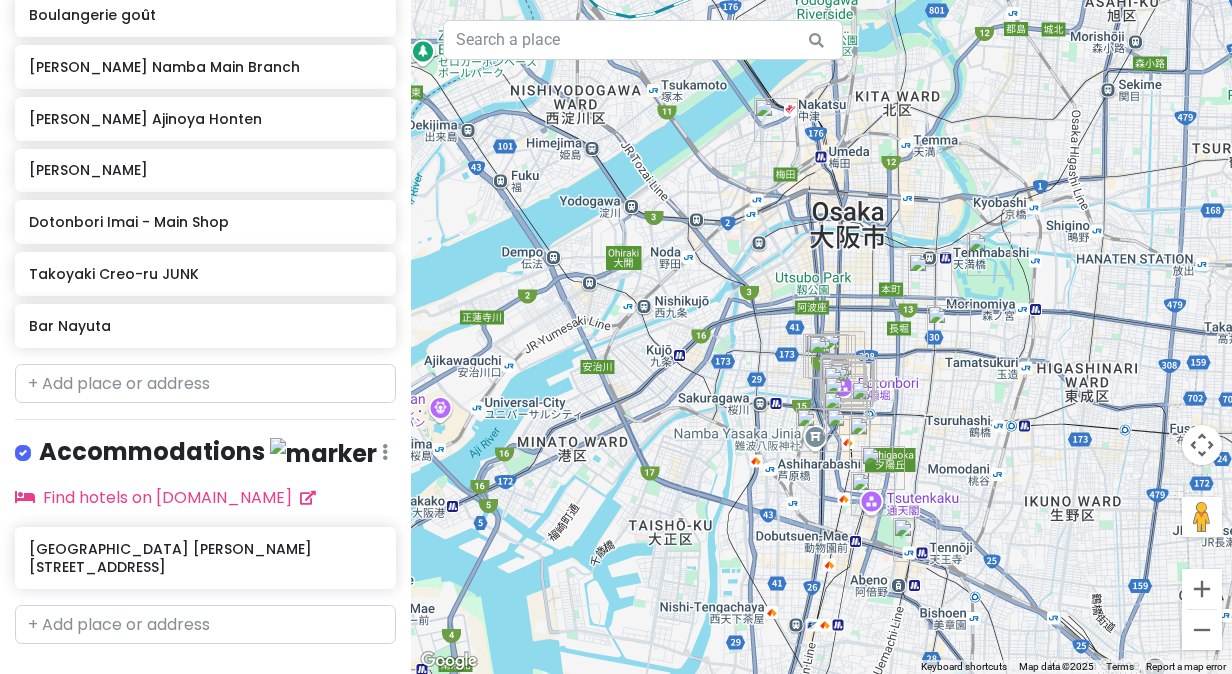 drag, startPoint x: 720, startPoint y: 388, endPoint x: 694, endPoint y: 339, distance: 55.470715 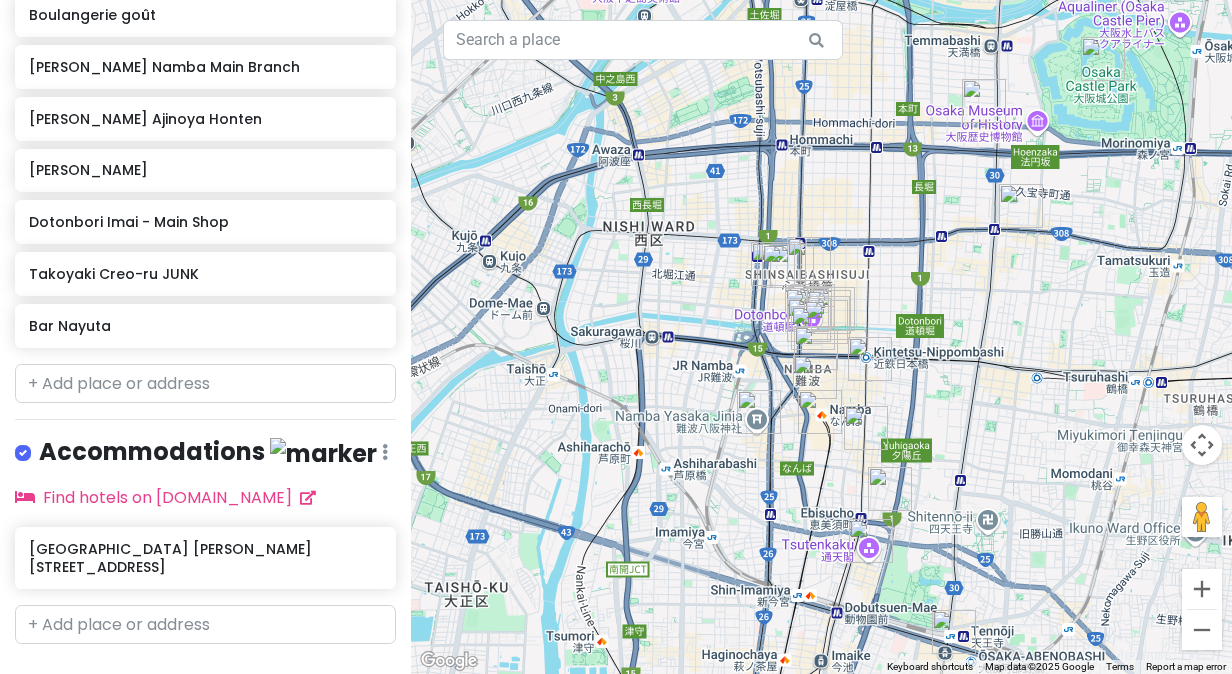drag, startPoint x: 880, startPoint y: 358, endPoint x: 1002, endPoint y: 478, distance: 171.12569 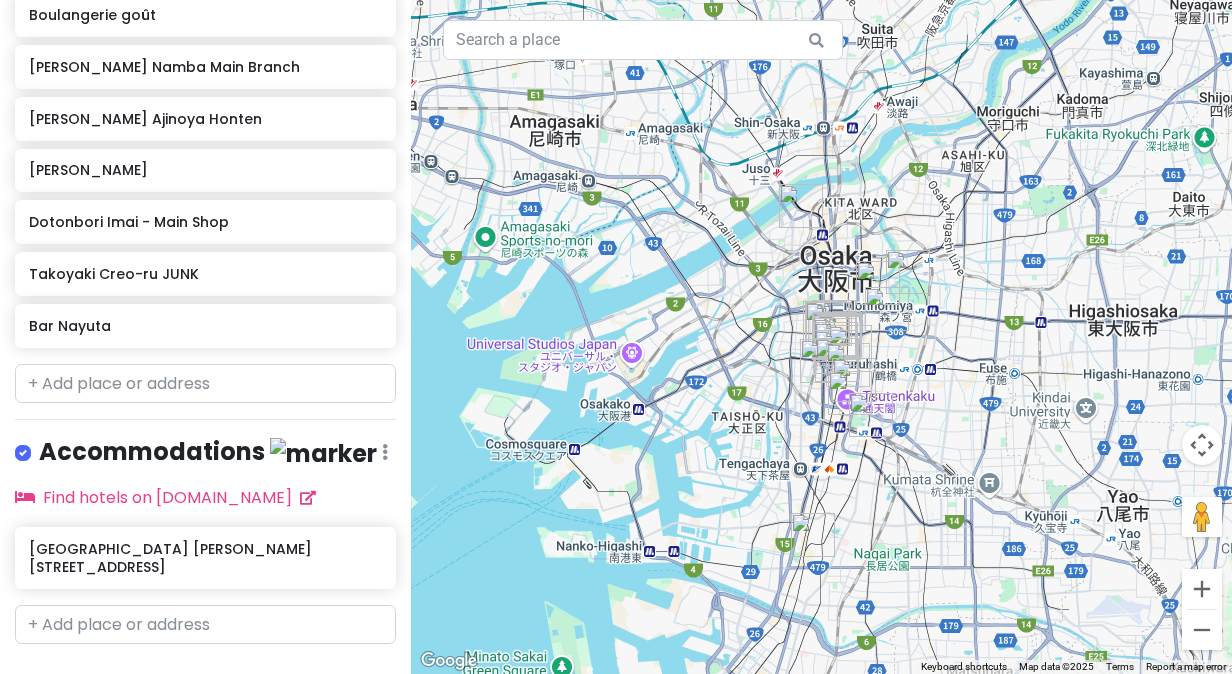 drag, startPoint x: 999, startPoint y: 541, endPoint x: 987, endPoint y: 424, distance: 117.61378 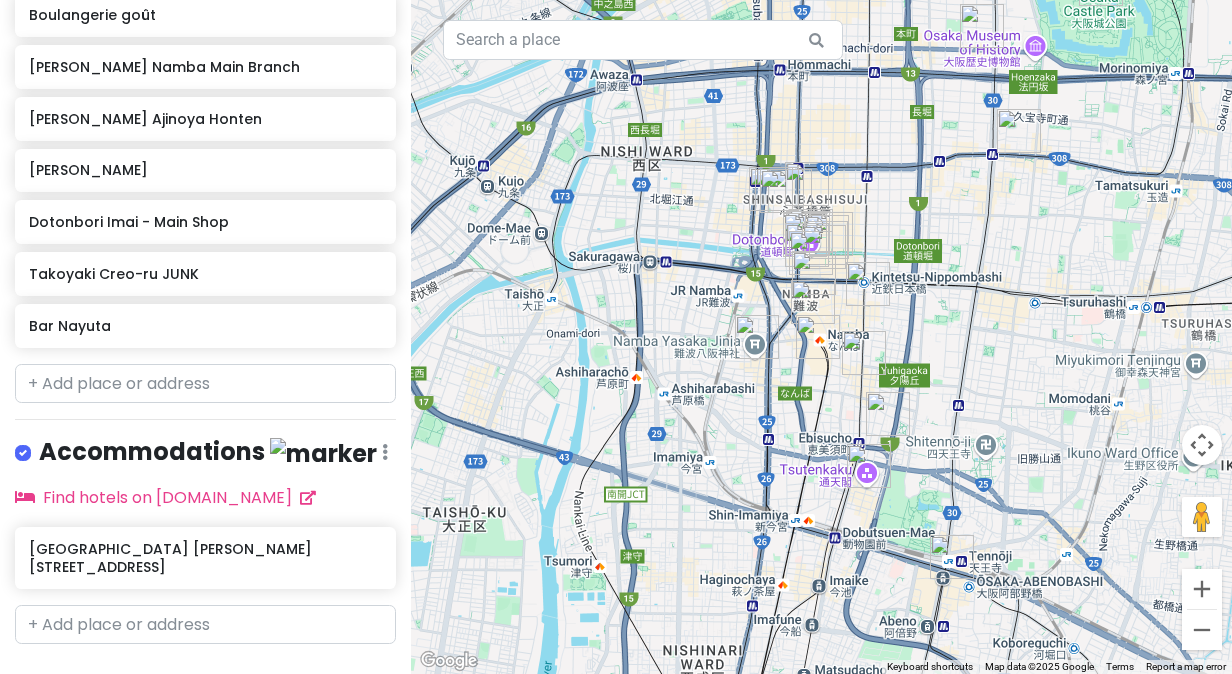 drag, startPoint x: 915, startPoint y: 253, endPoint x: 960, endPoint y: 282, distance: 53.535034 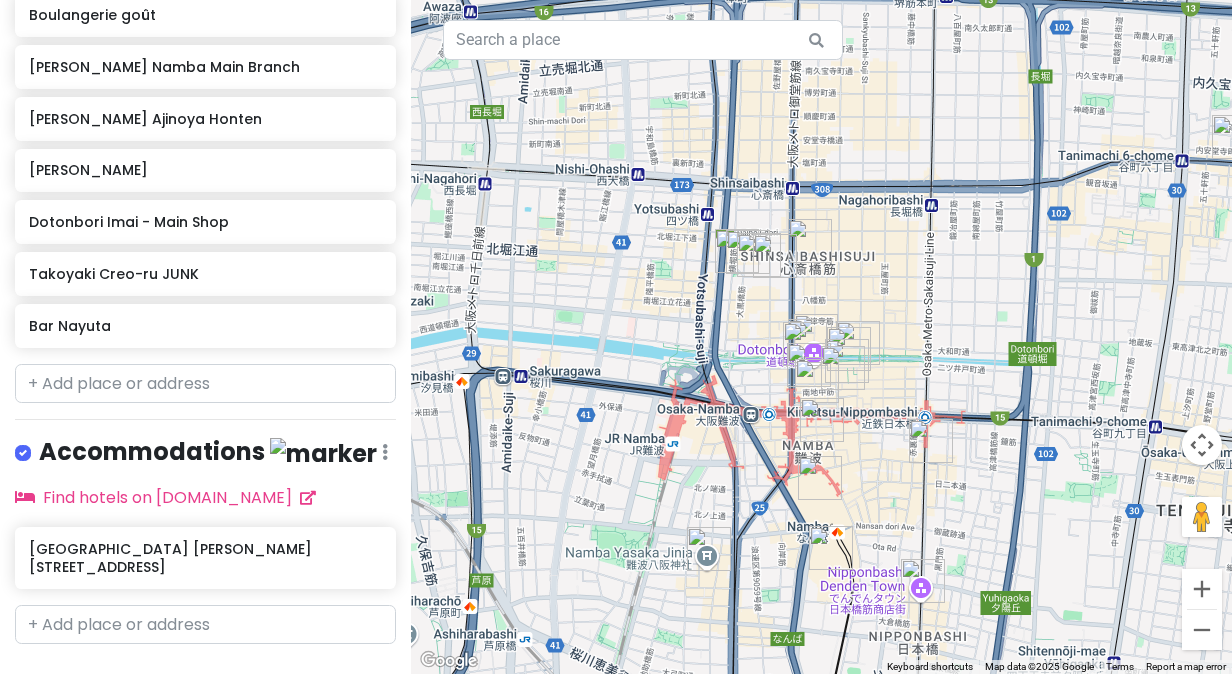 drag, startPoint x: 839, startPoint y: 124, endPoint x: 937, endPoint y: 298, distance: 199.69977 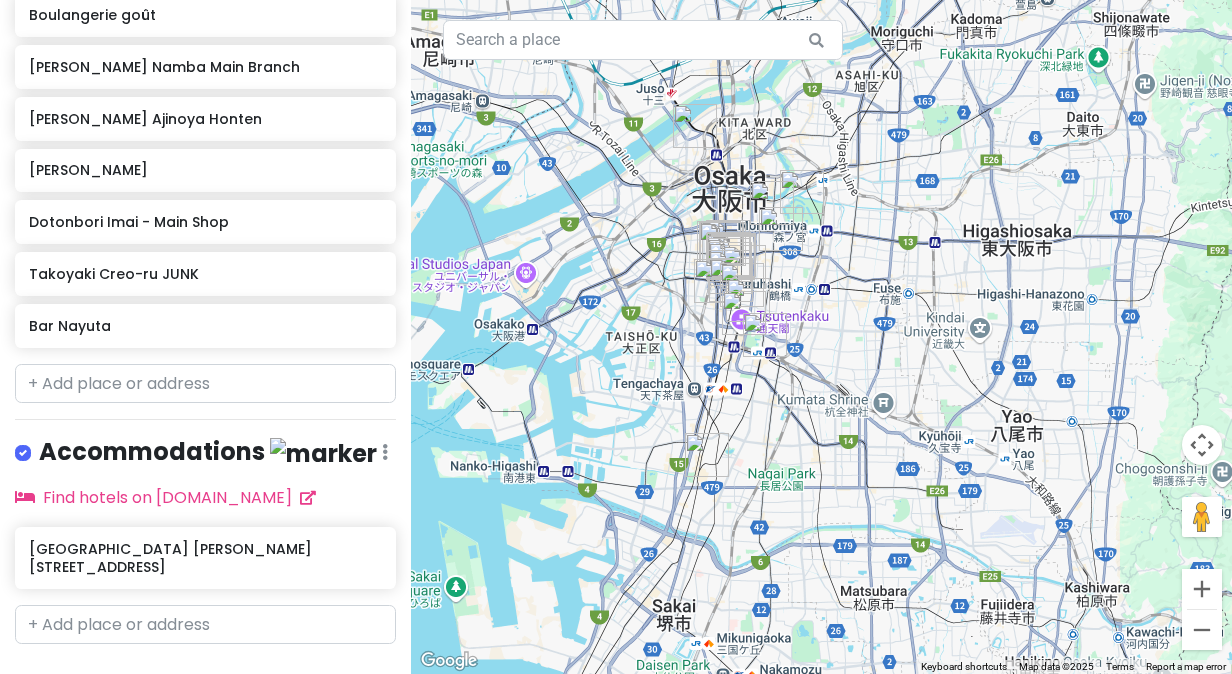 click at bounding box center (821, 337) 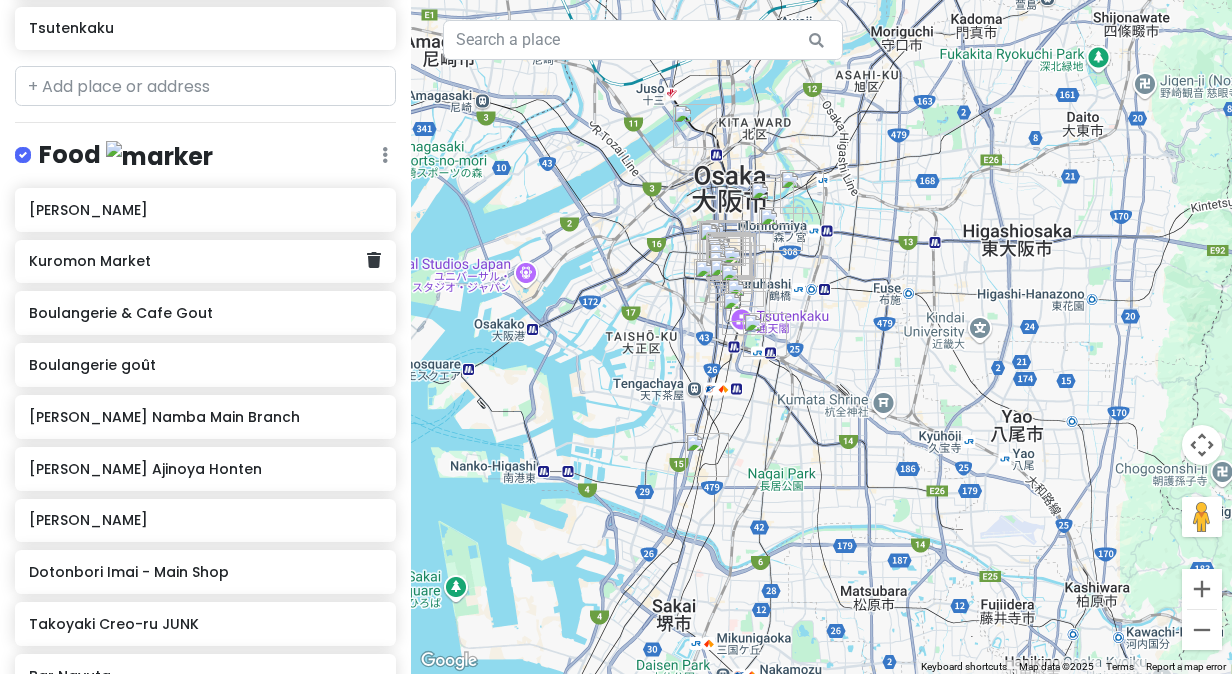 scroll, scrollTop: 1058, scrollLeft: 0, axis: vertical 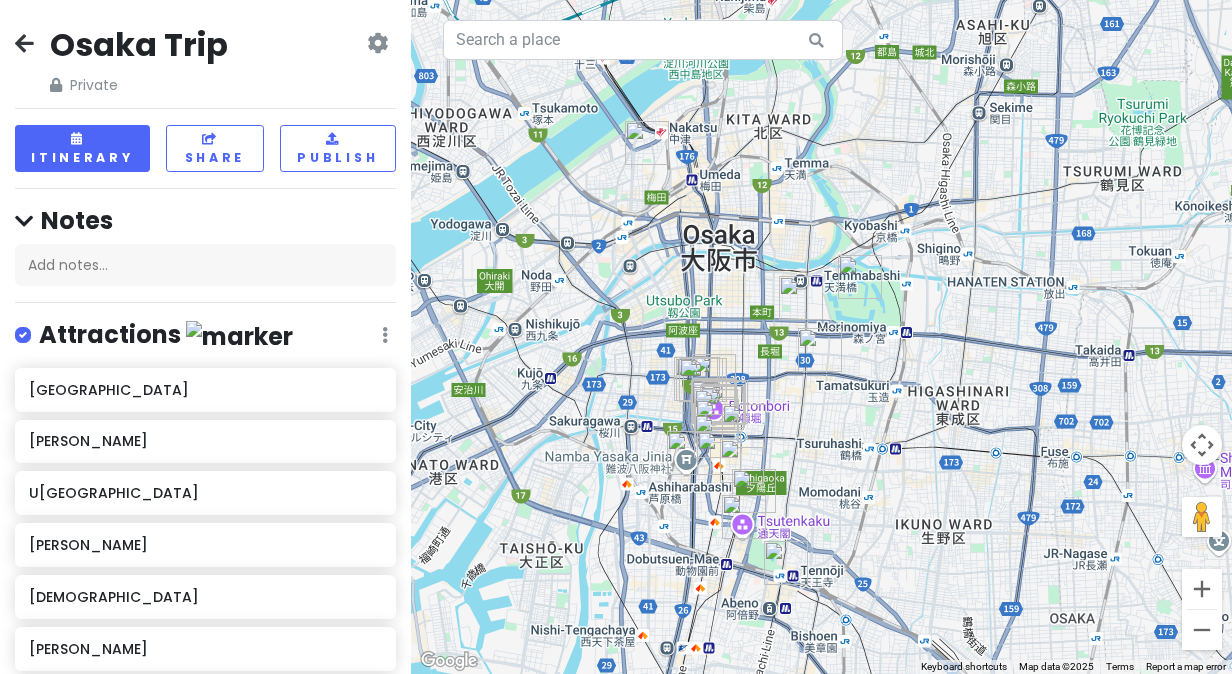 click at bounding box center [24, 43] 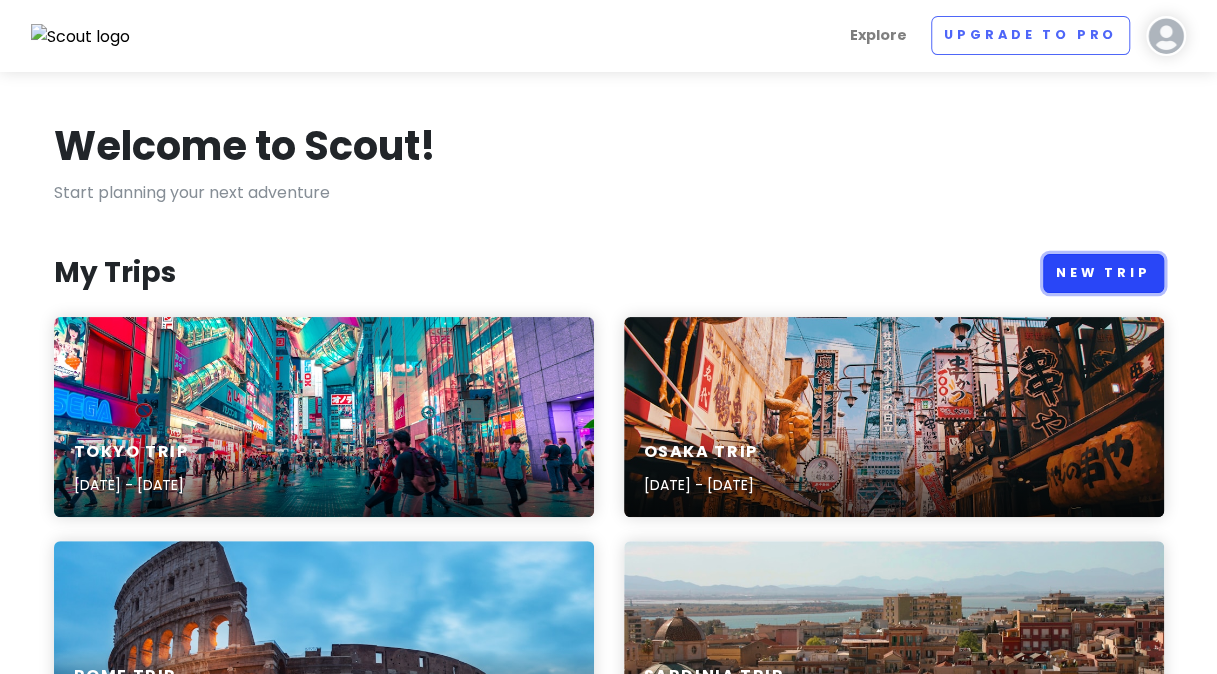 click on "New Trip" at bounding box center (1103, 273) 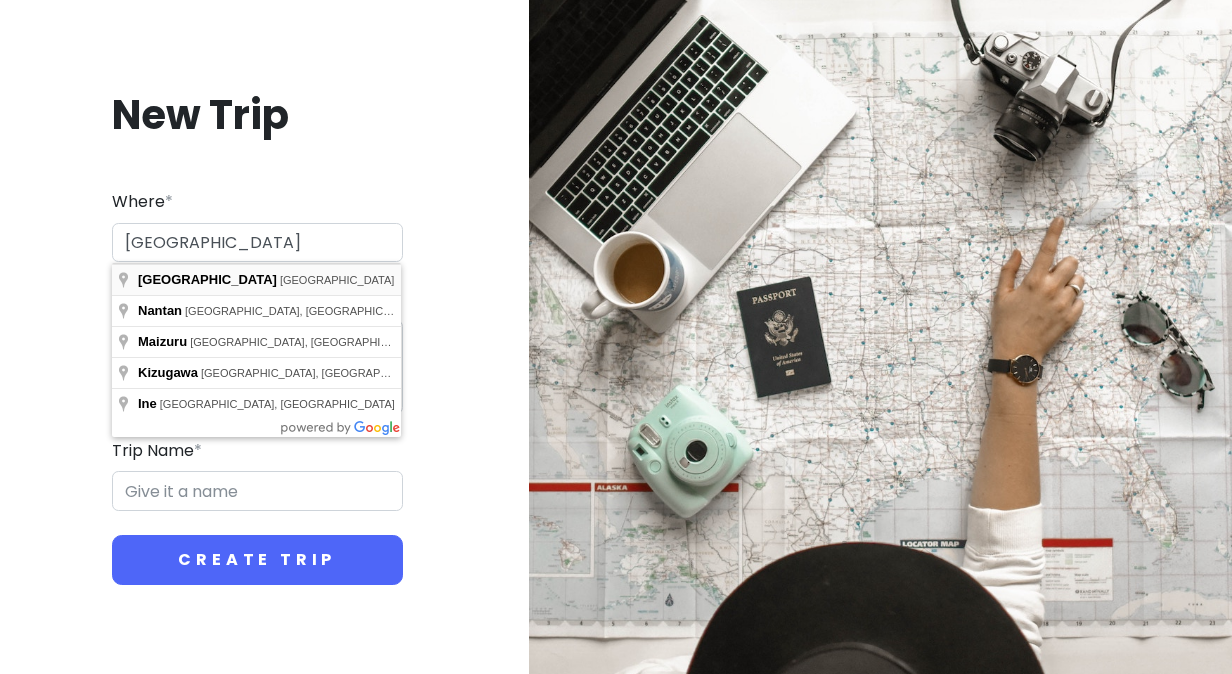 type on "[GEOGRAPHIC_DATA], [GEOGRAPHIC_DATA]" 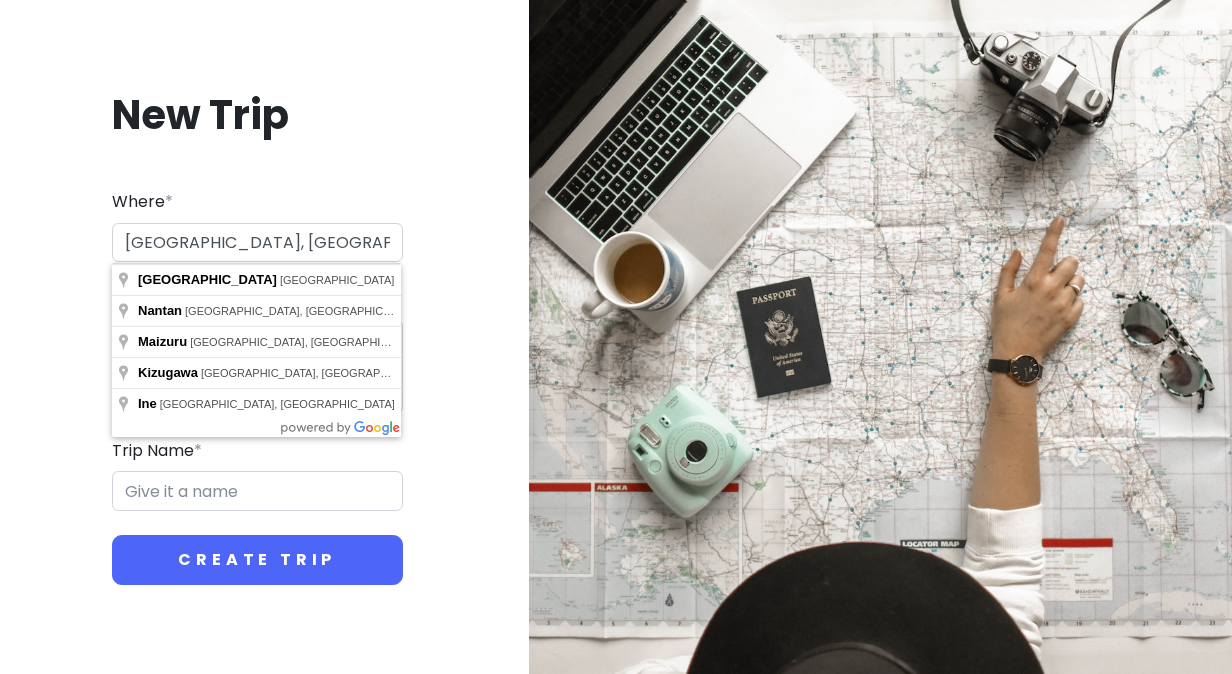 type on "Kyoto Trip" 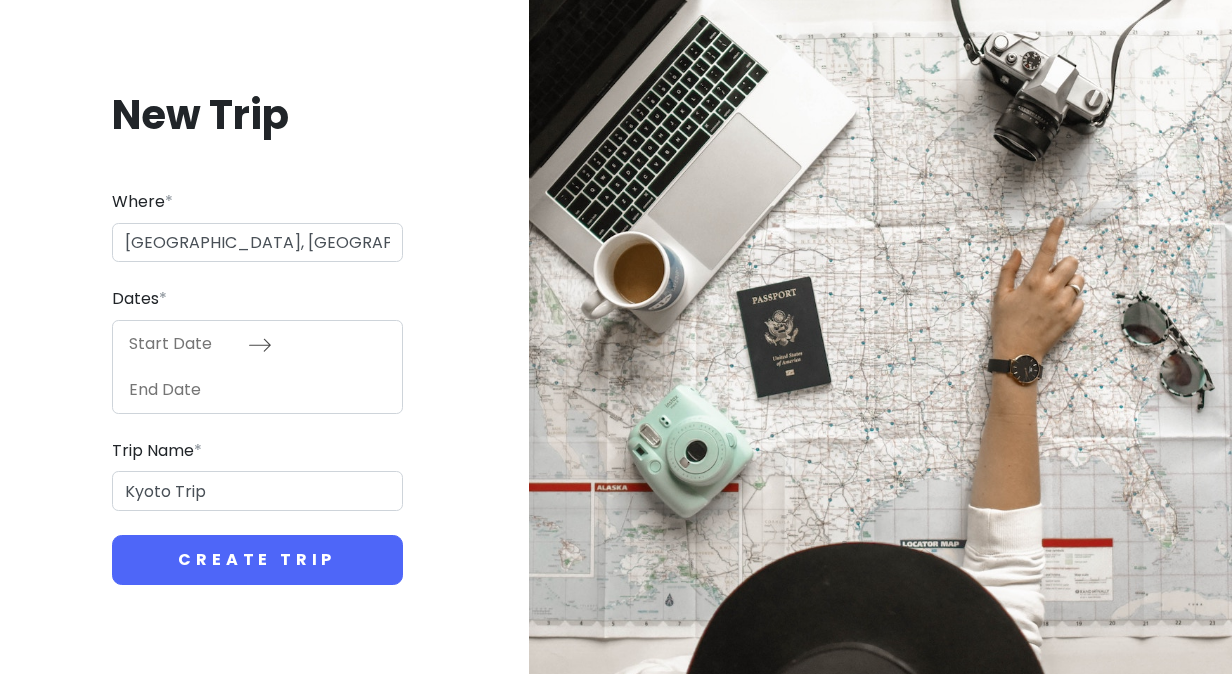 click at bounding box center (183, 344) 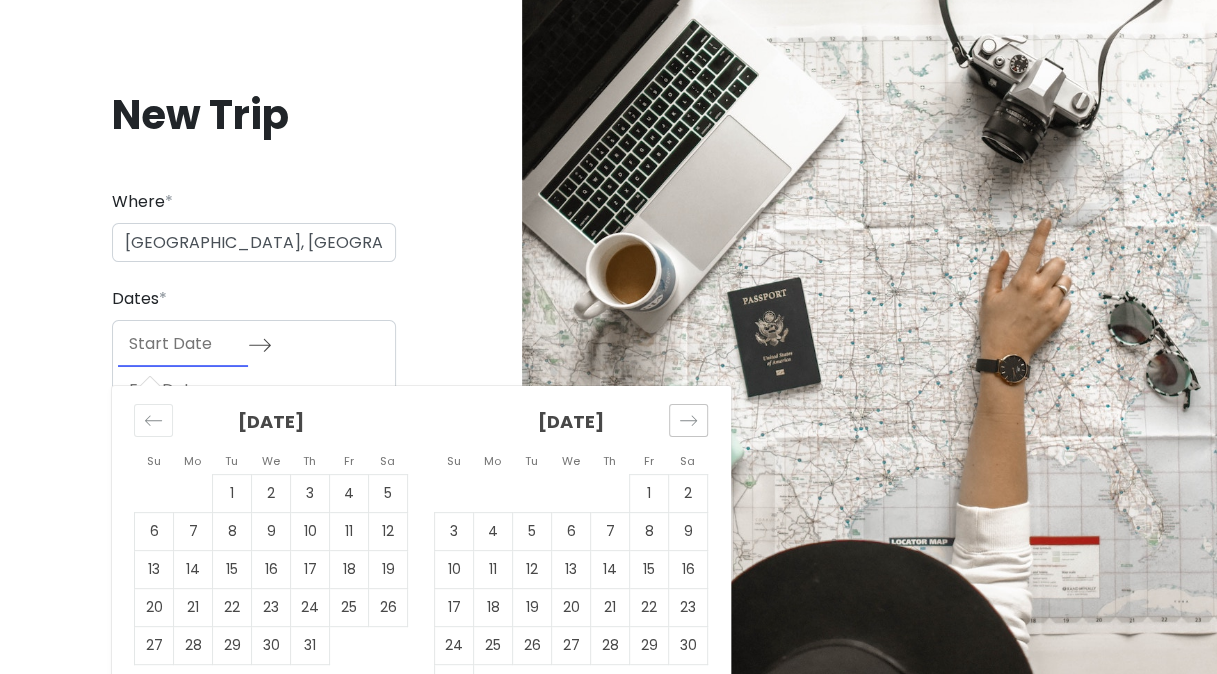 click 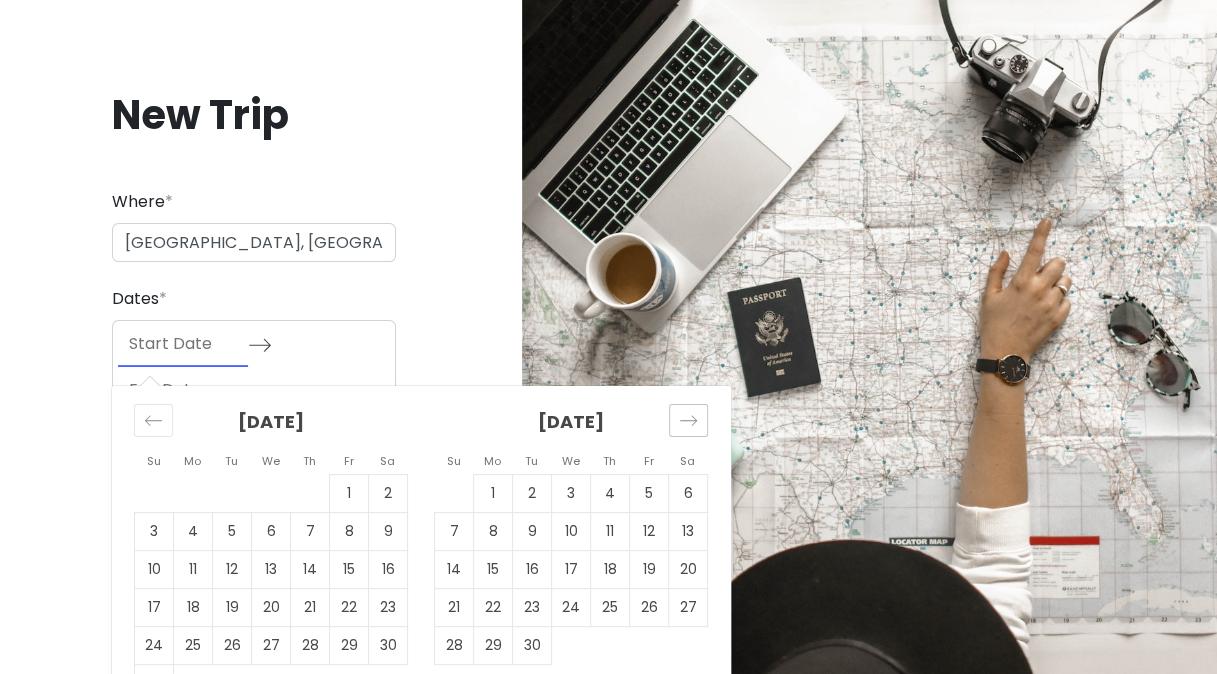 click 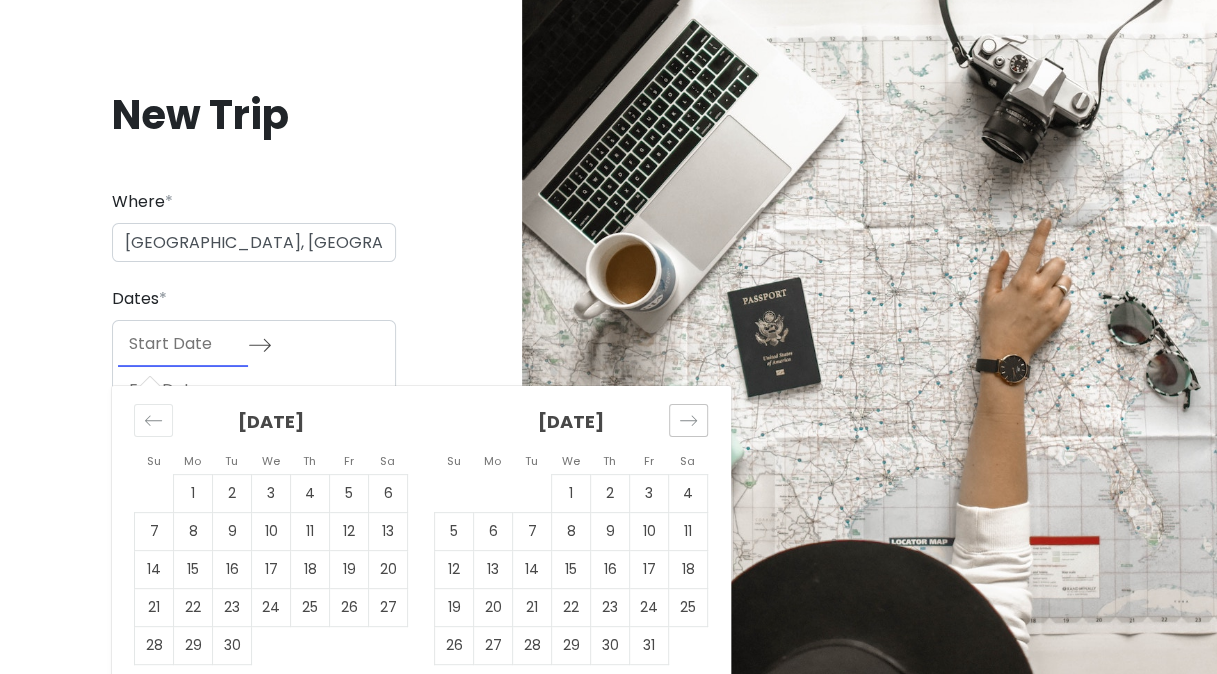 click 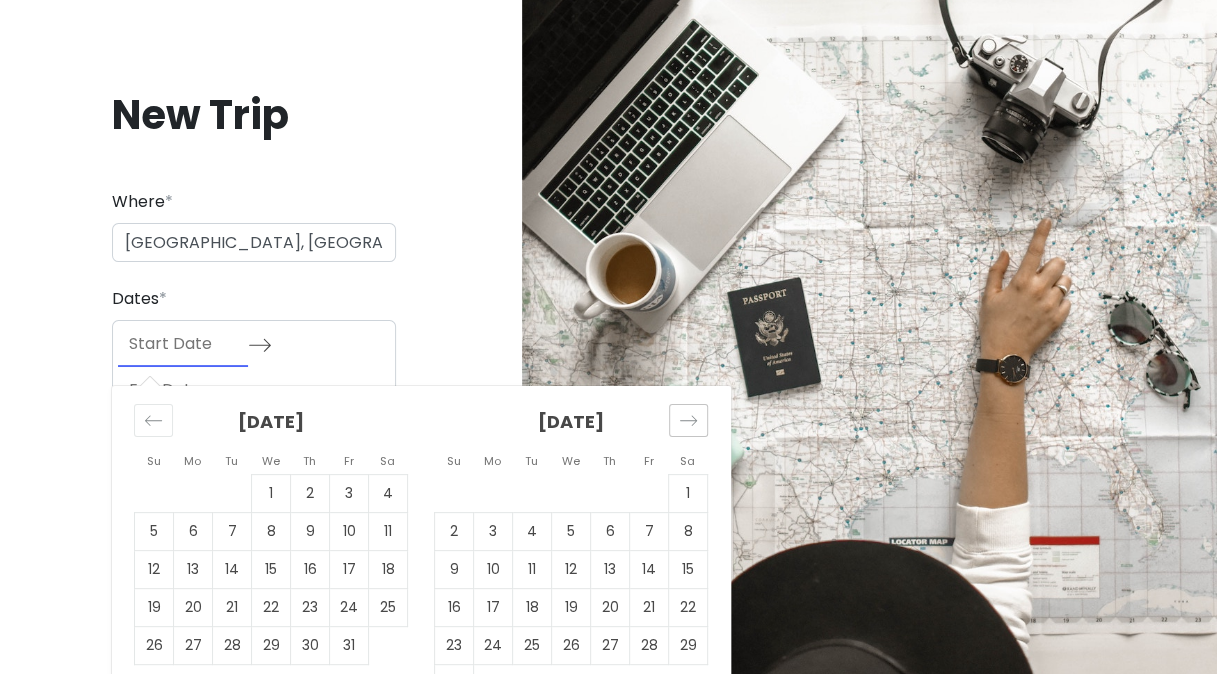 click 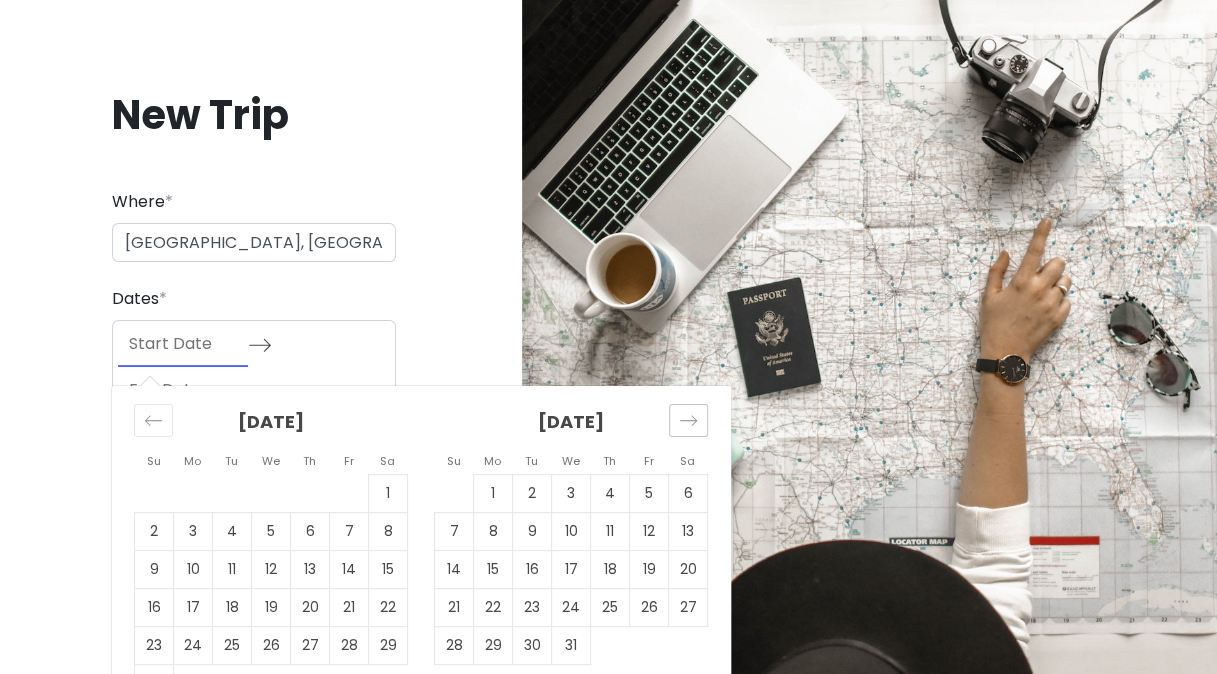 click 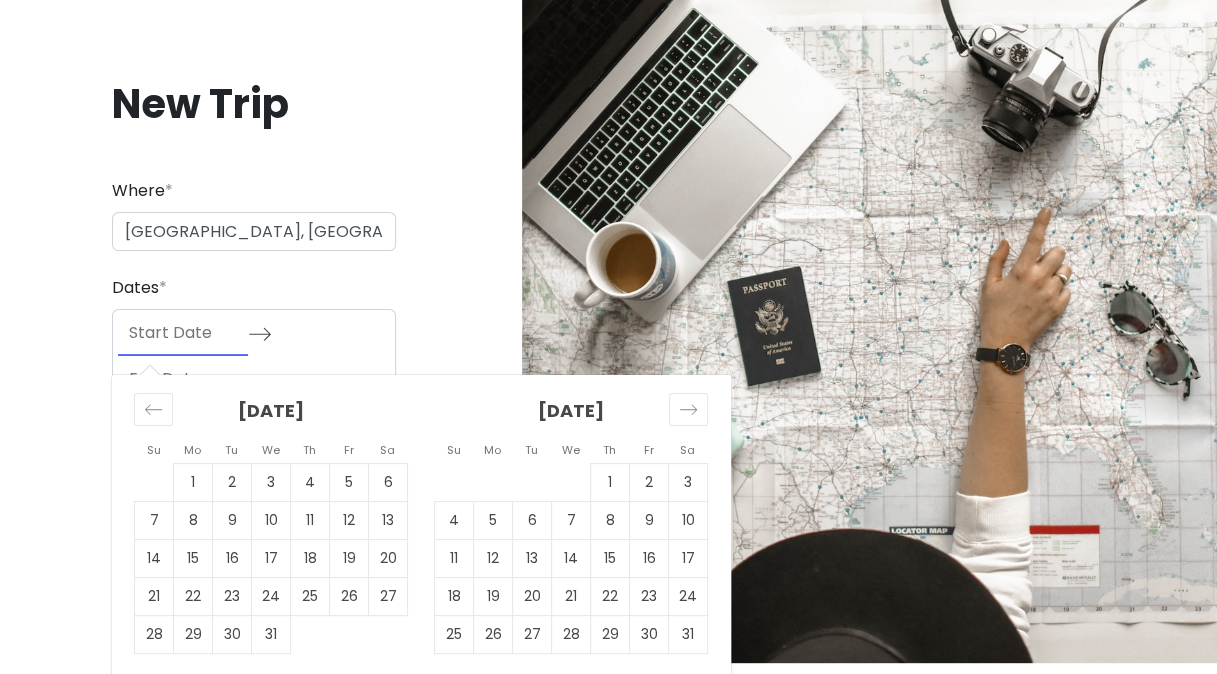 scroll, scrollTop: 14, scrollLeft: 0, axis: vertical 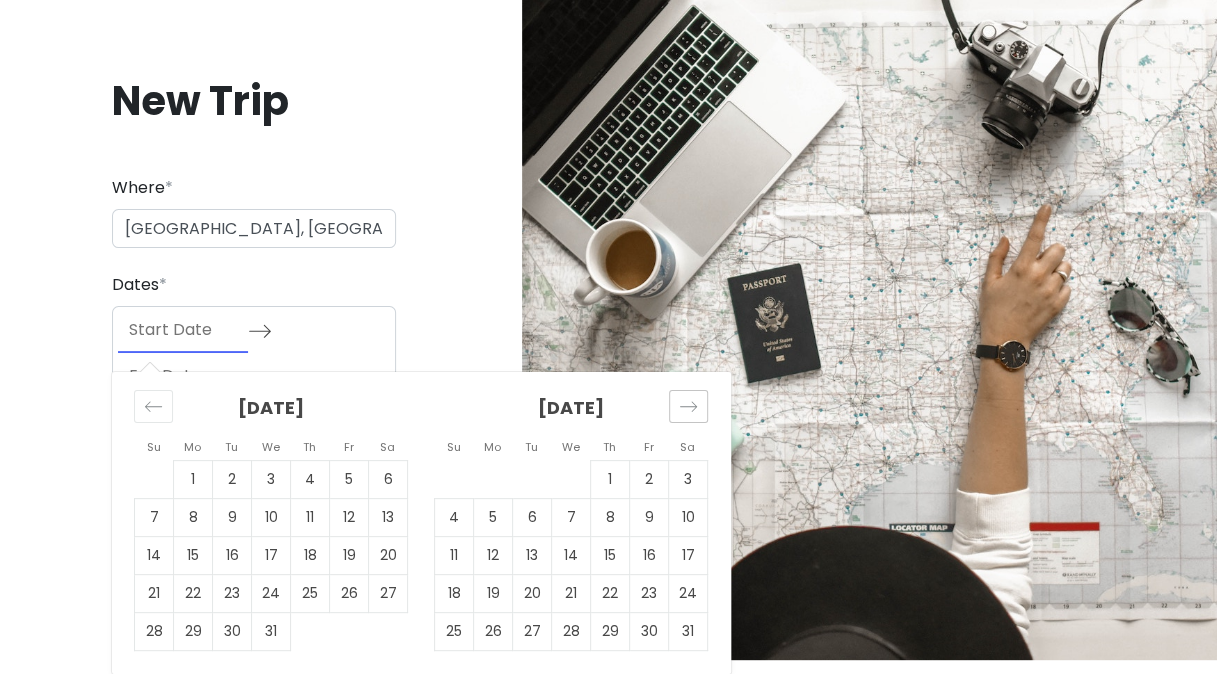 click 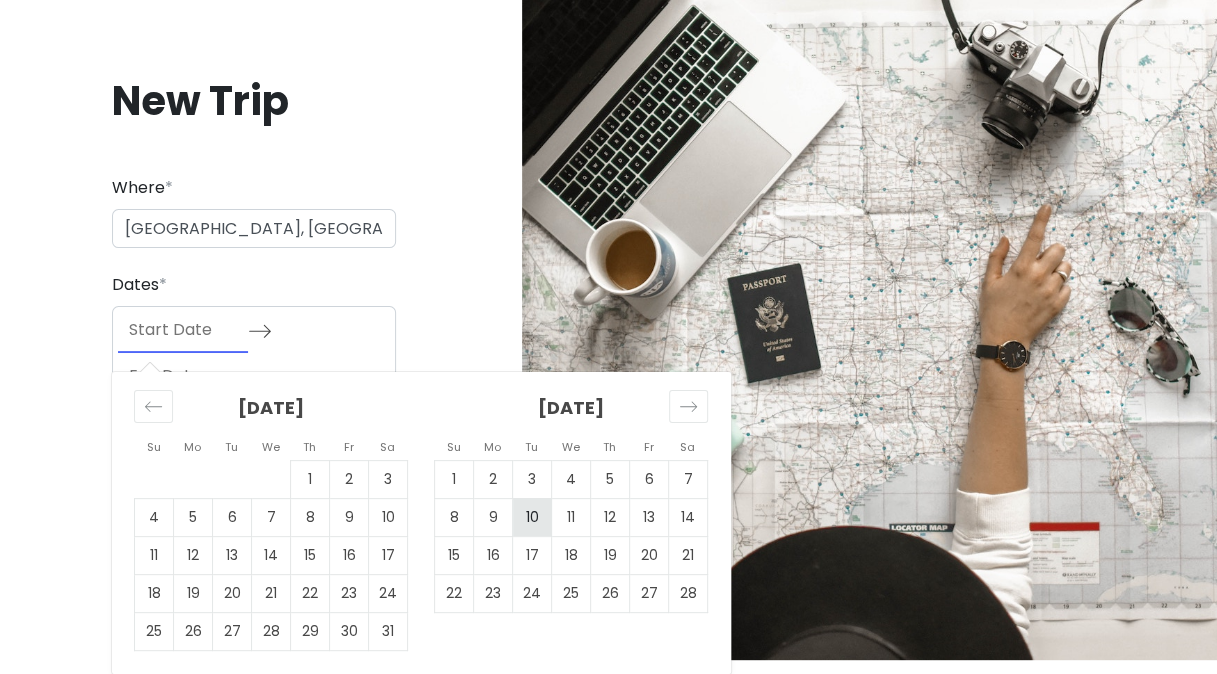 click on "10" at bounding box center (532, 517) 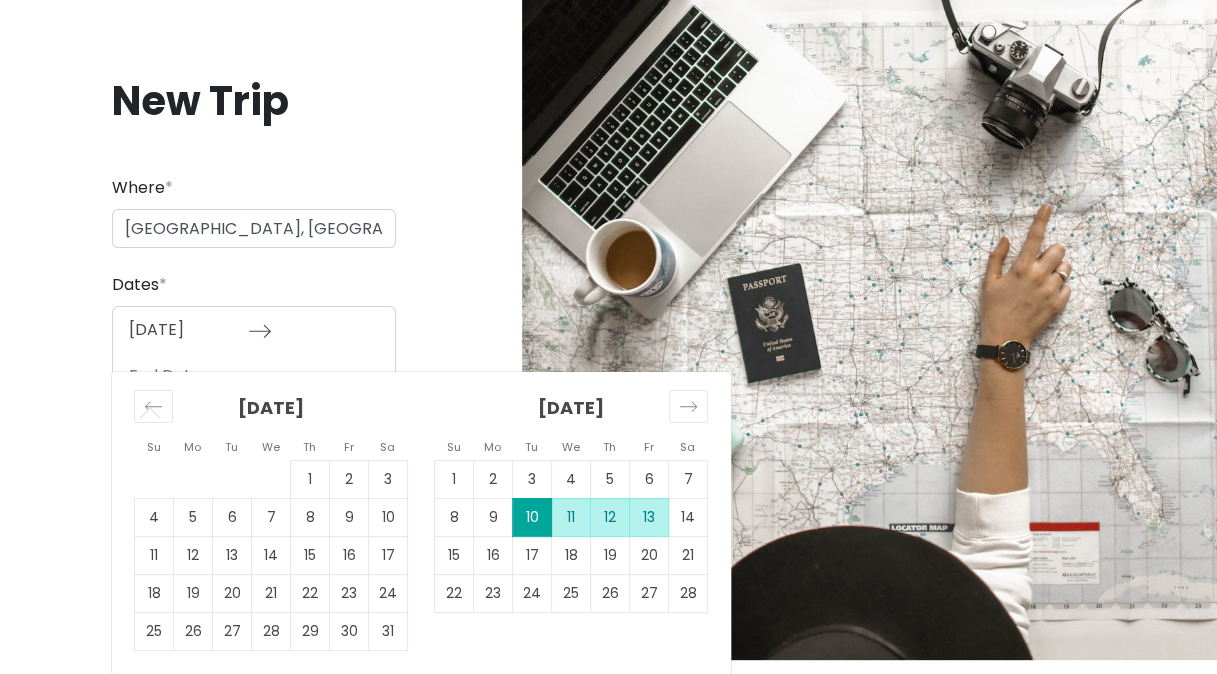 click on "13" at bounding box center (649, 517) 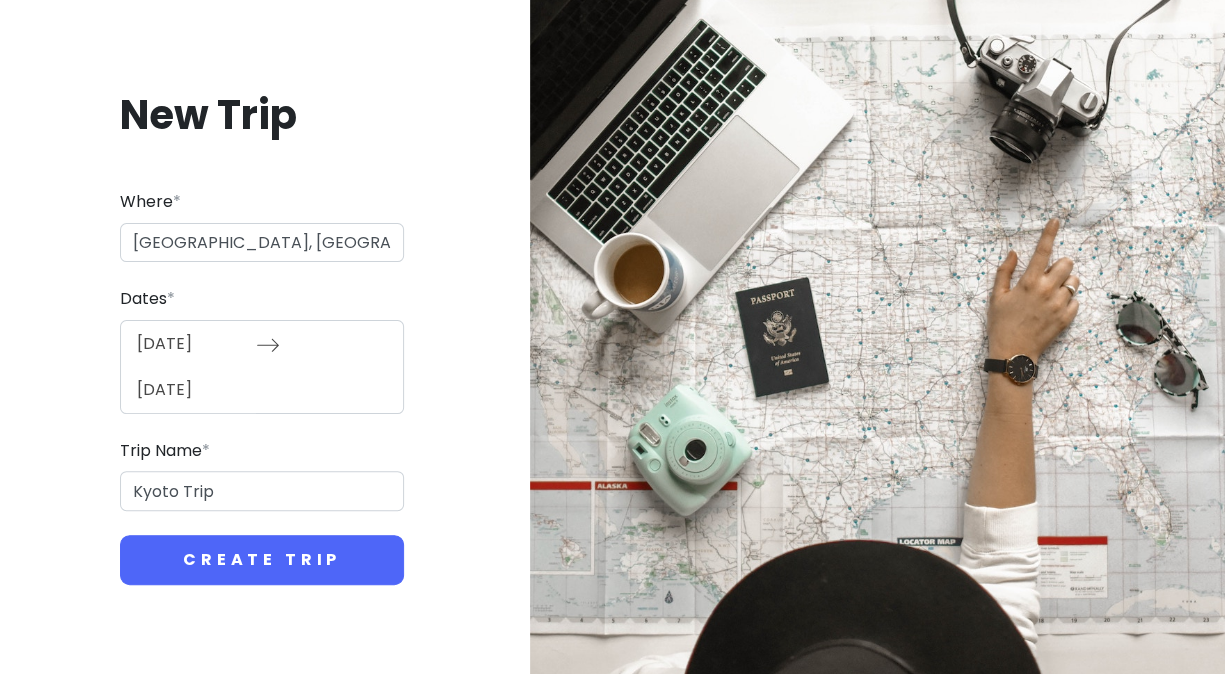 scroll, scrollTop: 0, scrollLeft: 0, axis: both 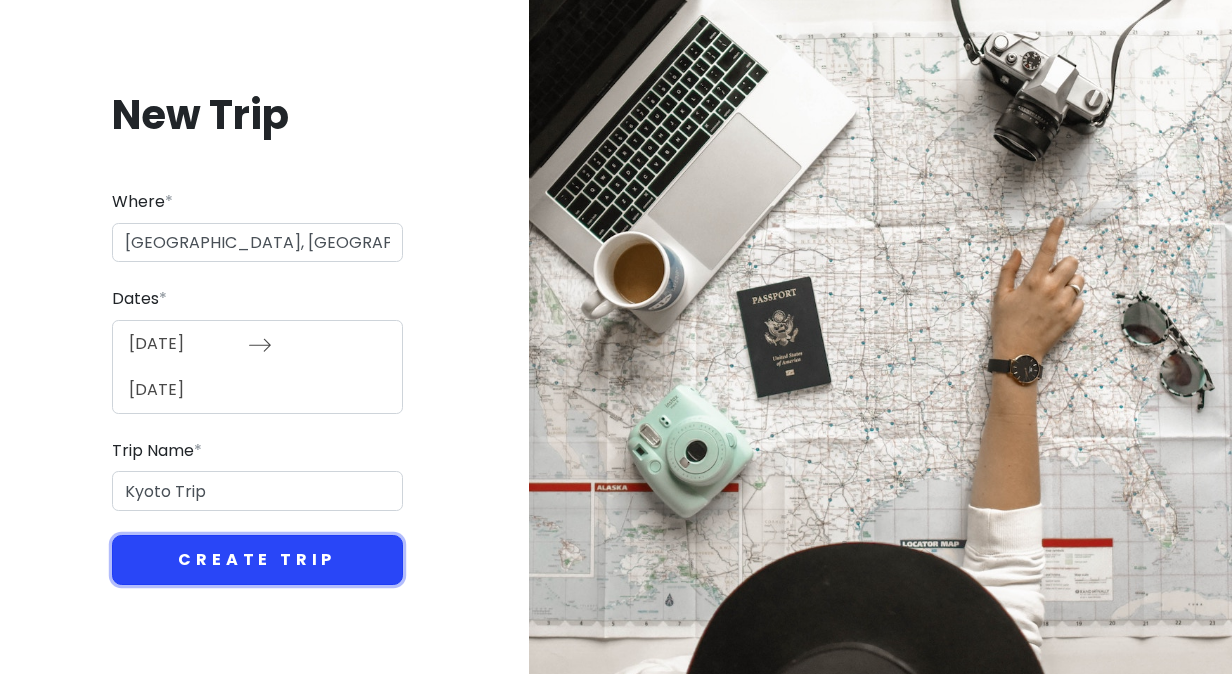 click on "Create Trip" at bounding box center [257, 560] 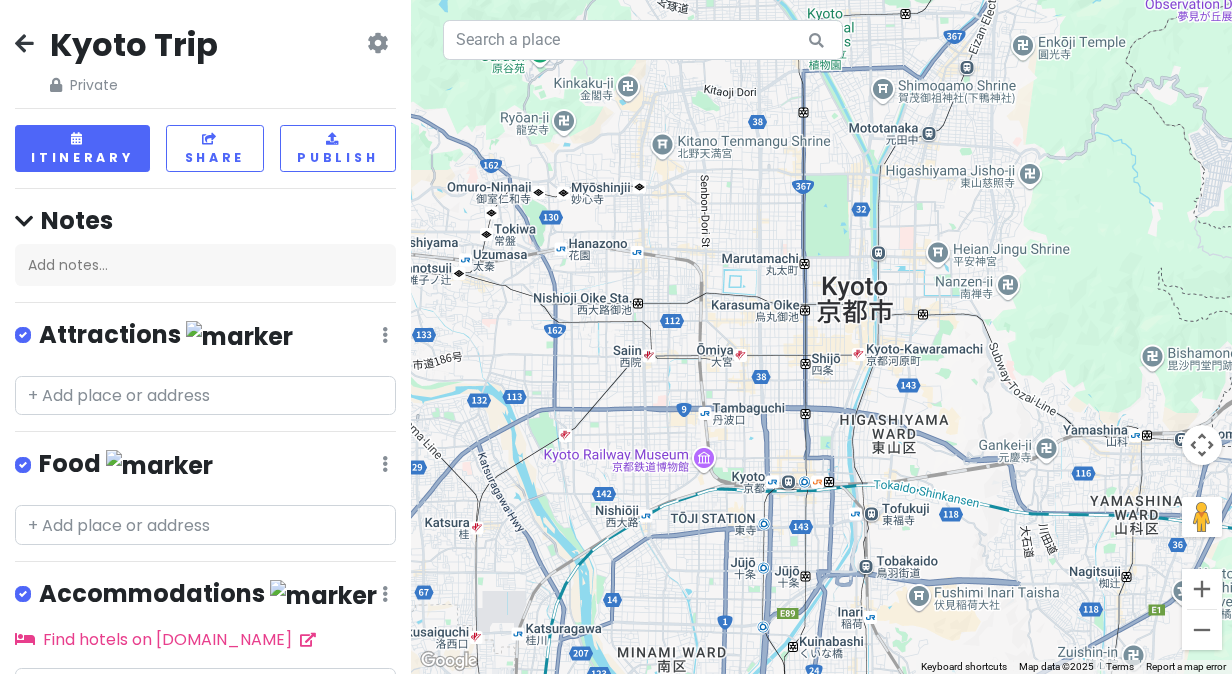 drag, startPoint x: 898, startPoint y: 503, endPoint x: 932, endPoint y: 458, distance: 56.400356 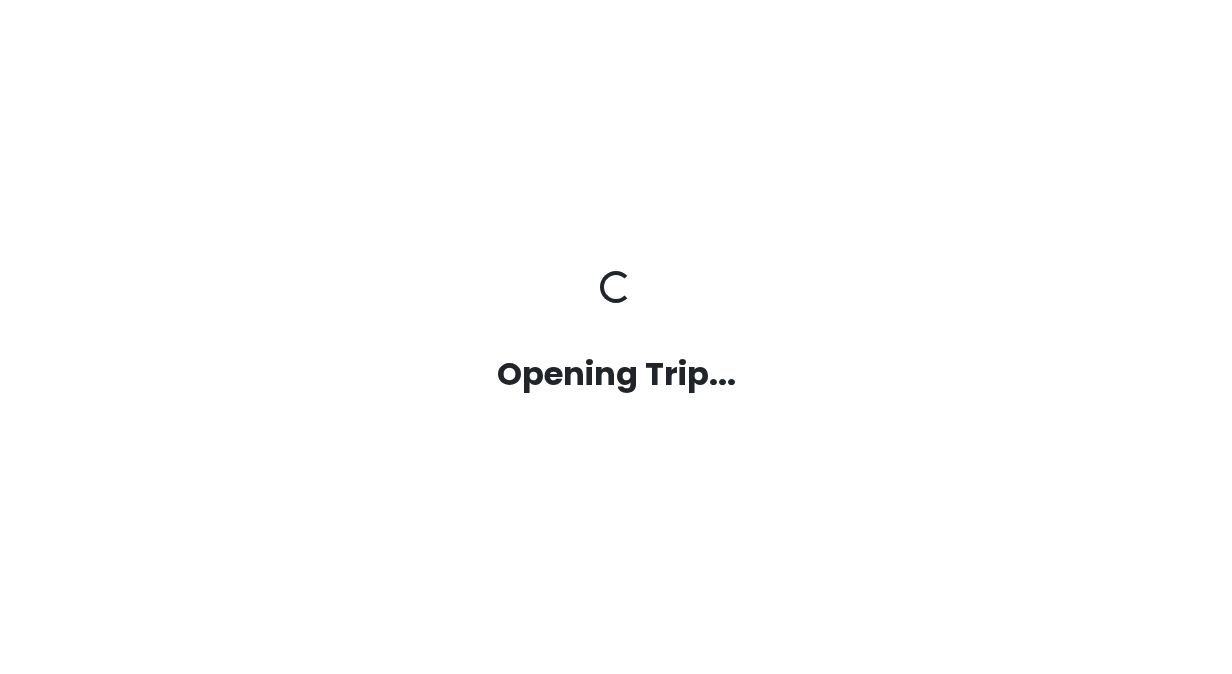 scroll, scrollTop: 0, scrollLeft: 0, axis: both 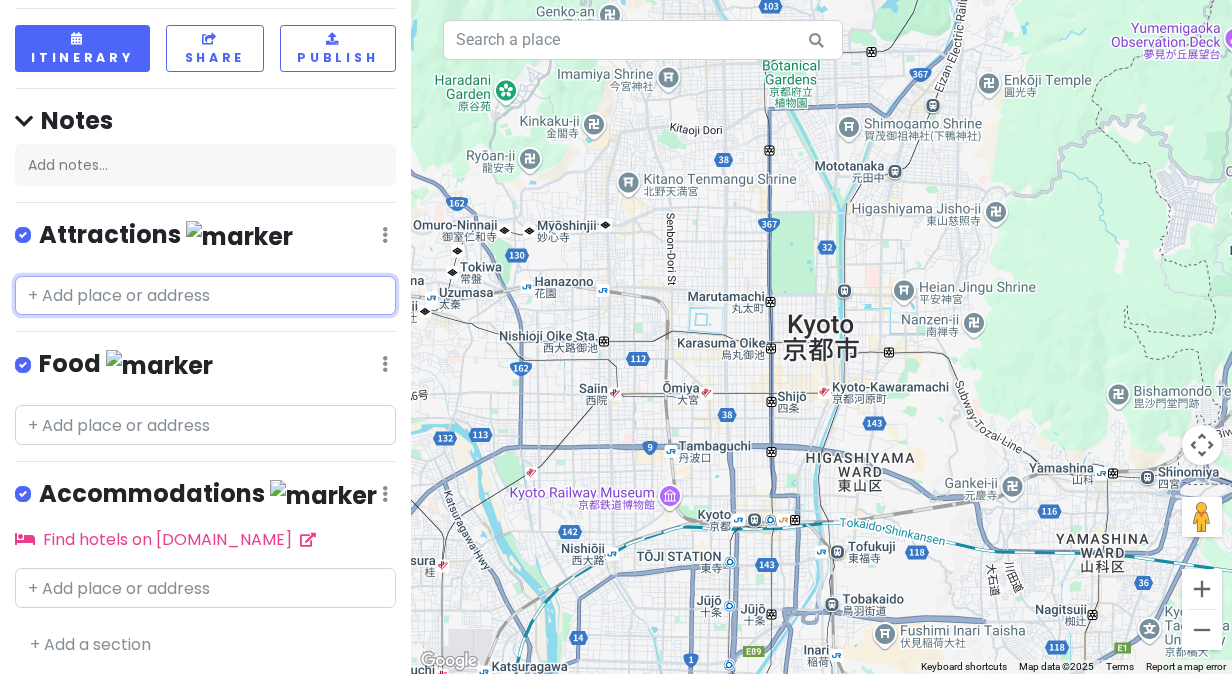 click at bounding box center [205, 296] 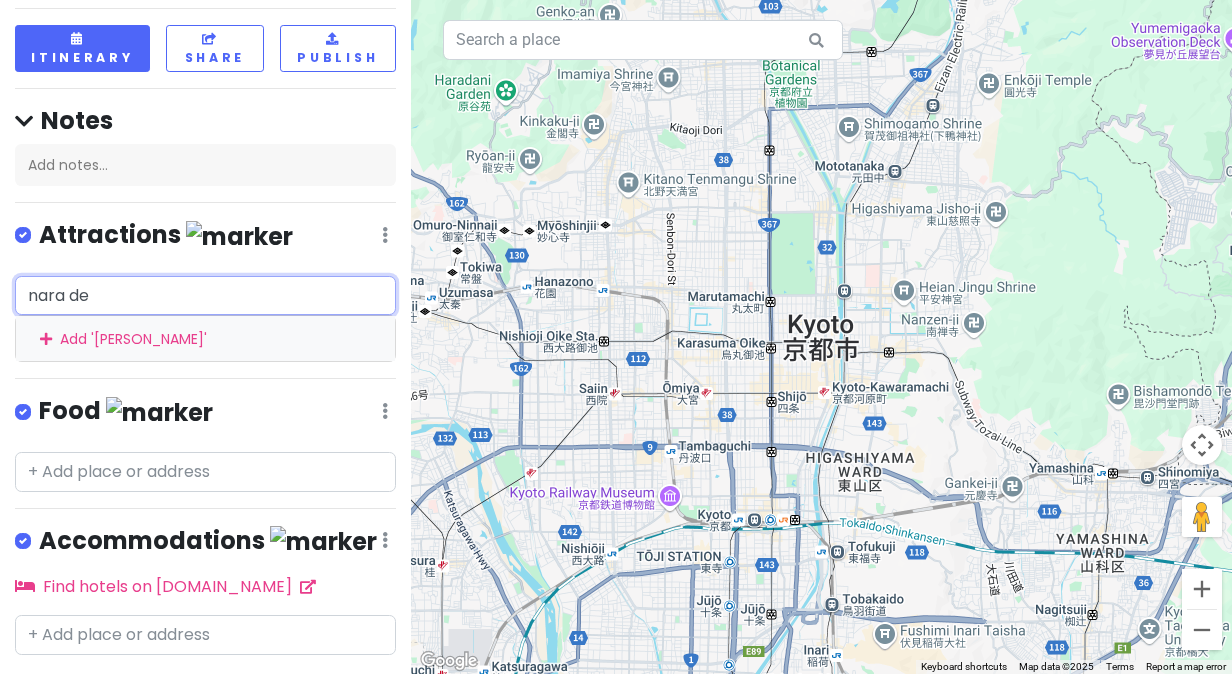 type on "[PERSON_NAME]" 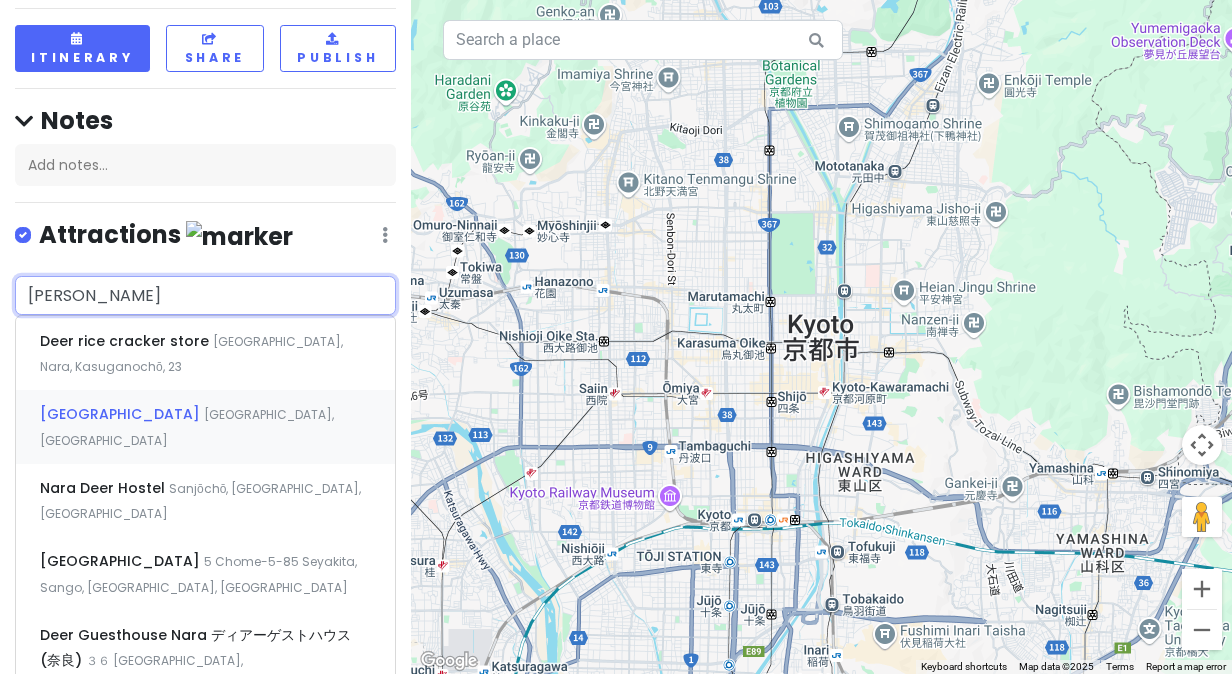 click on "[GEOGRAPHIC_DATA], [GEOGRAPHIC_DATA]" at bounding box center (191, 354) 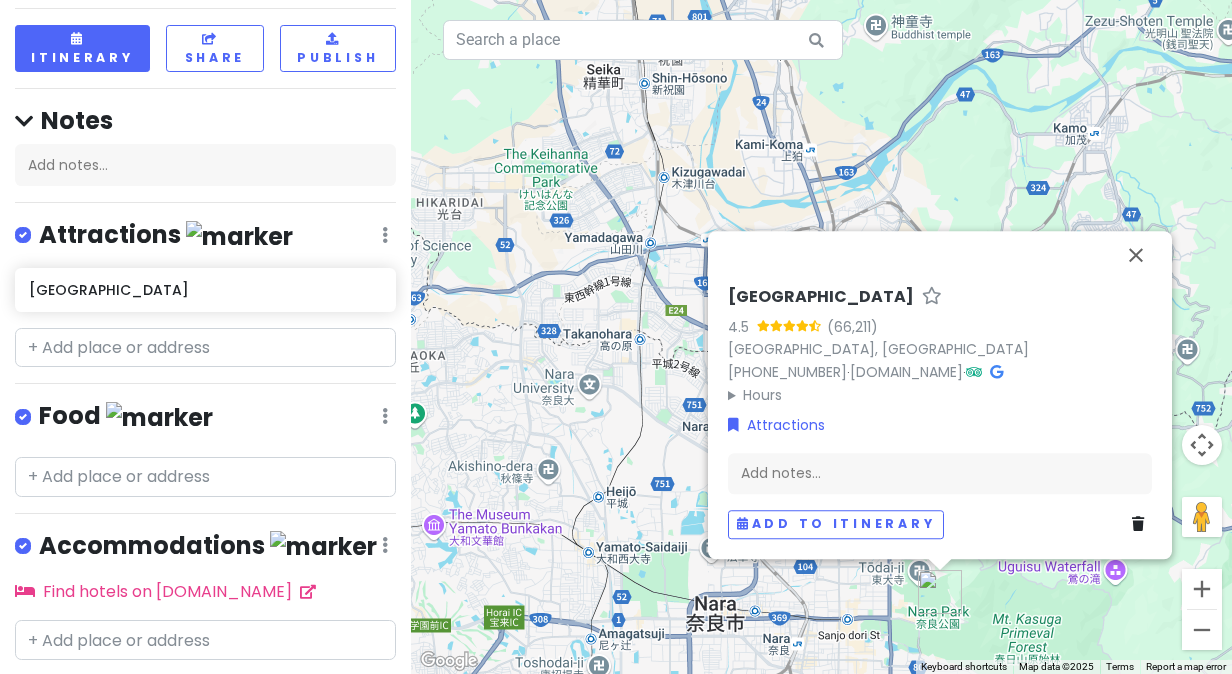 click on "[GEOGRAPHIC_DATA] 4.5        (66,211) [GEOGRAPHIC_DATA], [GEOGRAPHIC_DATA] [PHONE_NUMBER]   ·   [DOMAIN_NAME]   ·   Hours [DATE]  Open 24 hours [DATE]  Open 24 hours [DATE]  Open 24 hours [DATE]  Open 24 hours [DATE]  Open 24 hours [DATE]  Open 24 hours [DATE]  Open 24 hours Attractions Add notes...  Add to itinerary" at bounding box center [821, 337] 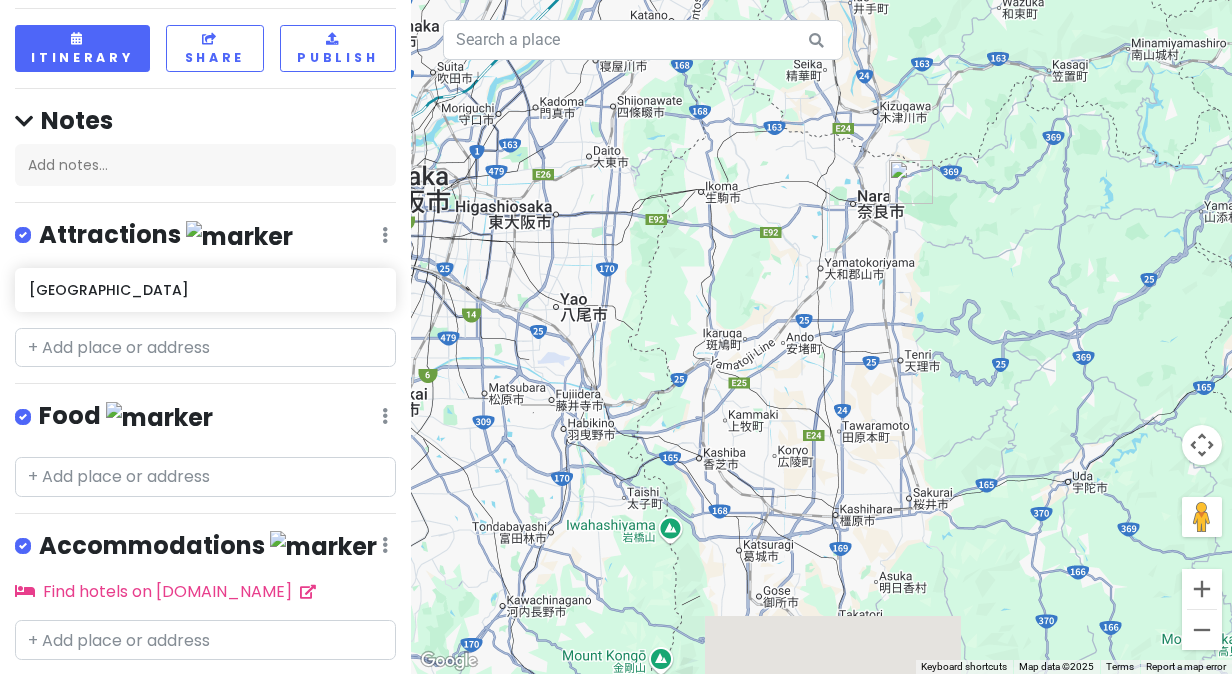drag, startPoint x: 705, startPoint y: 504, endPoint x: 849, endPoint y: 248, distance: 293.72095 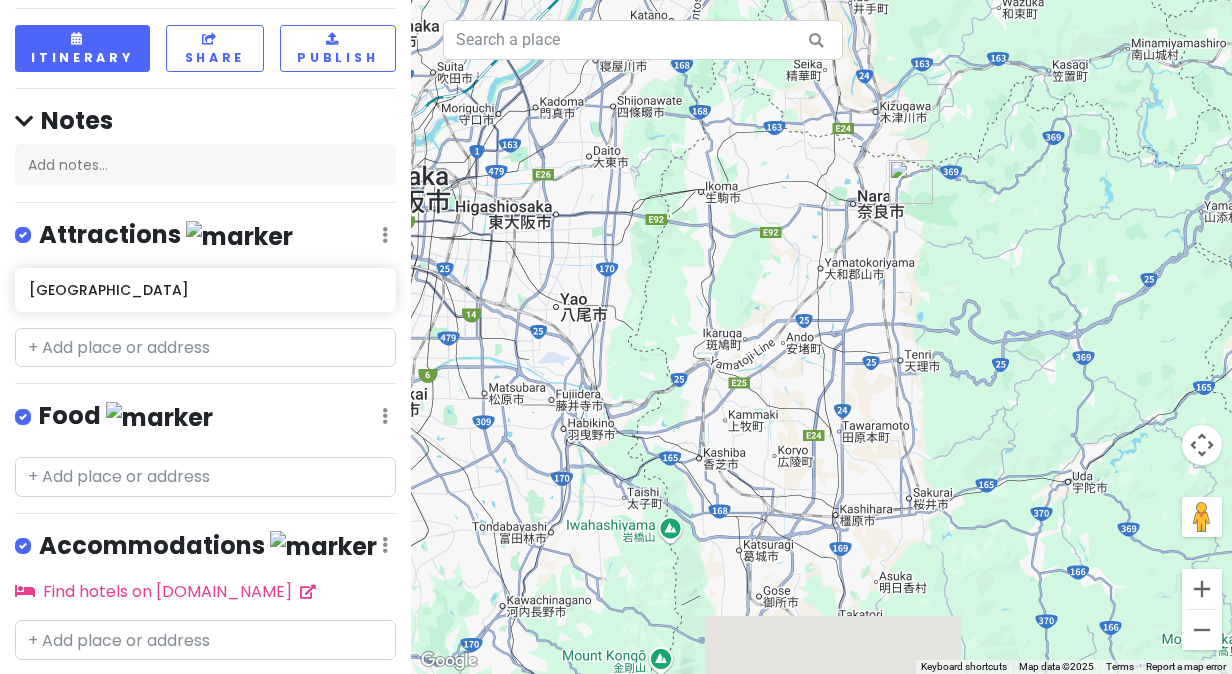 click at bounding box center (821, 337) 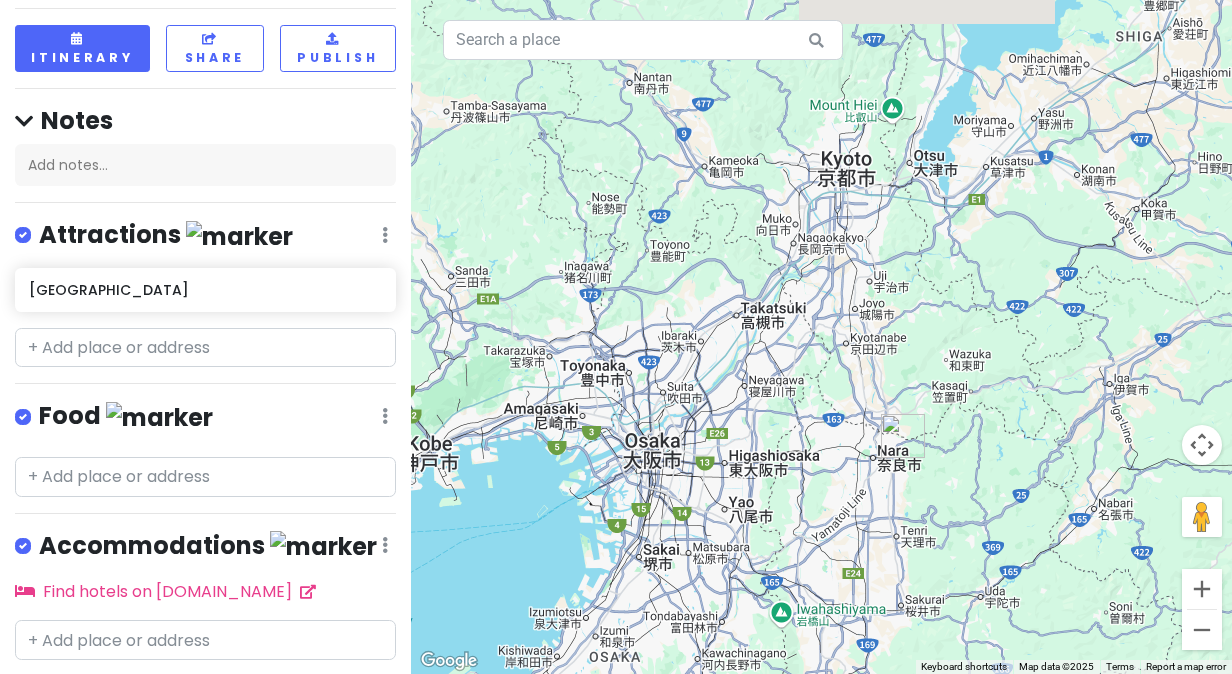 drag, startPoint x: 742, startPoint y: 184, endPoint x: 760, endPoint y: 402, distance: 218.74185 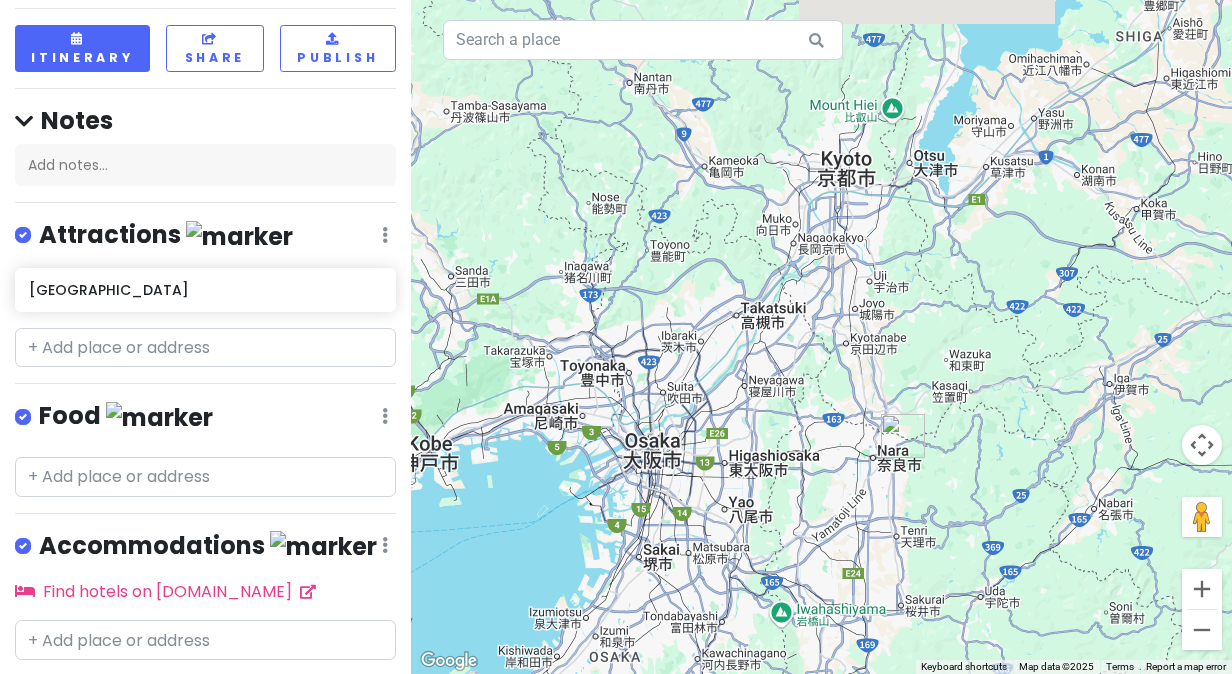 click at bounding box center [821, 337] 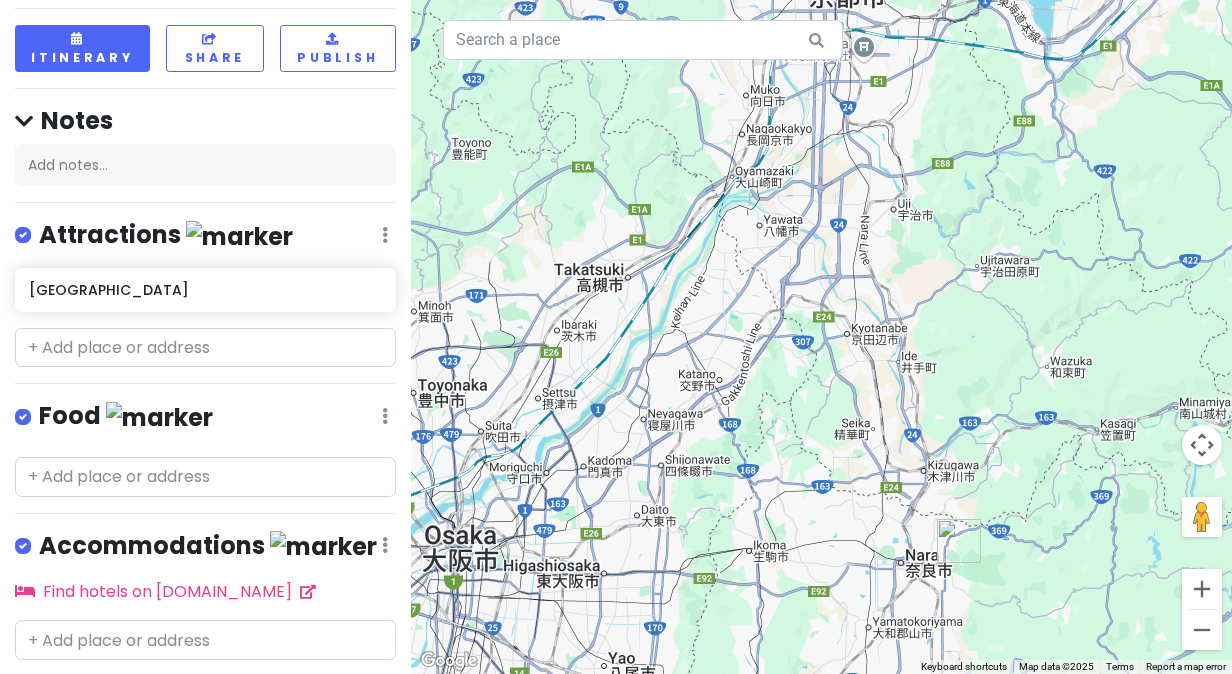 drag, startPoint x: 797, startPoint y: 396, endPoint x: 820, endPoint y: 490, distance: 96.77293 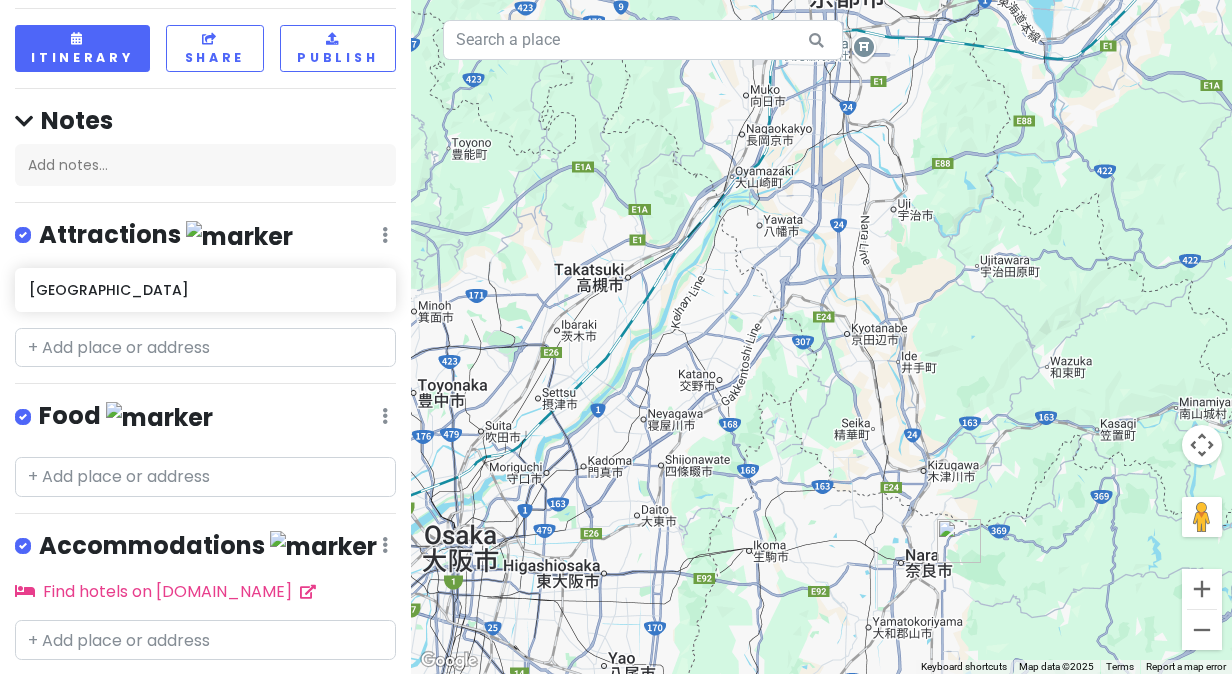 click at bounding box center (821, 337) 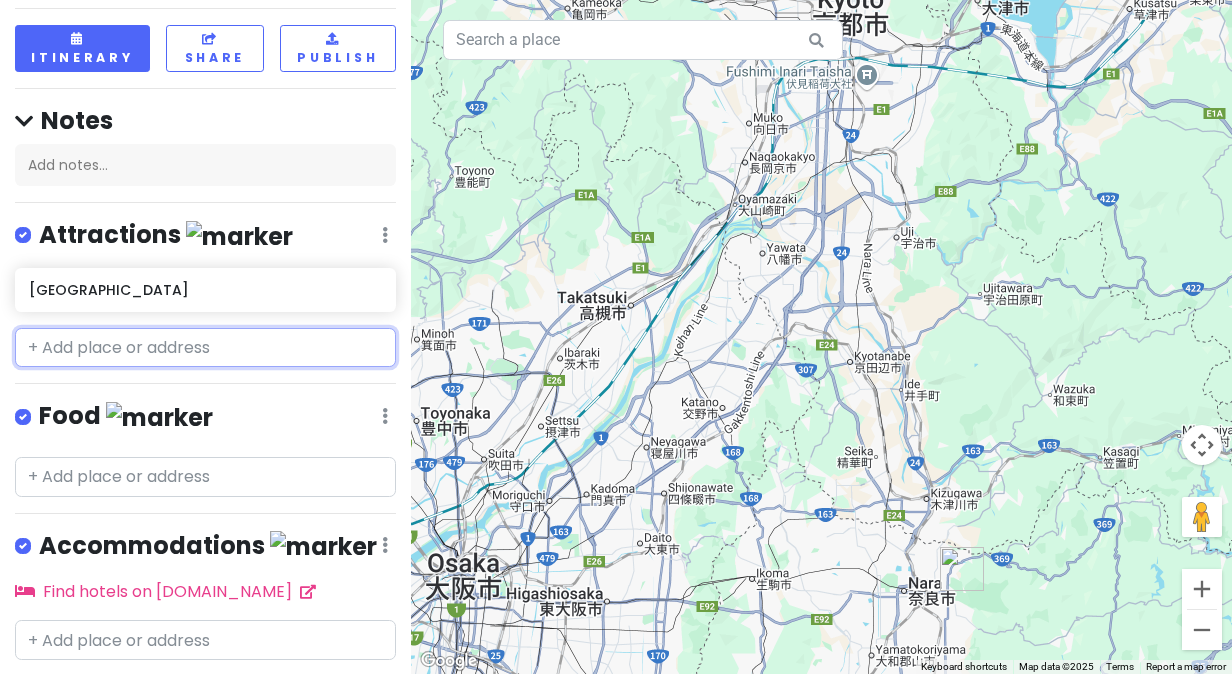 click at bounding box center (205, 348) 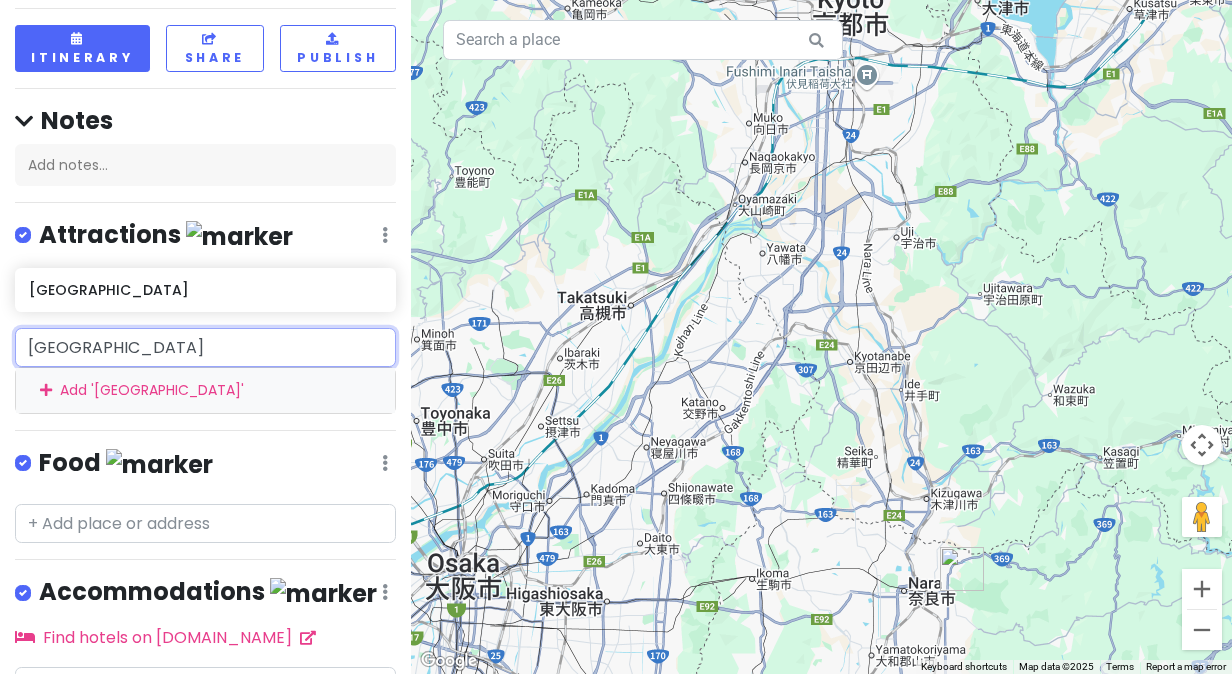 drag, startPoint x: 282, startPoint y: 346, endPoint x: 140, endPoint y: 328, distance: 143.13629 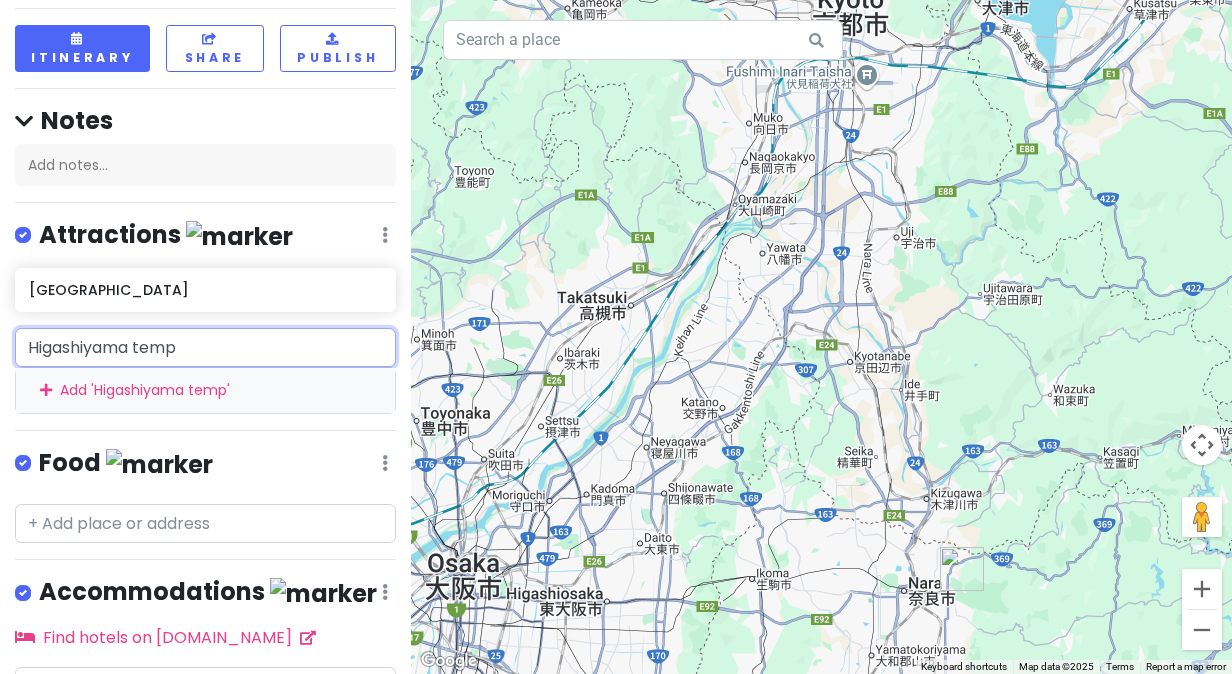 drag, startPoint x: 184, startPoint y: 342, endPoint x: -4, endPoint y: 303, distance: 192.00261 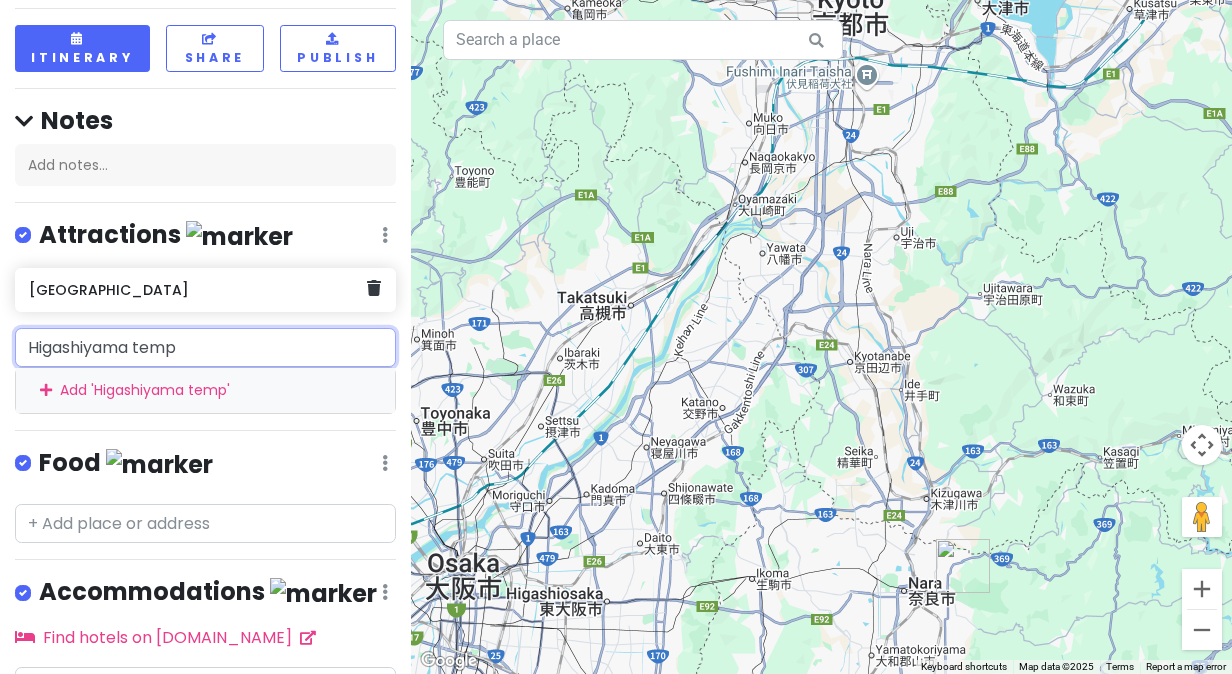paste 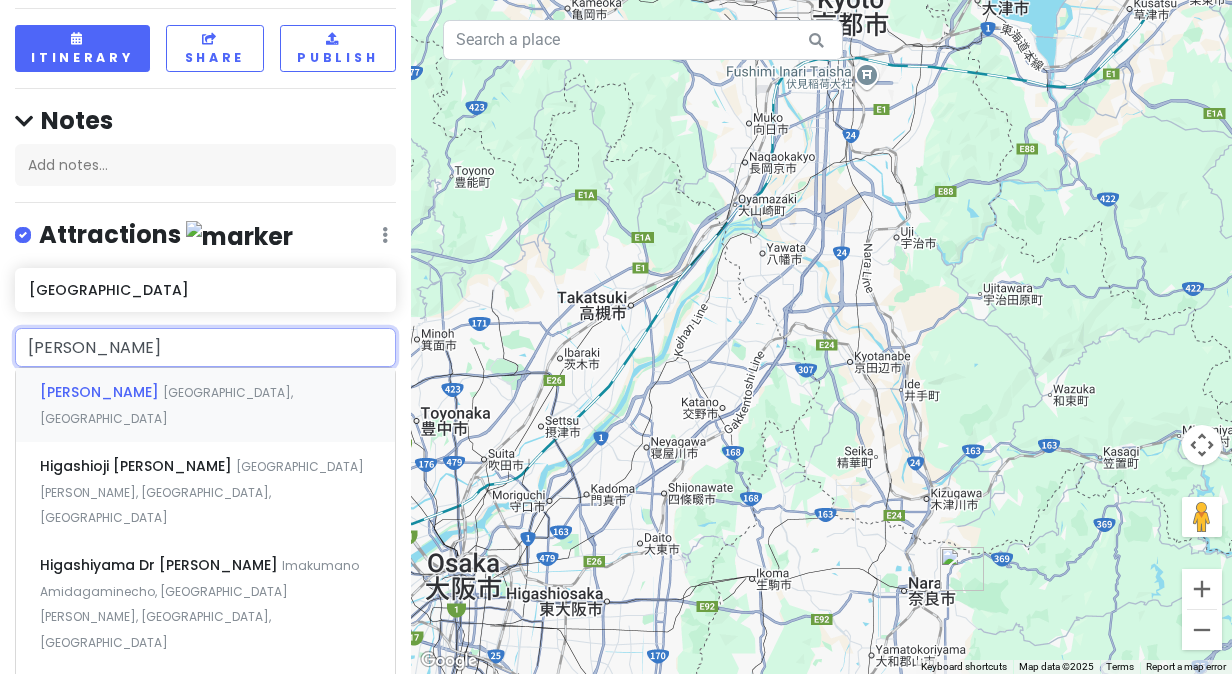 click on "[GEOGRAPHIC_DATA], [GEOGRAPHIC_DATA]" at bounding box center (205, 405) 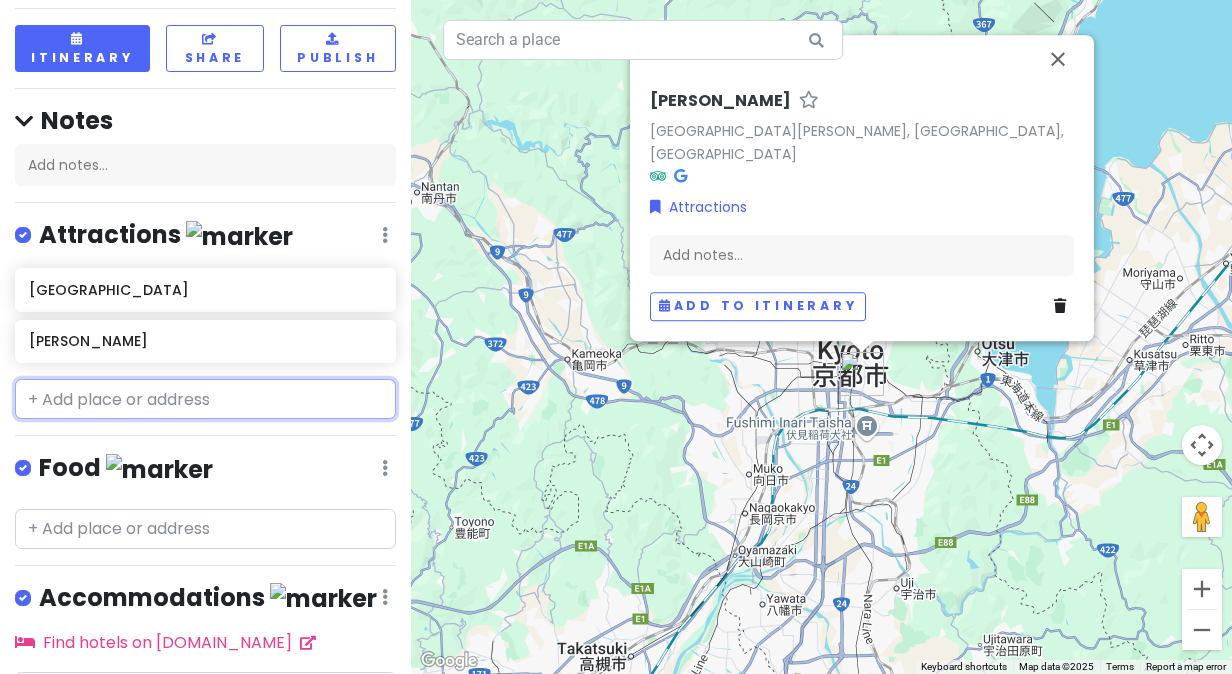 click at bounding box center (205, 399) 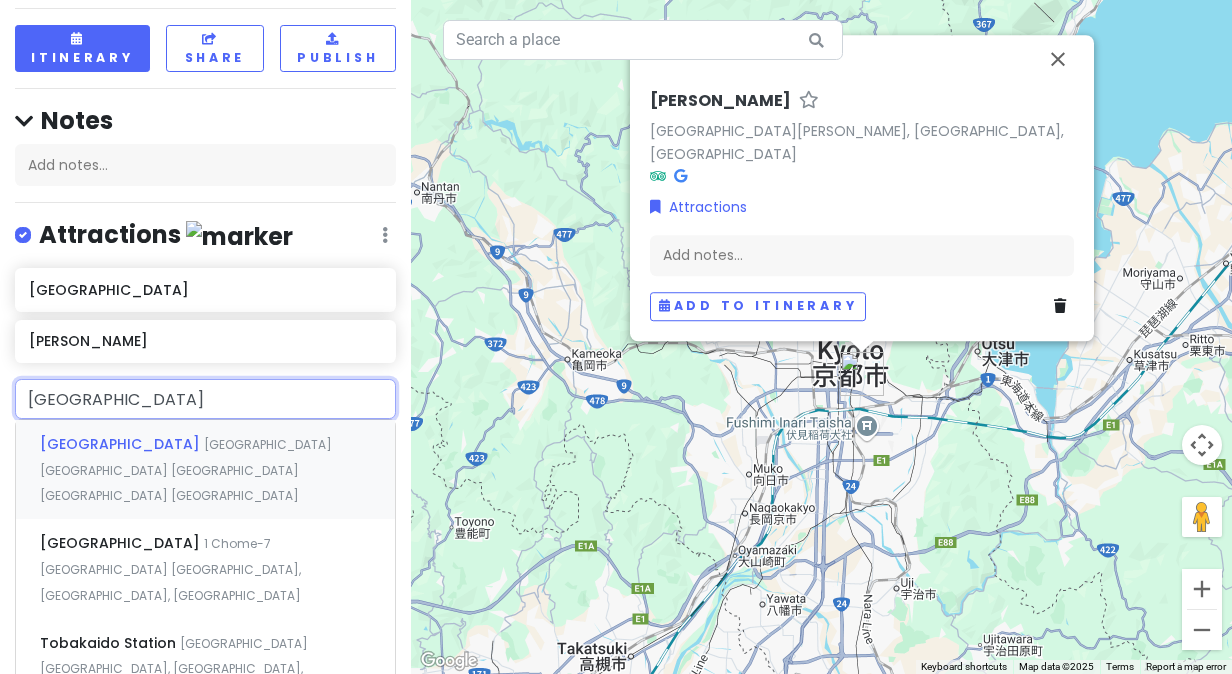 click on "[GEOGRAPHIC_DATA]   [GEOGRAPHIC_DATA] [GEOGRAPHIC_DATA] [GEOGRAPHIC_DATA] [GEOGRAPHIC_DATA] [GEOGRAPHIC_DATA]" at bounding box center [205, 469] 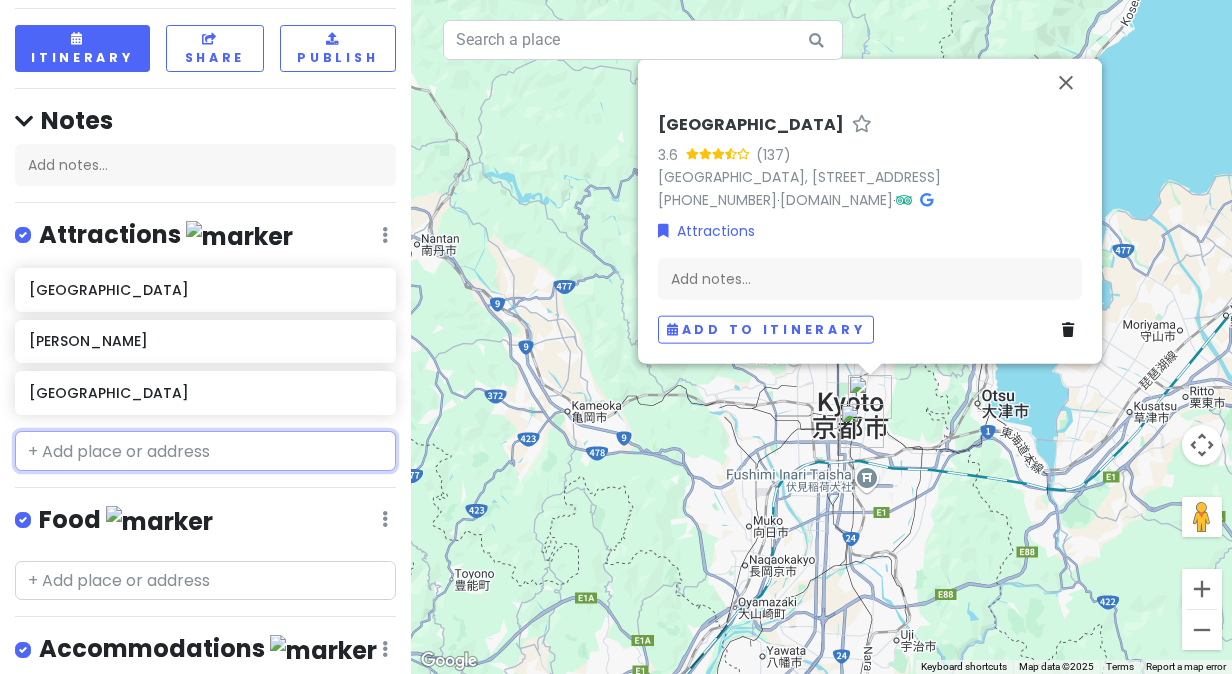 click at bounding box center (205, 451) 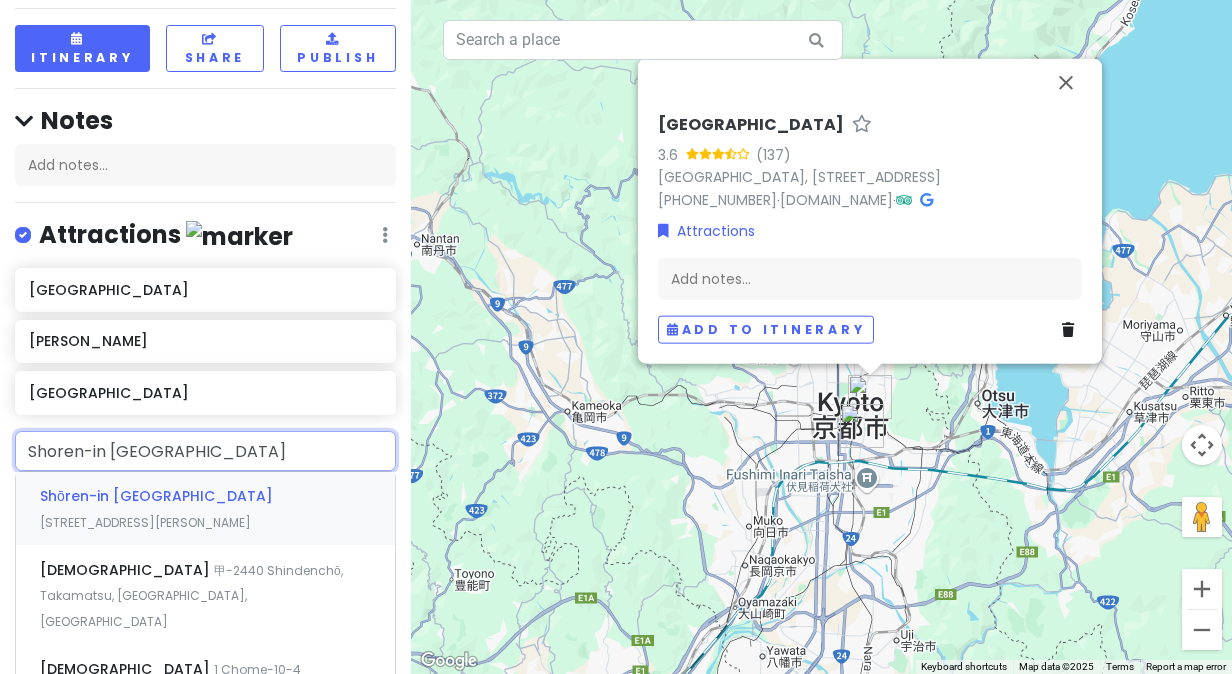 click on "Shōren-in [GEOGRAPHIC_DATA]" at bounding box center [156, 496] 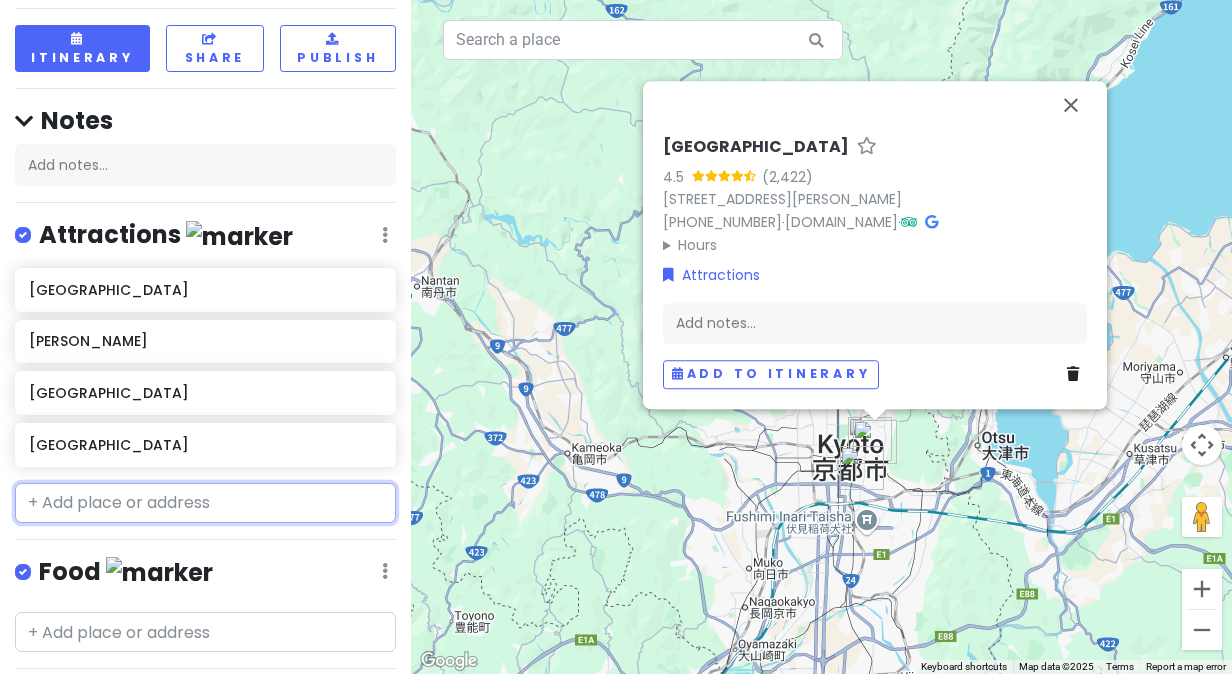 click at bounding box center [205, 503] 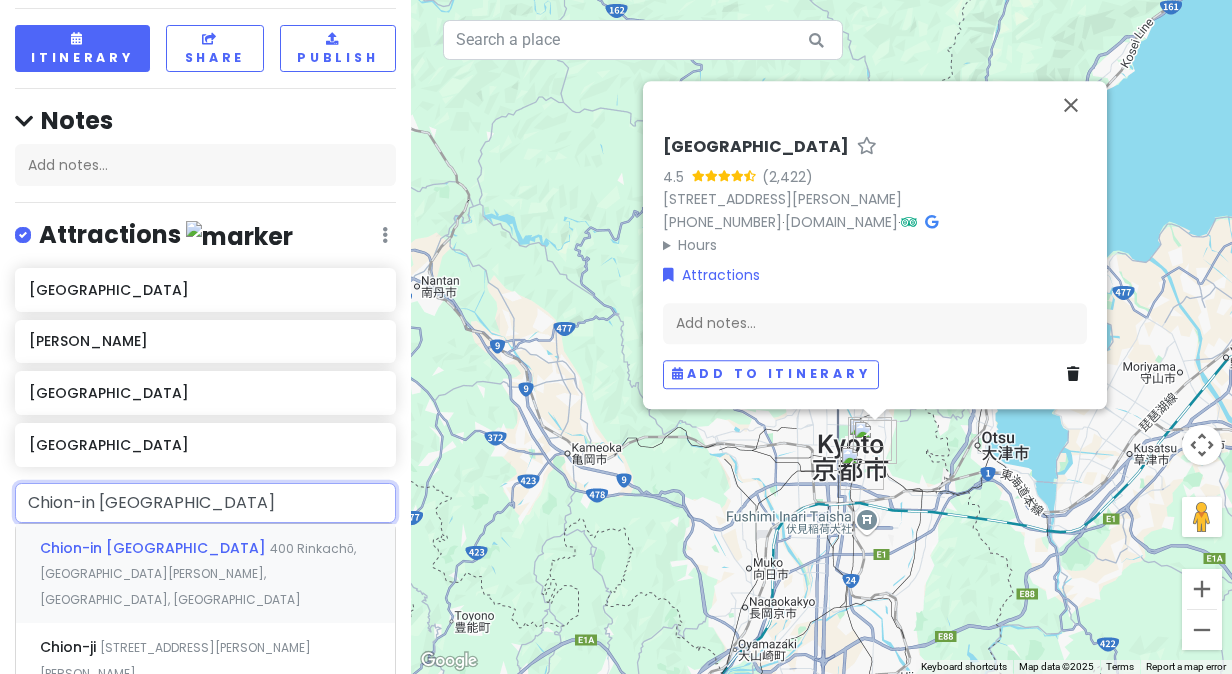 click on "Chion-in [GEOGRAPHIC_DATA], [GEOGRAPHIC_DATA][PERSON_NAME], [GEOGRAPHIC_DATA], [GEOGRAPHIC_DATA]" at bounding box center [205, 573] 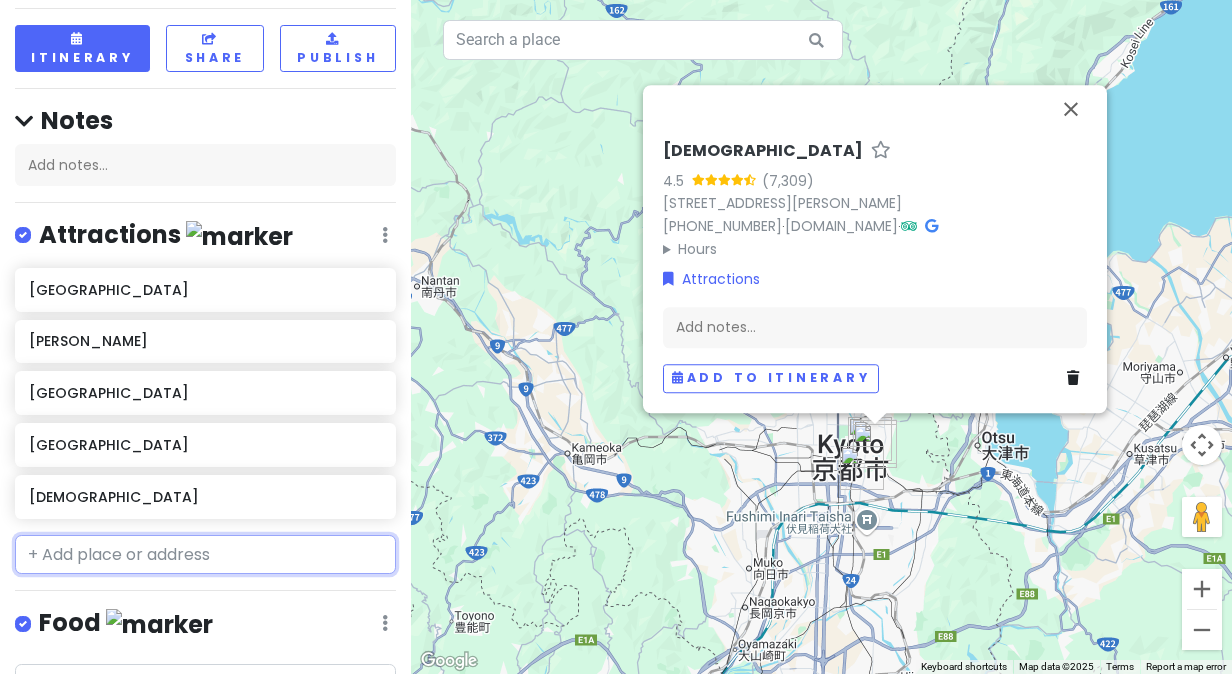 click at bounding box center (205, 555) 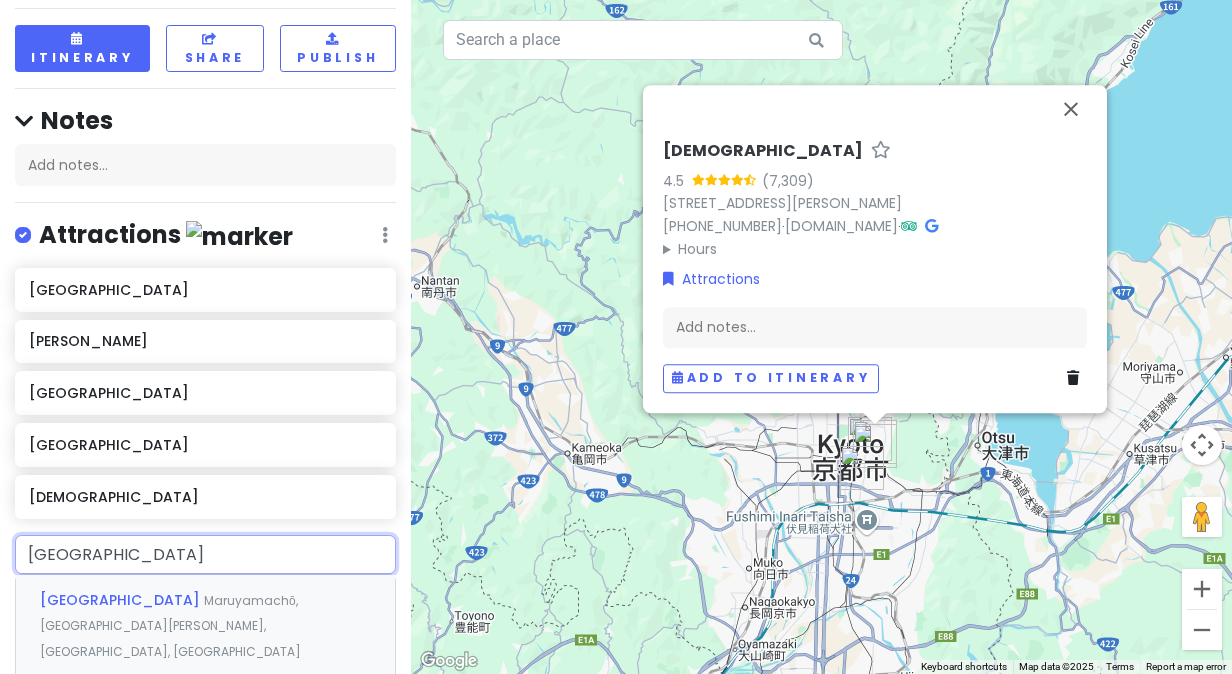 click on "[GEOGRAPHIC_DATA]" at bounding box center (122, 600) 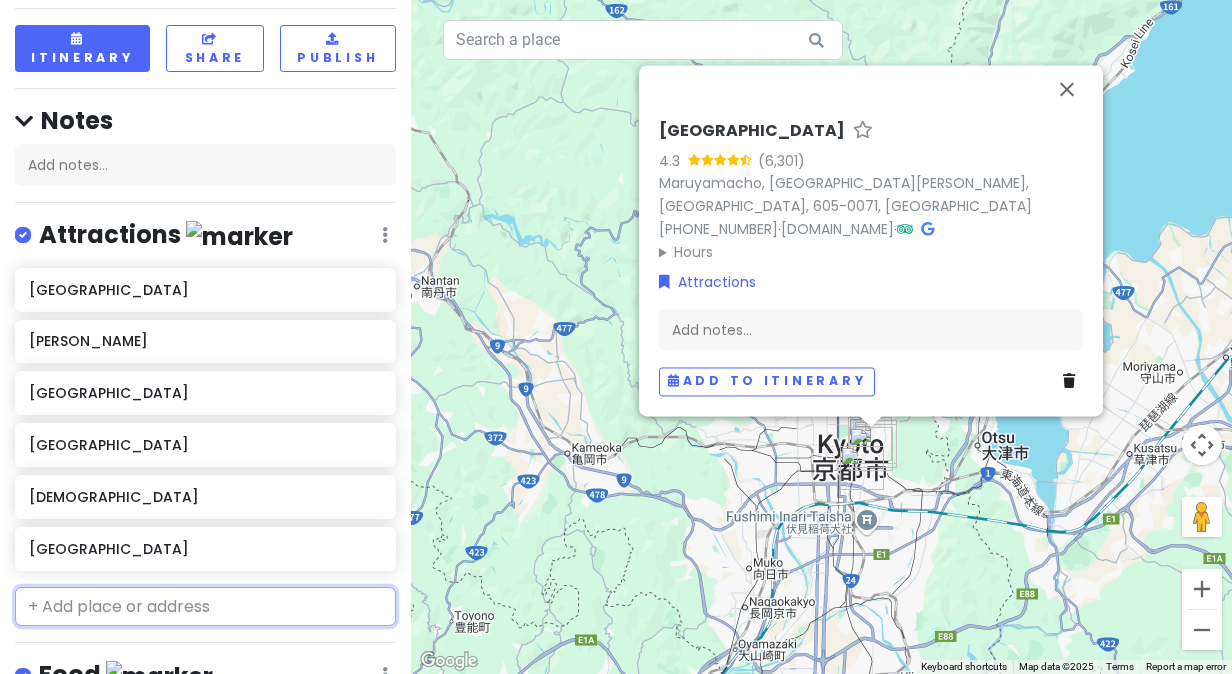 click at bounding box center [205, 607] 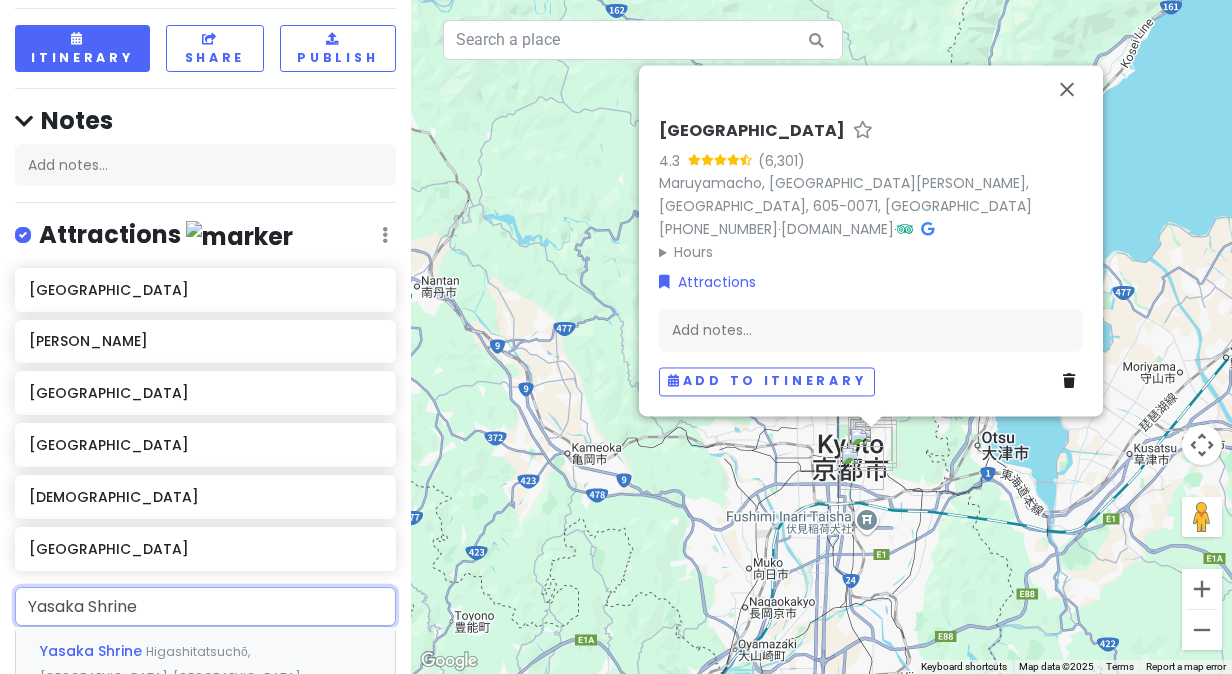 click on "Yasaka Shrine" at bounding box center (93, 651) 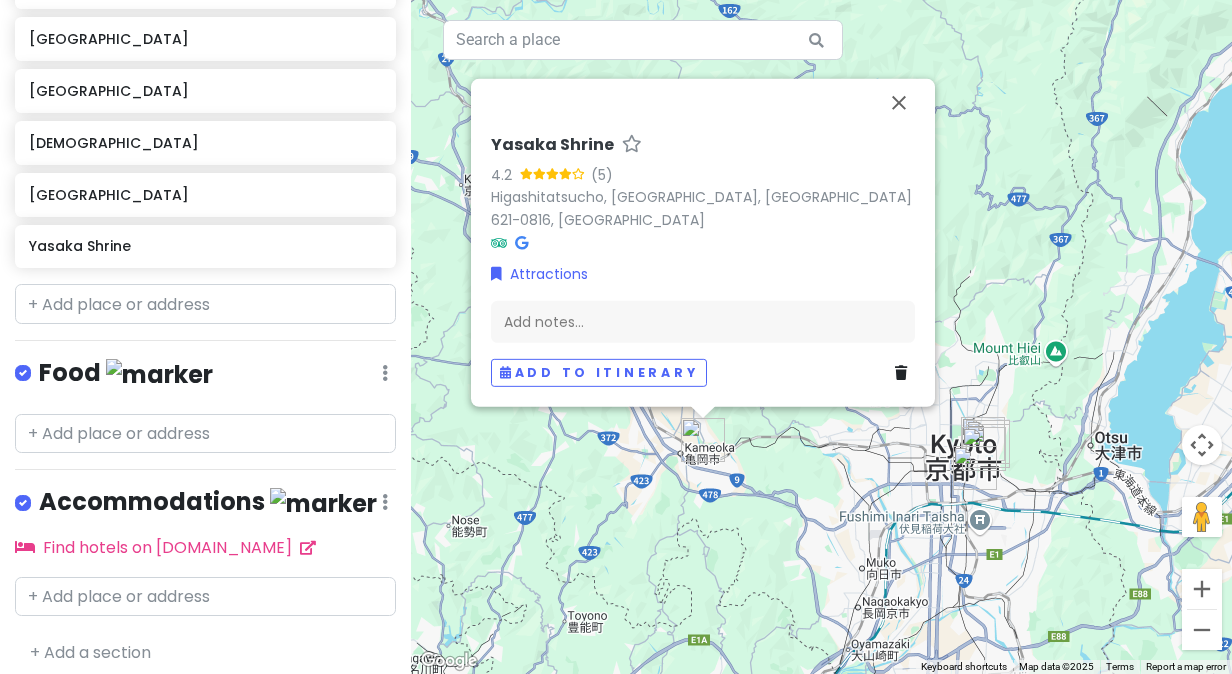 scroll, scrollTop: 462, scrollLeft: 0, axis: vertical 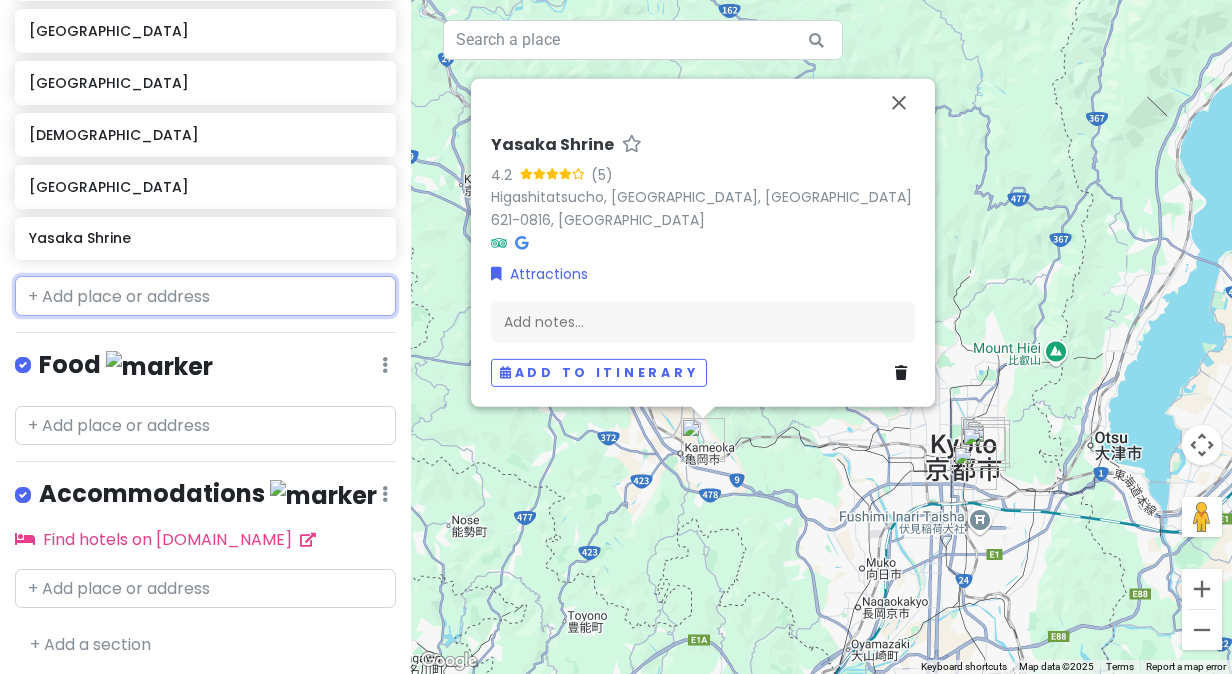click at bounding box center (205, 296) 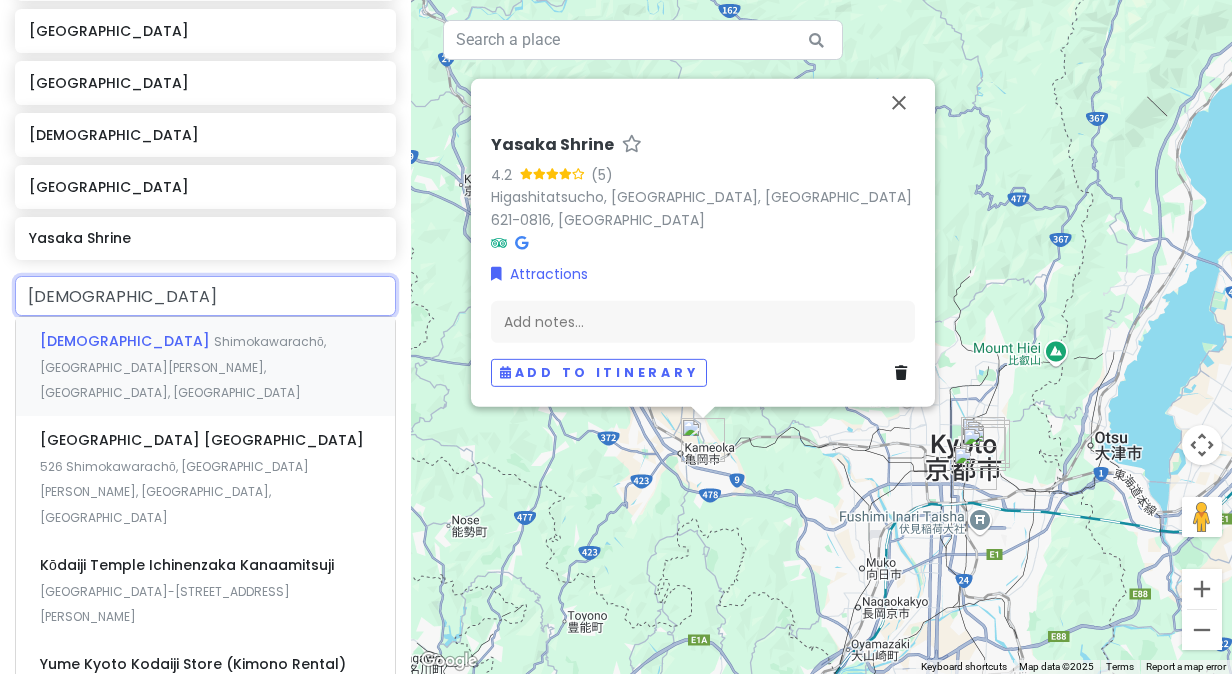click on "Shimokawarachō, [GEOGRAPHIC_DATA][PERSON_NAME], [GEOGRAPHIC_DATA], [GEOGRAPHIC_DATA]" at bounding box center (183, 367) 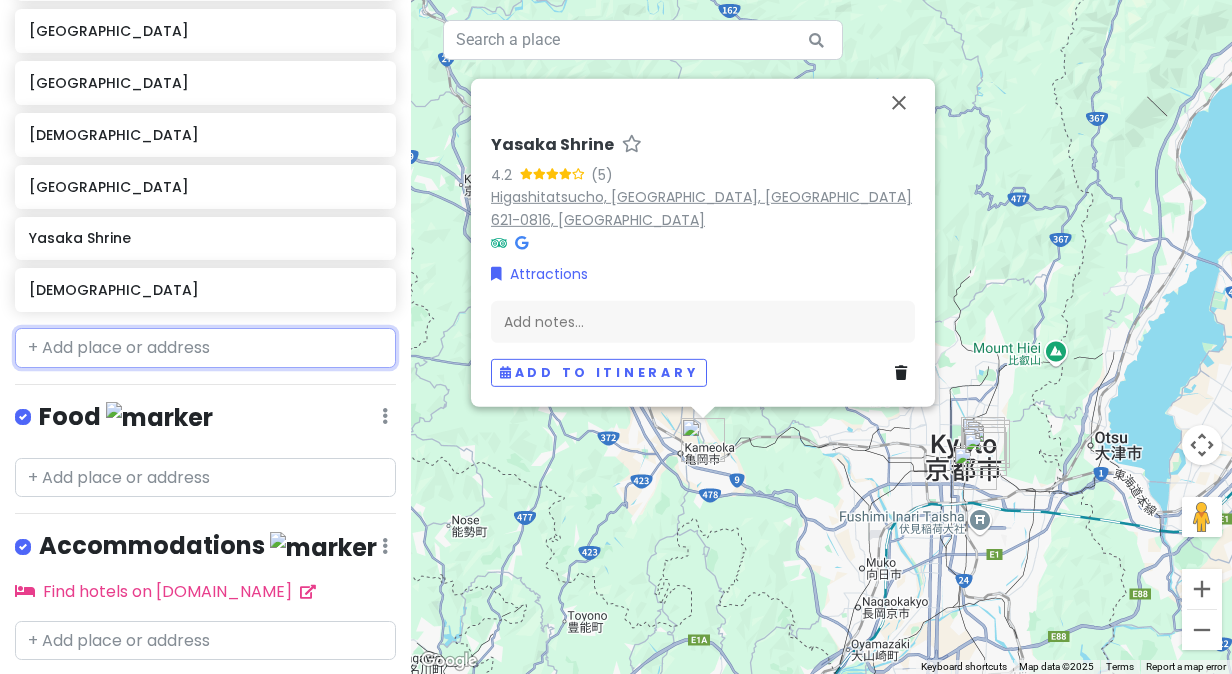 scroll, scrollTop: 514, scrollLeft: 0, axis: vertical 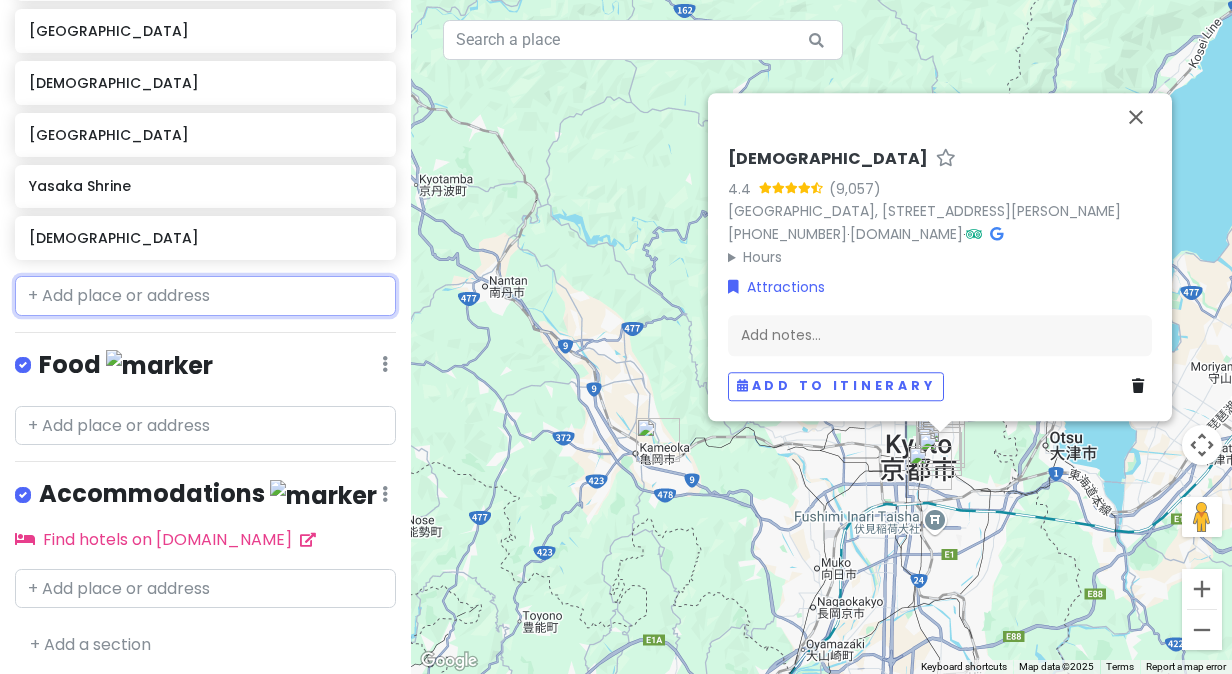 click at bounding box center [205, 296] 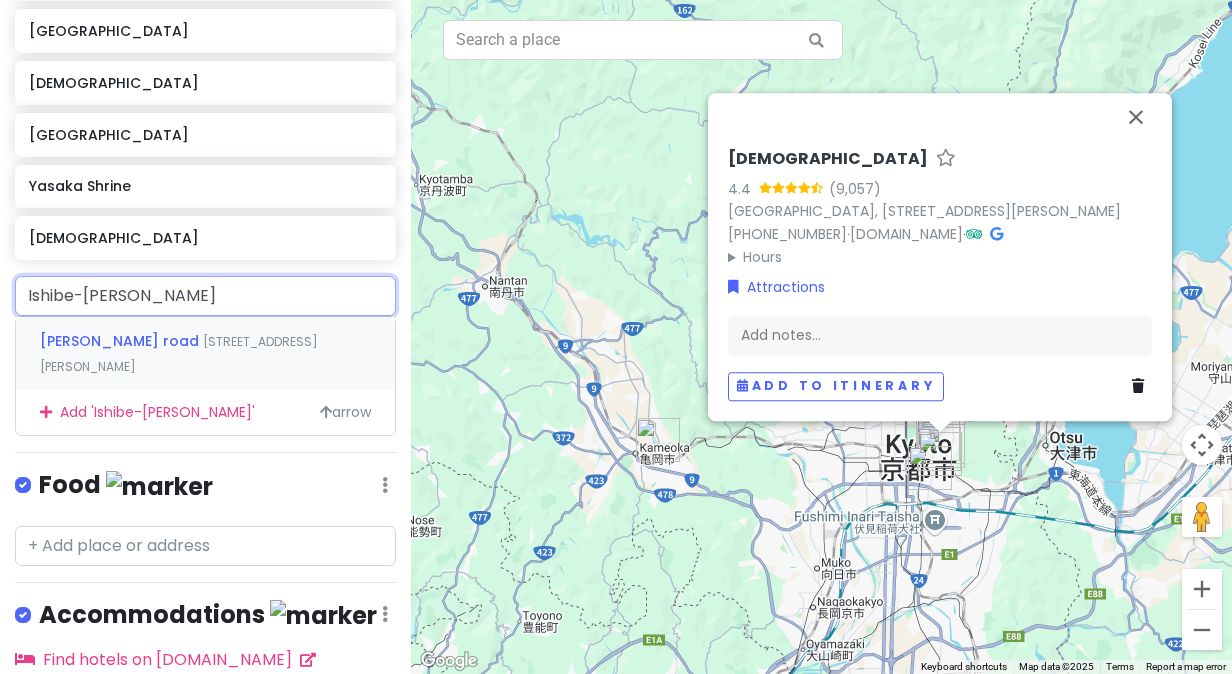 click on "[STREET_ADDRESS][PERSON_NAME]" at bounding box center (179, 354) 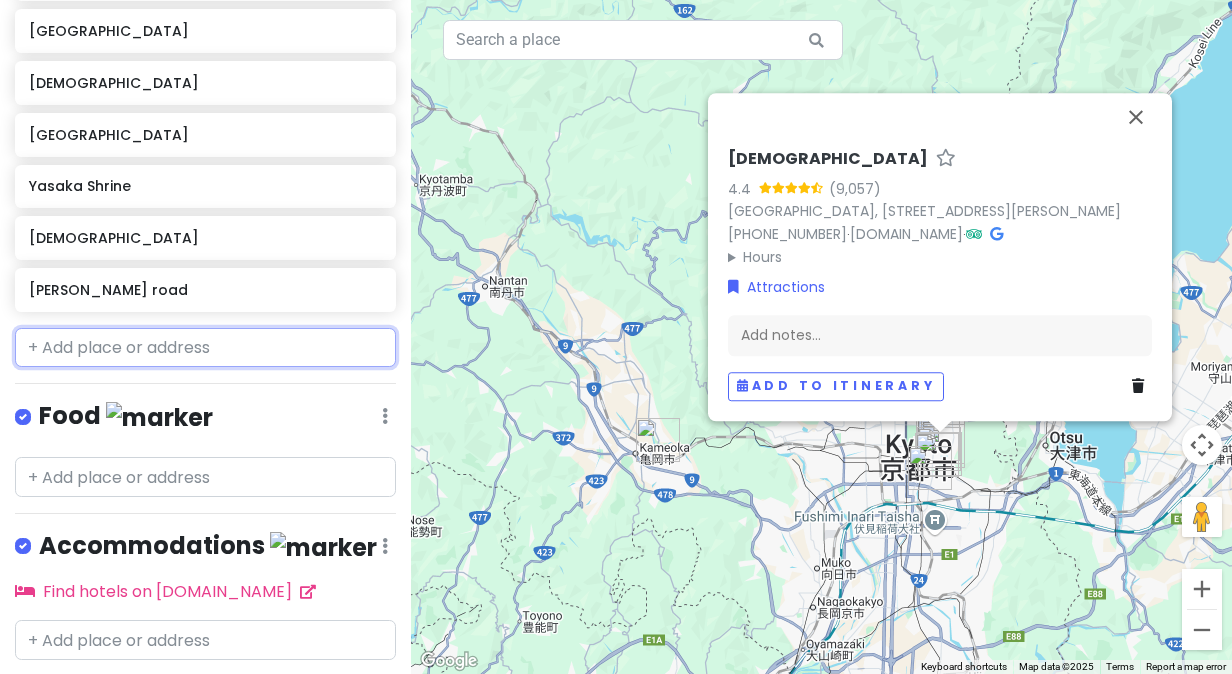 scroll, scrollTop: 566, scrollLeft: 0, axis: vertical 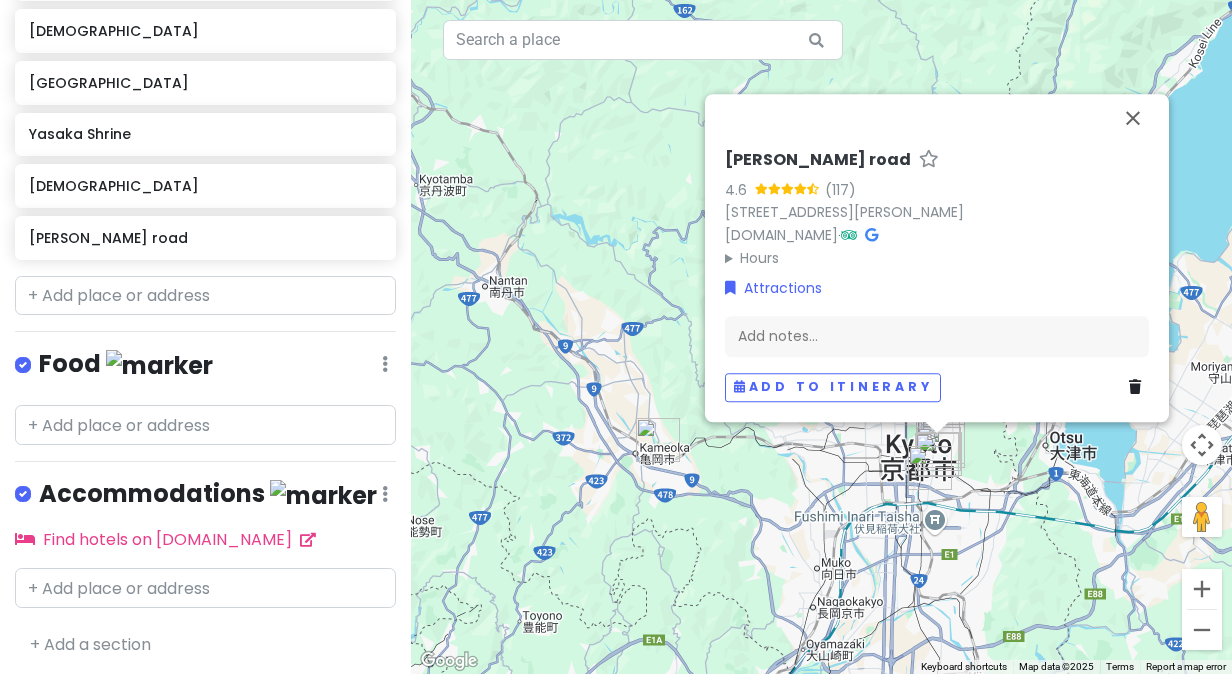 click at bounding box center [658, 440] 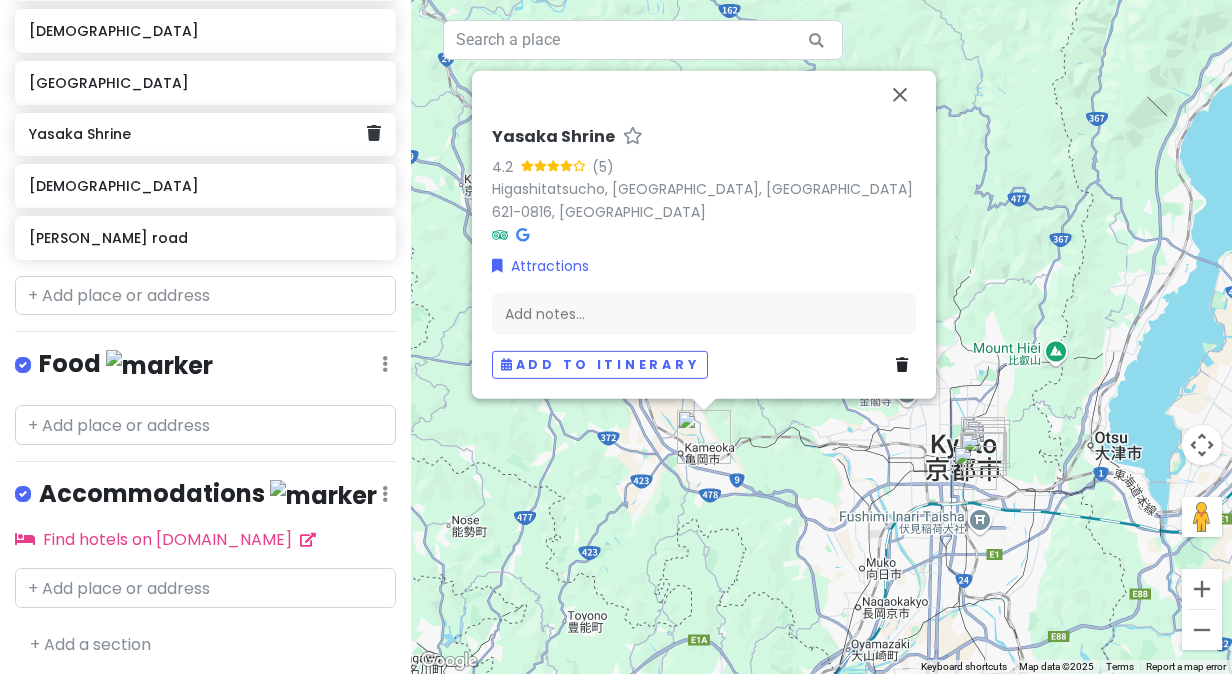 click on "Yasaka Shrine" at bounding box center (198, 134) 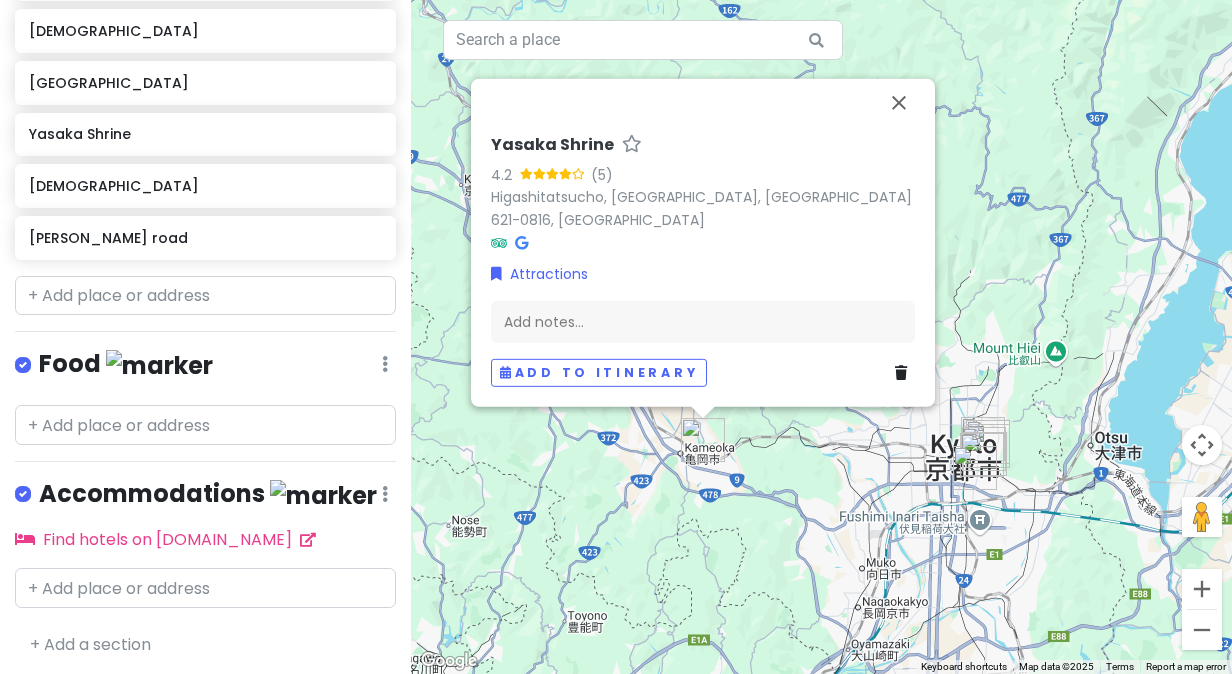 scroll, scrollTop: 514, scrollLeft: 0, axis: vertical 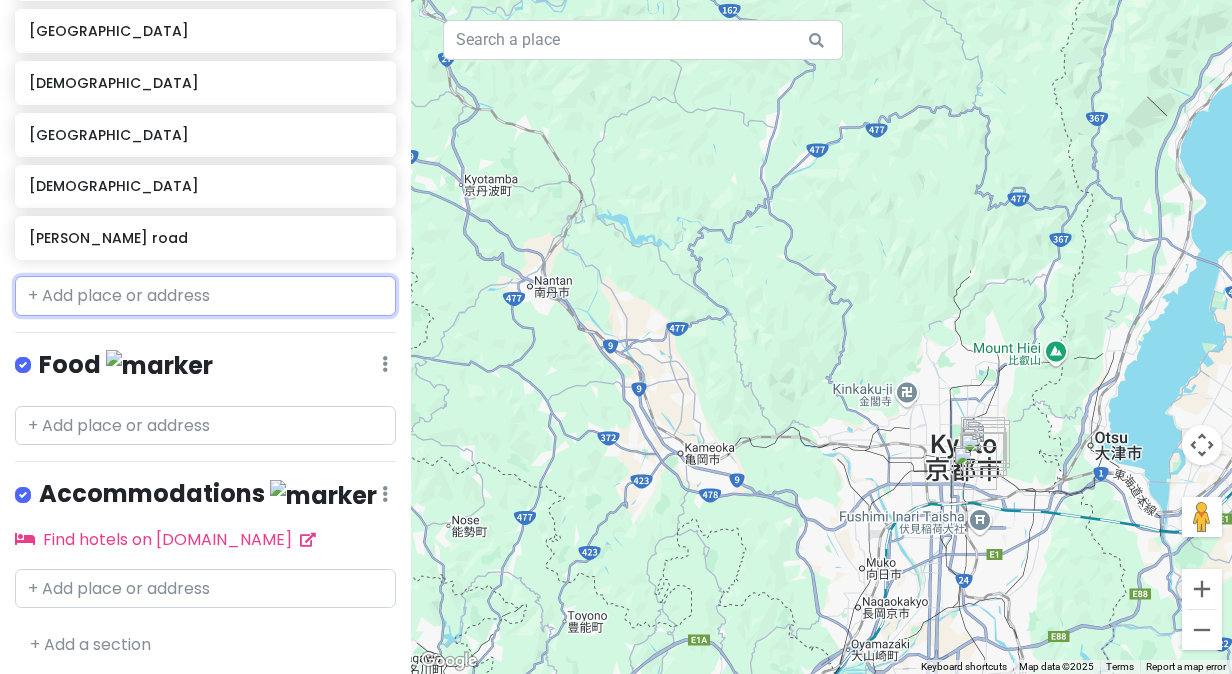 click at bounding box center (205, 296) 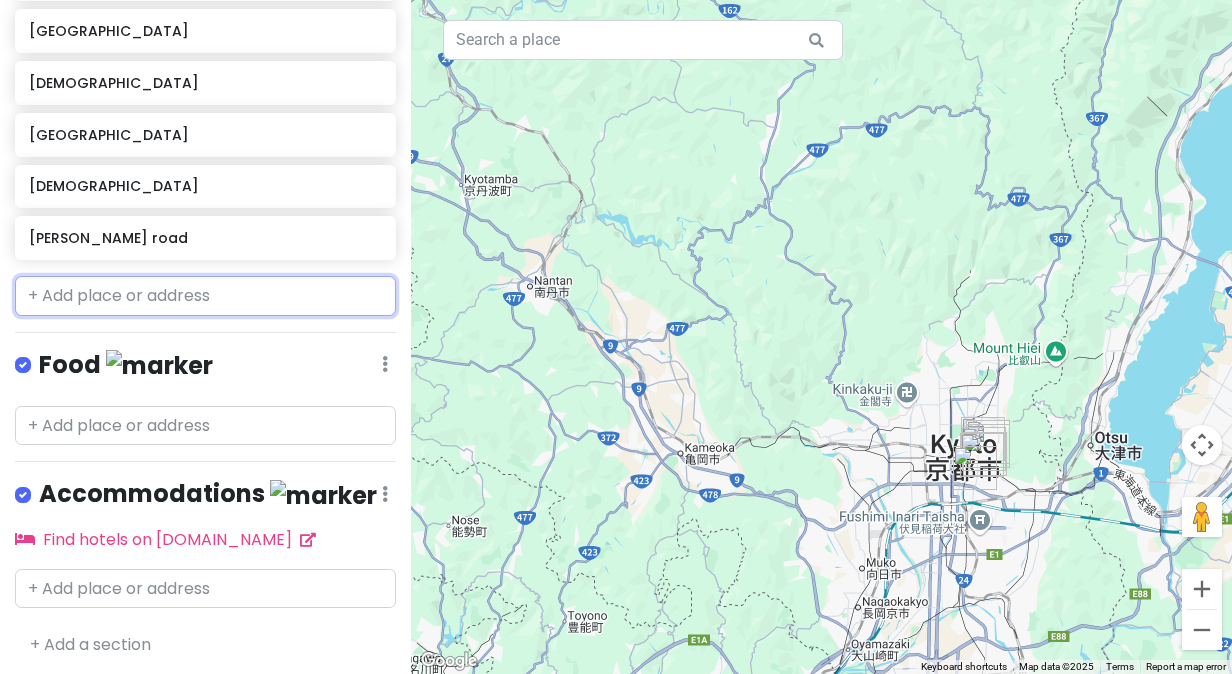 paste on "Yasaka Shrine" 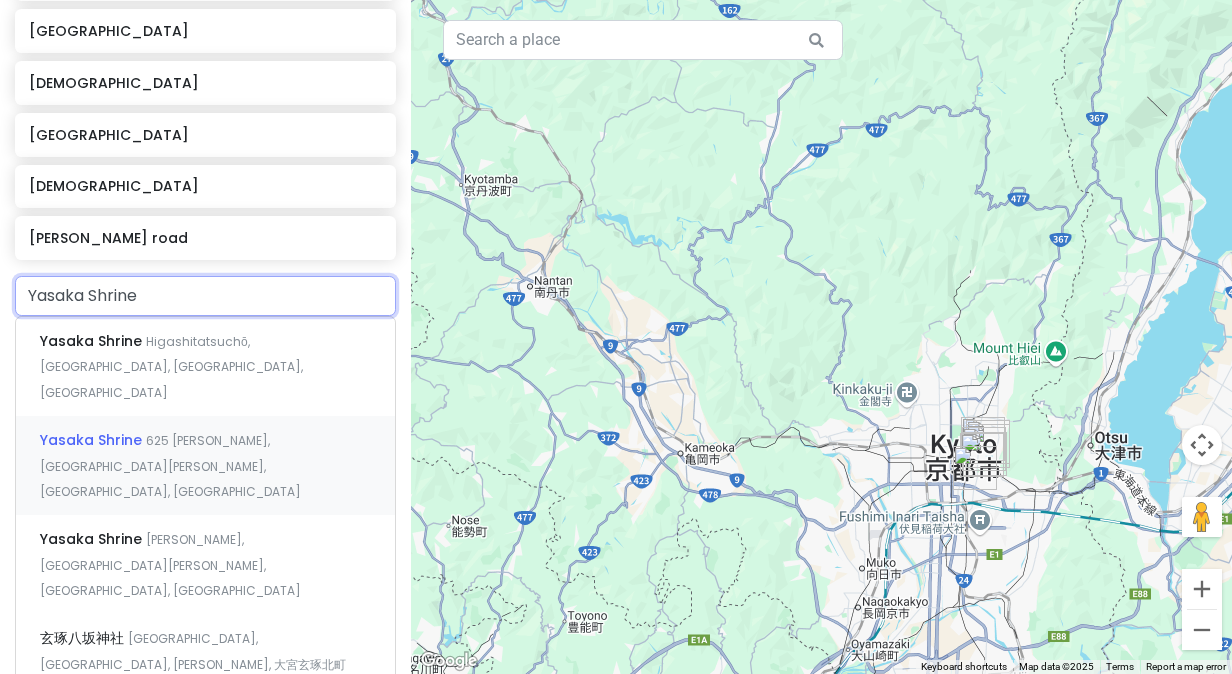 click on "Yasaka Shrine   625 [PERSON_NAME], [GEOGRAPHIC_DATA][PERSON_NAME], [GEOGRAPHIC_DATA], [GEOGRAPHIC_DATA]" at bounding box center [205, 465] 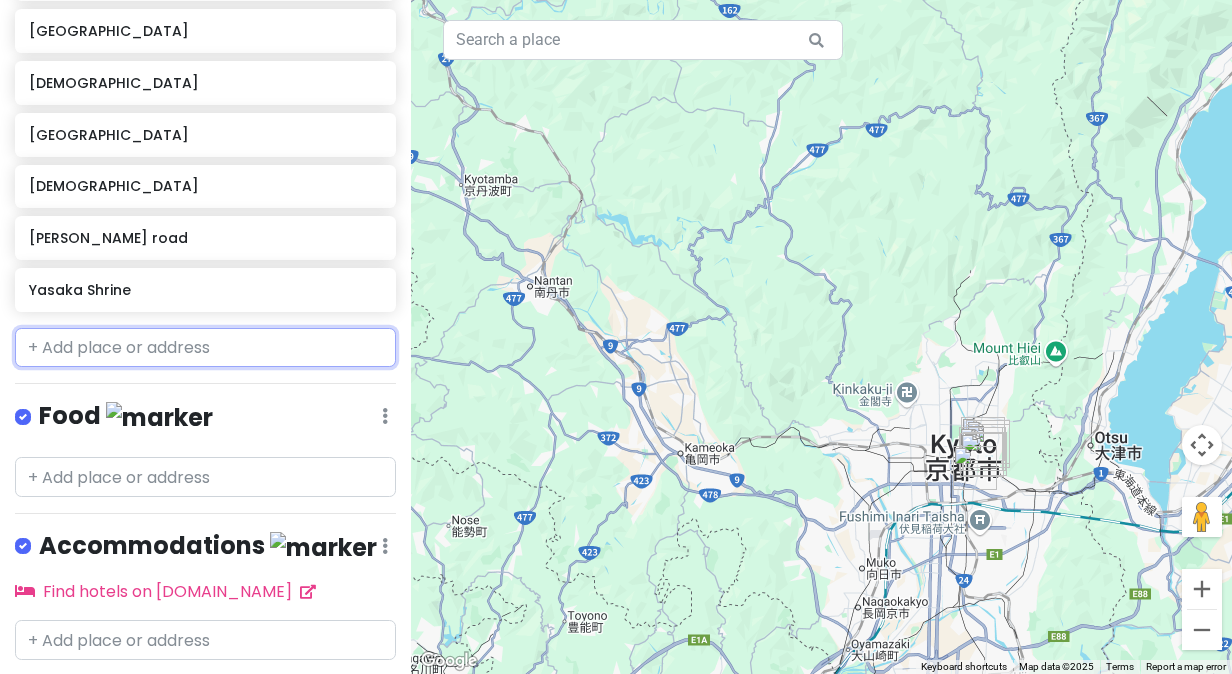 scroll, scrollTop: 566, scrollLeft: 0, axis: vertical 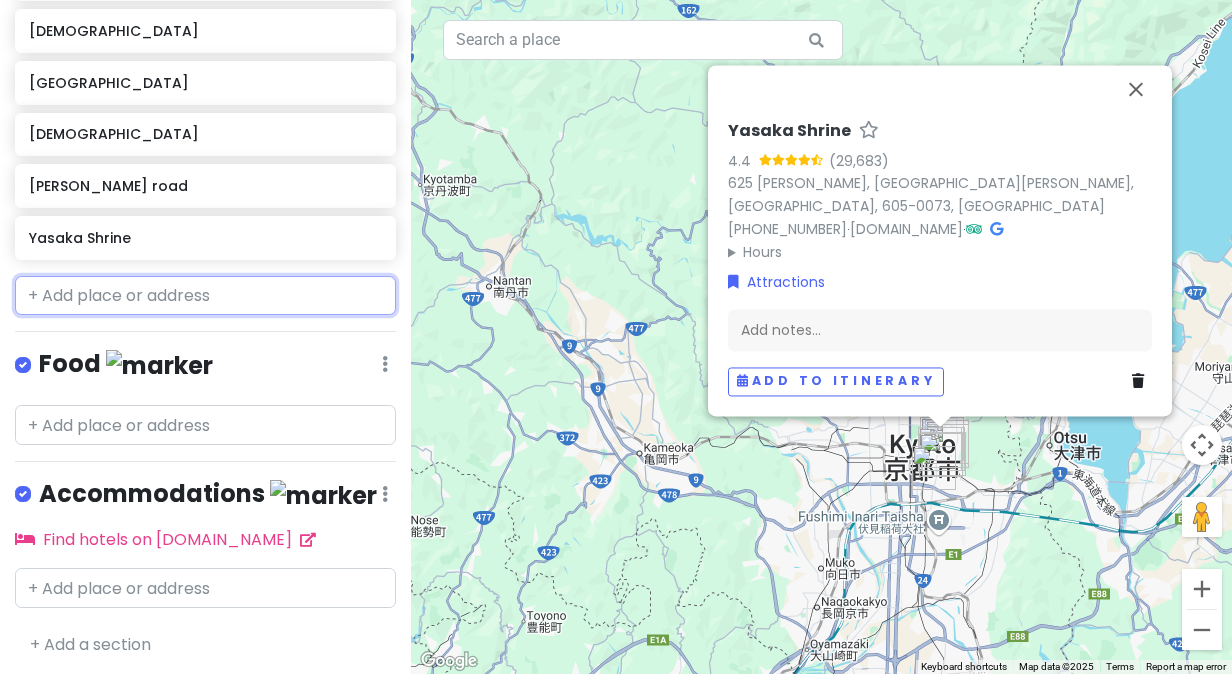 click at bounding box center (205, 296) 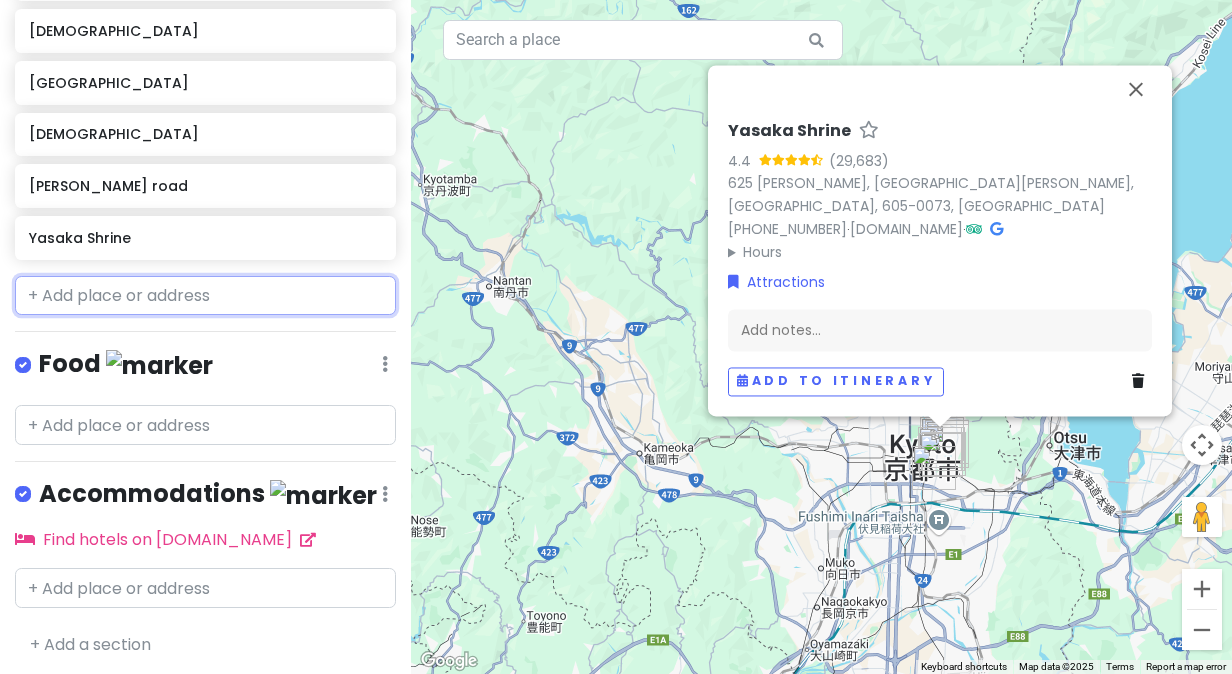 paste on "Nine-Zaka & Sannen-[GEOGRAPHIC_DATA]" 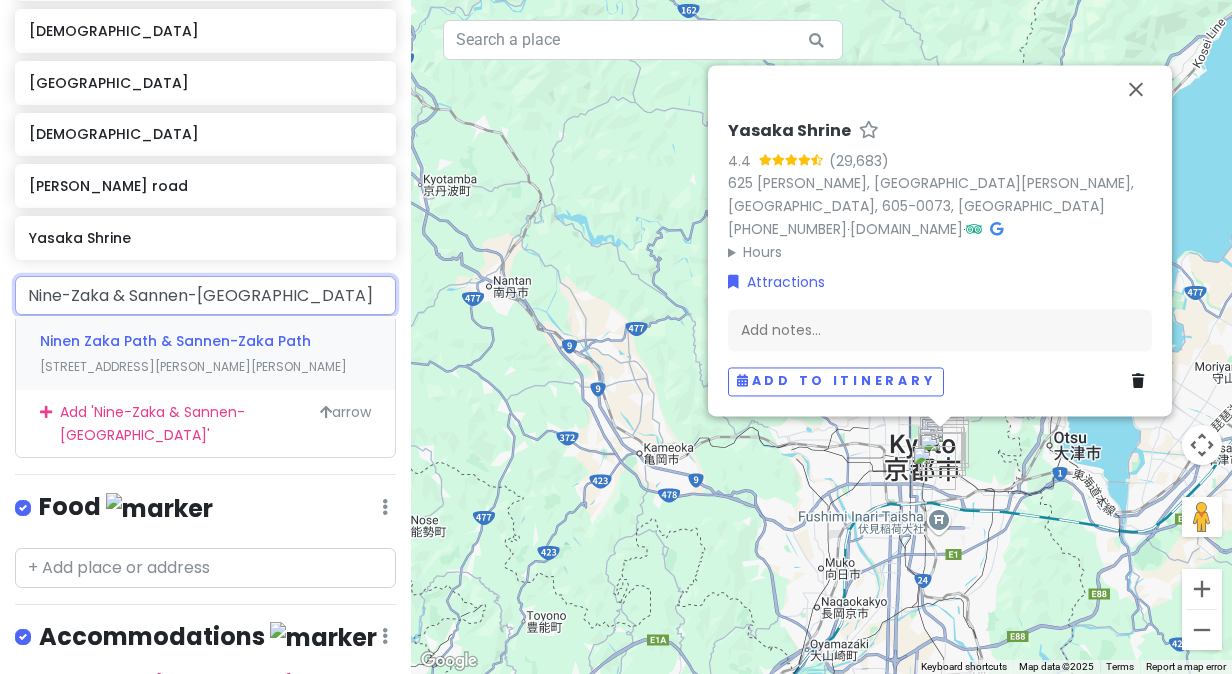 click on "Ninen Zaka Path & Sannen-Zaka Path" at bounding box center (175, 341) 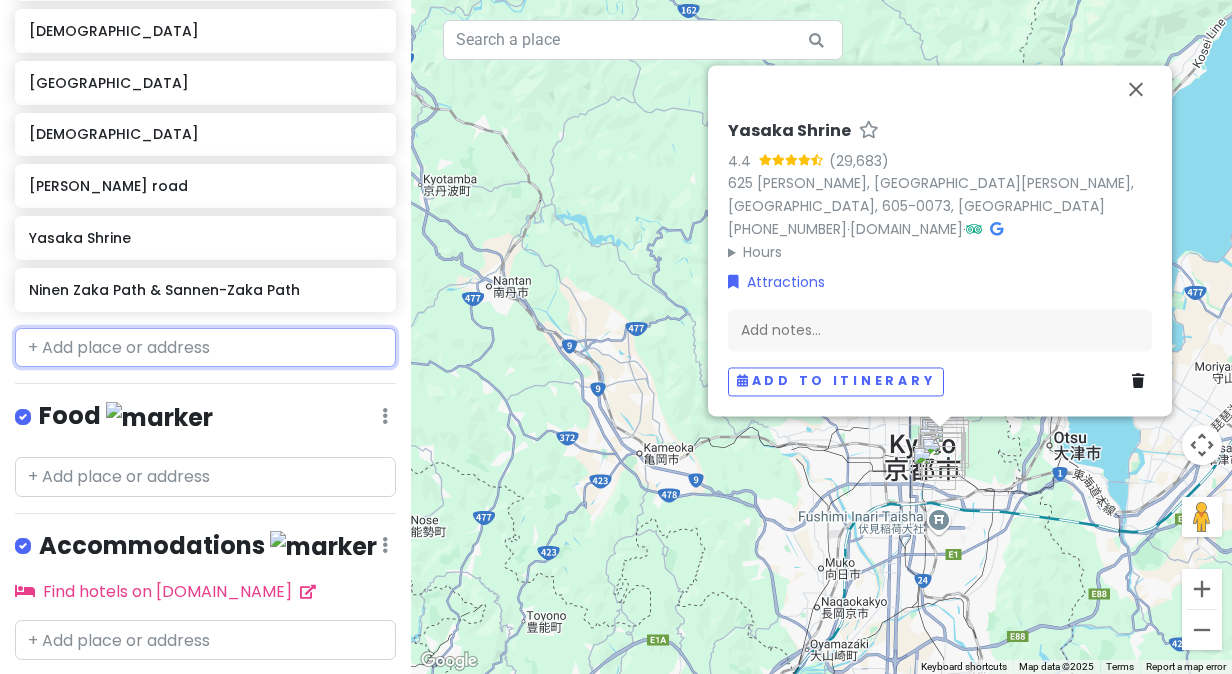 scroll, scrollTop: 617, scrollLeft: 0, axis: vertical 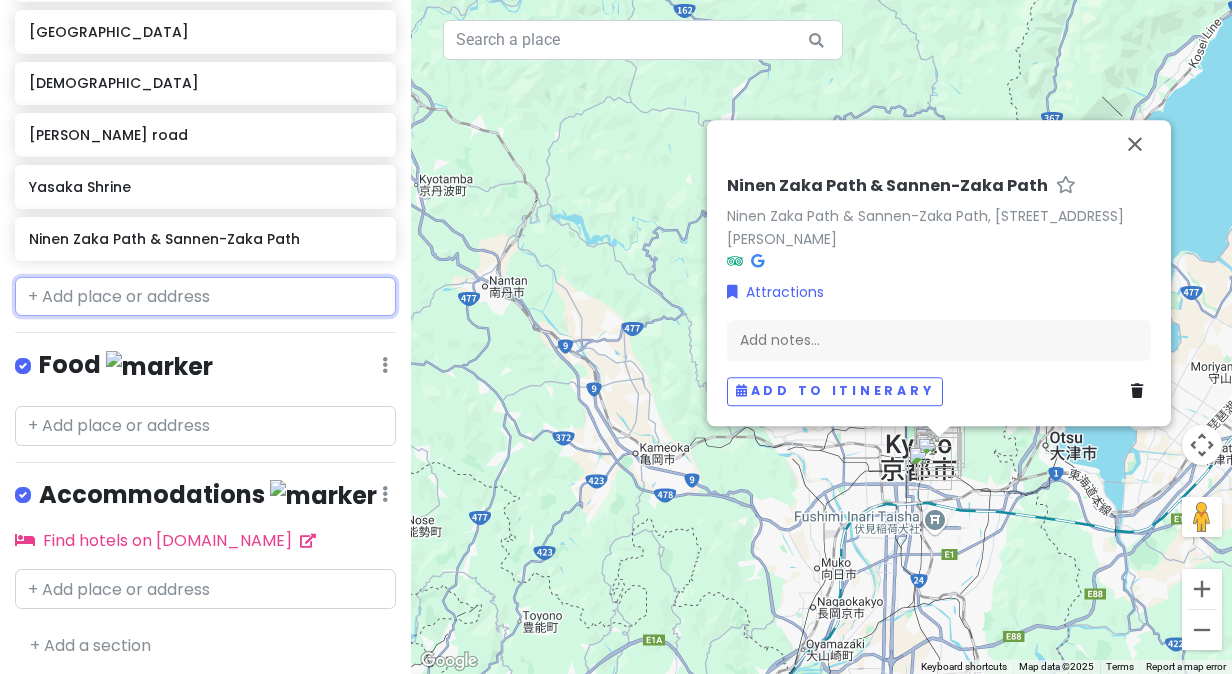 click at bounding box center [205, 297] 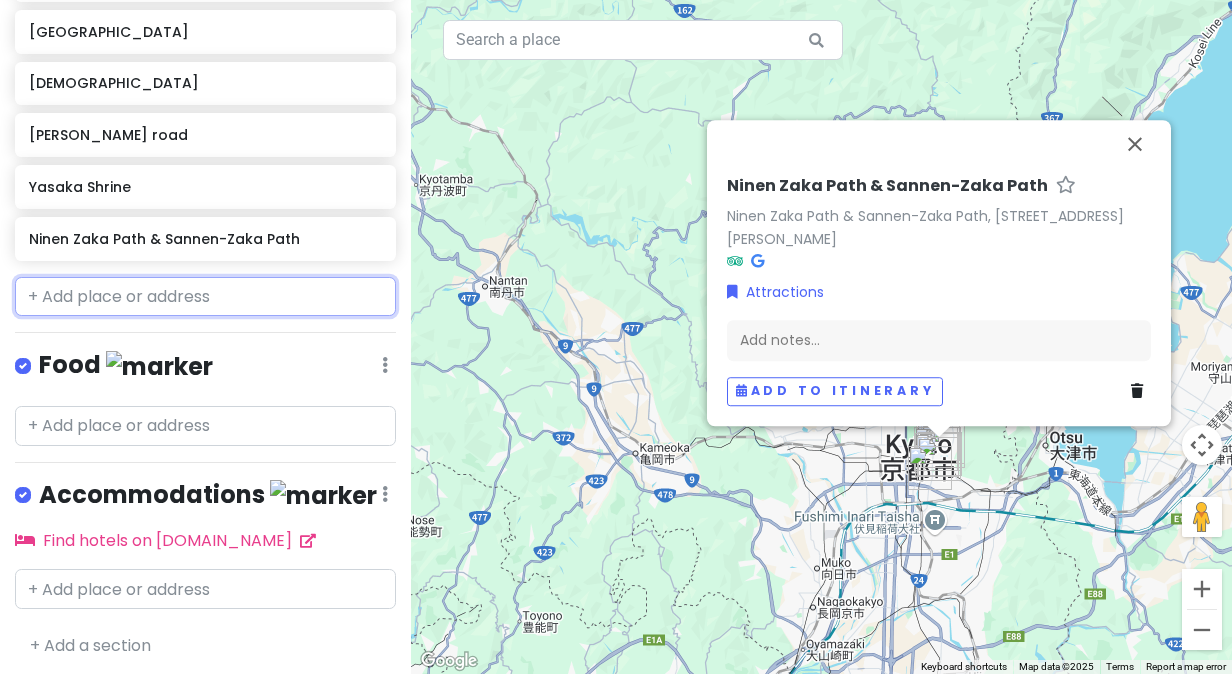 paste on "akasa Pagoda/ [DEMOGRAPHIC_DATA]" 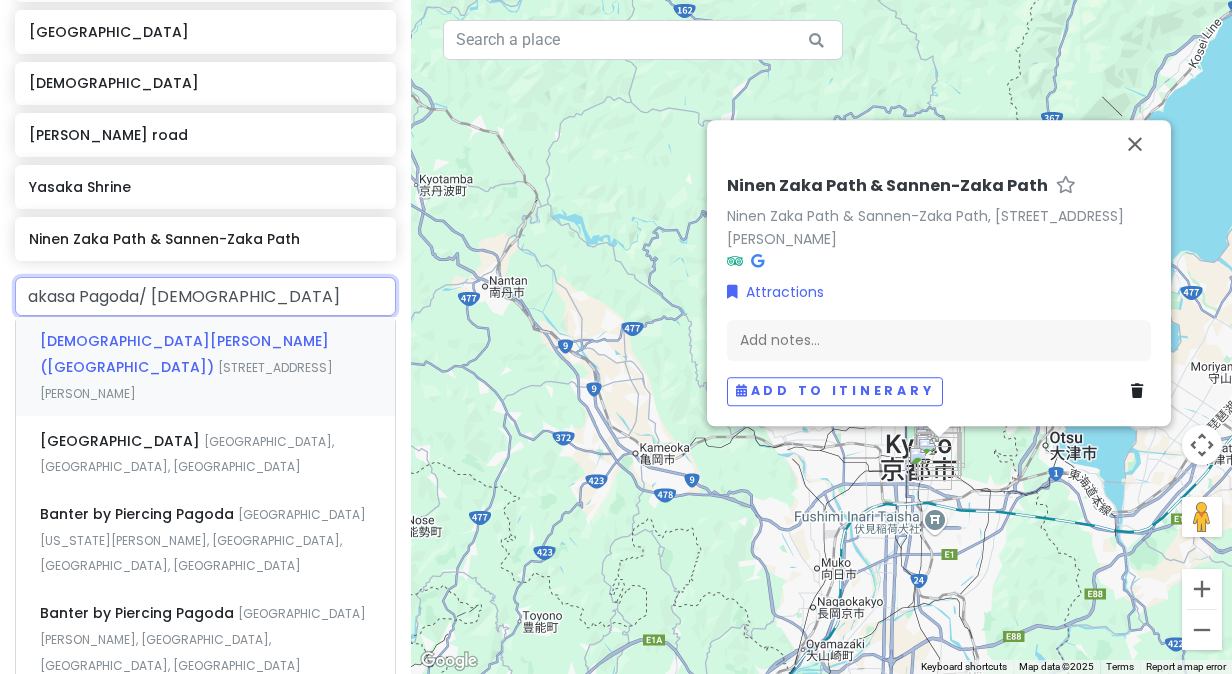 click on "[DEMOGRAPHIC_DATA][PERSON_NAME] ([GEOGRAPHIC_DATA])" at bounding box center (184, 354) 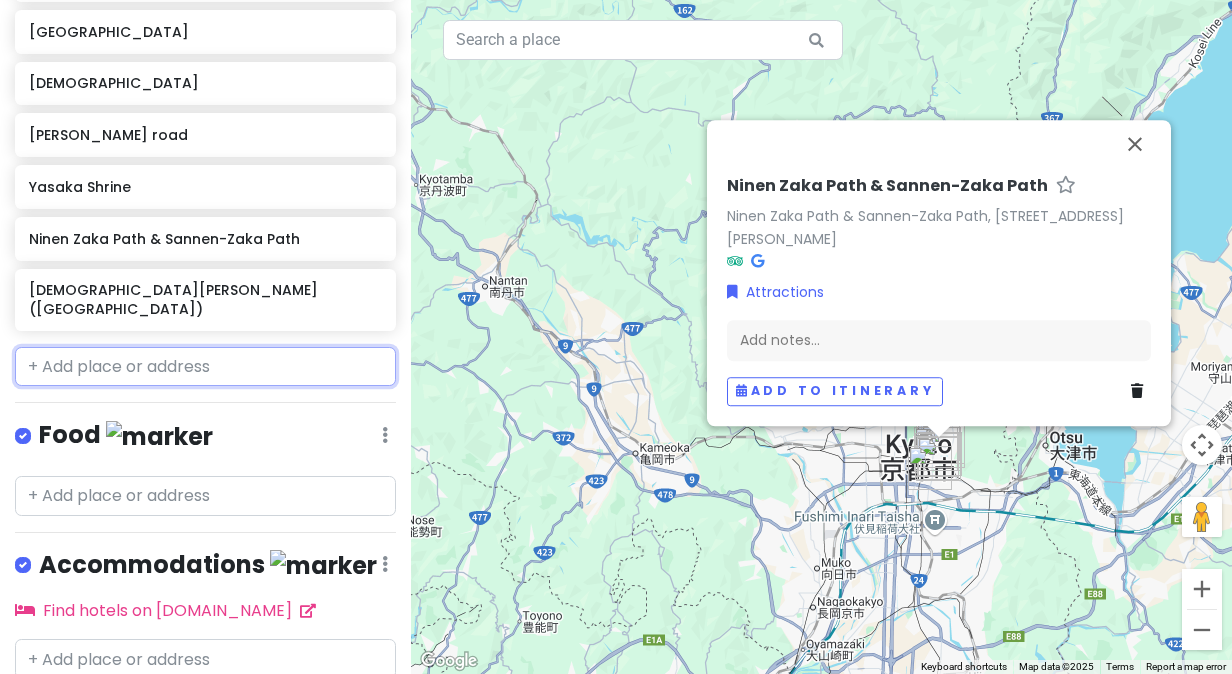 scroll, scrollTop: 669, scrollLeft: 0, axis: vertical 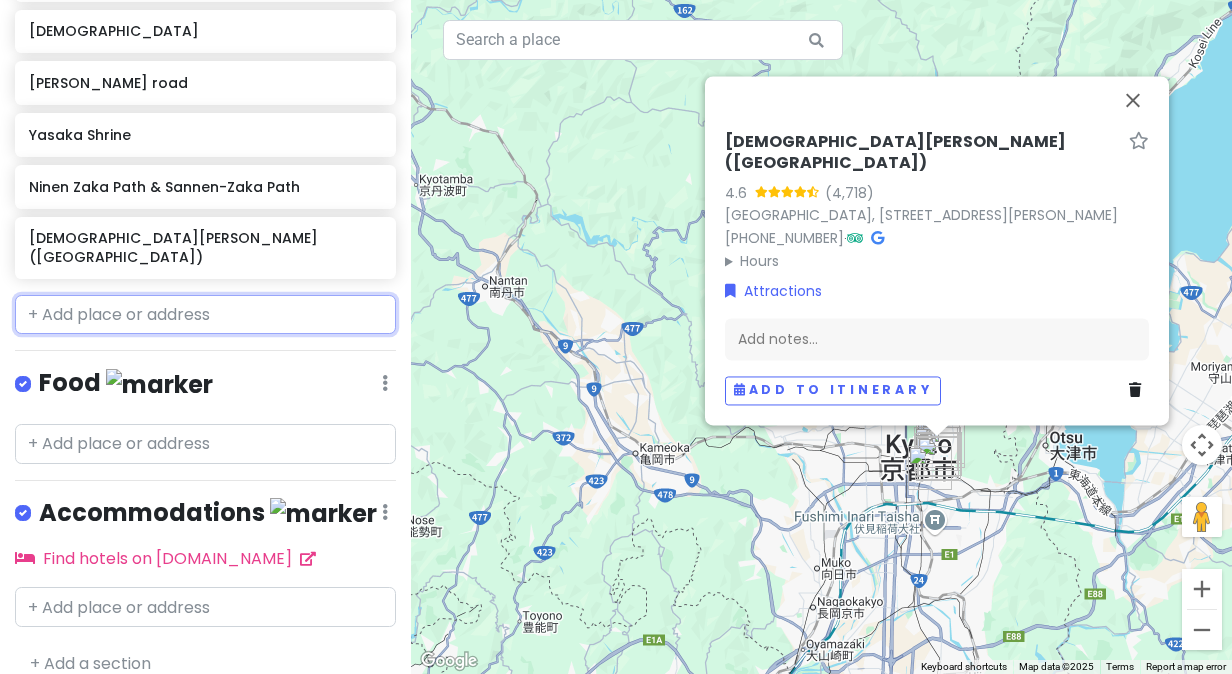 click at bounding box center (205, 315) 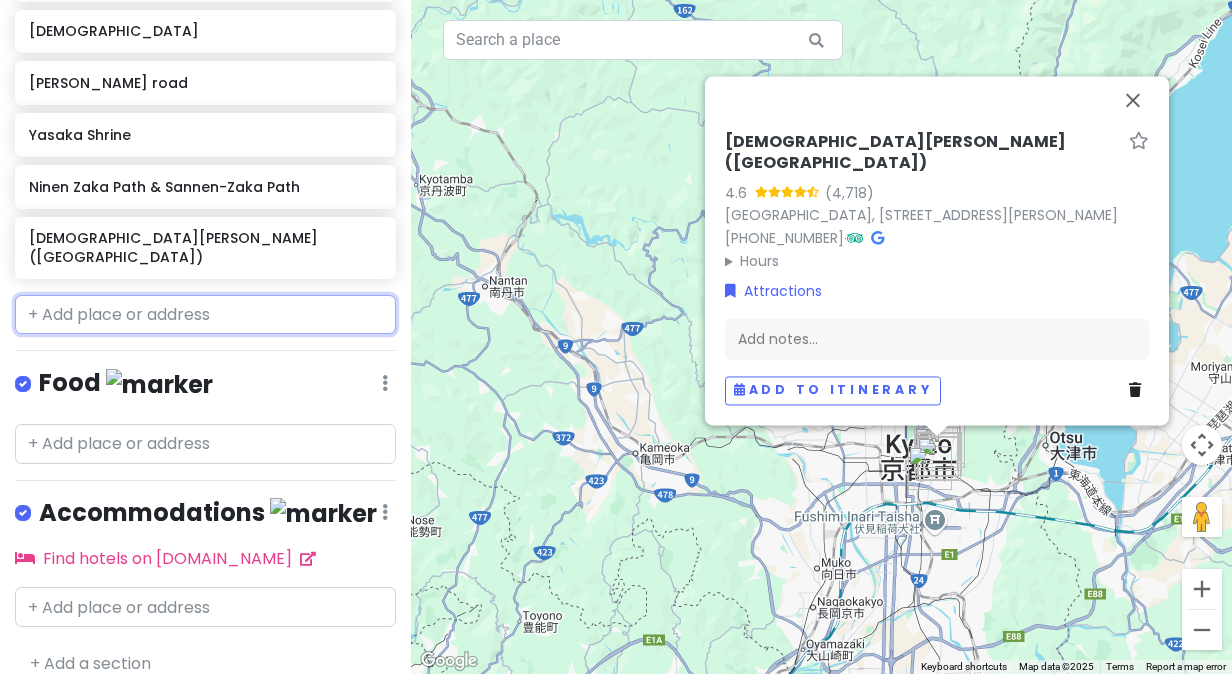 paste on "[GEOGRAPHIC_DATA]" 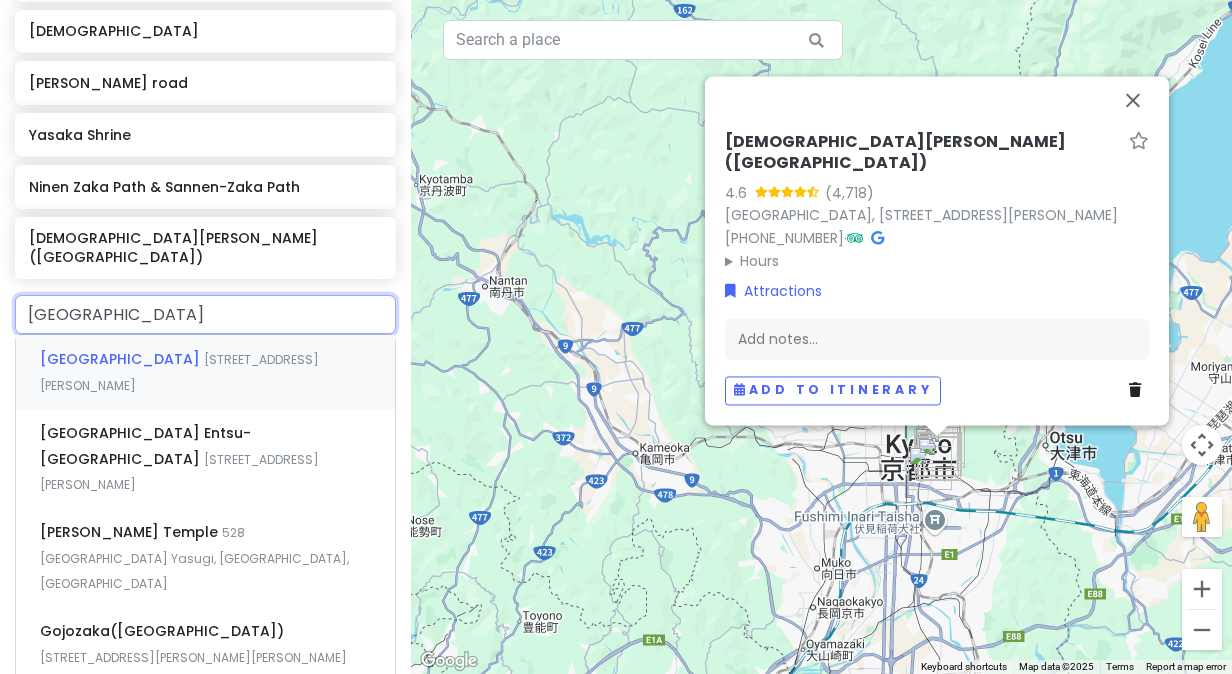 click on "[GEOGRAPHIC_DATA]" at bounding box center [122, 359] 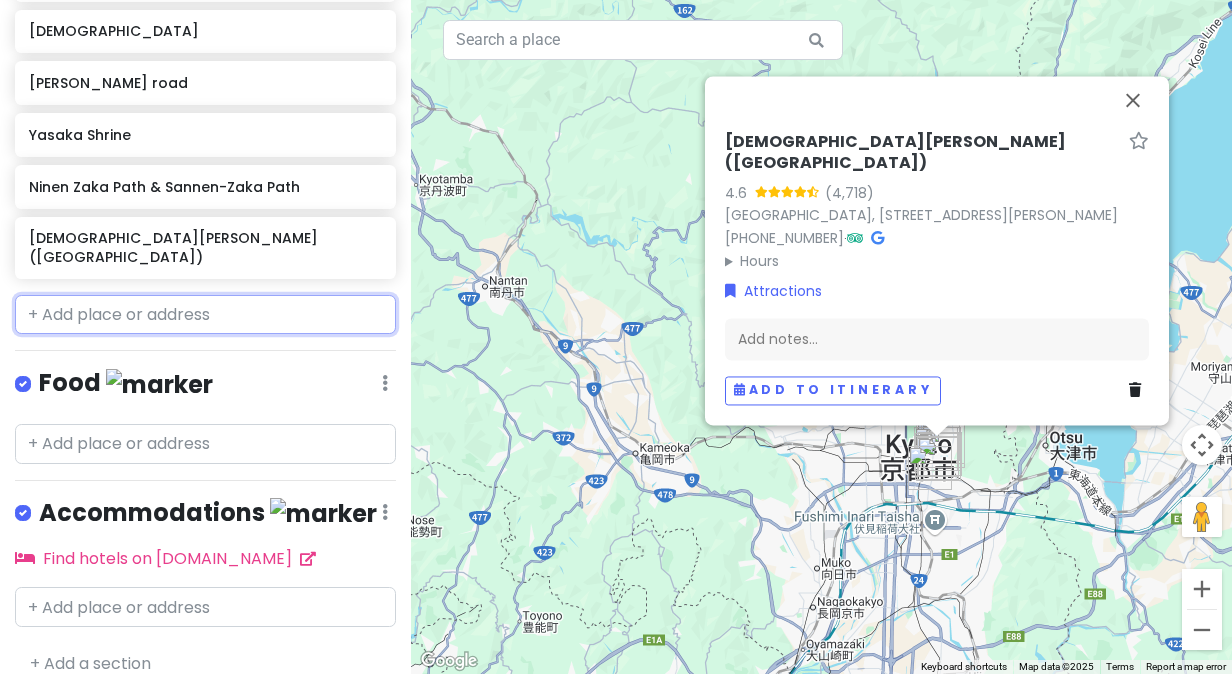 scroll, scrollTop: 721, scrollLeft: 0, axis: vertical 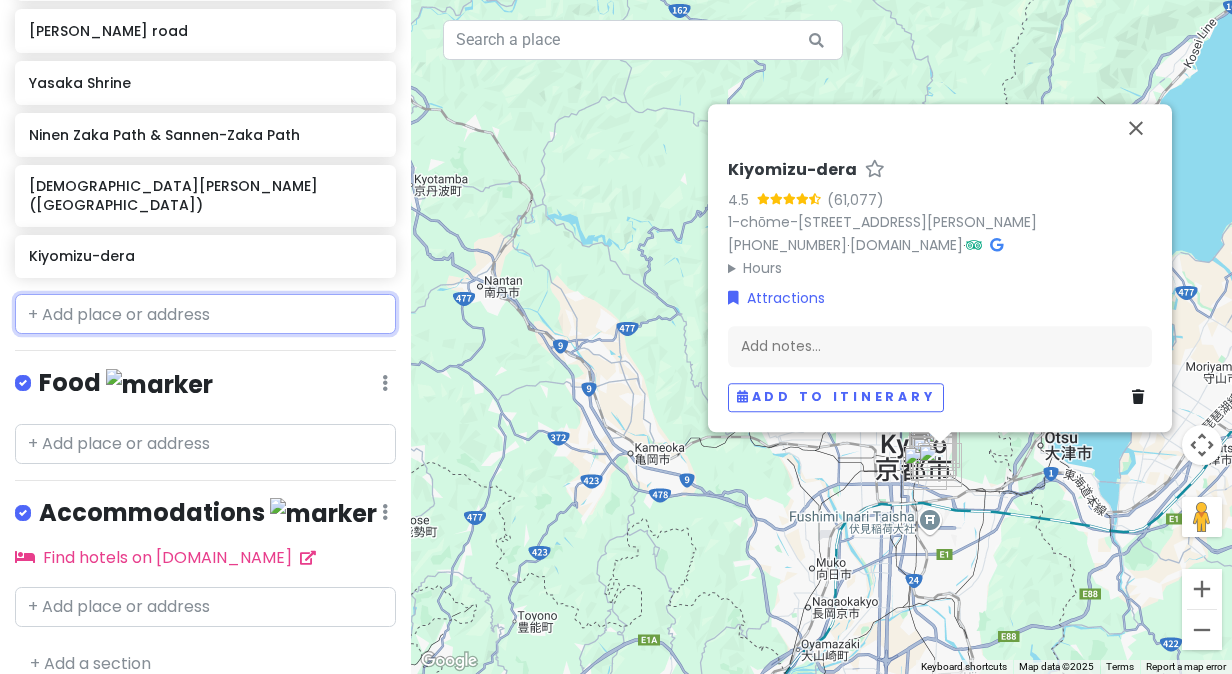 click at bounding box center (205, 314) 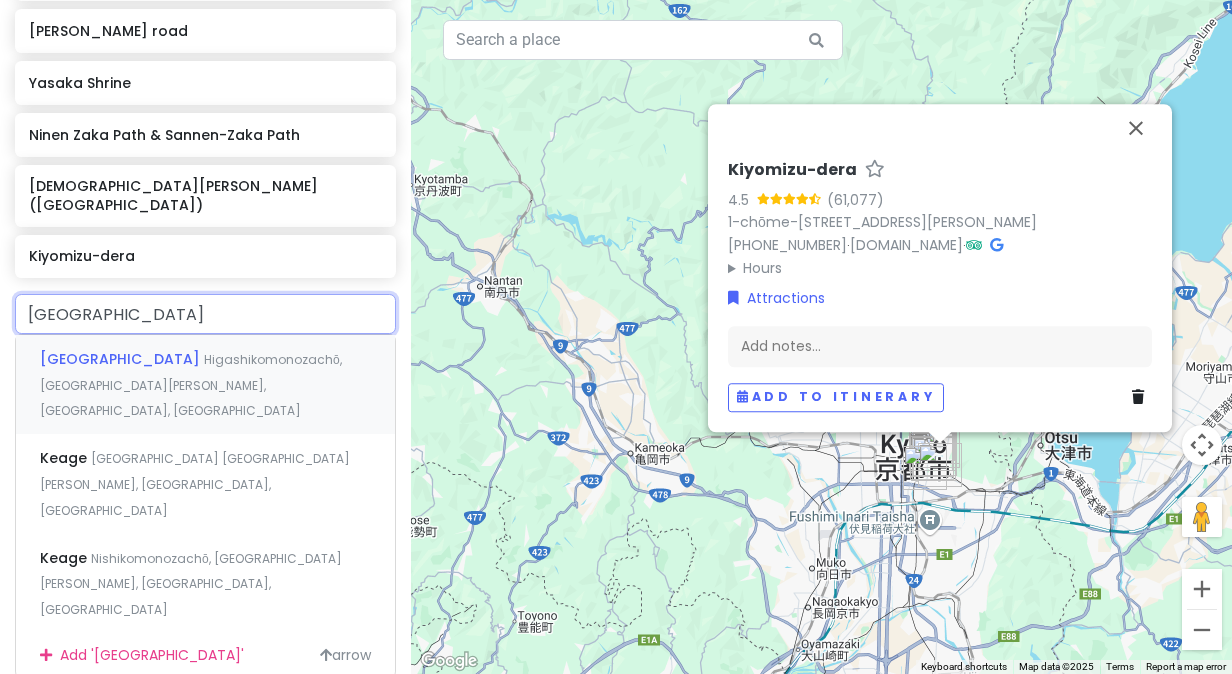 click on "Higashikomonozachō, [GEOGRAPHIC_DATA][PERSON_NAME], [GEOGRAPHIC_DATA], [GEOGRAPHIC_DATA]" at bounding box center (191, 385) 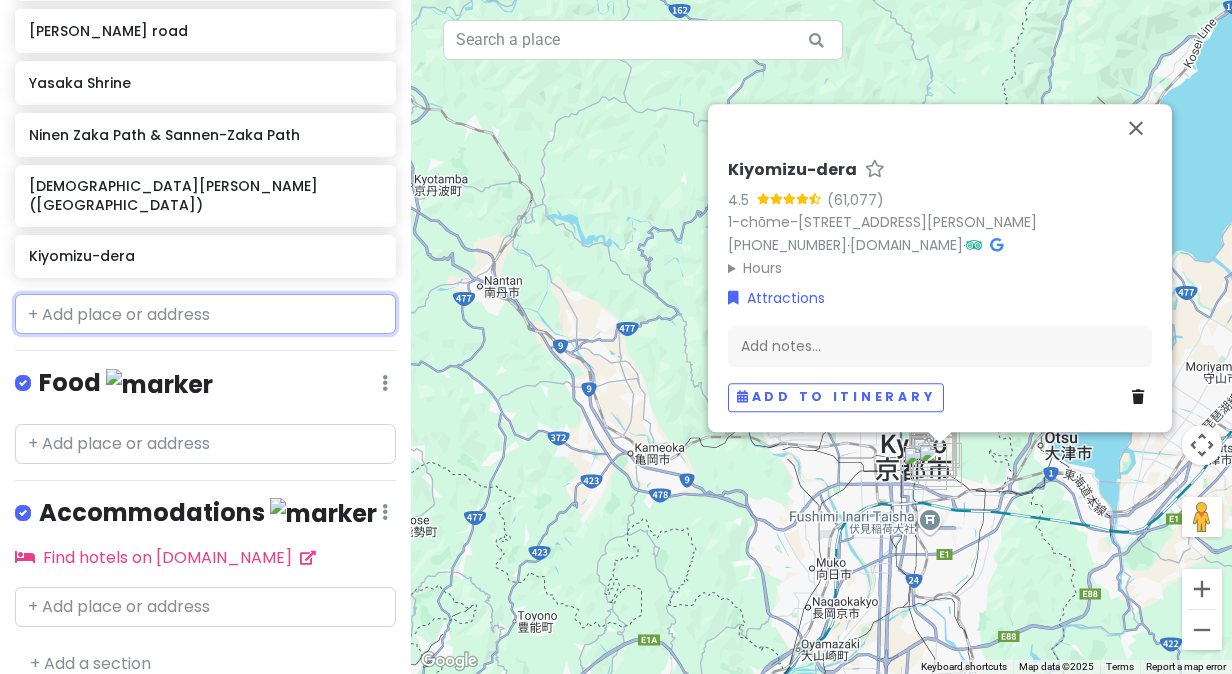 scroll, scrollTop: 772, scrollLeft: 0, axis: vertical 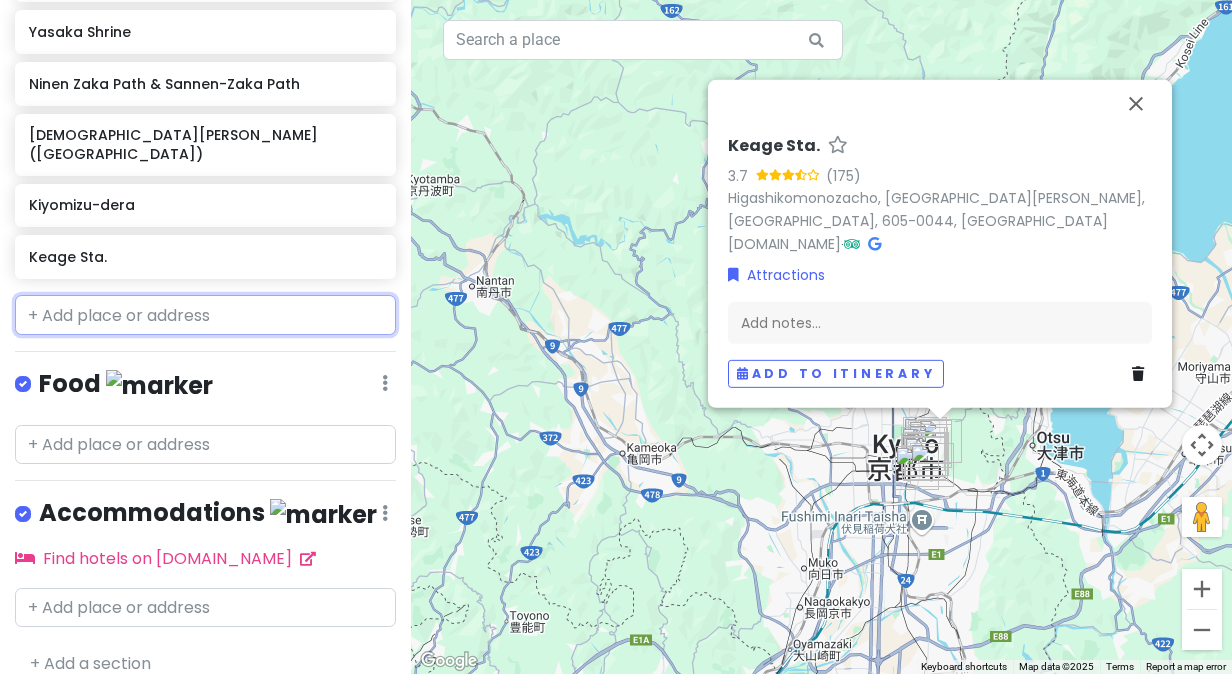 click at bounding box center (205, 315) 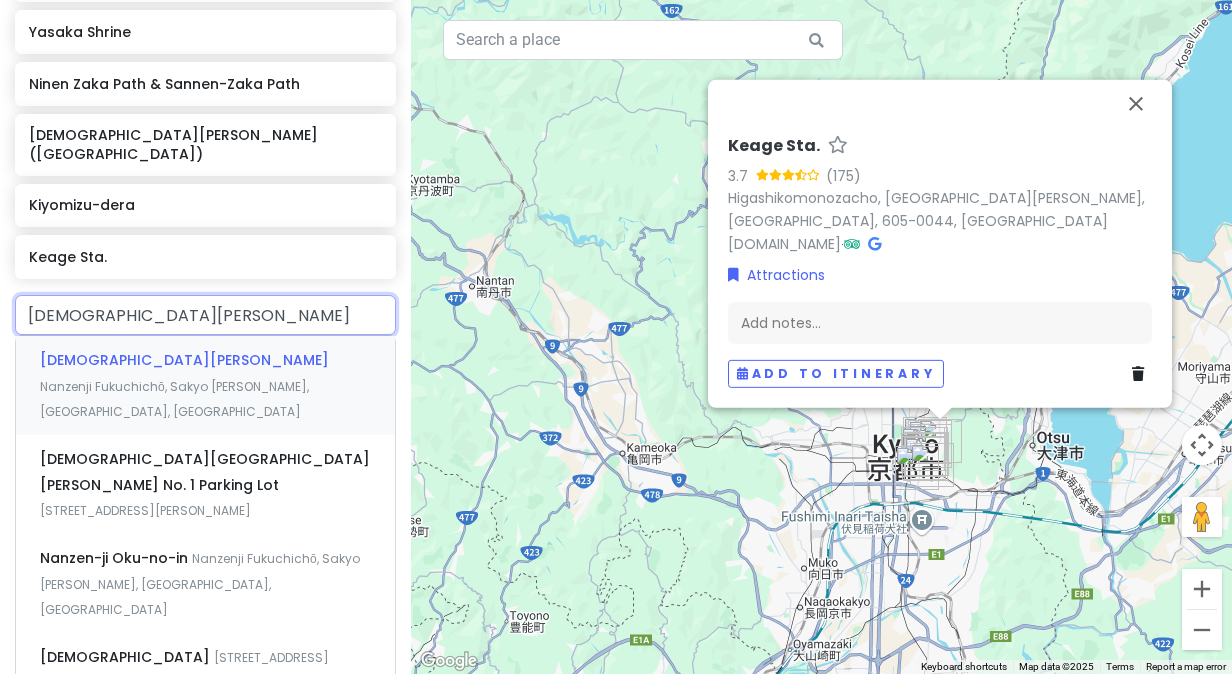 click on "Nanzenji Fukuchichō, Sakyo [PERSON_NAME], [GEOGRAPHIC_DATA], [GEOGRAPHIC_DATA]" at bounding box center [174, 399] 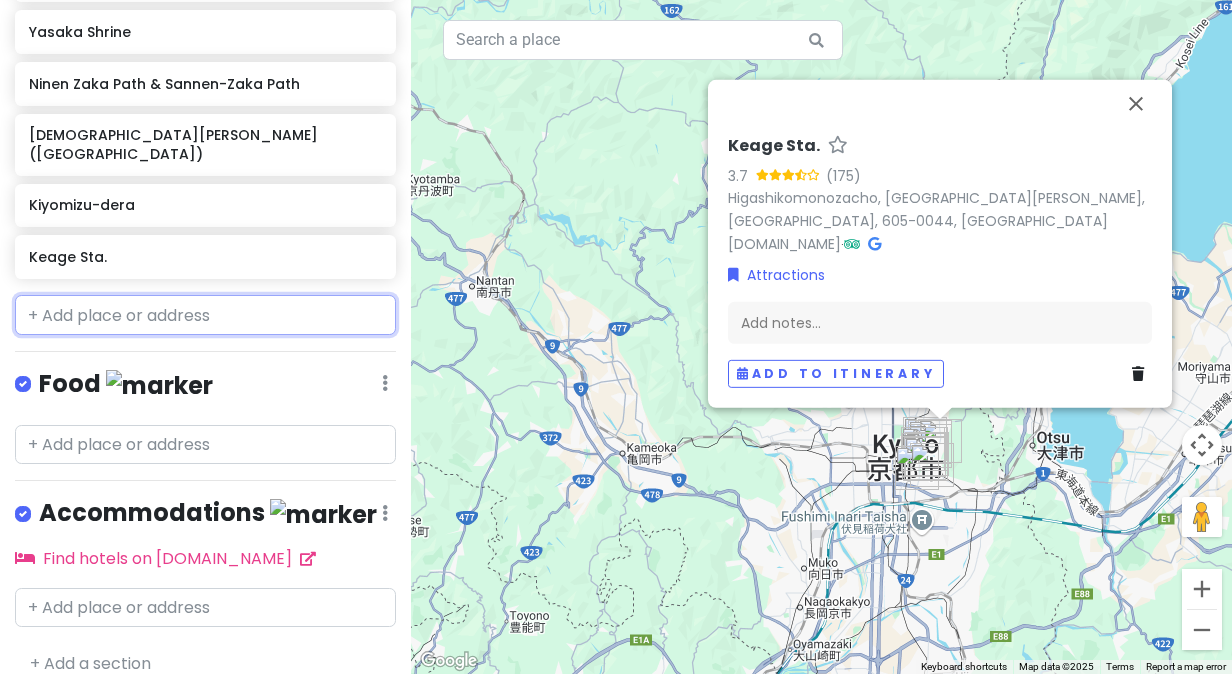 scroll, scrollTop: 824, scrollLeft: 0, axis: vertical 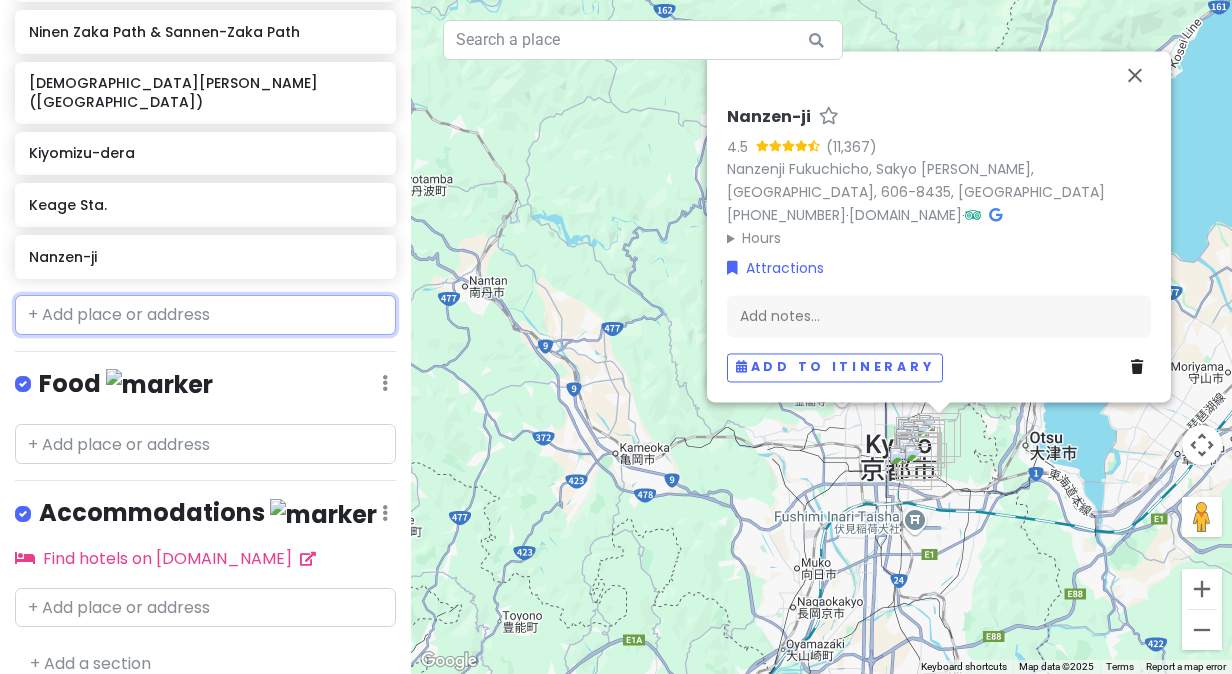 click at bounding box center [205, 315] 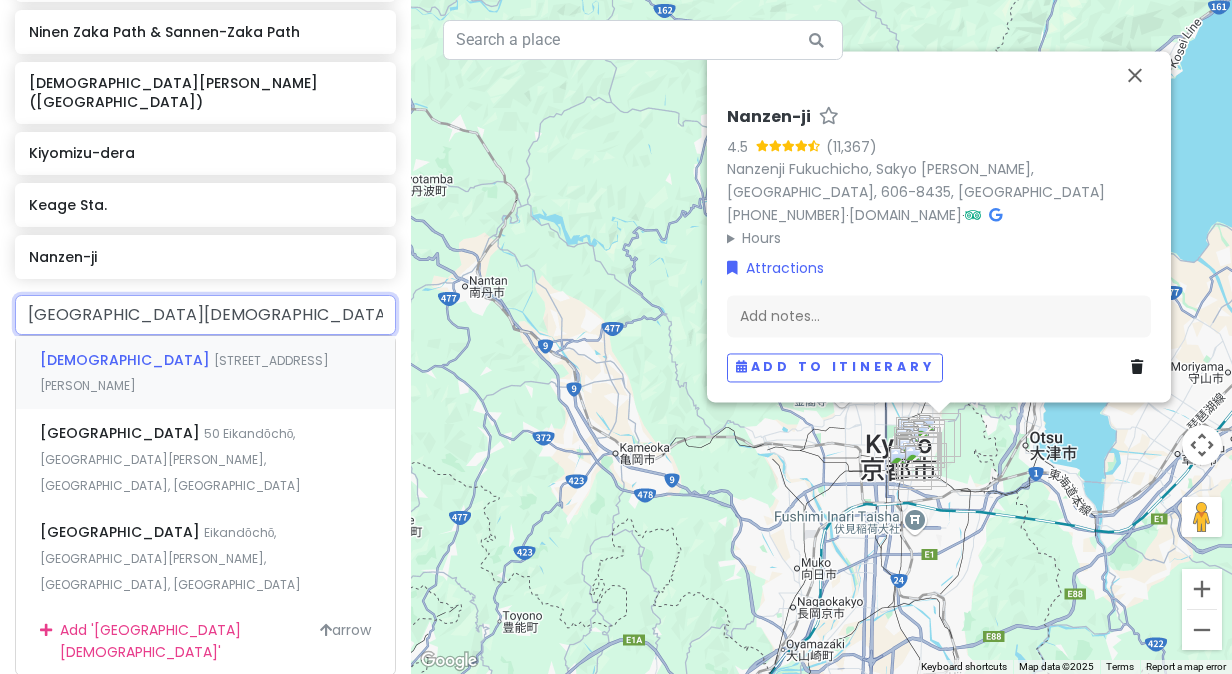 click on "[STREET_ADDRESS][PERSON_NAME]" at bounding box center [184, 373] 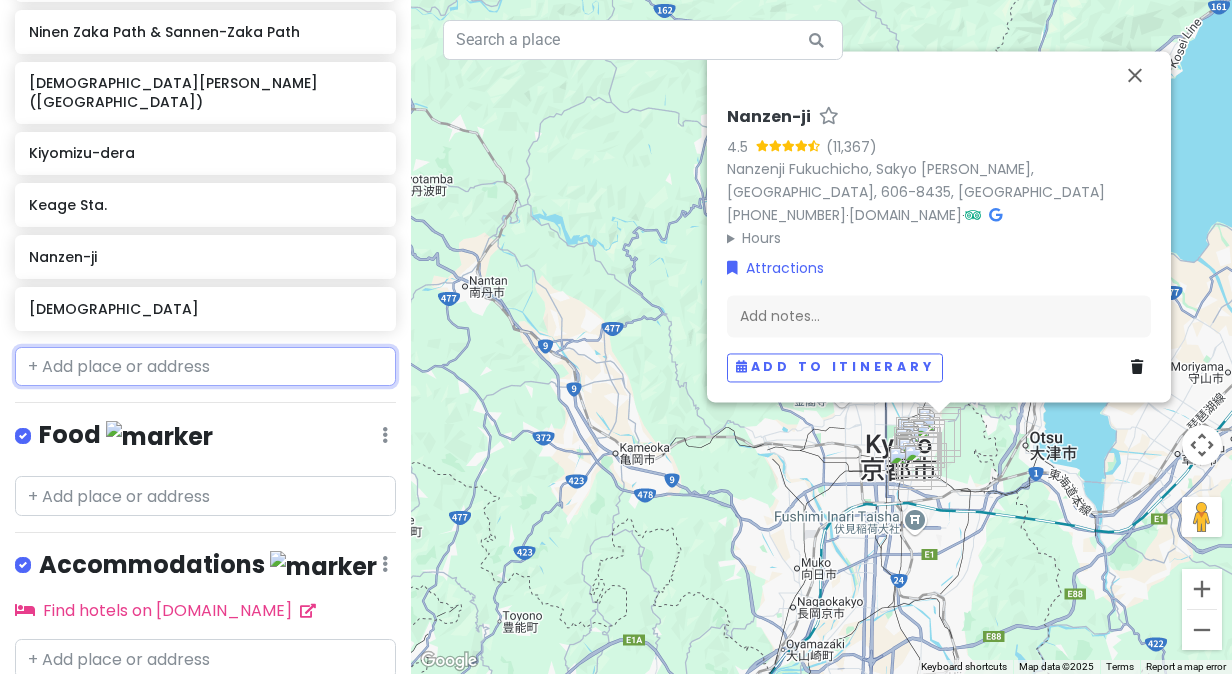 scroll, scrollTop: 876, scrollLeft: 0, axis: vertical 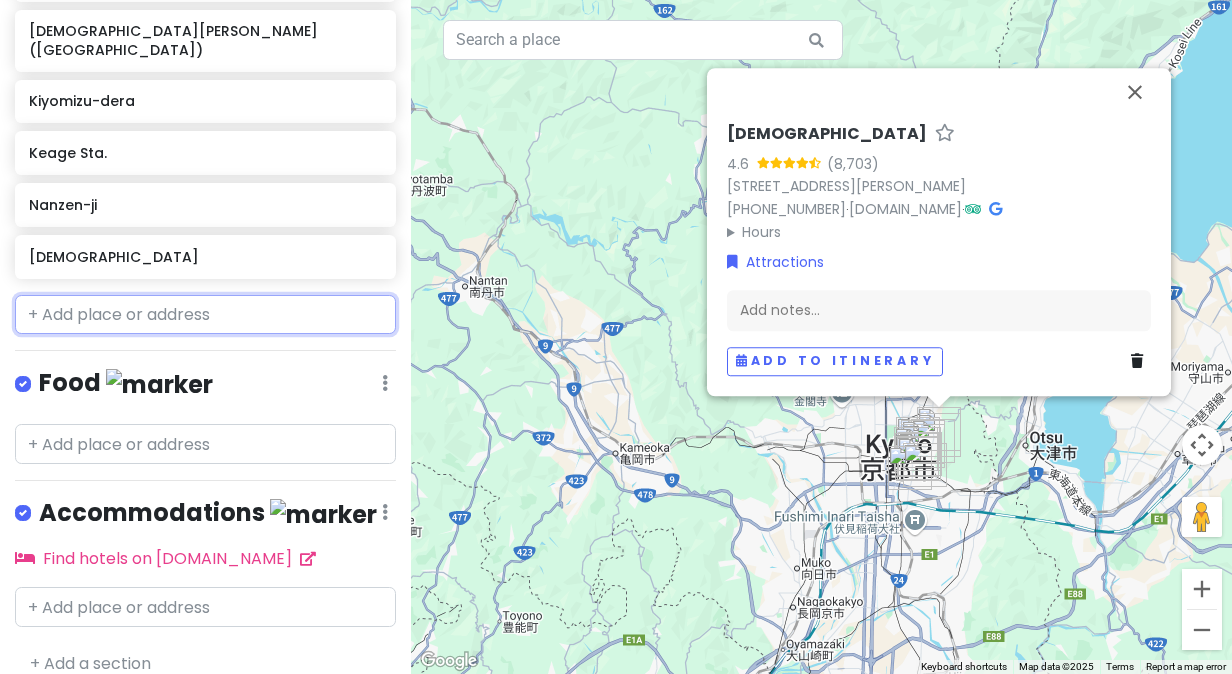 click at bounding box center [205, 315] 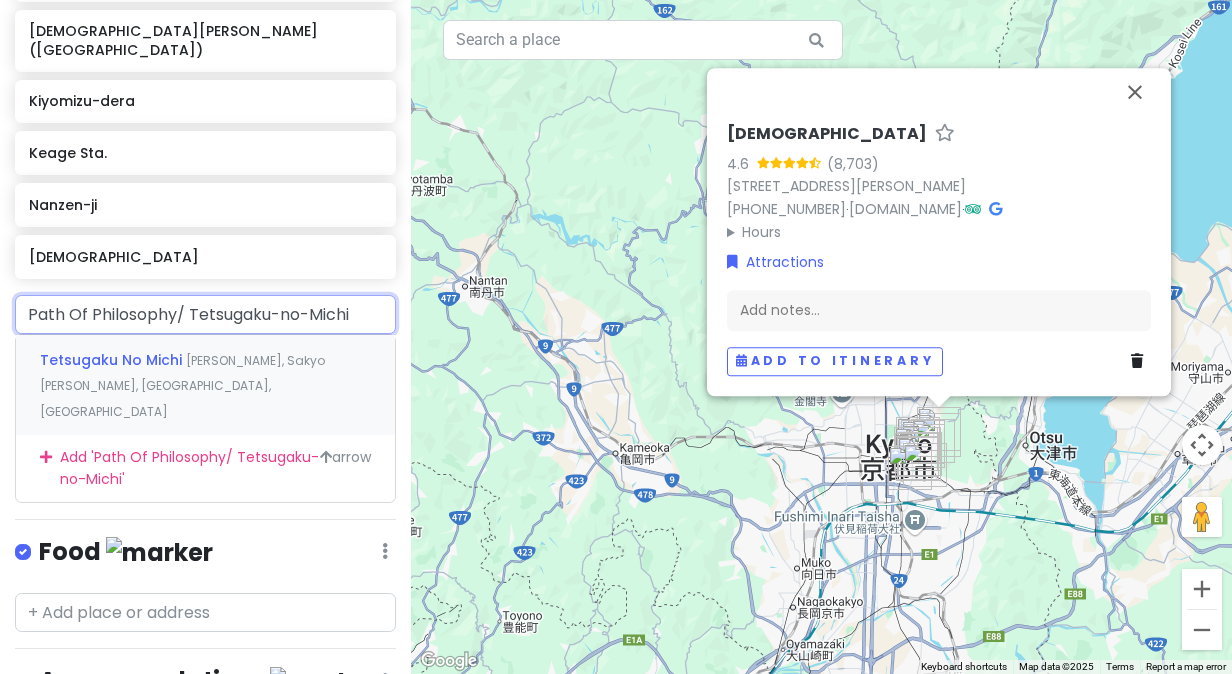 click on "Tetsugaku No Michi   Jōdoji Ishibashichō, Sakyo [PERSON_NAME], [GEOGRAPHIC_DATA], [GEOGRAPHIC_DATA]" at bounding box center (205, 384) 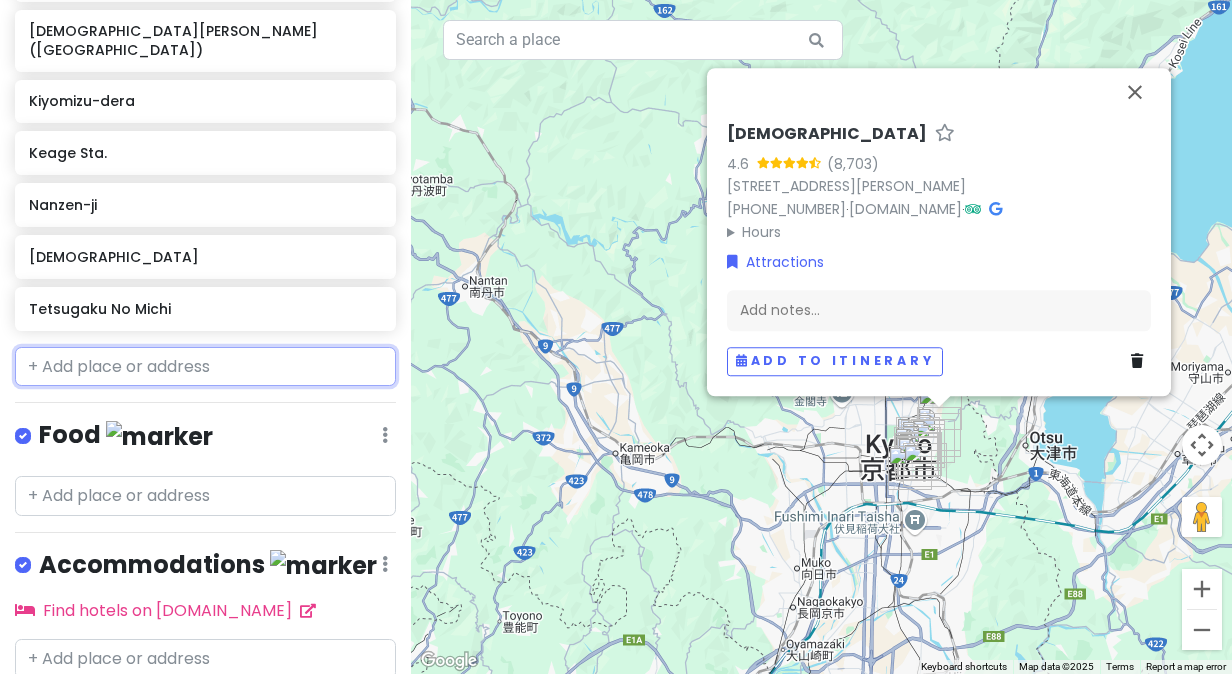 scroll, scrollTop: 928, scrollLeft: 0, axis: vertical 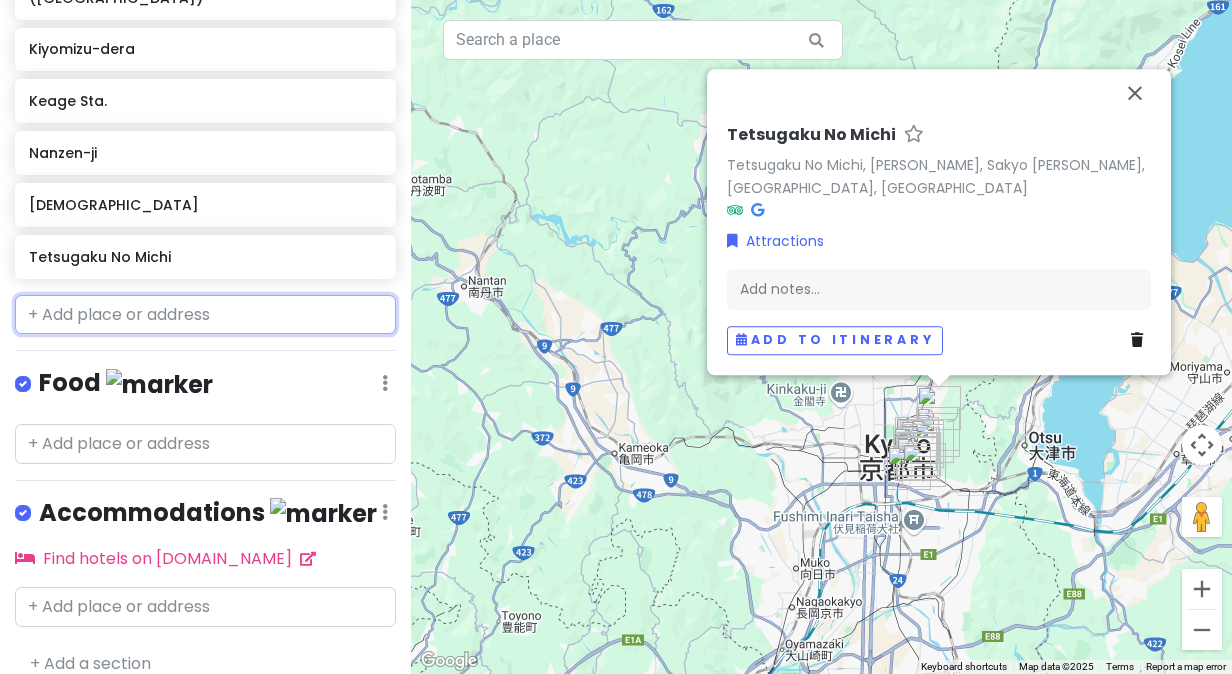 click at bounding box center [205, 315] 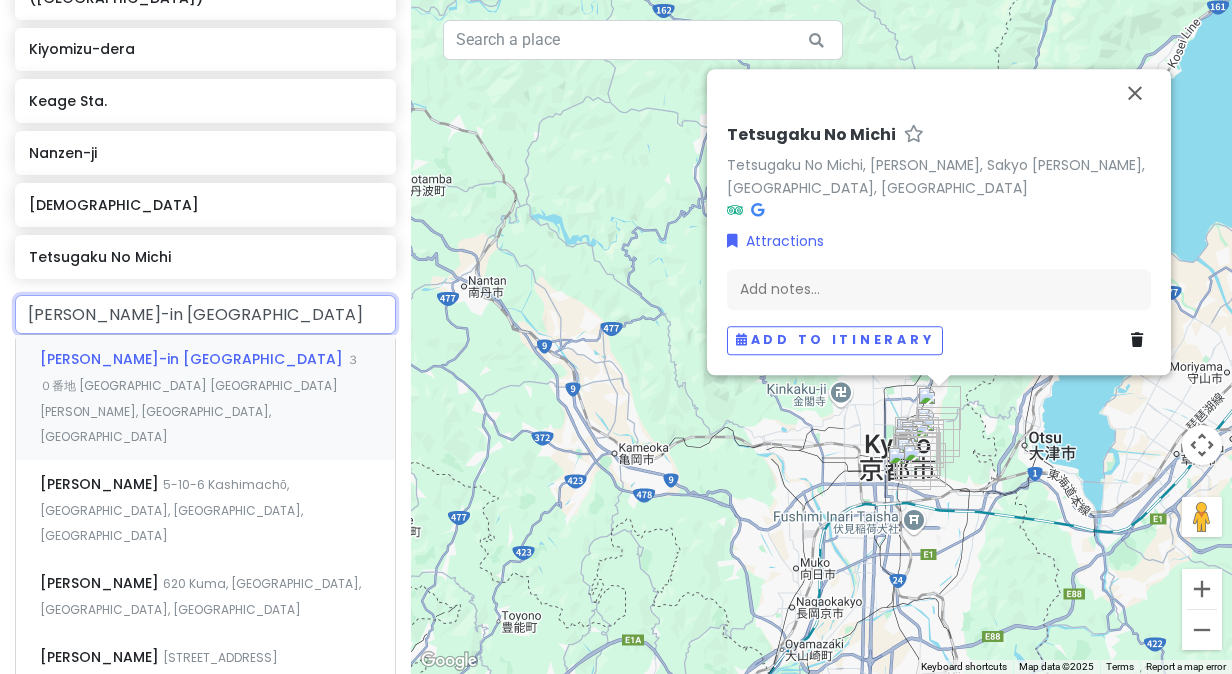 click on "３０番地 [GEOGRAPHIC_DATA] [GEOGRAPHIC_DATA][PERSON_NAME], [GEOGRAPHIC_DATA], [GEOGRAPHIC_DATA]" at bounding box center [199, 398] 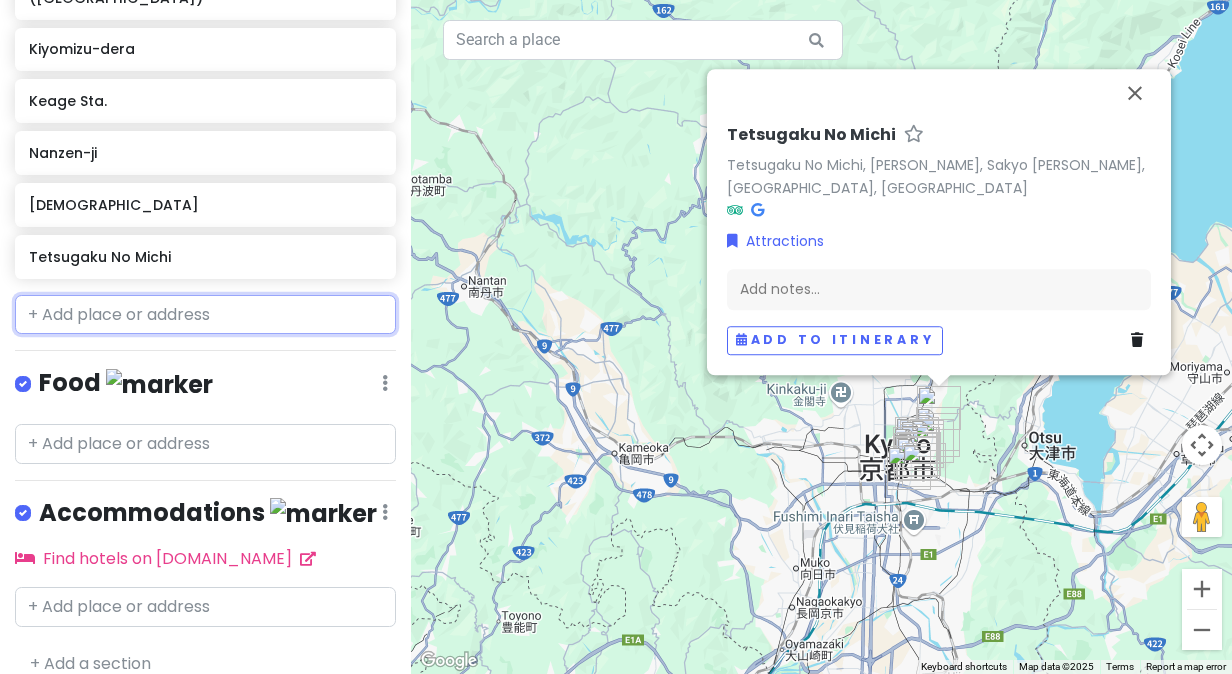 scroll, scrollTop: 980, scrollLeft: 0, axis: vertical 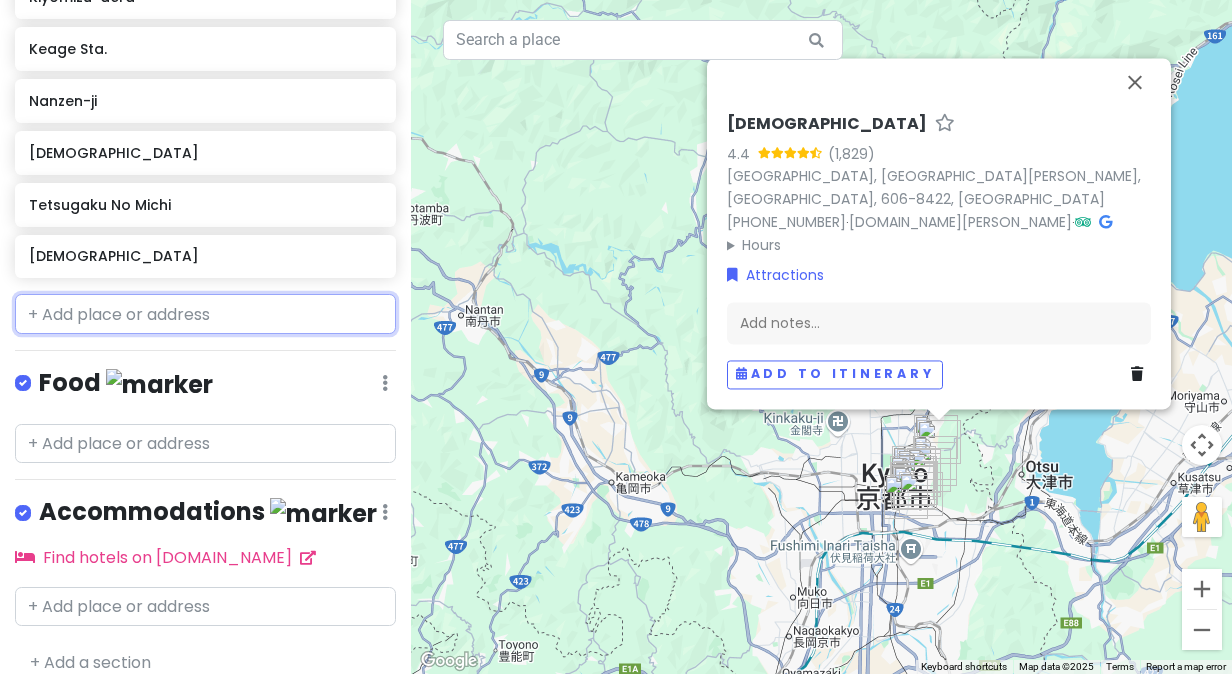 click at bounding box center (205, 314) 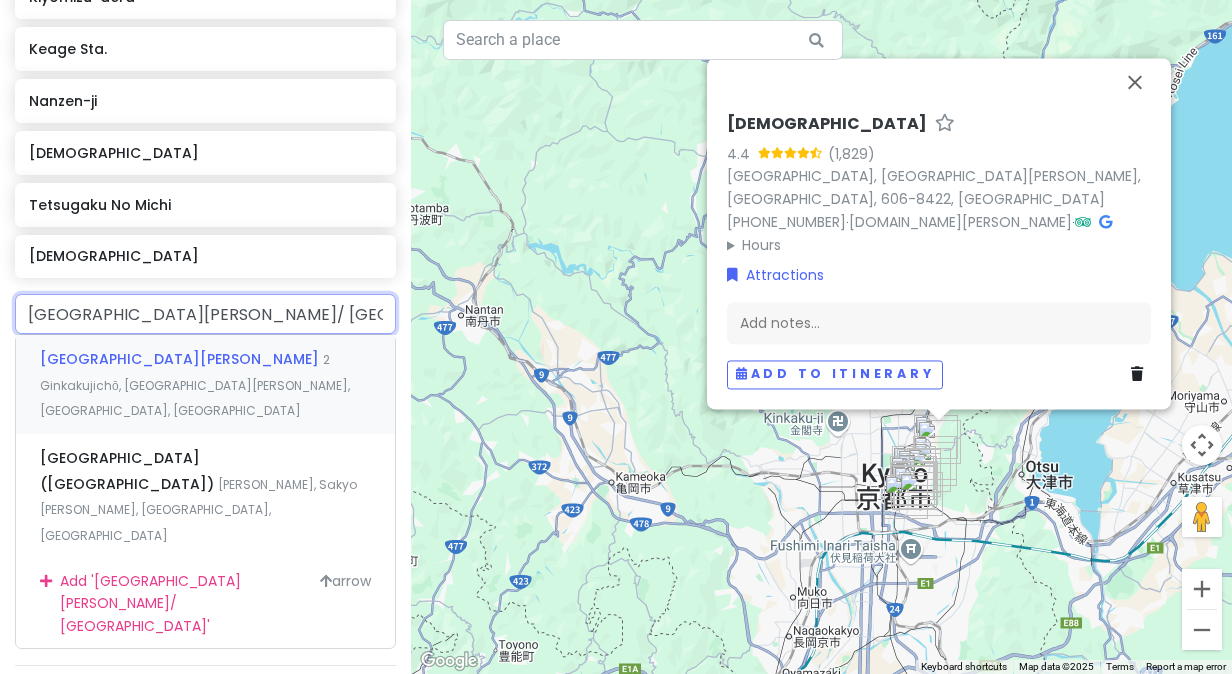 click on "2 Ginkakujichō, [GEOGRAPHIC_DATA][PERSON_NAME], [GEOGRAPHIC_DATA], [GEOGRAPHIC_DATA]" at bounding box center (195, 385) 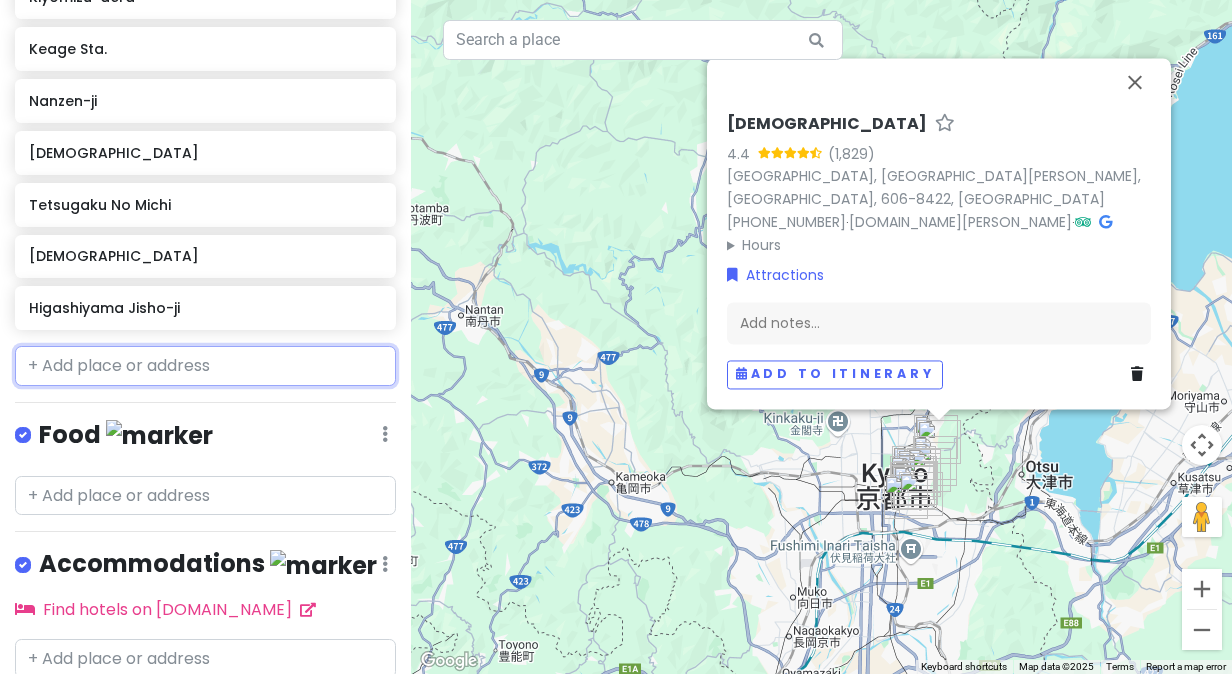 scroll, scrollTop: 1032, scrollLeft: 0, axis: vertical 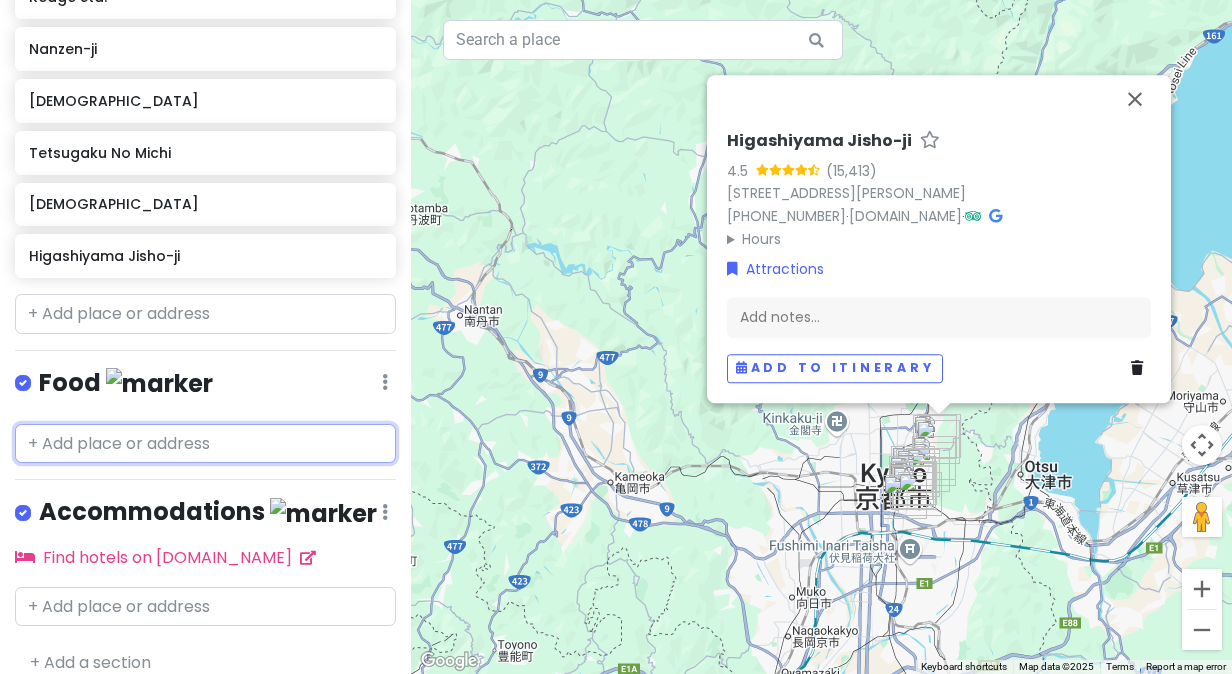 click at bounding box center (205, 444) 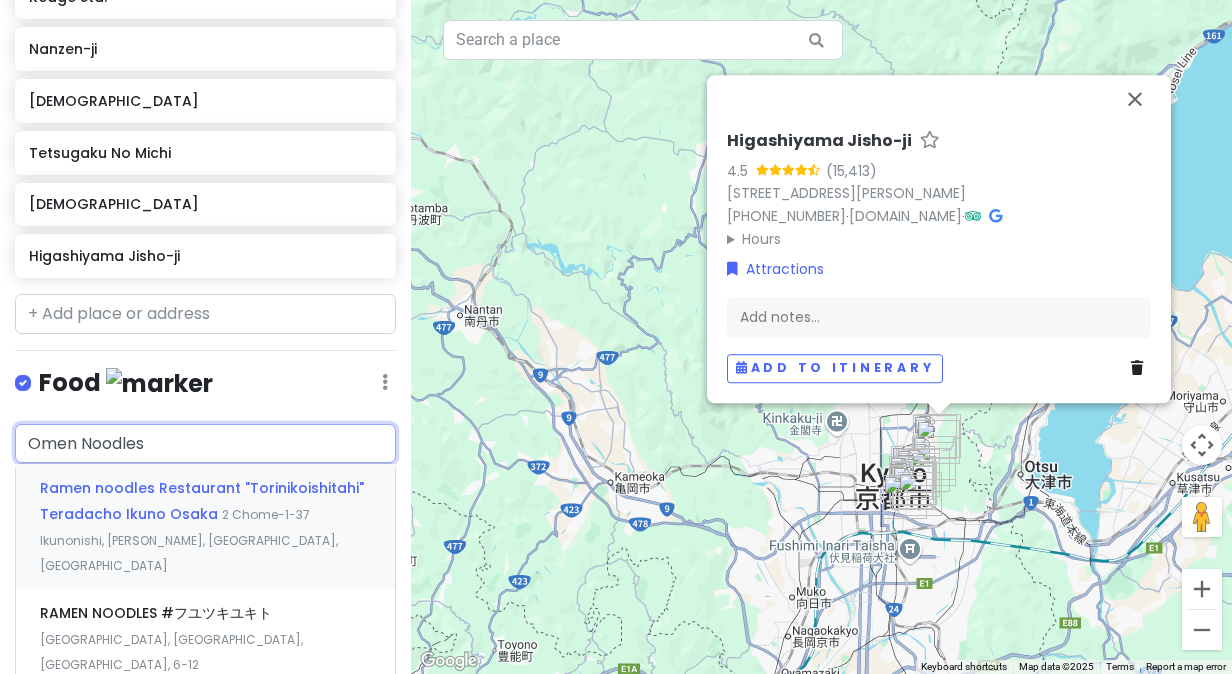 click on "Ramen noodles Restaurant "Torinikoishitahi" Teradacho Ikuno Osaka   2 Chome-1-37 Ikunonishi, [GEOGRAPHIC_DATA][PERSON_NAME], [GEOGRAPHIC_DATA], [GEOGRAPHIC_DATA]" at bounding box center (205, 526) 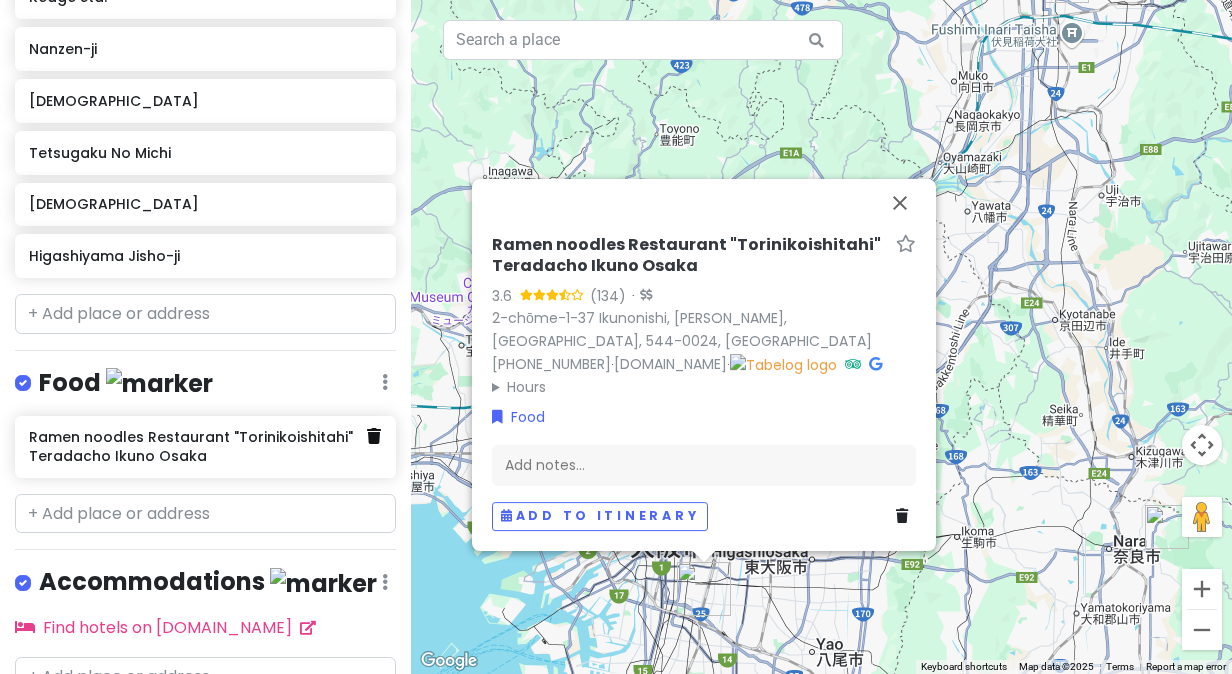 drag, startPoint x: 350, startPoint y: 405, endPoint x: 356, endPoint y: 416, distance: 12.529964 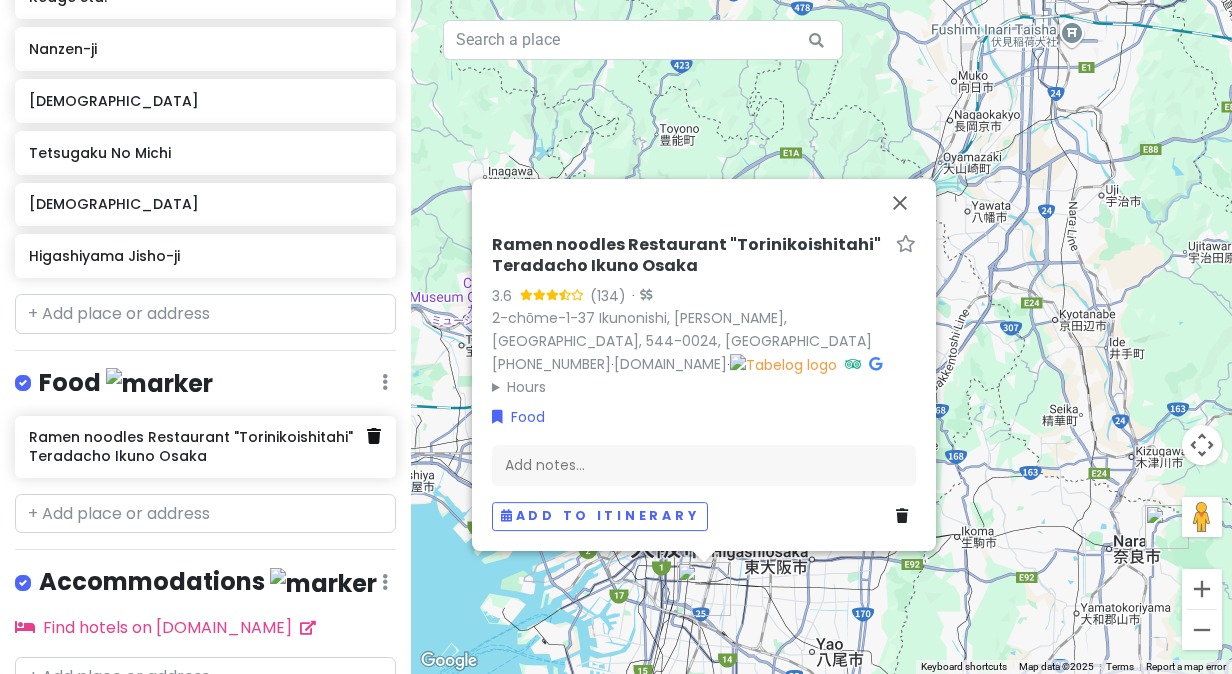 click at bounding box center [374, 436] 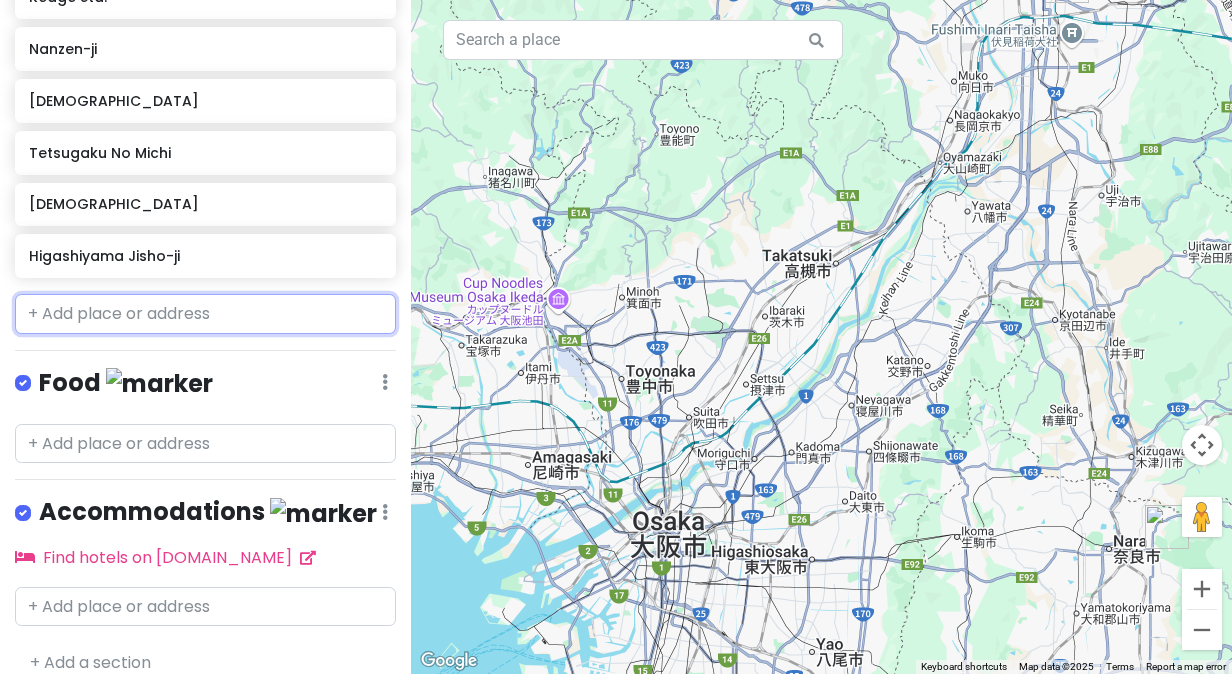 click at bounding box center [205, 314] 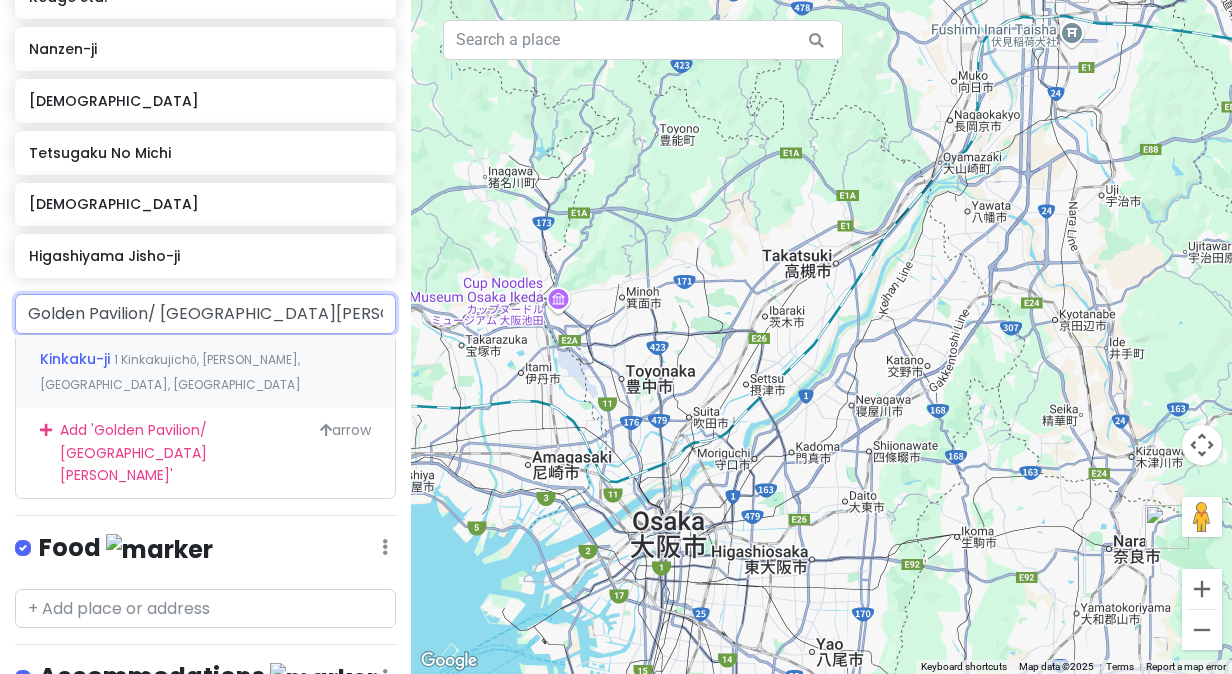 click on "1 Kinkakujichō, [PERSON_NAME], [GEOGRAPHIC_DATA], [GEOGRAPHIC_DATA]" at bounding box center (170, 372) 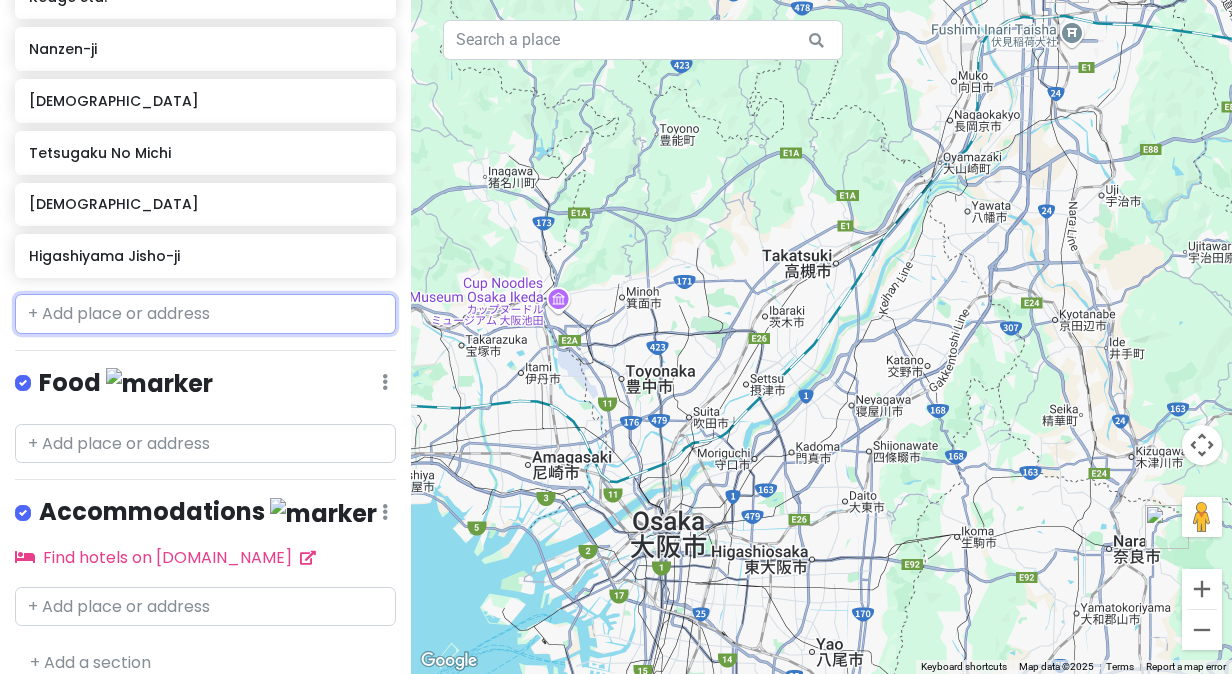 scroll, scrollTop: 1084, scrollLeft: 0, axis: vertical 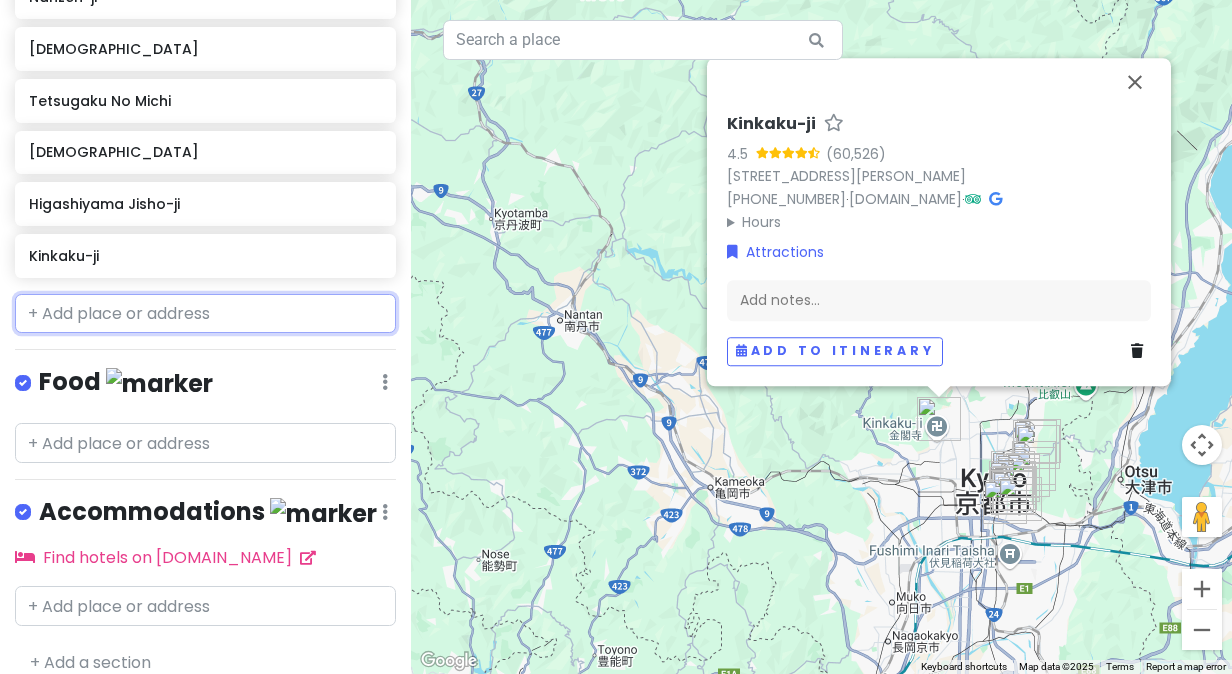 click at bounding box center (205, 314) 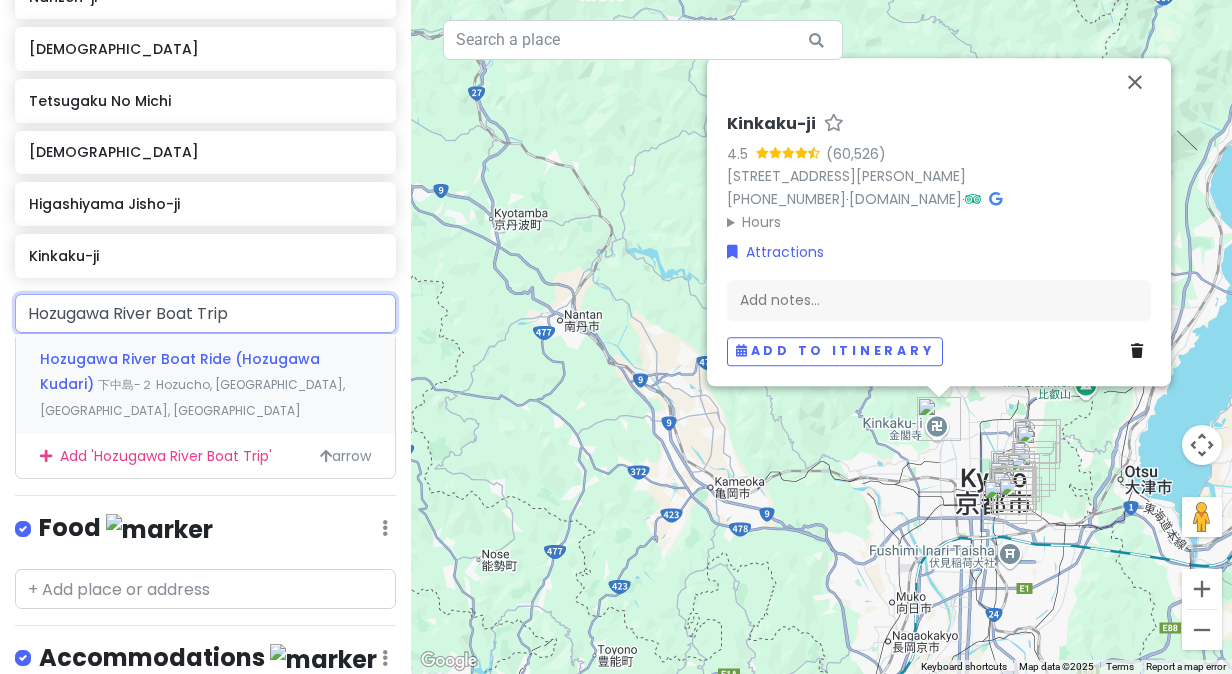 click on "Hozugawa River Boat Ride (Hozugawa Kudari)   下中島-２ [GEOGRAPHIC_DATA], [GEOGRAPHIC_DATA], [GEOGRAPHIC_DATA], [GEOGRAPHIC_DATA]" at bounding box center [205, 383] 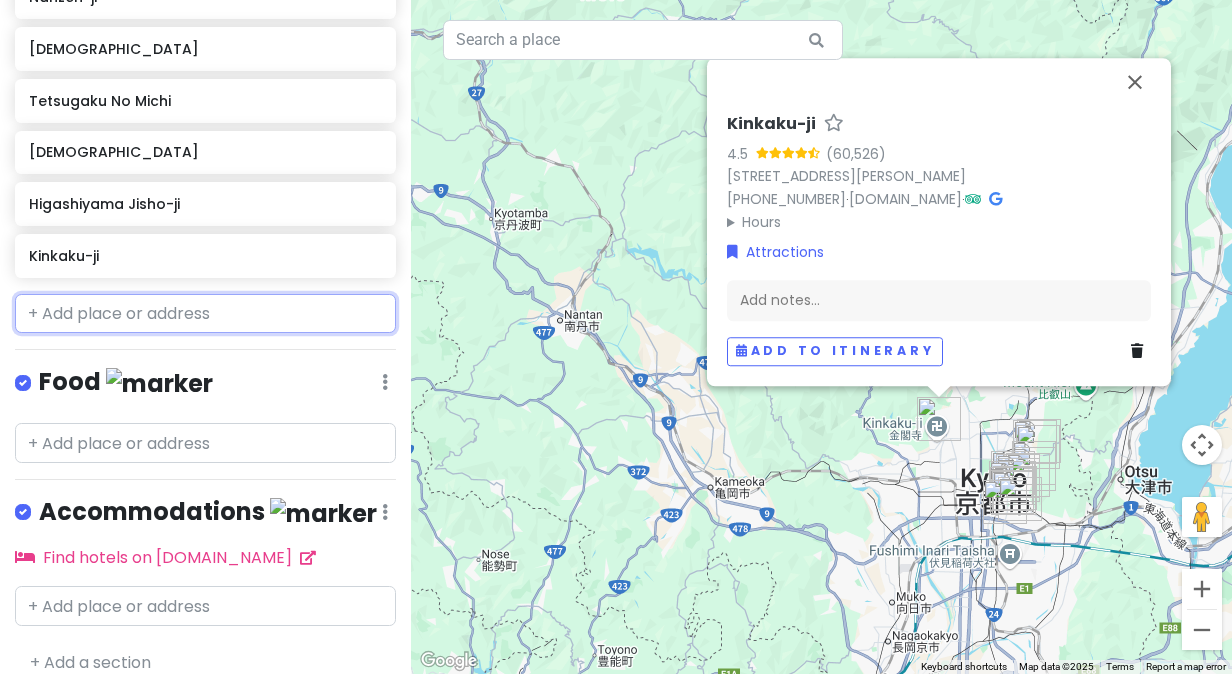 scroll, scrollTop: 1135, scrollLeft: 0, axis: vertical 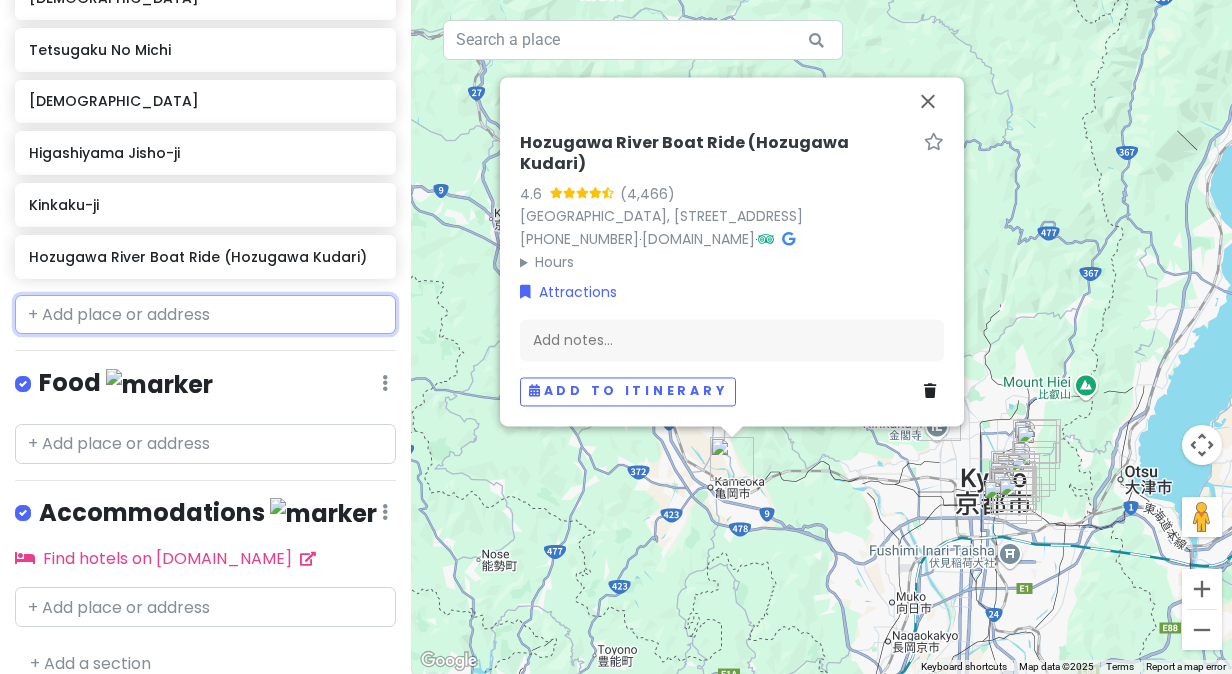 click at bounding box center [205, 315] 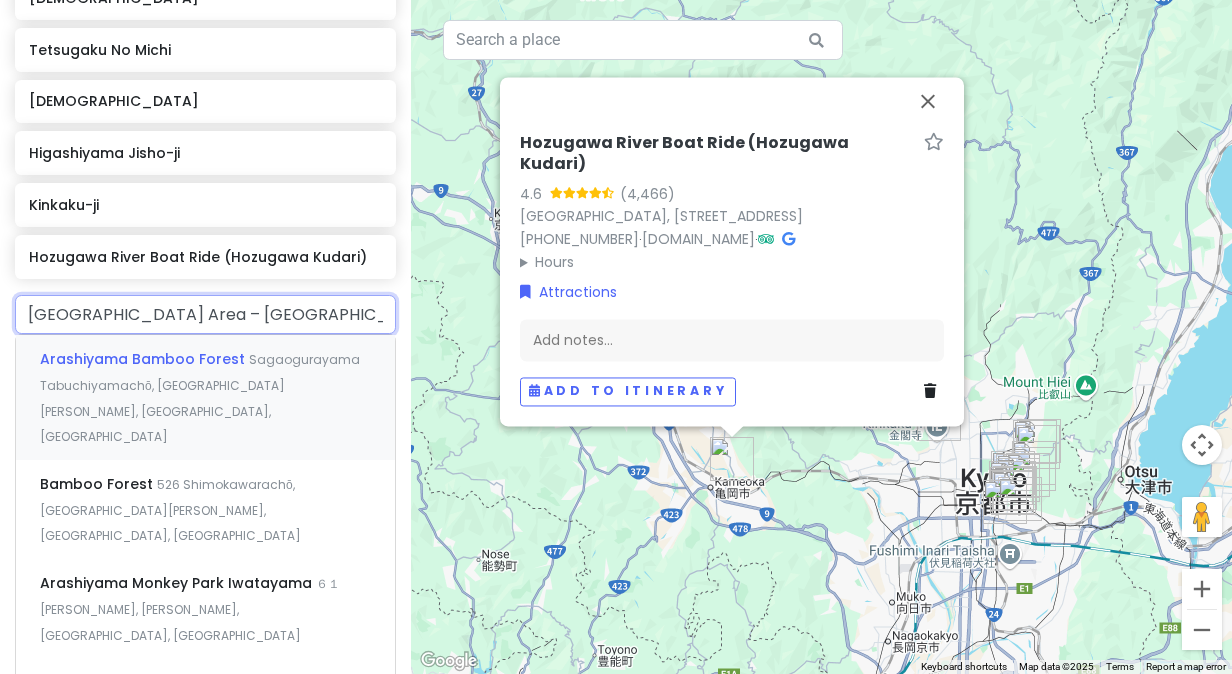 click on "Arashiyama Bamboo Forest" at bounding box center (144, 359) 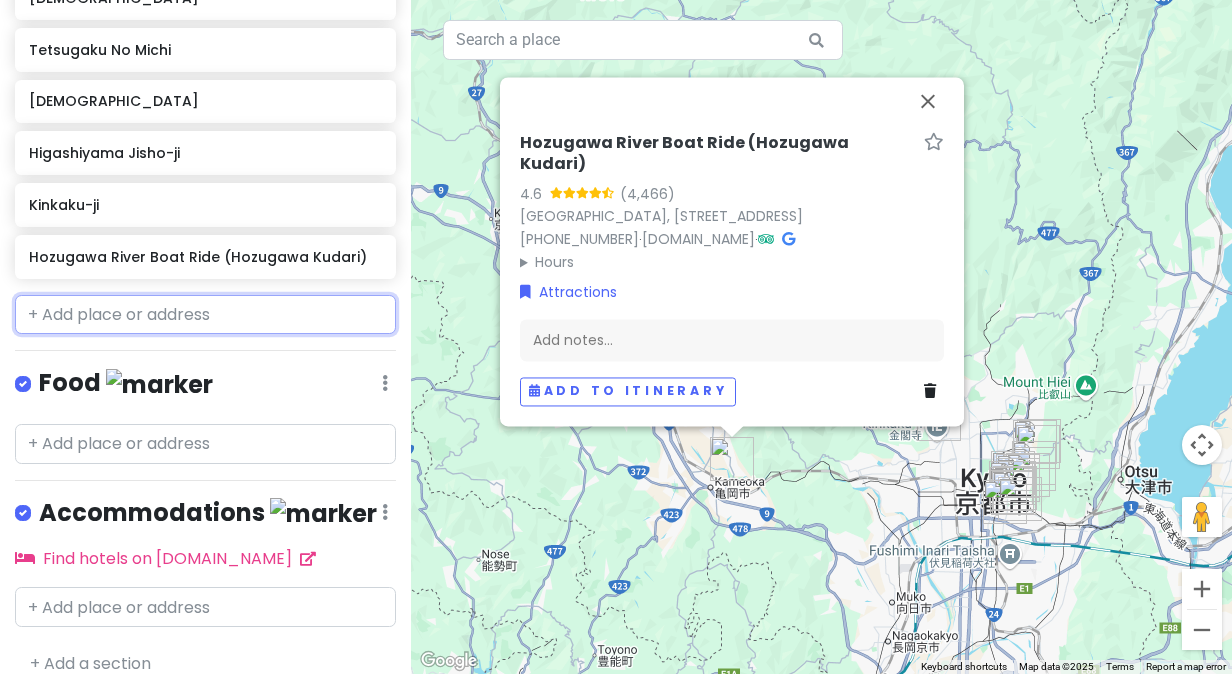 scroll, scrollTop: 1187, scrollLeft: 0, axis: vertical 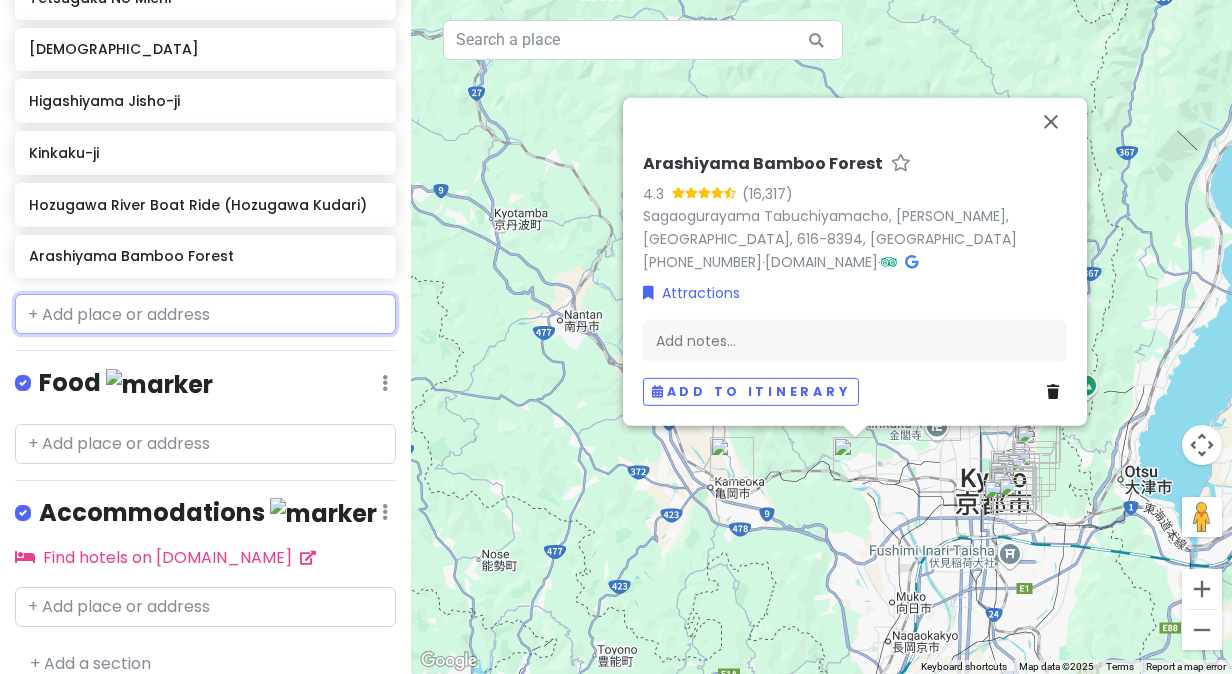 click at bounding box center [205, 314] 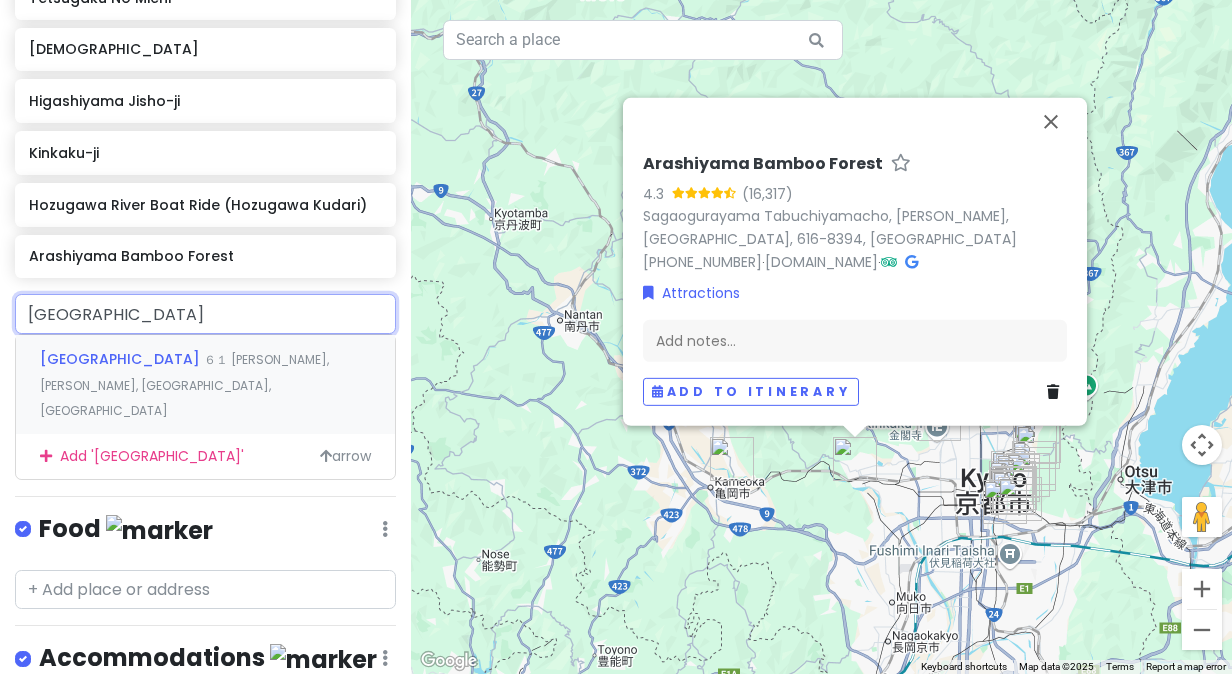 click on "[GEOGRAPHIC_DATA]" at bounding box center [122, 359] 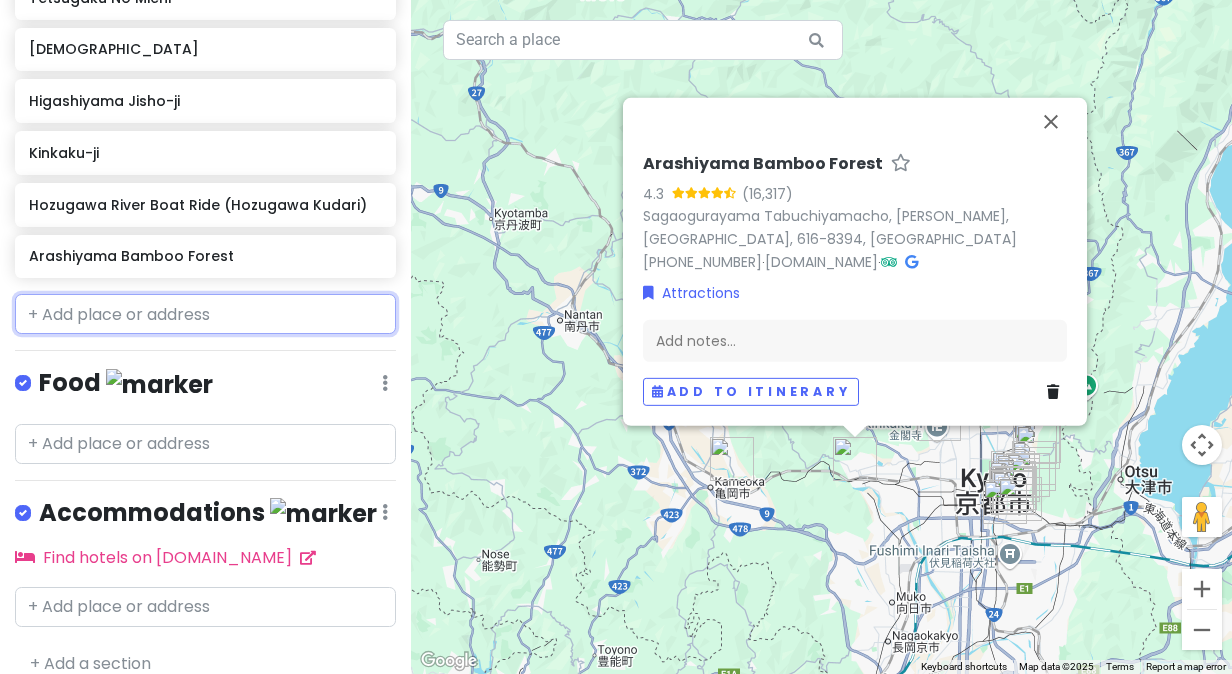 scroll, scrollTop: 1239, scrollLeft: 0, axis: vertical 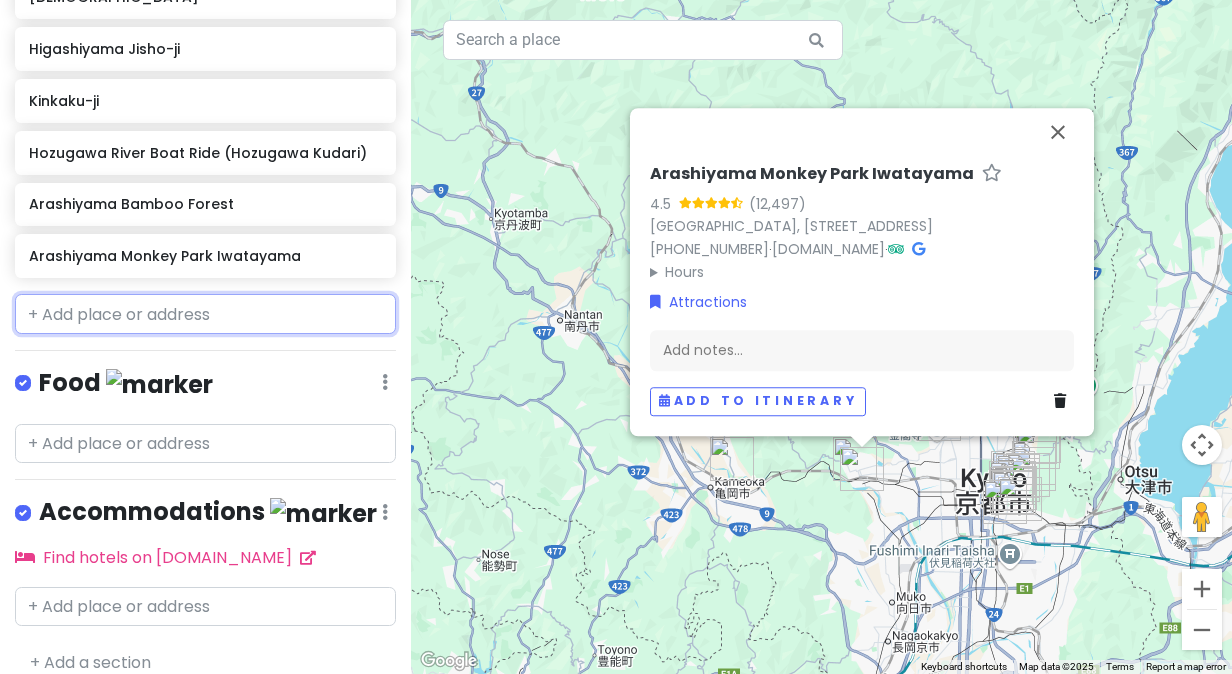 click at bounding box center [205, 314] 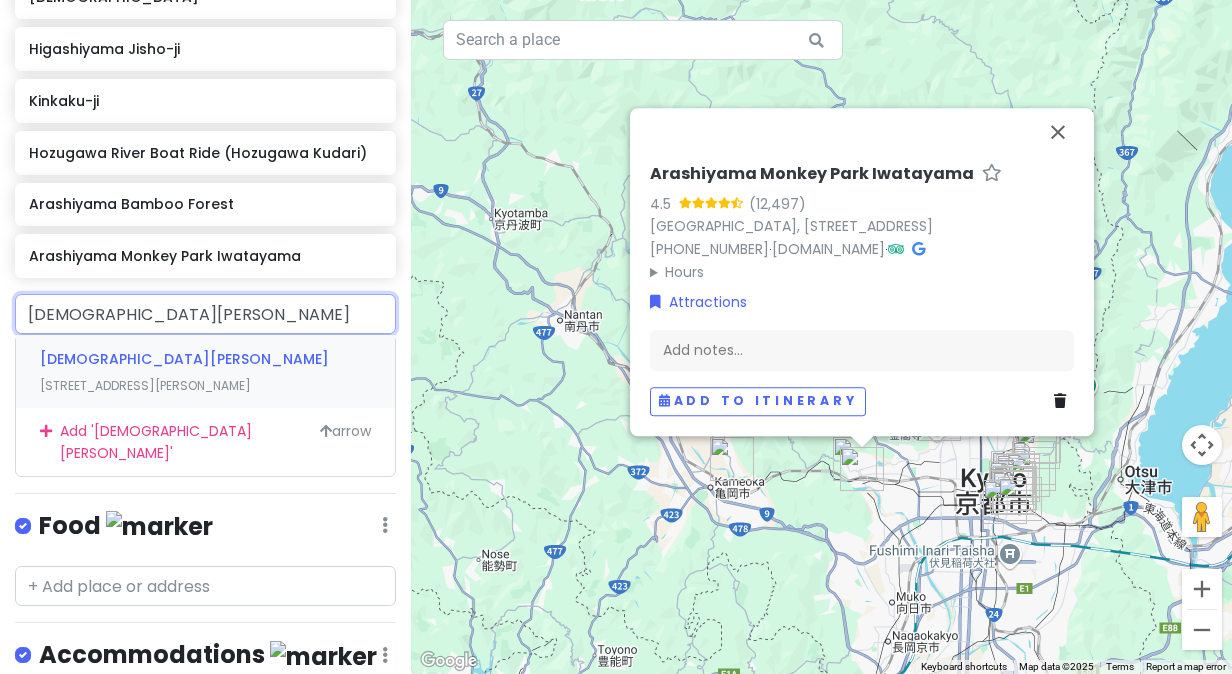 click on "[DEMOGRAPHIC_DATA][PERSON_NAME]" at bounding box center [184, 359] 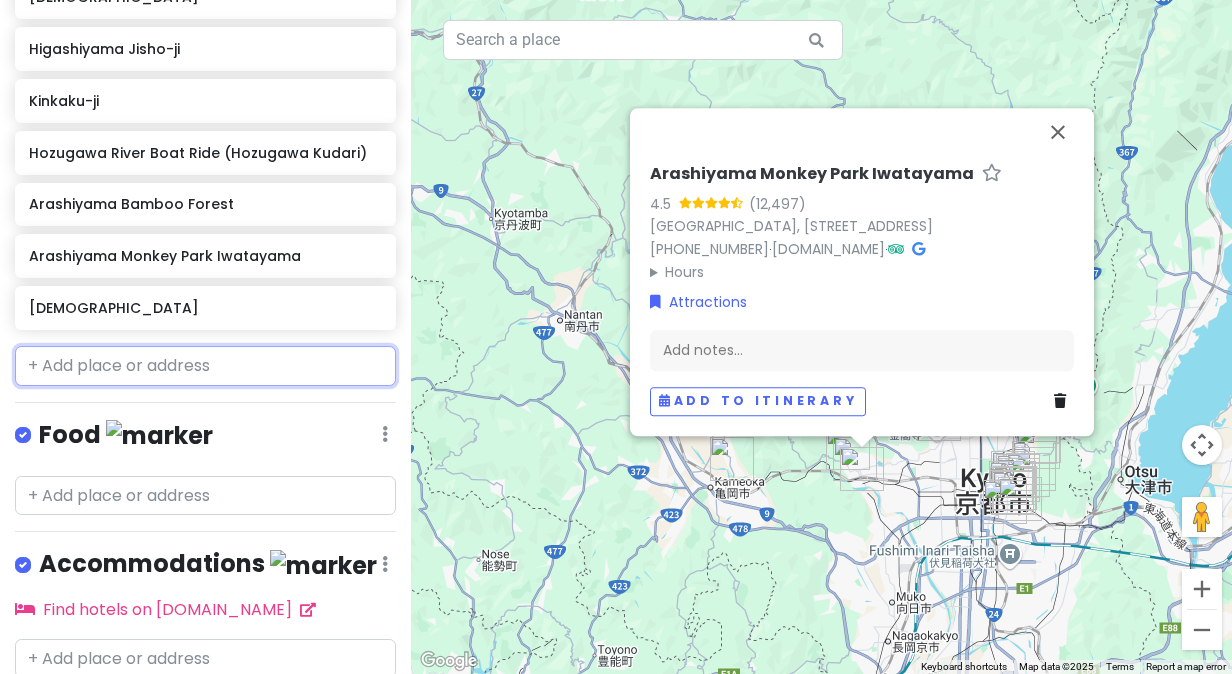 scroll, scrollTop: 1290, scrollLeft: 0, axis: vertical 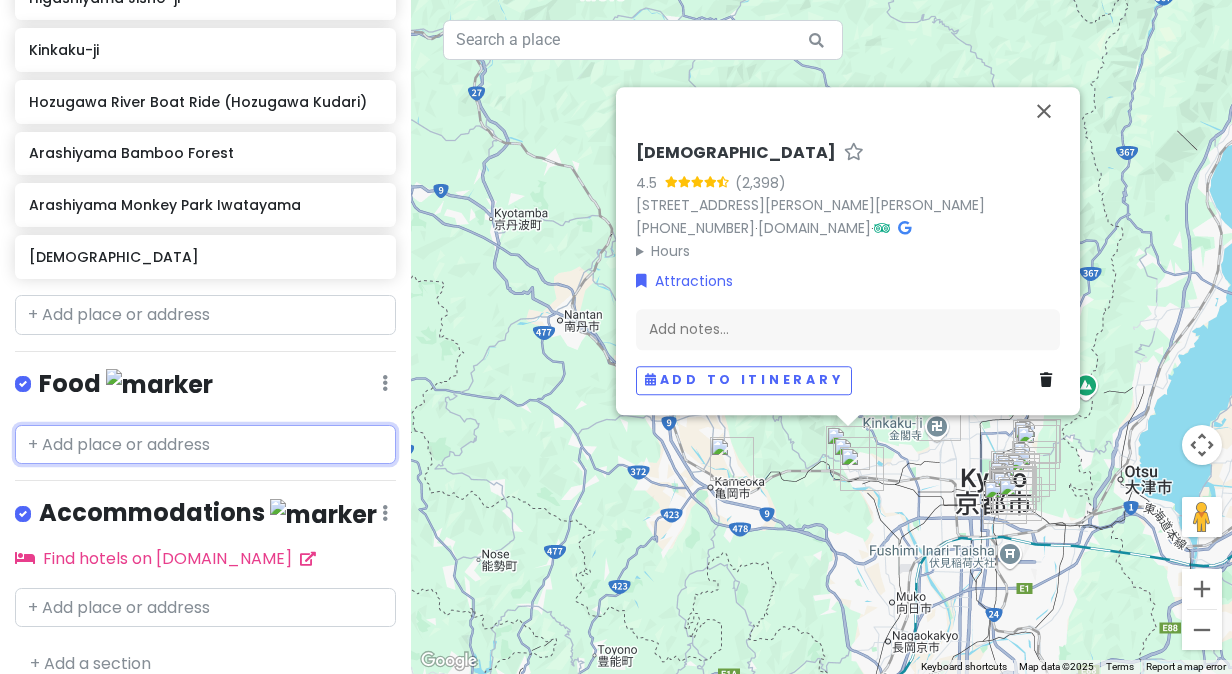 click at bounding box center [205, 445] 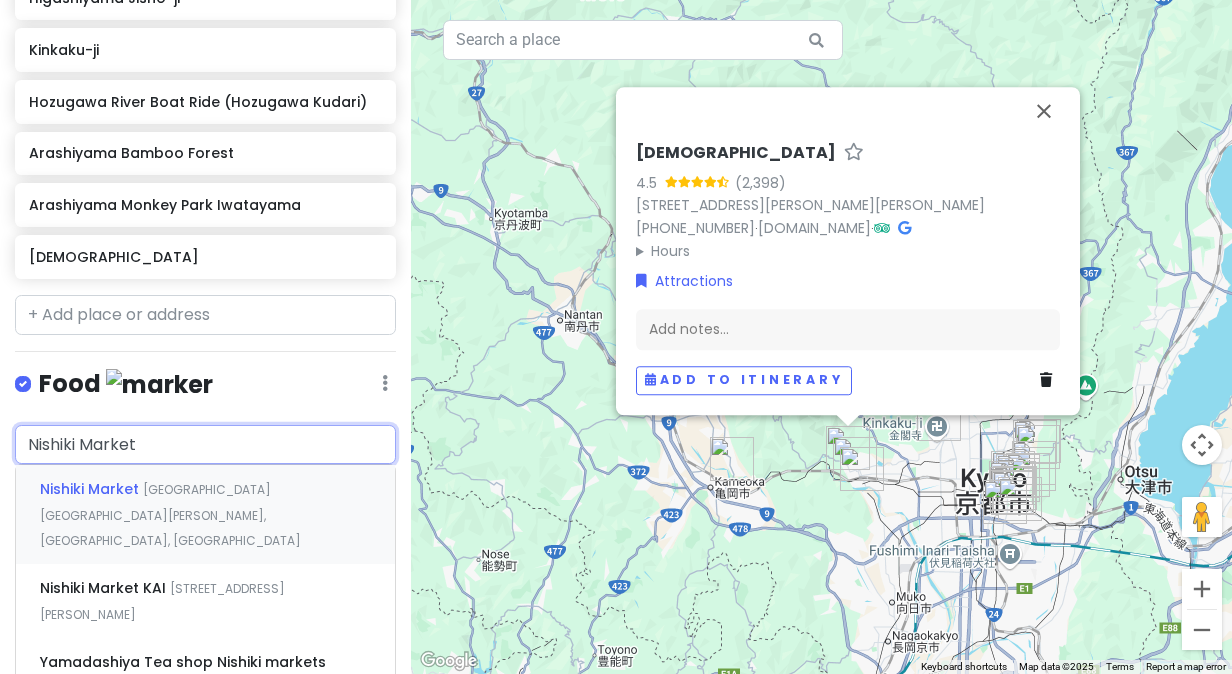 click on "[GEOGRAPHIC_DATA] [GEOGRAPHIC_DATA][PERSON_NAME], [GEOGRAPHIC_DATA], [GEOGRAPHIC_DATA]" at bounding box center [170, 515] 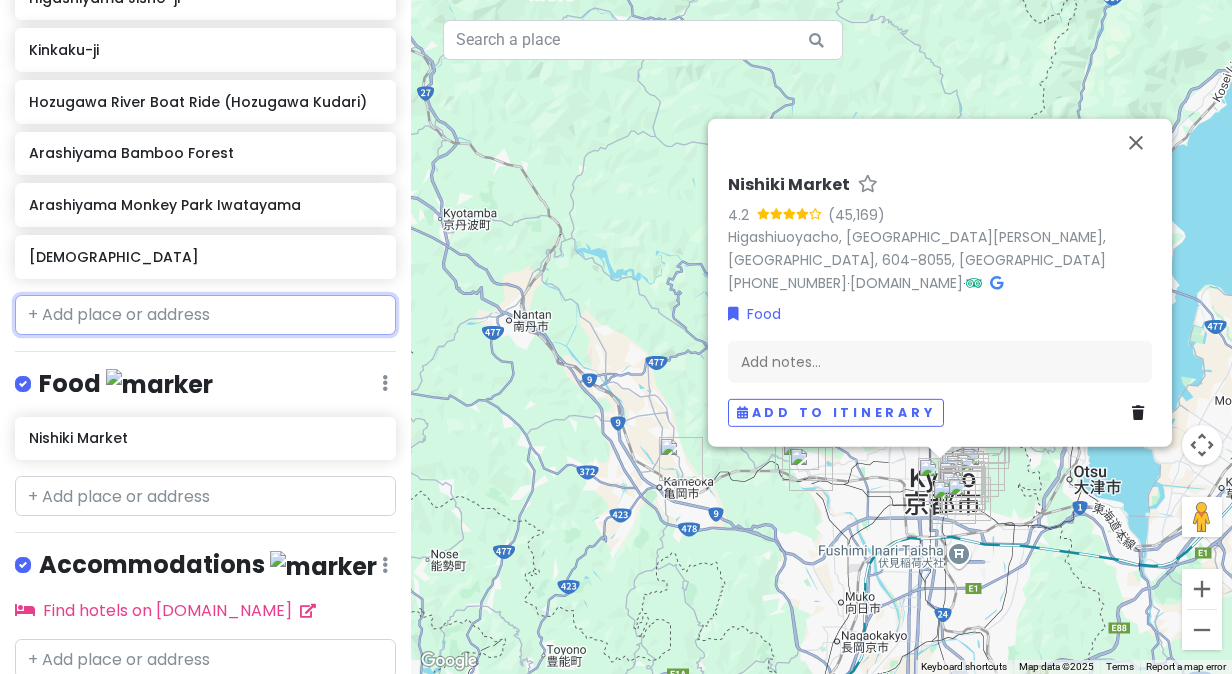 click at bounding box center (205, 315) 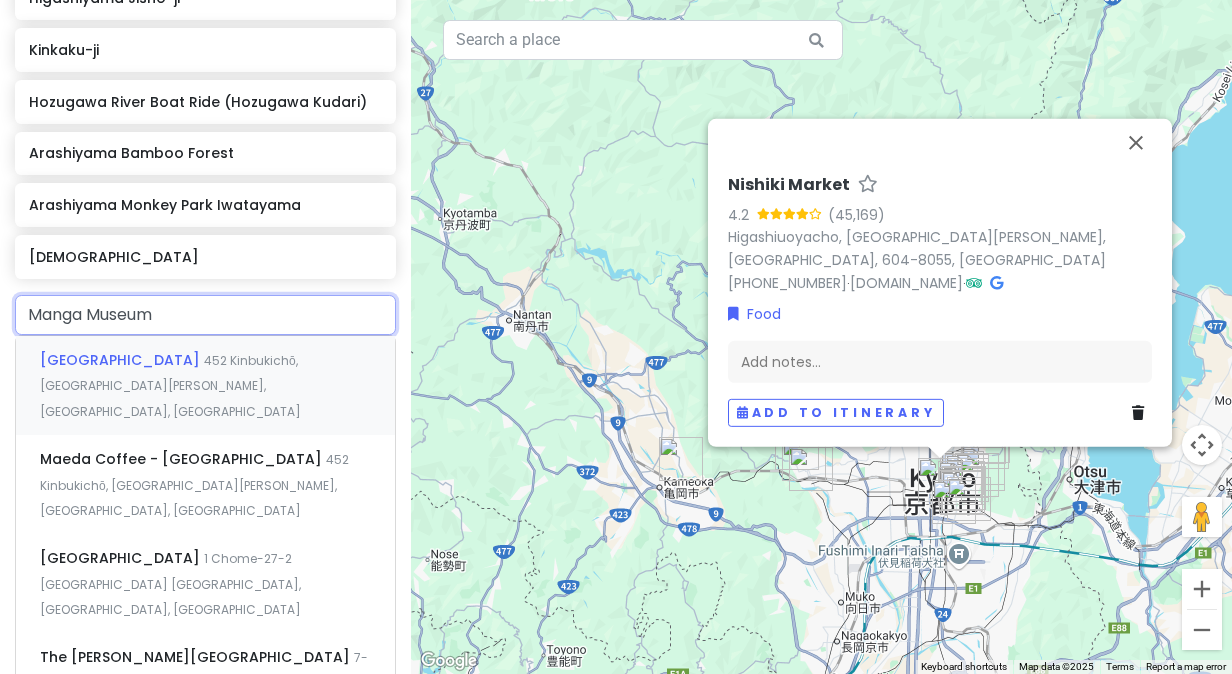 click on "[GEOGRAPHIC_DATA]" at bounding box center [122, 360] 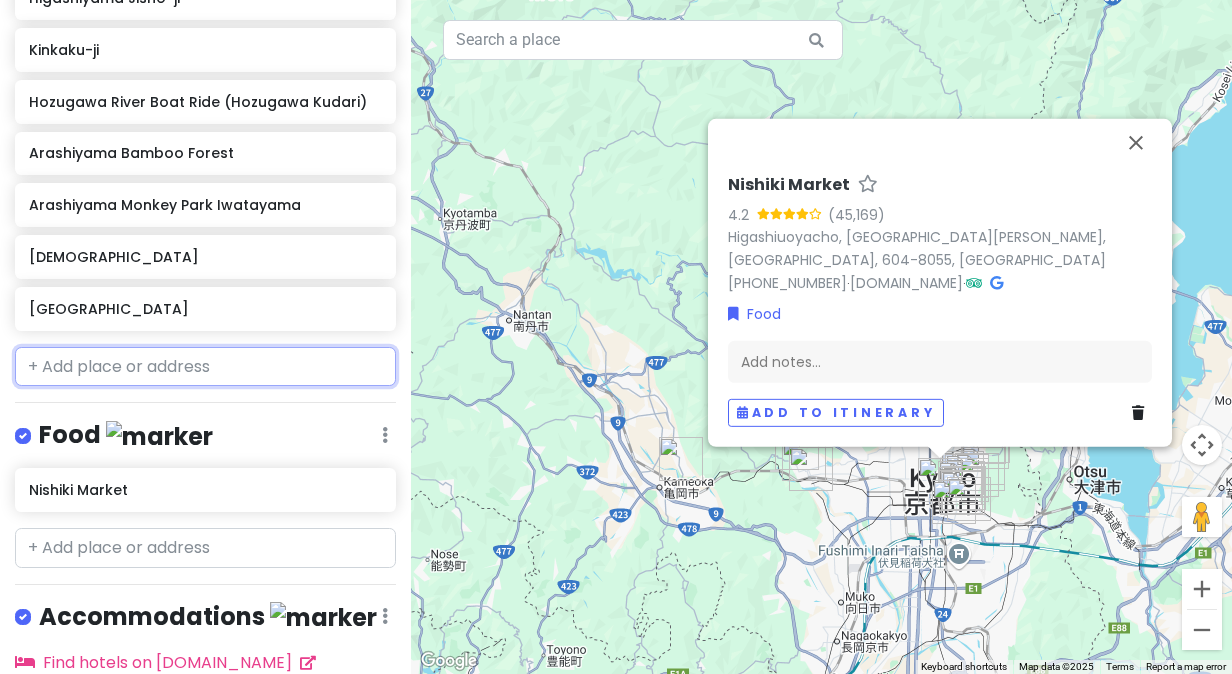 scroll, scrollTop: 1342, scrollLeft: 0, axis: vertical 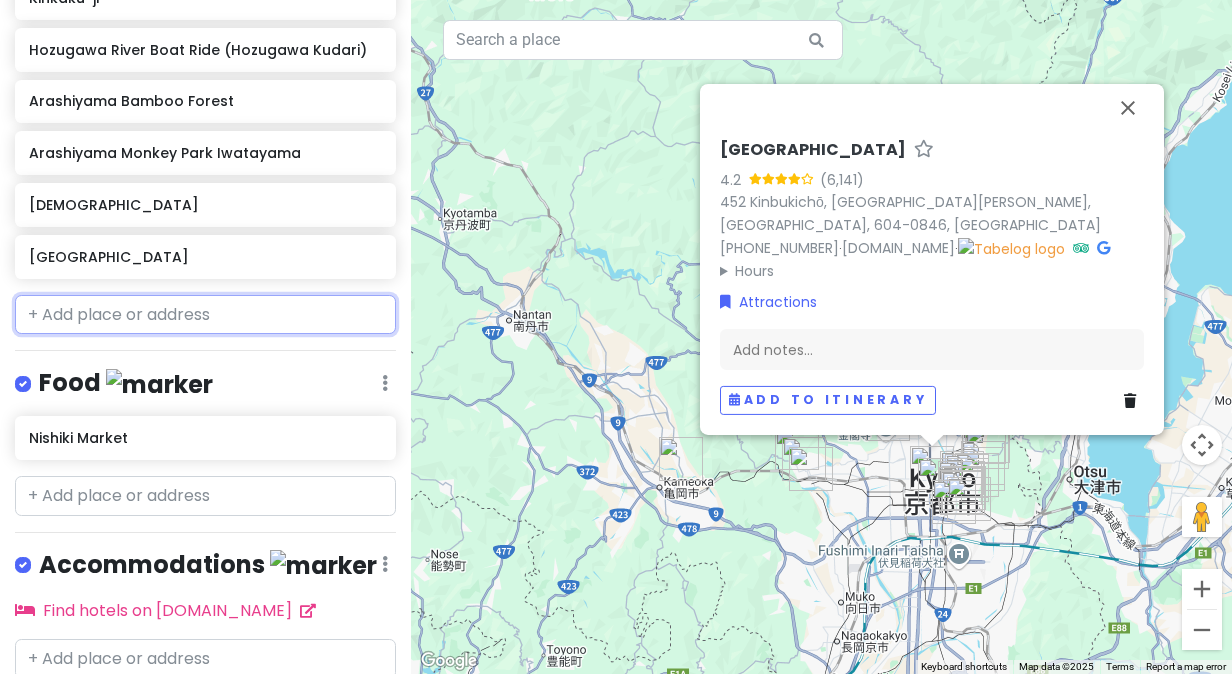 click at bounding box center (205, 315) 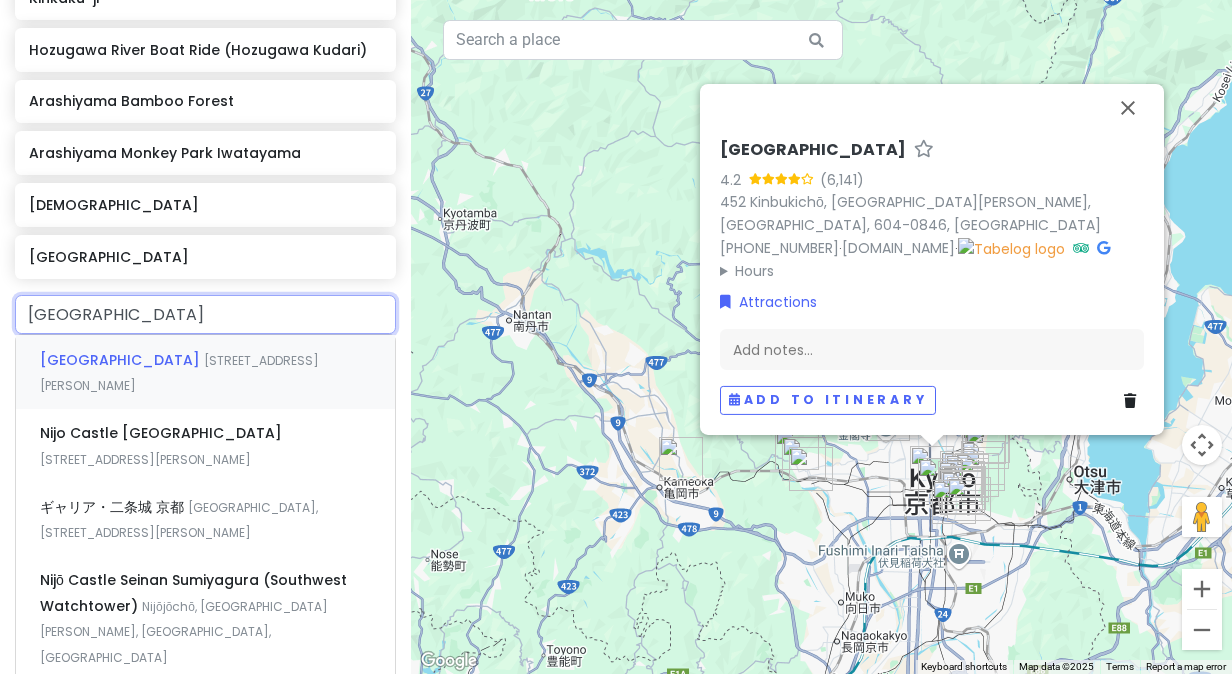 click on "[STREET_ADDRESS][PERSON_NAME]" at bounding box center (179, 373) 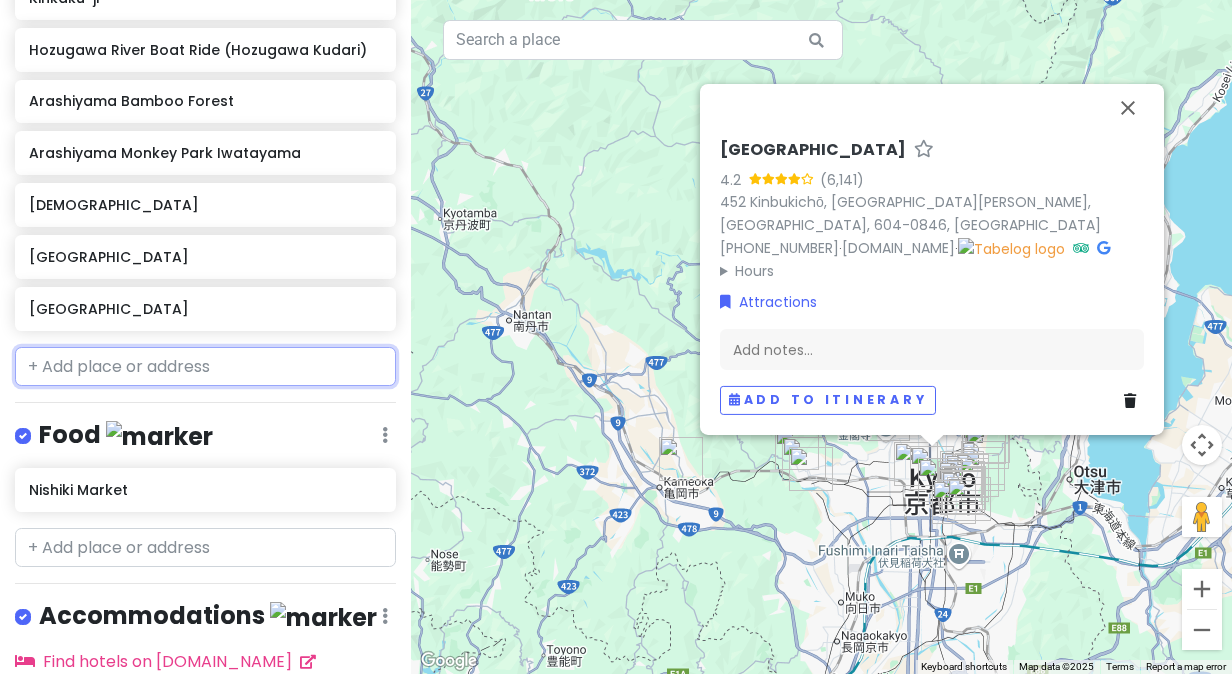 scroll, scrollTop: 1394, scrollLeft: 0, axis: vertical 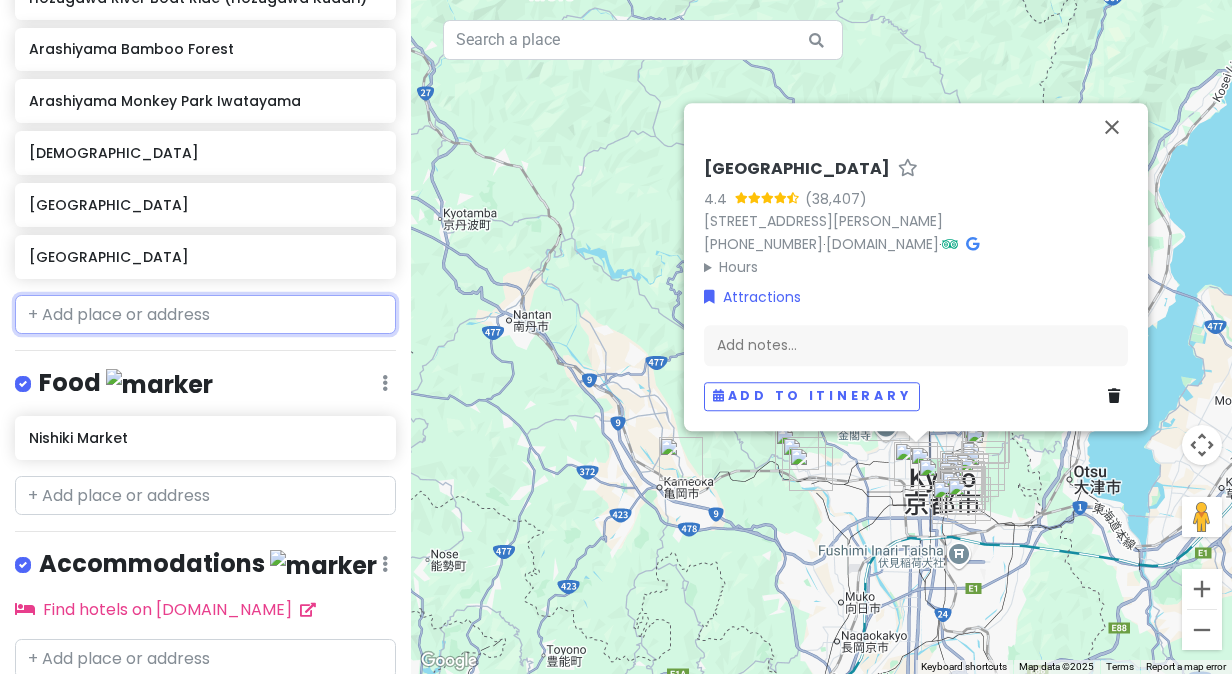 click at bounding box center [205, 315] 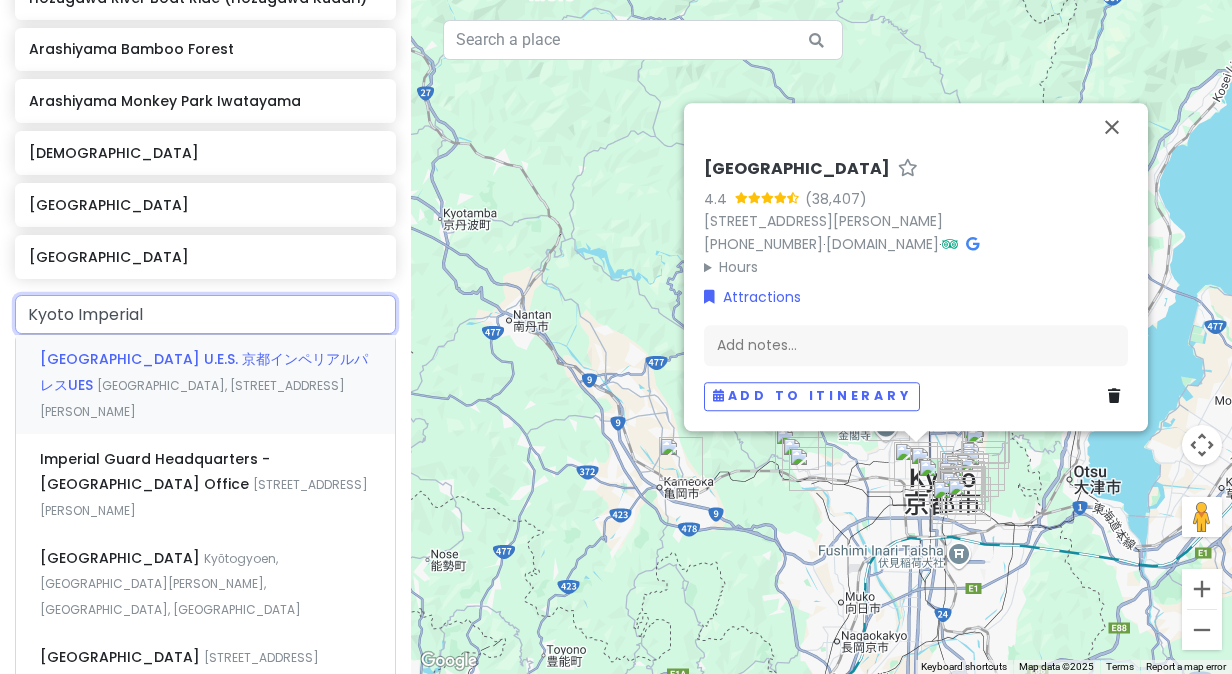 click on "[GEOGRAPHIC_DATA] U.E.S. [GEOGRAPHIC_DATA]UES   [GEOGRAPHIC_DATA], [GEOGRAPHIC_DATA], [STREET_ADDRESS][PERSON_NAME]" at bounding box center (205, 384) 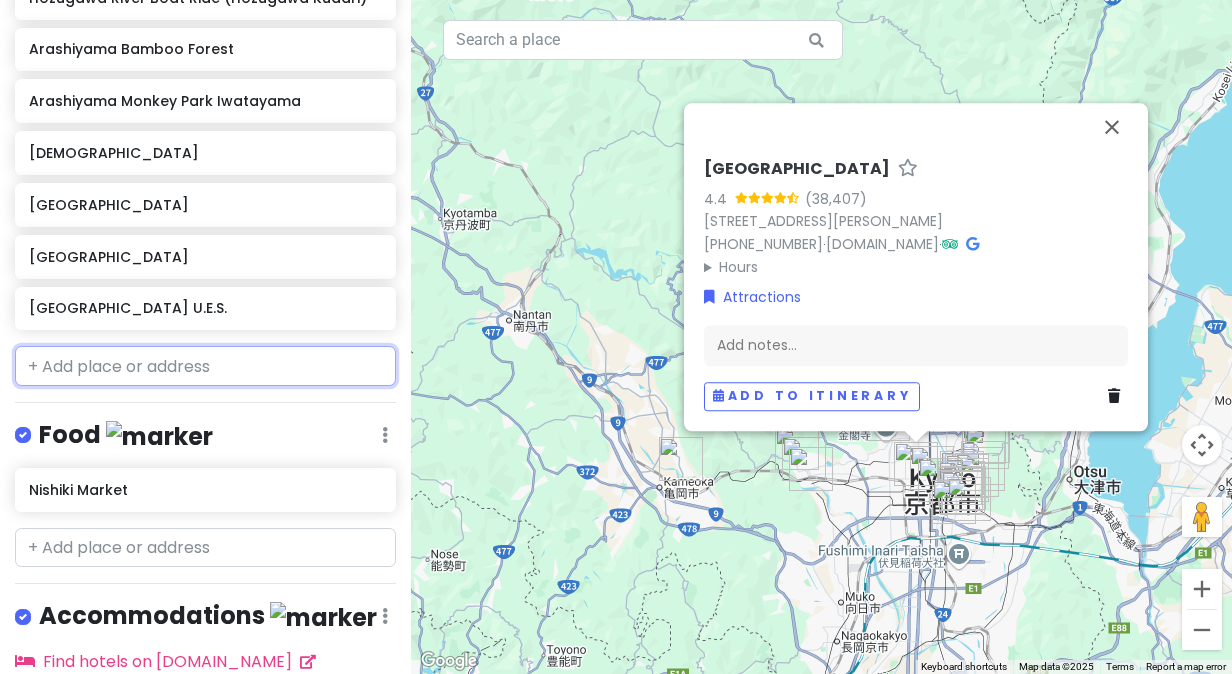 scroll, scrollTop: 1446, scrollLeft: 0, axis: vertical 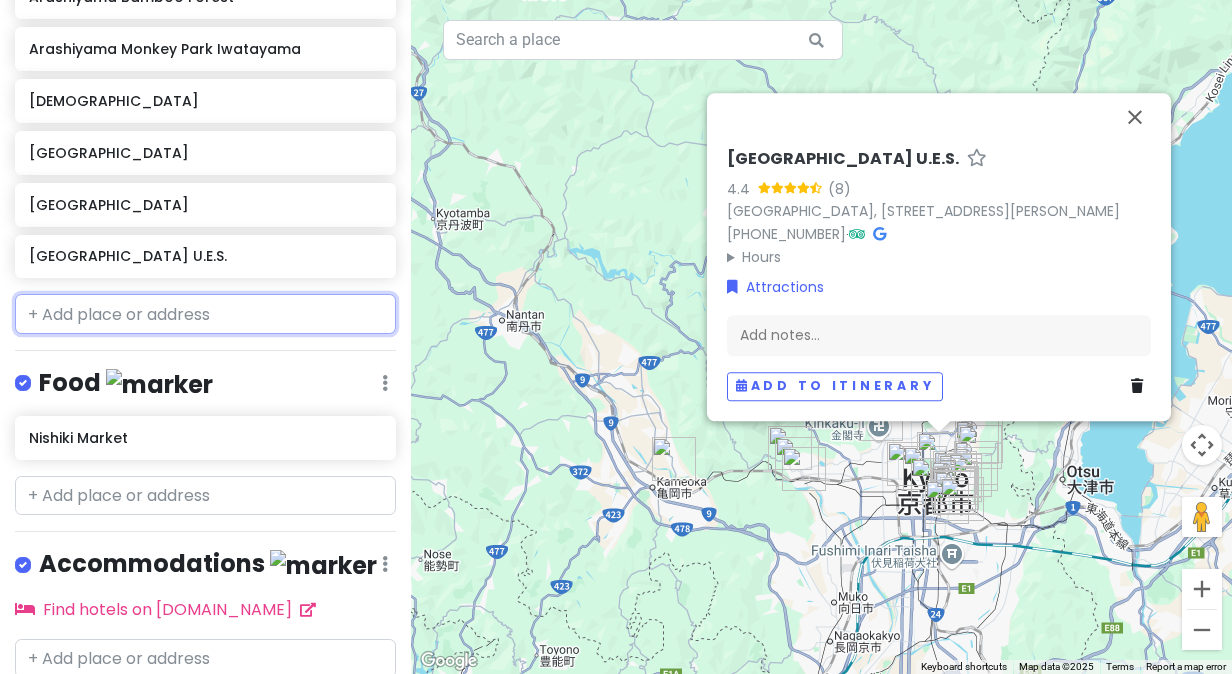click at bounding box center (205, 314) 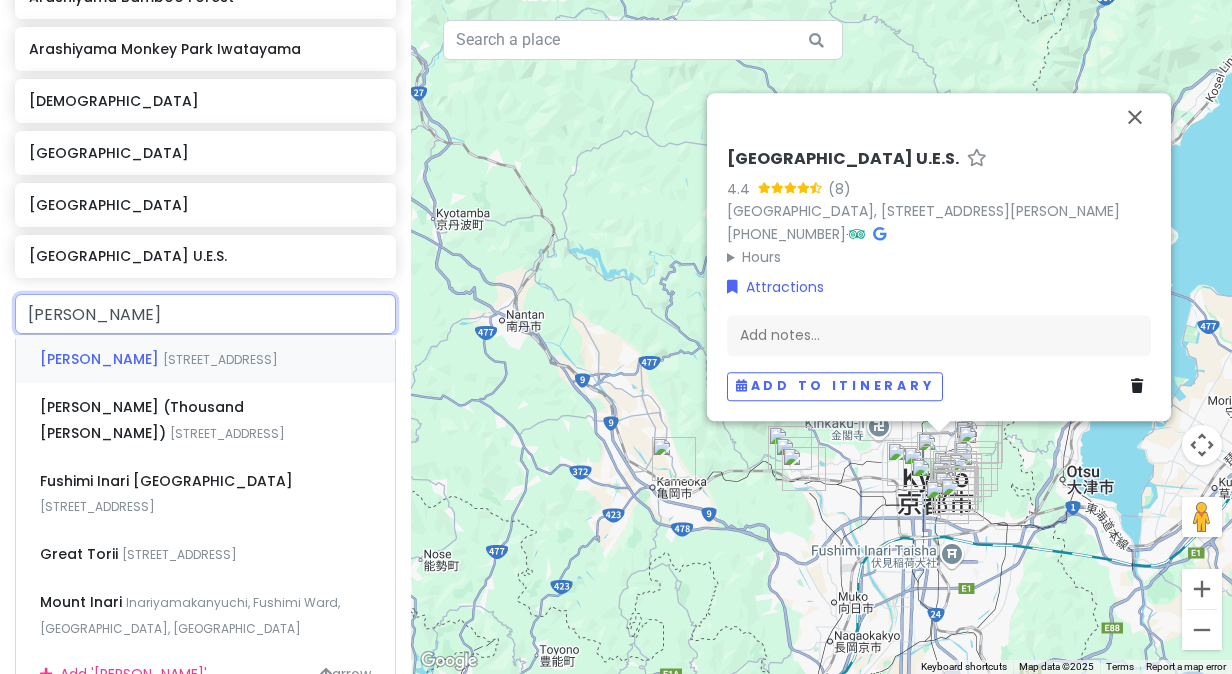click on "[PERSON_NAME]" at bounding box center [101, 359] 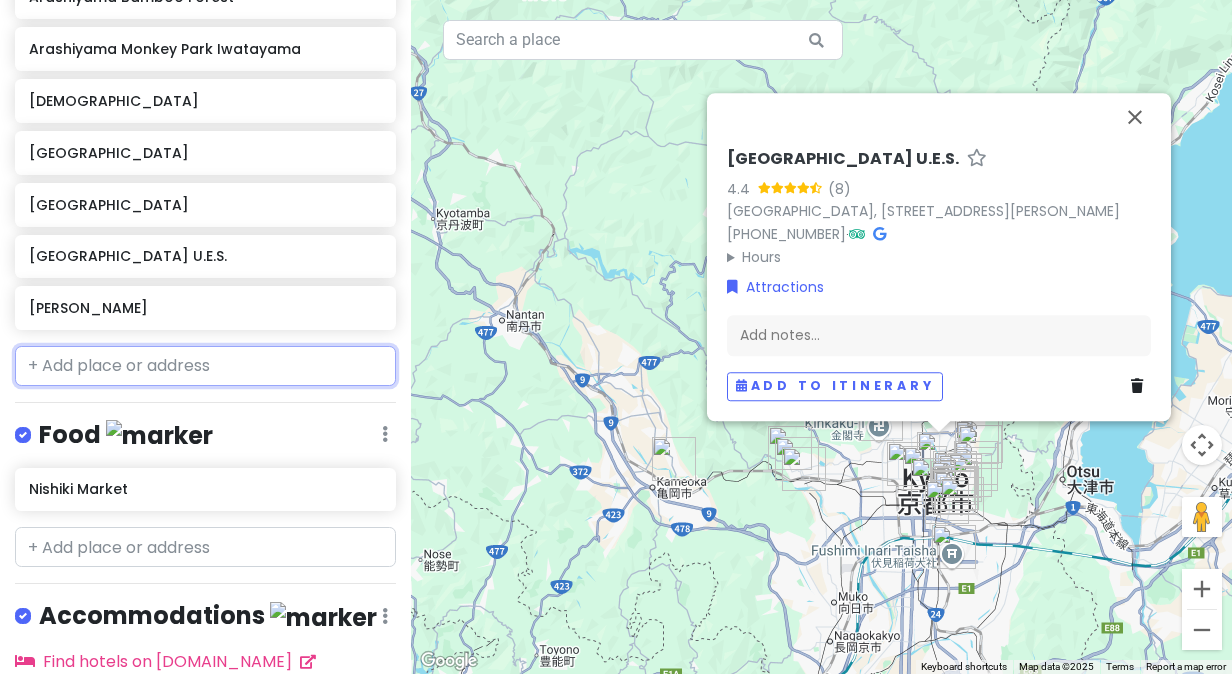 scroll, scrollTop: 1498, scrollLeft: 0, axis: vertical 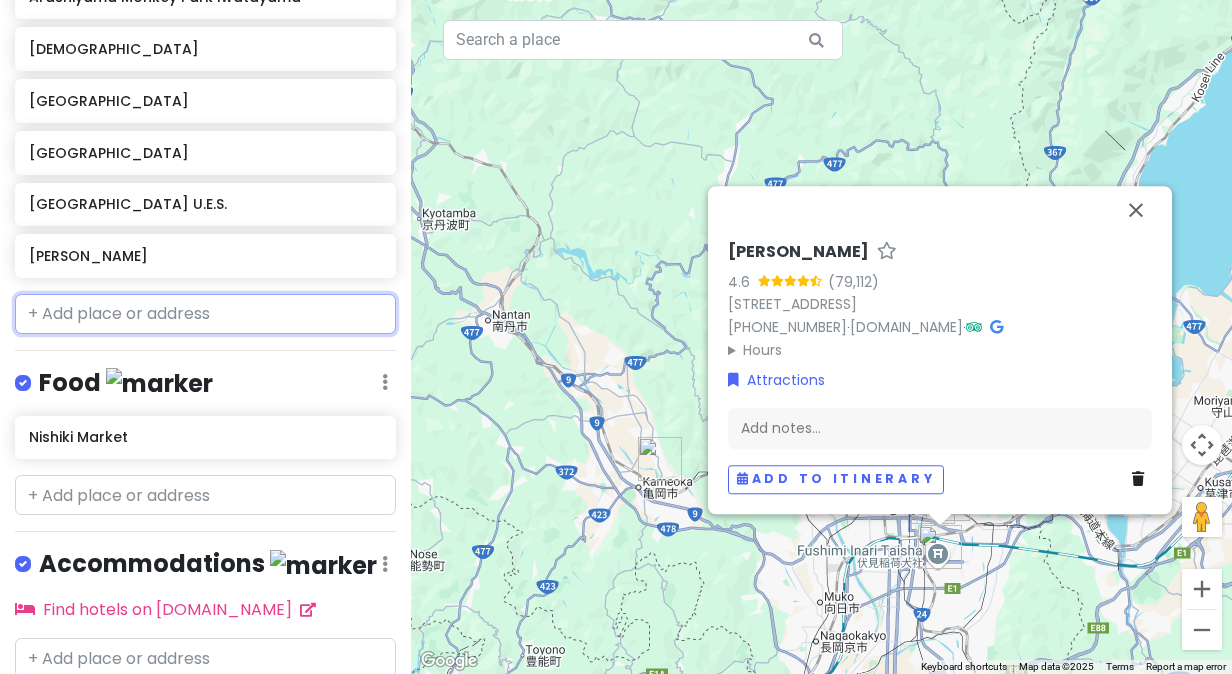 click at bounding box center [205, 314] 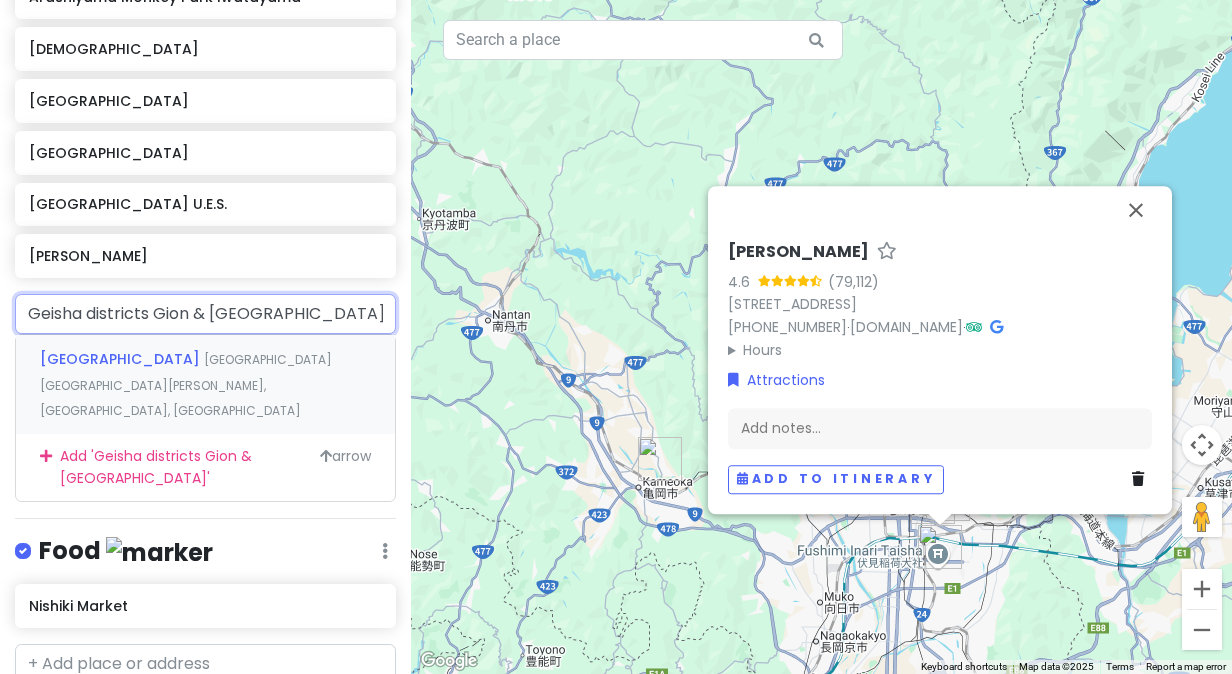 click on "[GEOGRAPHIC_DATA] [GEOGRAPHIC_DATA][PERSON_NAME], [GEOGRAPHIC_DATA], [GEOGRAPHIC_DATA]" at bounding box center [186, 385] 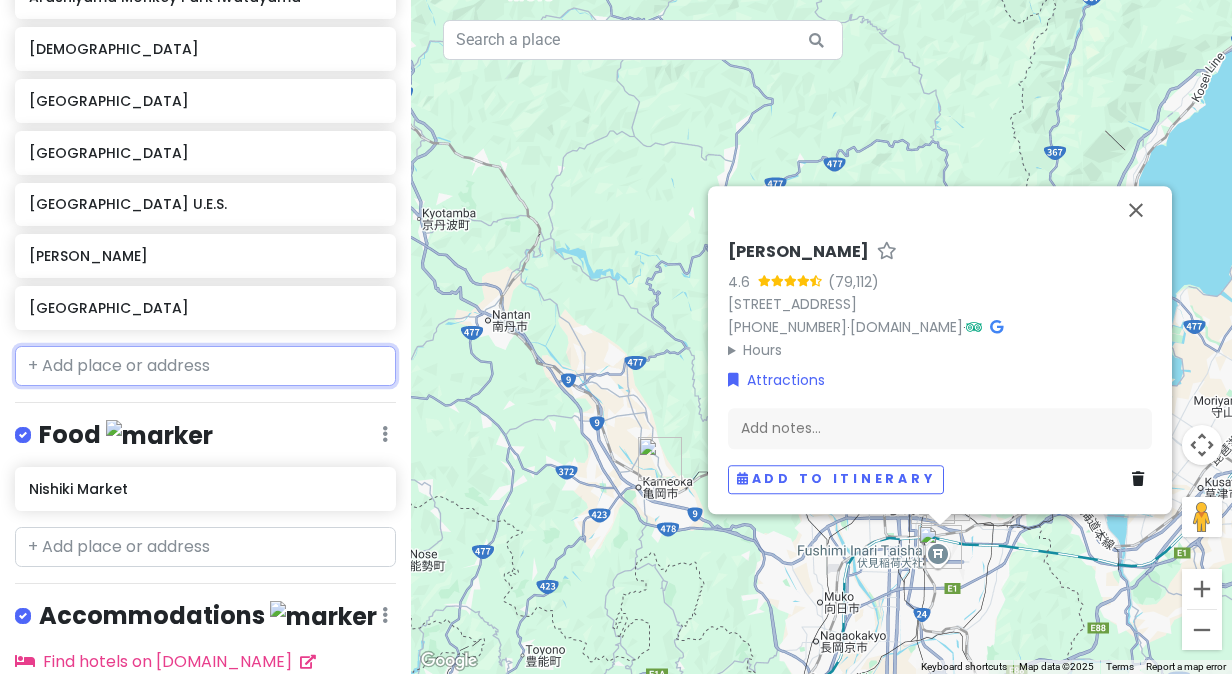 scroll, scrollTop: 1550, scrollLeft: 0, axis: vertical 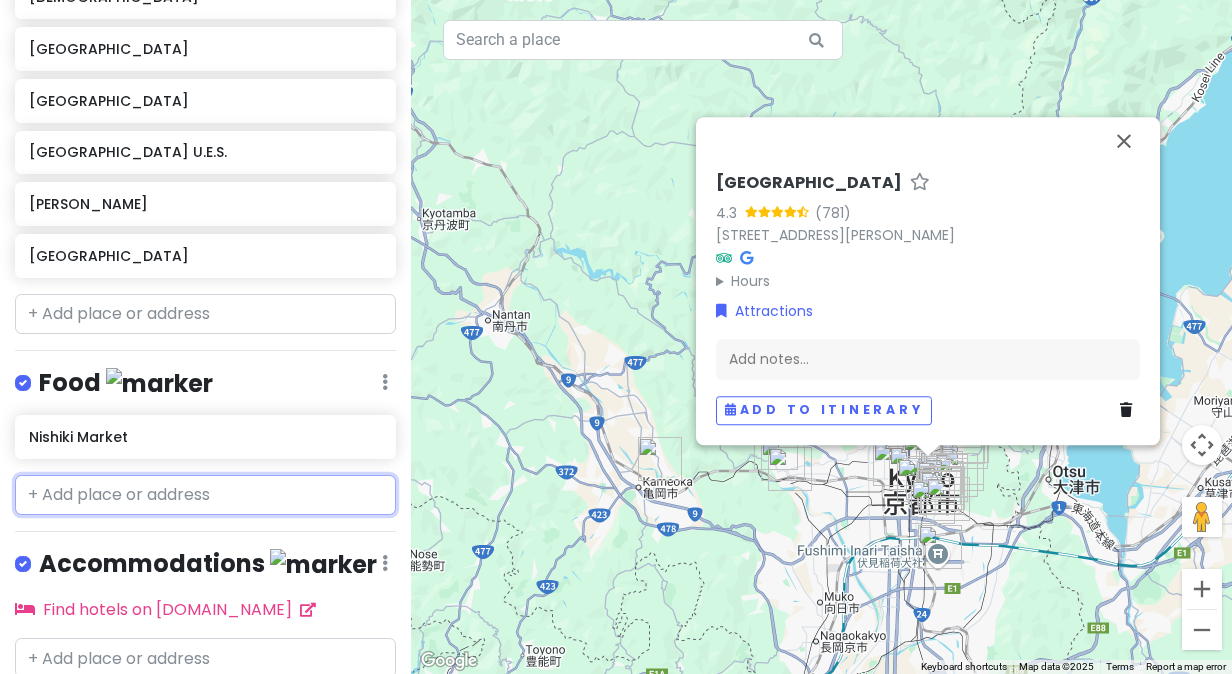 click at bounding box center (205, 495) 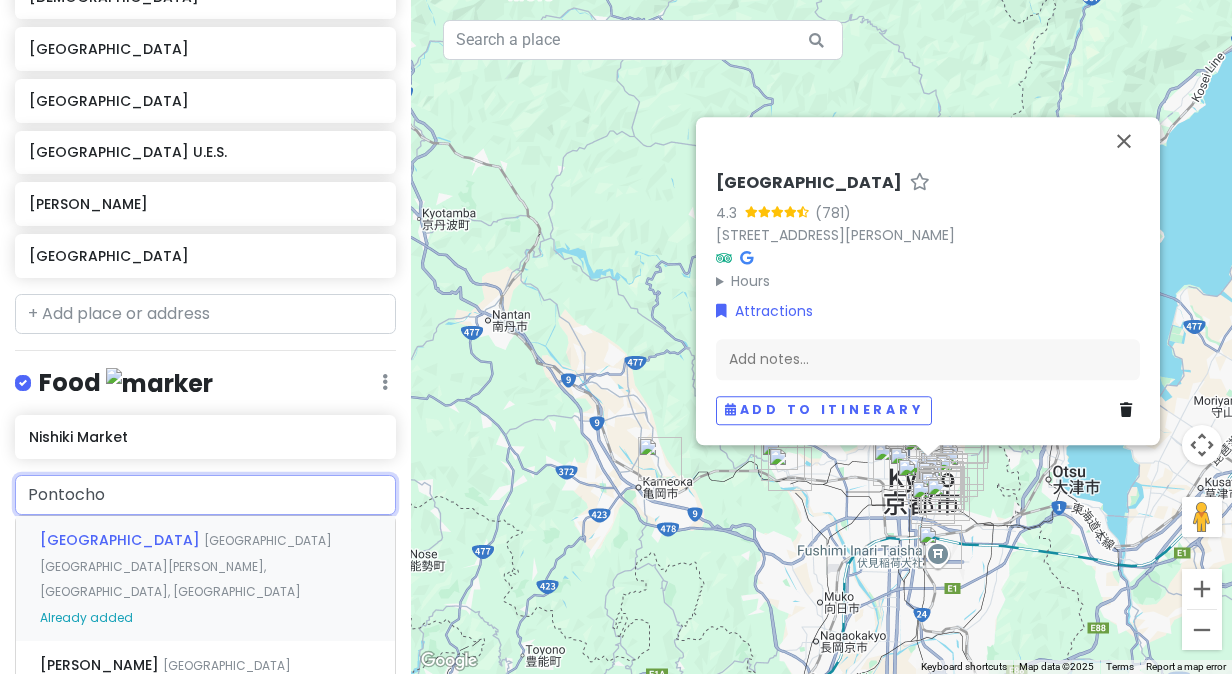click on "[GEOGRAPHIC_DATA] [GEOGRAPHIC_DATA][PERSON_NAME], [GEOGRAPHIC_DATA], [GEOGRAPHIC_DATA]" at bounding box center (186, 566) 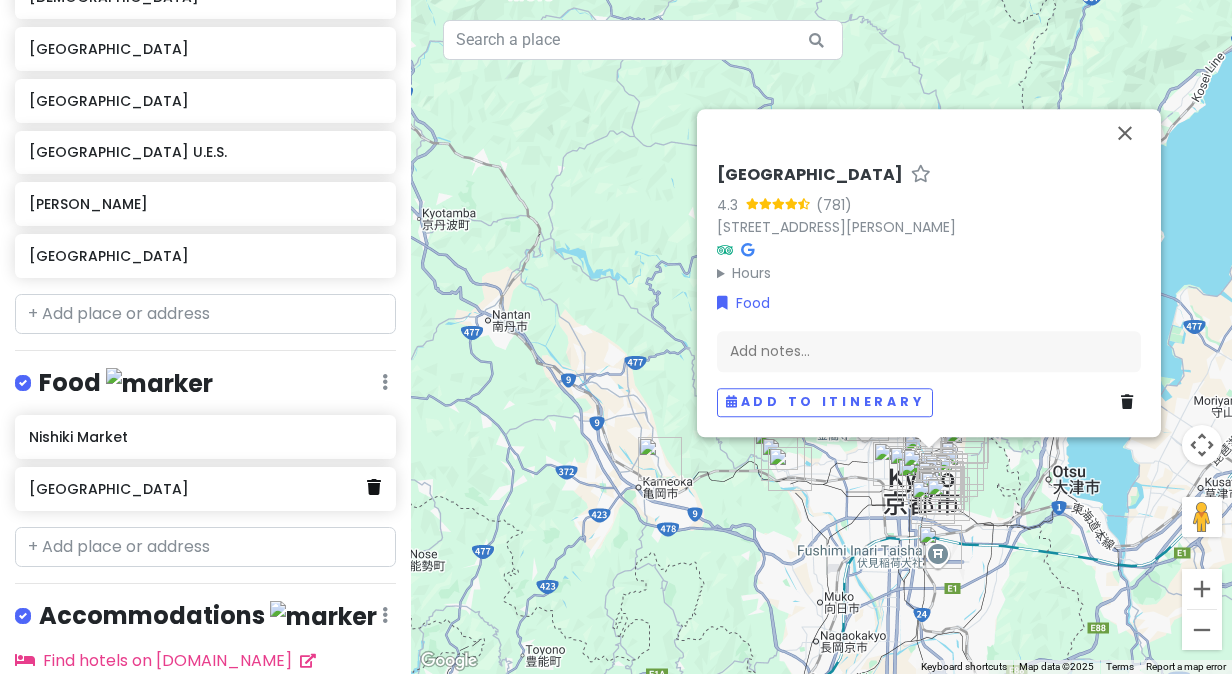 drag, startPoint x: 365, startPoint y: 472, endPoint x: 322, endPoint y: 471, distance: 43.011627 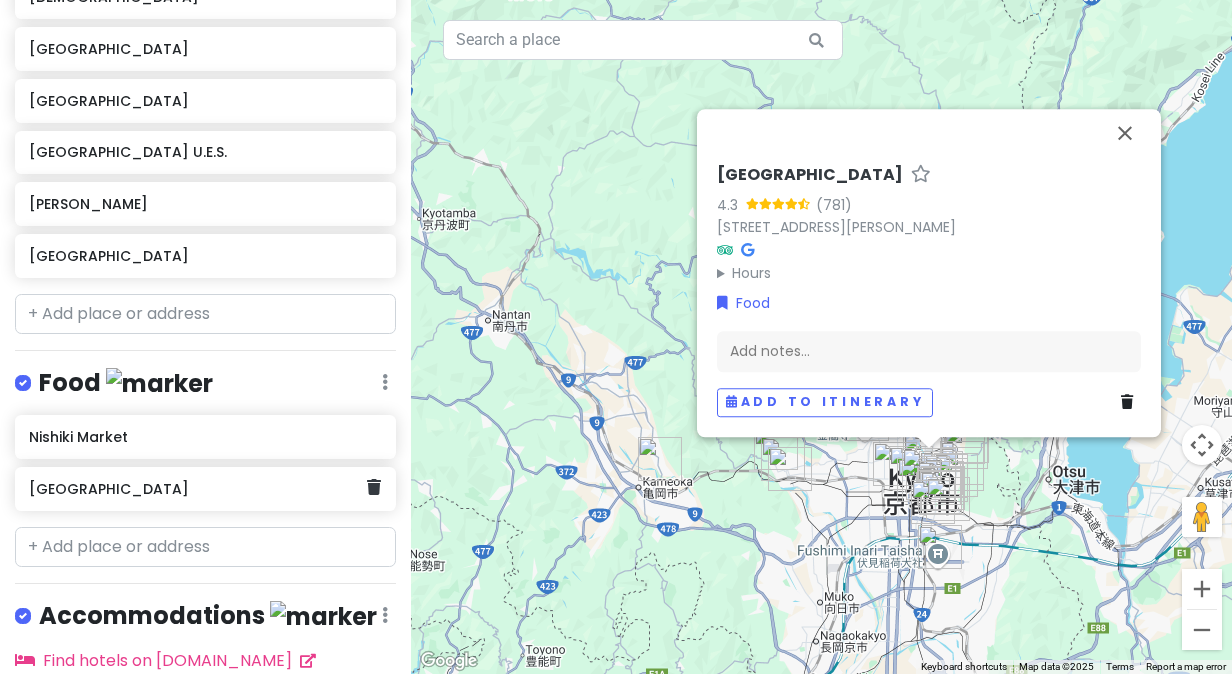 click 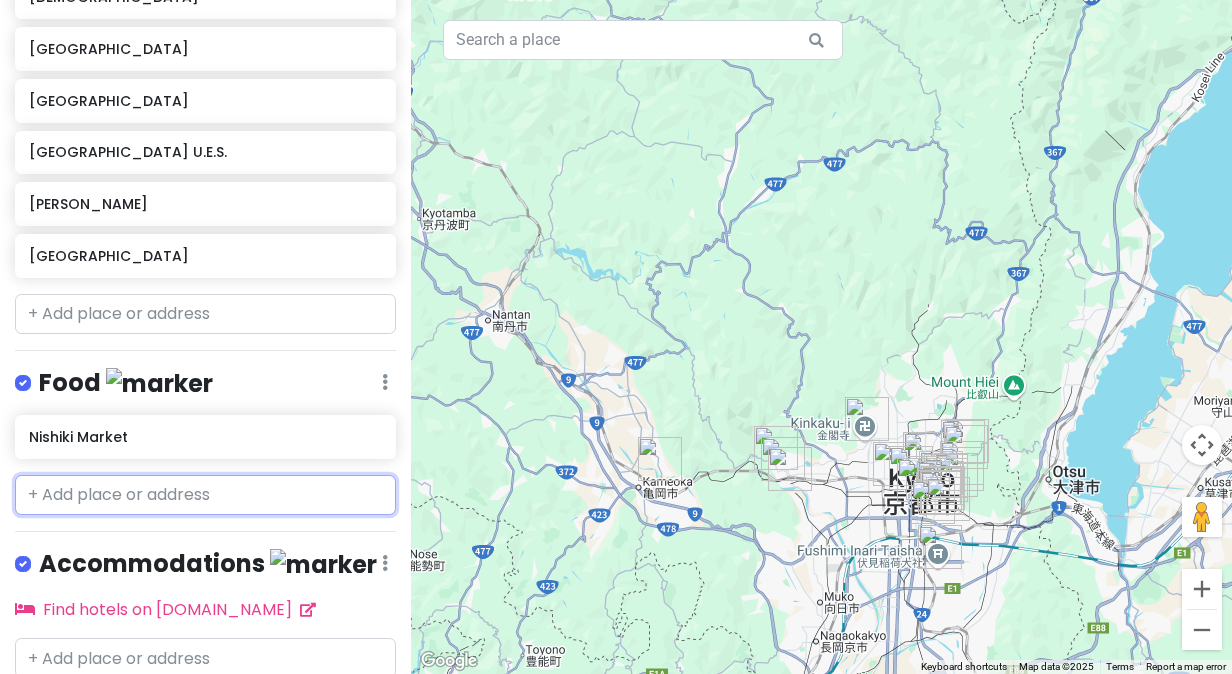paste on "Pontocho" 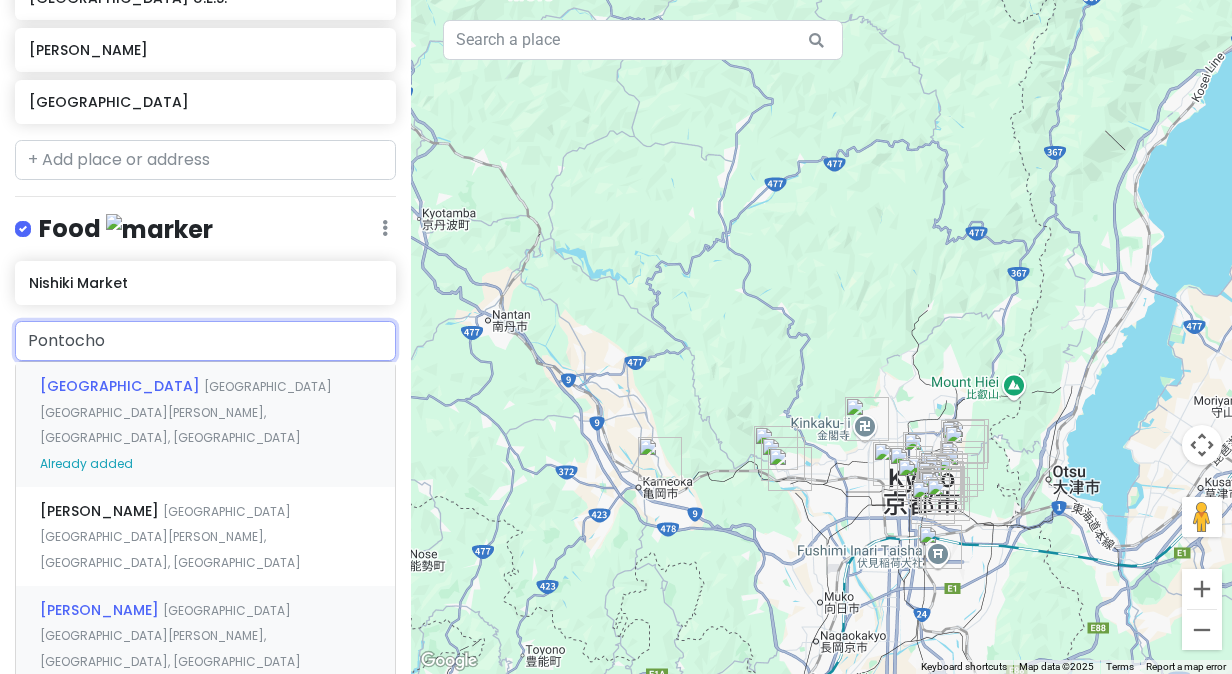 scroll, scrollTop: 1750, scrollLeft: 0, axis: vertical 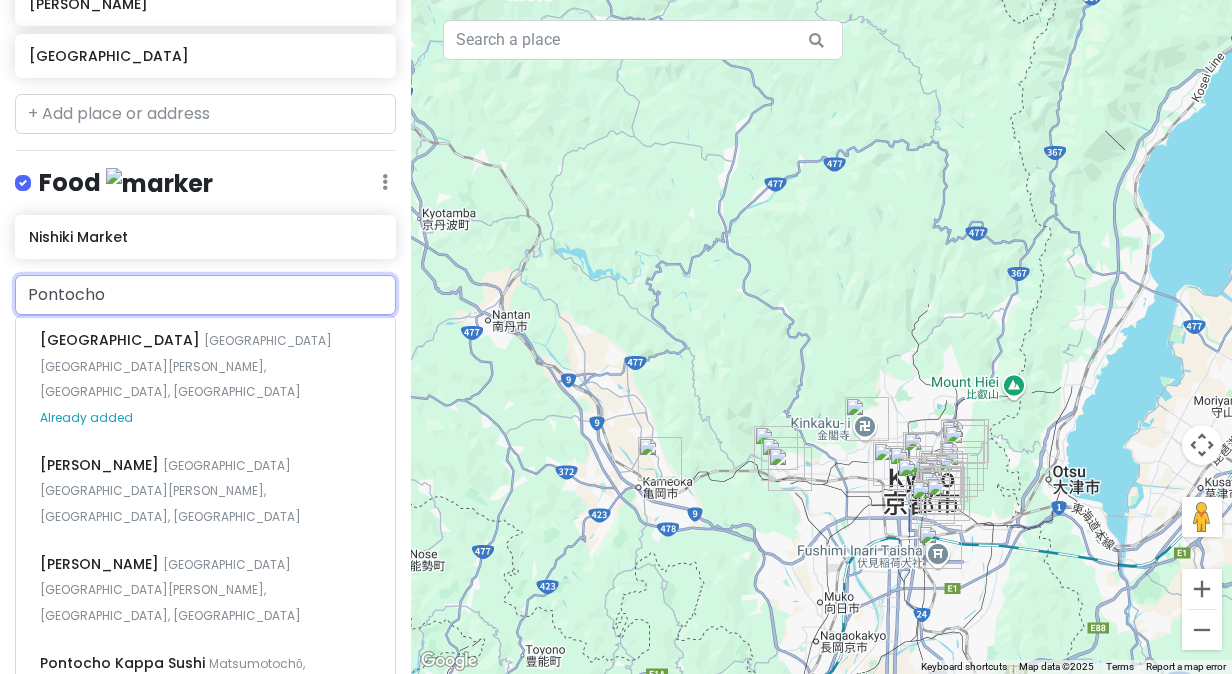 type on "Pontocho" 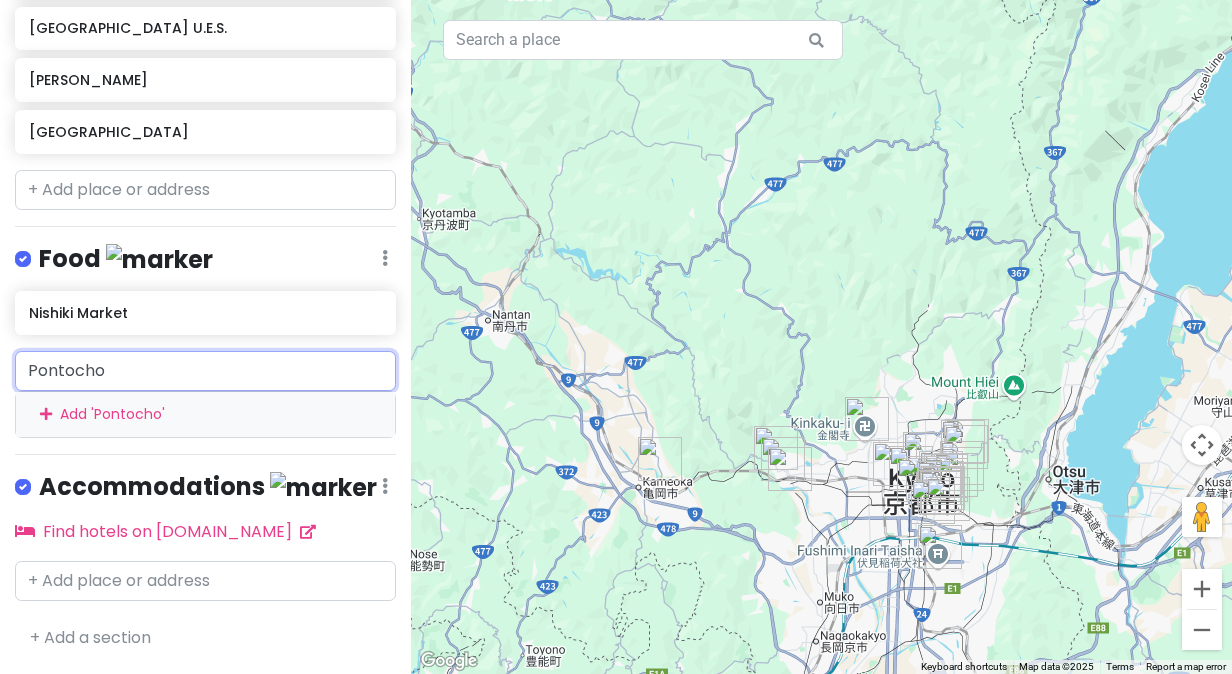 scroll, scrollTop: 1648, scrollLeft: 0, axis: vertical 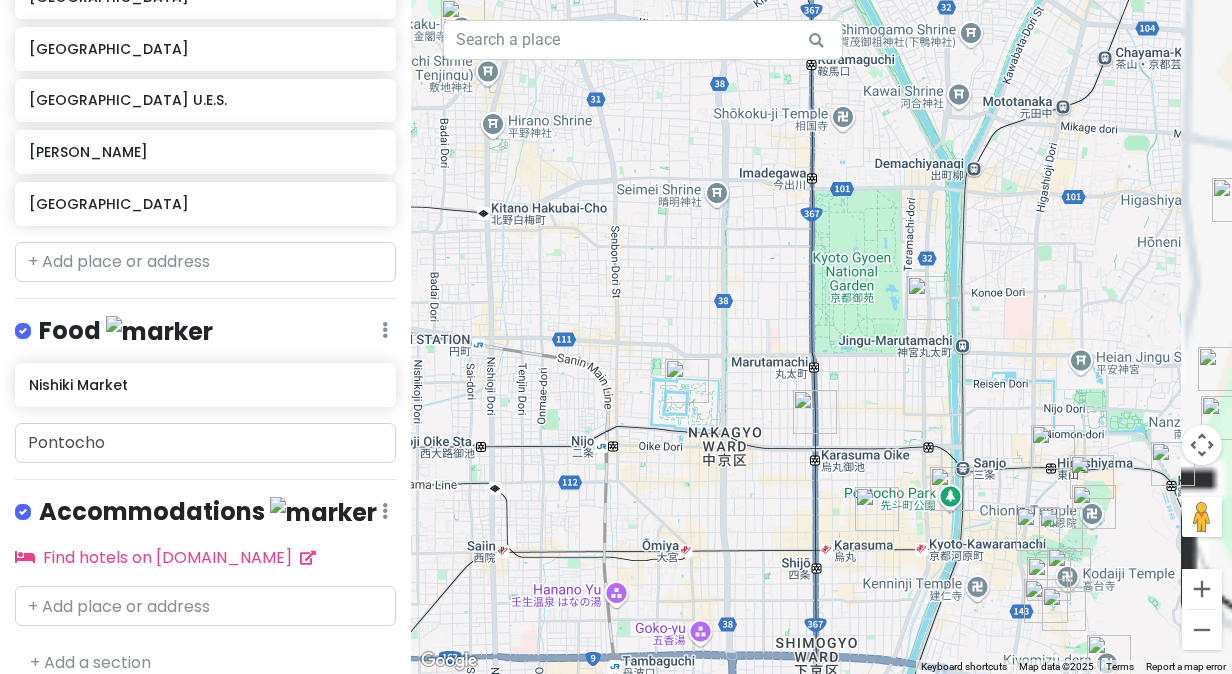 drag, startPoint x: 846, startPoint y: 646, endPoint x: 749, endPoint y: 424, distance: 242.26639 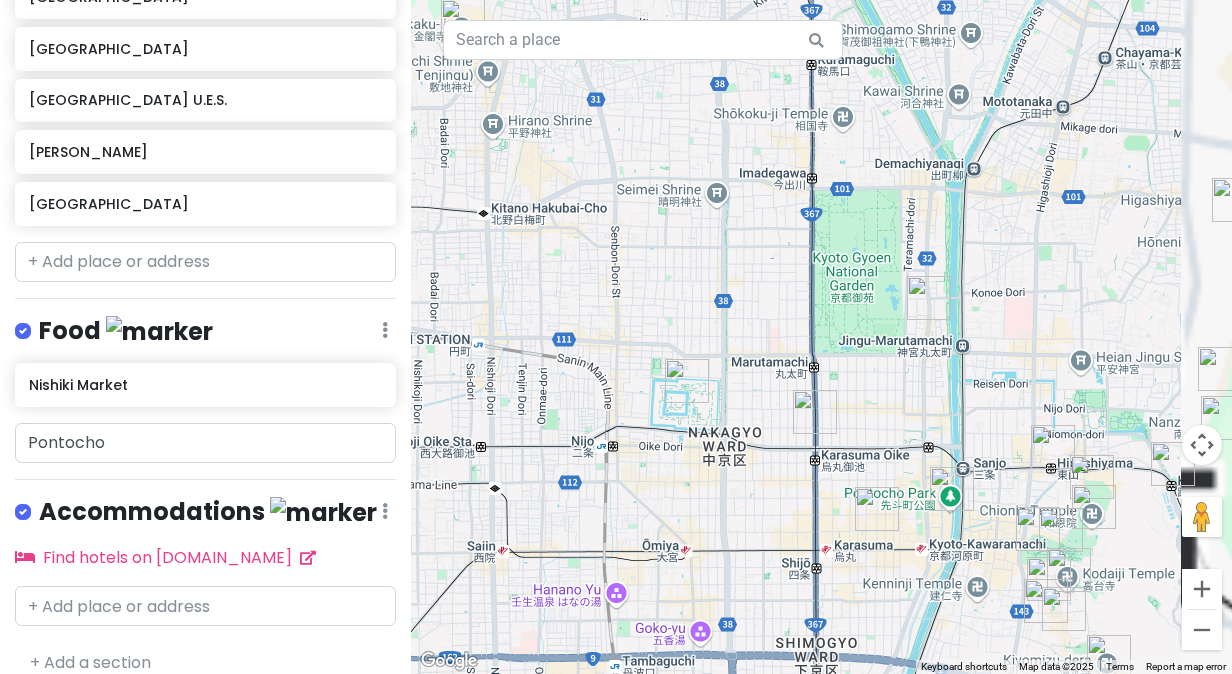 click at bounding box center [821, 337] 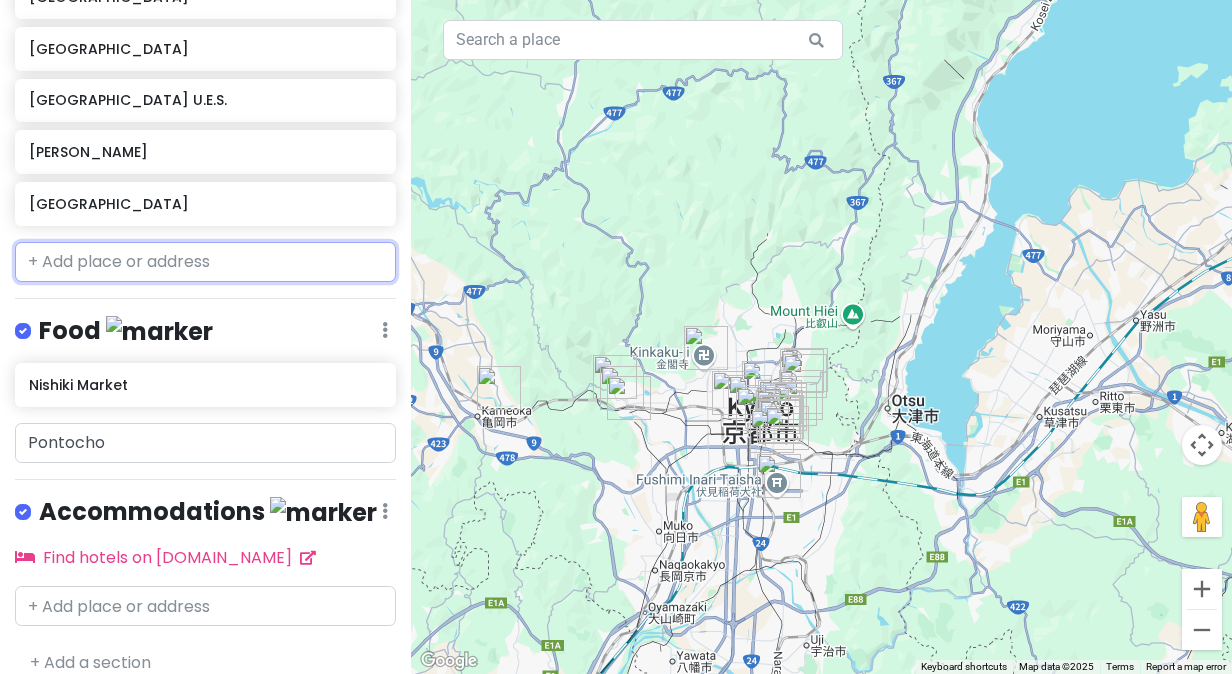 click at bounding box center (205, 262) 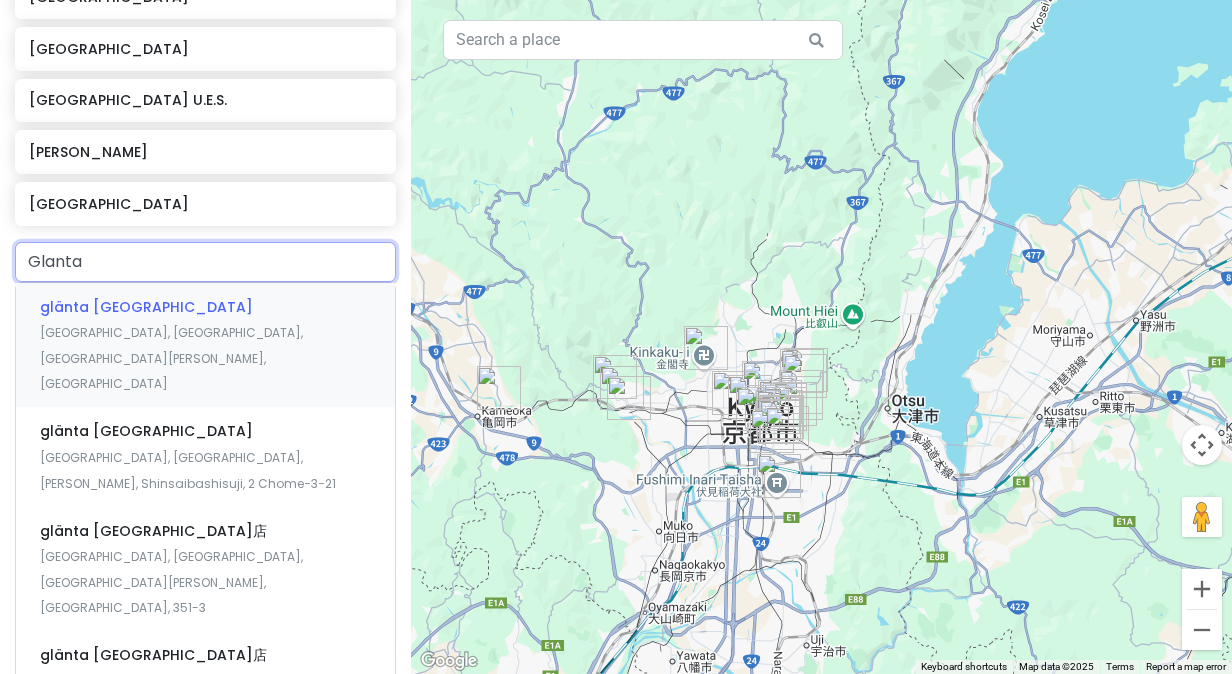 click on "[GEOGRAPHIC_DATA], [GEOGRAPHIC_DATA], [GEOGRAPHIC_DATA][PERSON_NAME], [GEOGRAPHIC_DATA]" at bounding box center [171, 358] 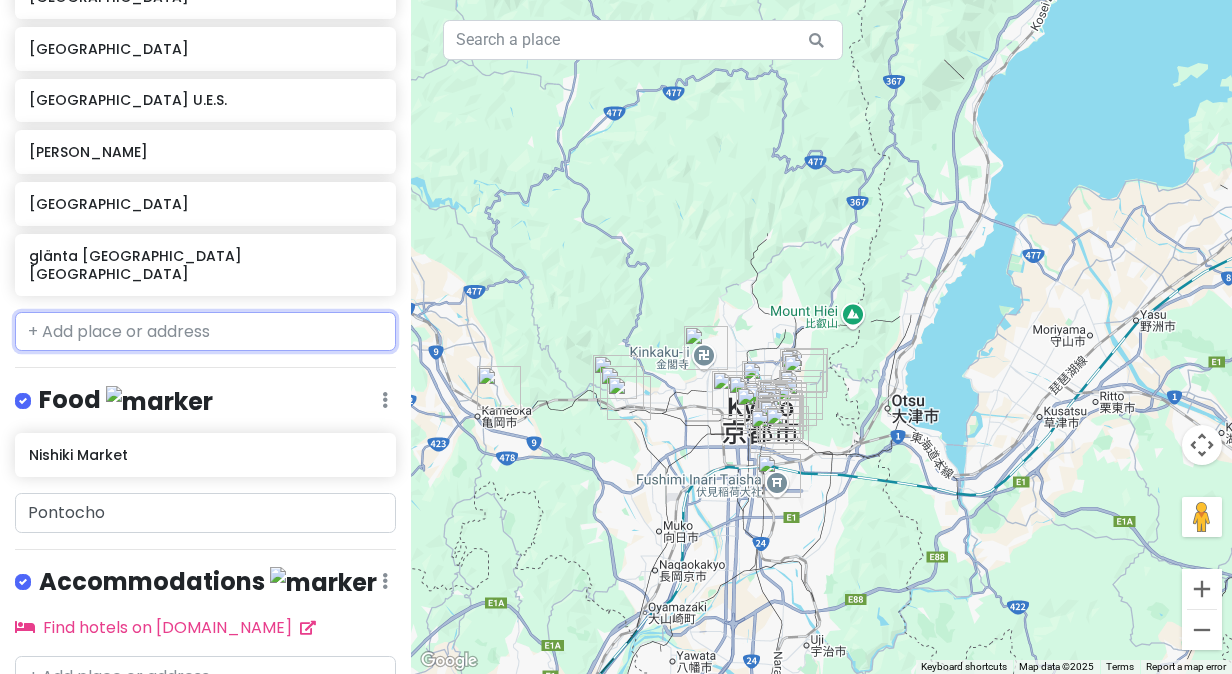 scroll, scrollTop: 1653, scrollLeft: 0, axis: vertical 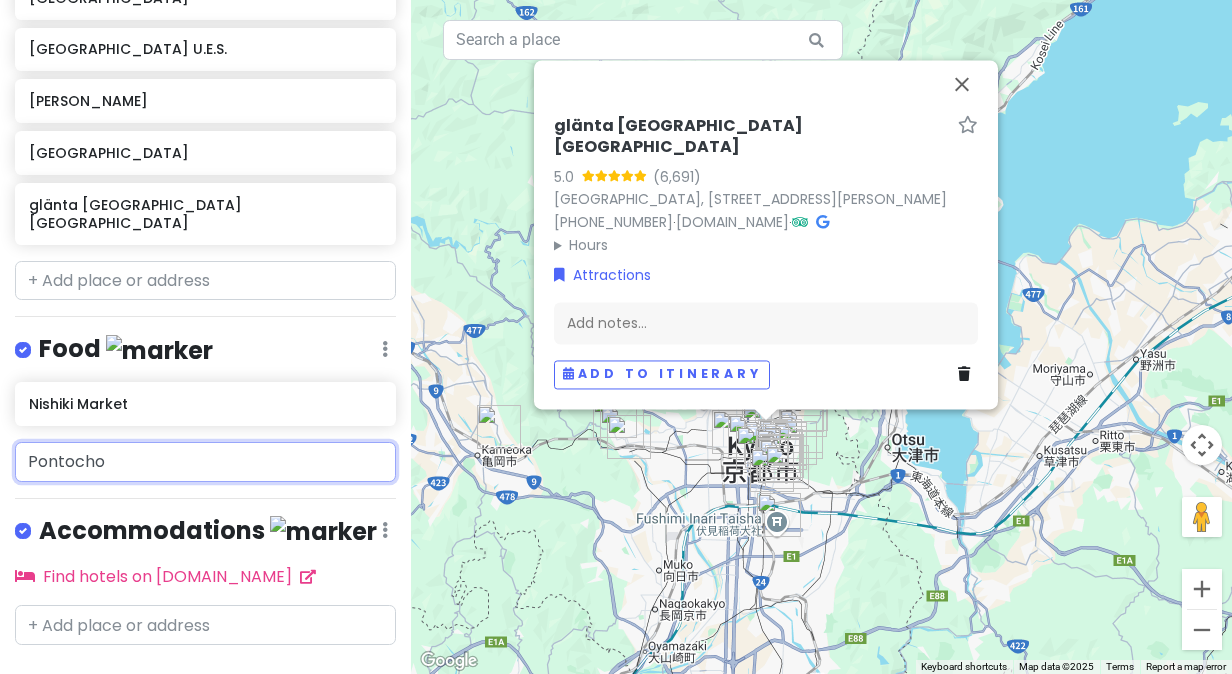 click on "Pontocho" at bounding box center (205, 462) 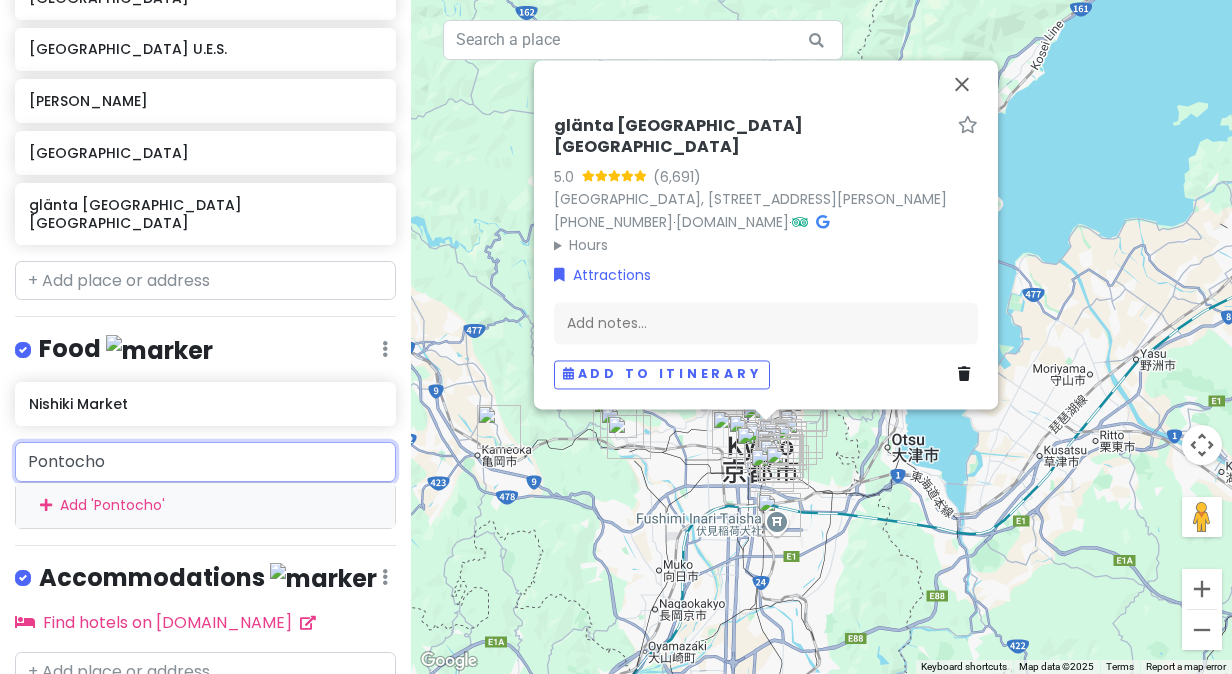 paste on "[PERSON_NAME]" 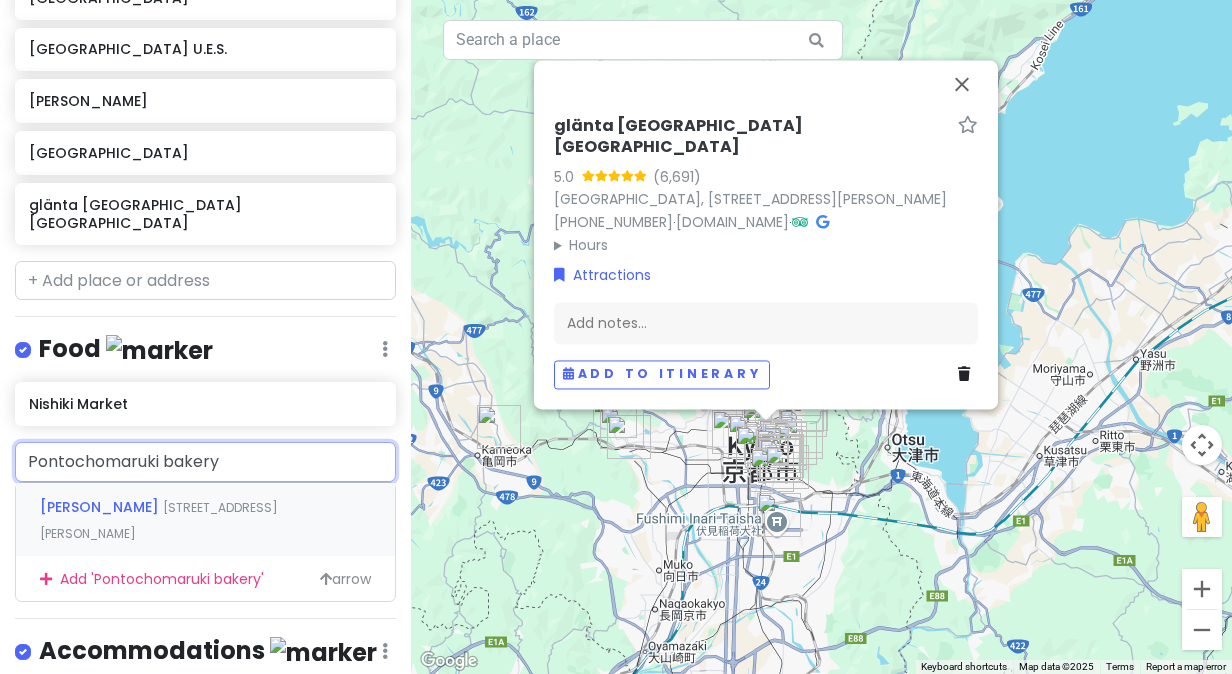 drag, startPoint x: 259, startPoint y: 424, endPoint x: -4, endPoint y: 373, distance: 267.89923 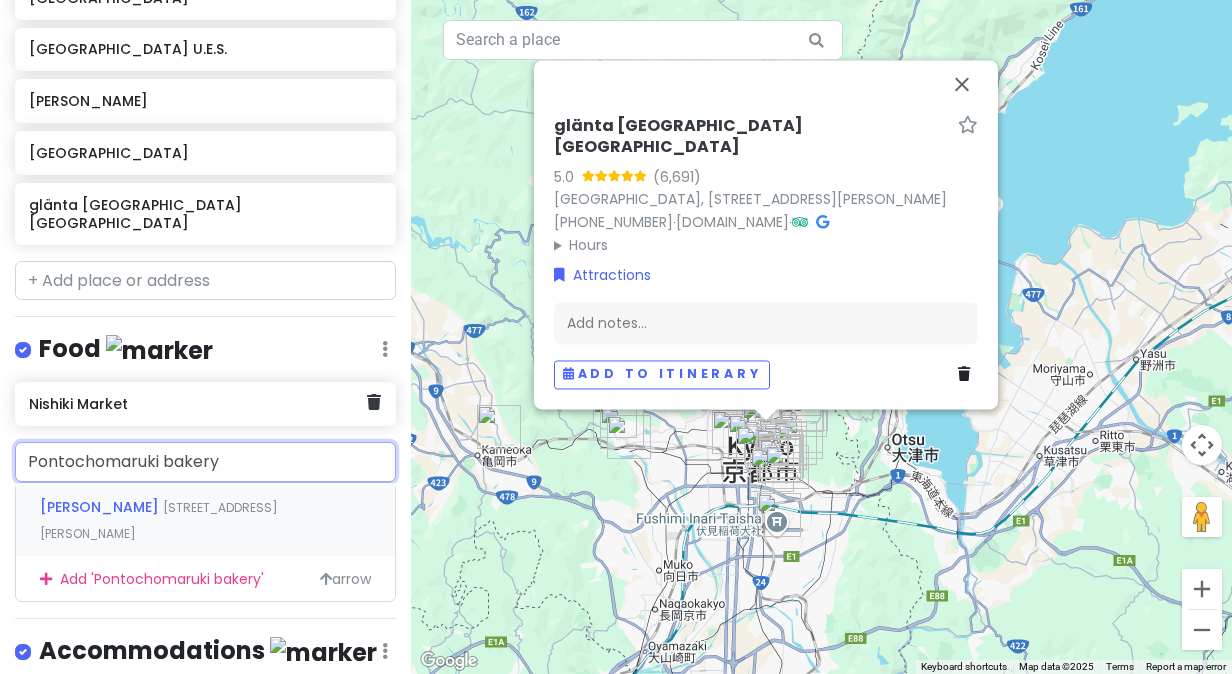 paste 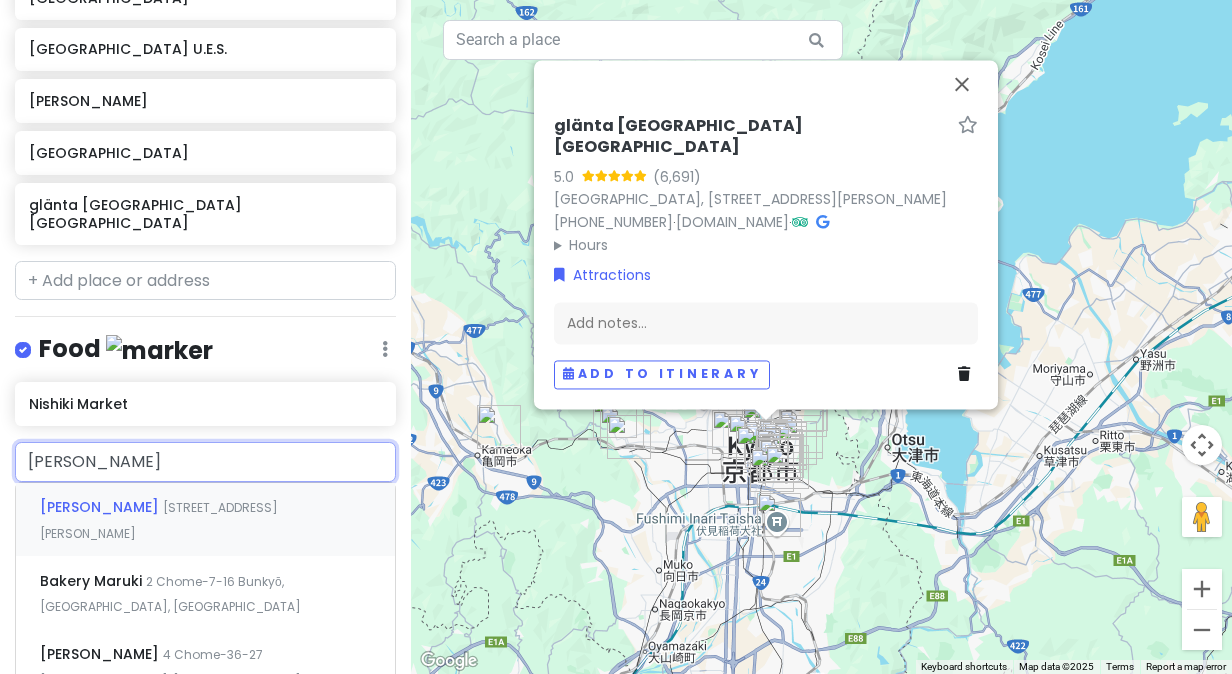 drag, startPoint x: 147, startPoint y: 470, endPoint x: 170, endPoint y: 447, distance: 32.526913 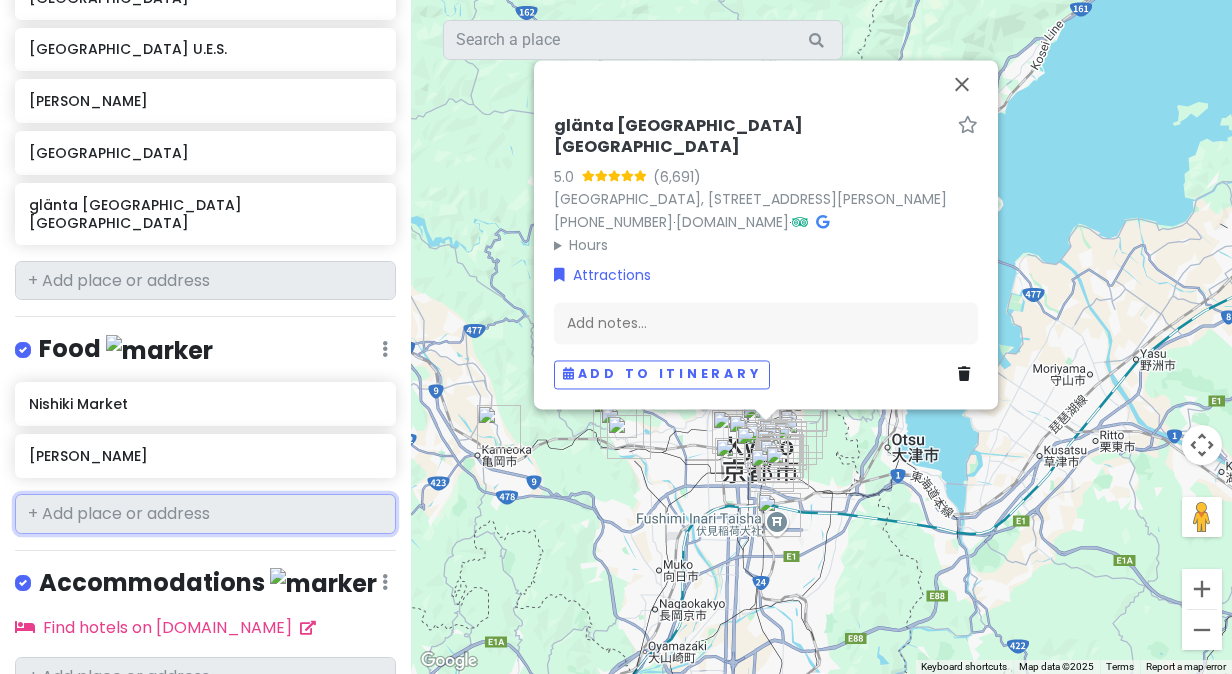 type 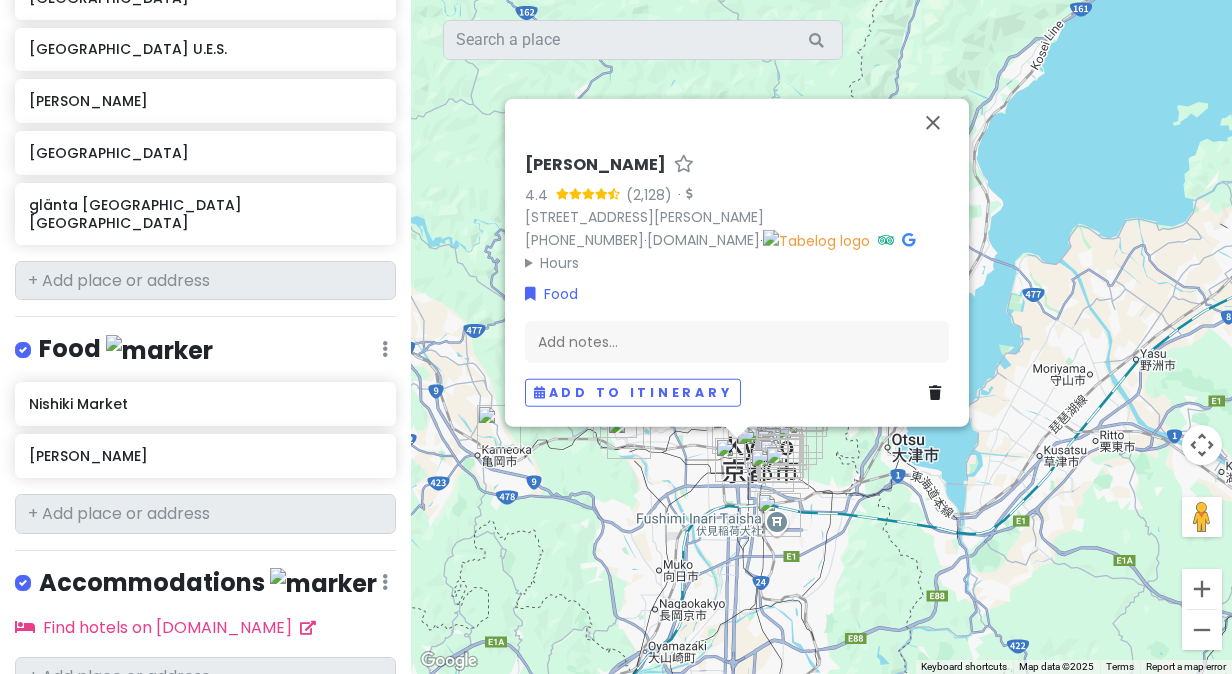 click on "[PERSON_NAME] 4.4        (2,128)    ·    [STREET_ADDRESS][PERSON_NAME] [PHONE_NUMBER]   ·   [DOMAIN_NAME]   ·   Hours [DATE]  Closed [DATE]  6:30 am – 8:00 pm [DATE]  6:30 am – 8:00 pm [DATE]  6:30 am – 8:00 pm [DATE]  6:30 am – 8:00 pm [DATE]  6:30 am – 8:00 pm [DATE]  6:30 am – 2:00 pm Food Add notes...  Add to itinerary" at bounding box center (821, 337) 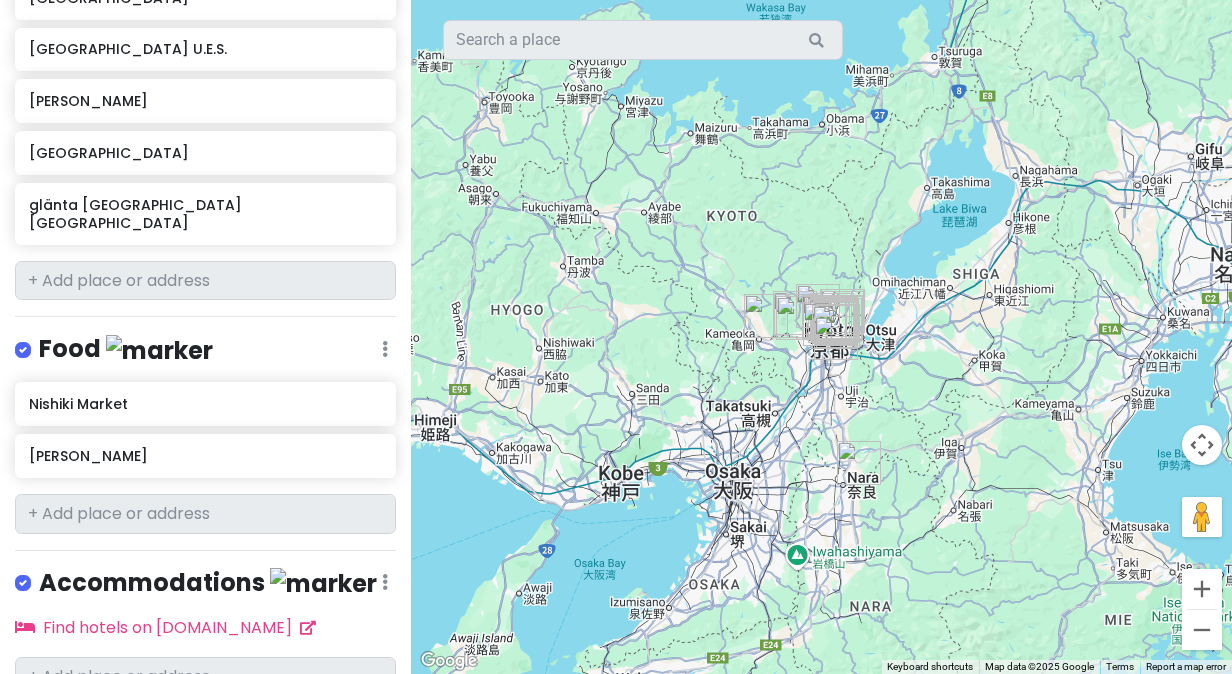 click at bounding box center (821, 337) 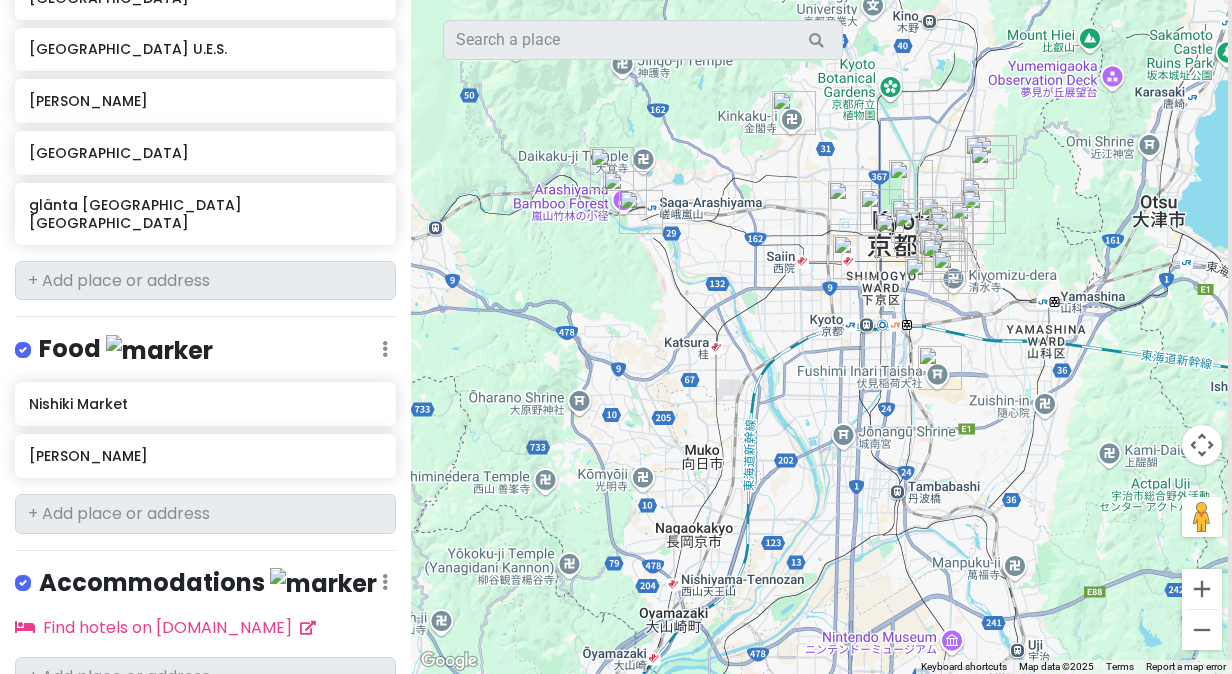 drag, startPoint x: 824, startPoint y: 334, endPoint x: 778, endPoint y: 632, distance: 301.52945 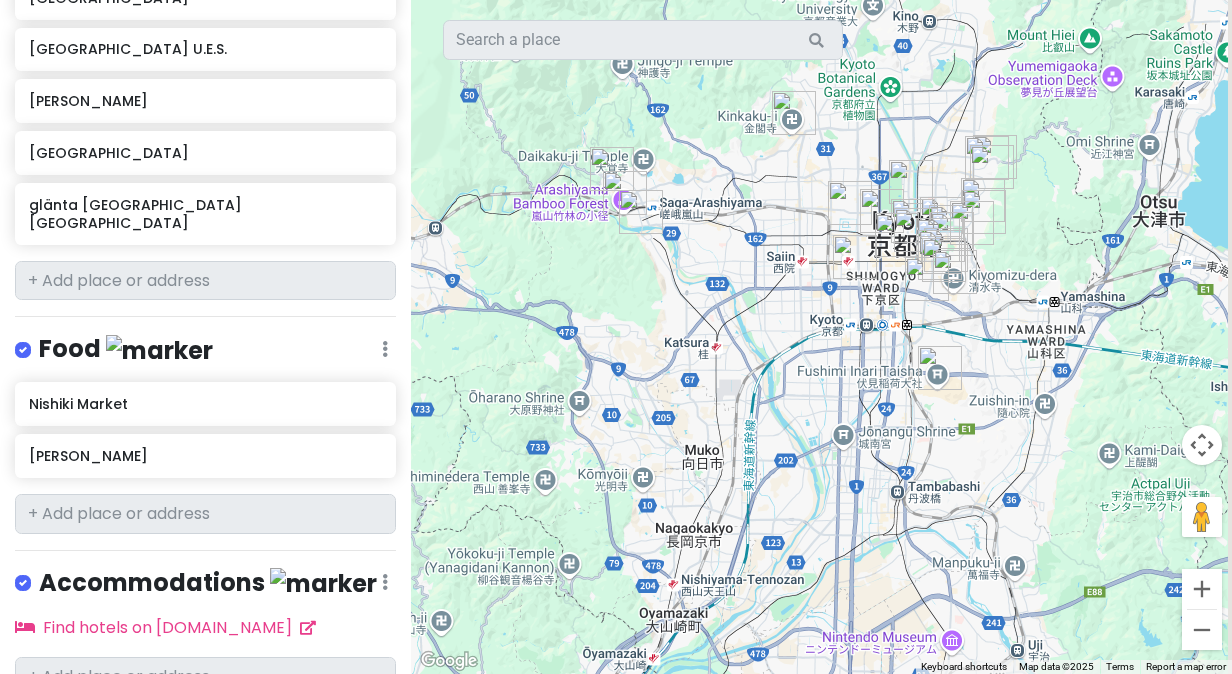 click at bounding box center [821, 337] 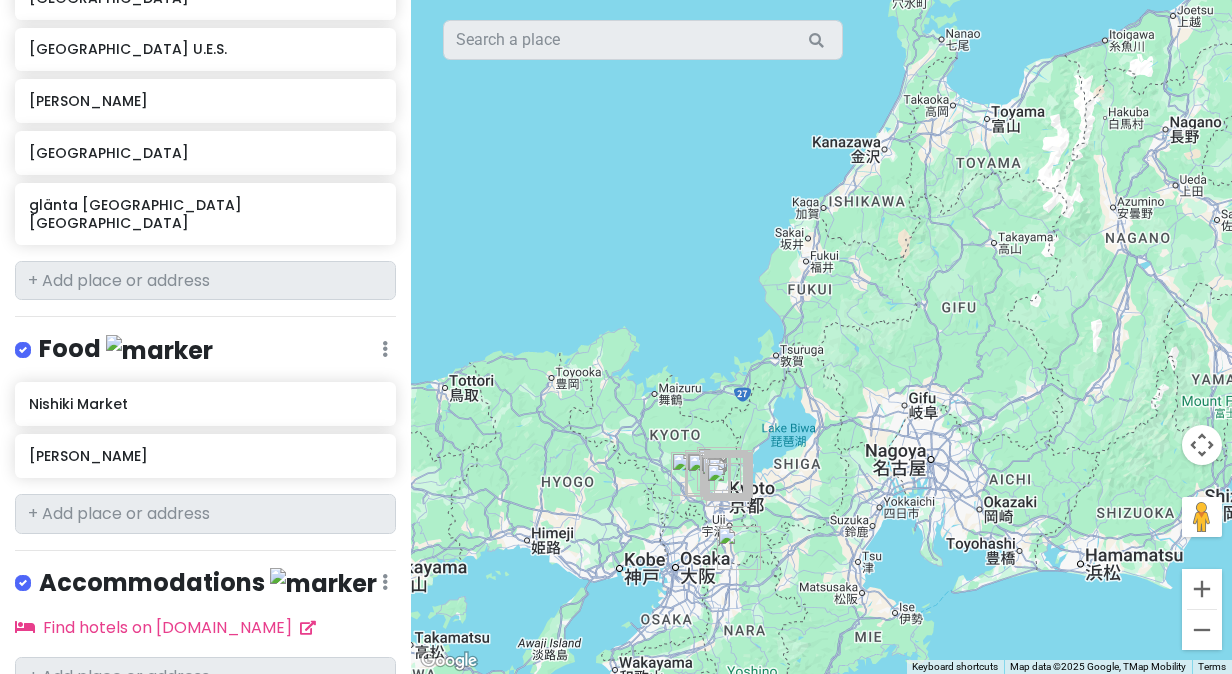 drag, startPoint x: 598, startPoint y: 514, endPoint x: 662, endPoint y: 311, distance: 212.84972 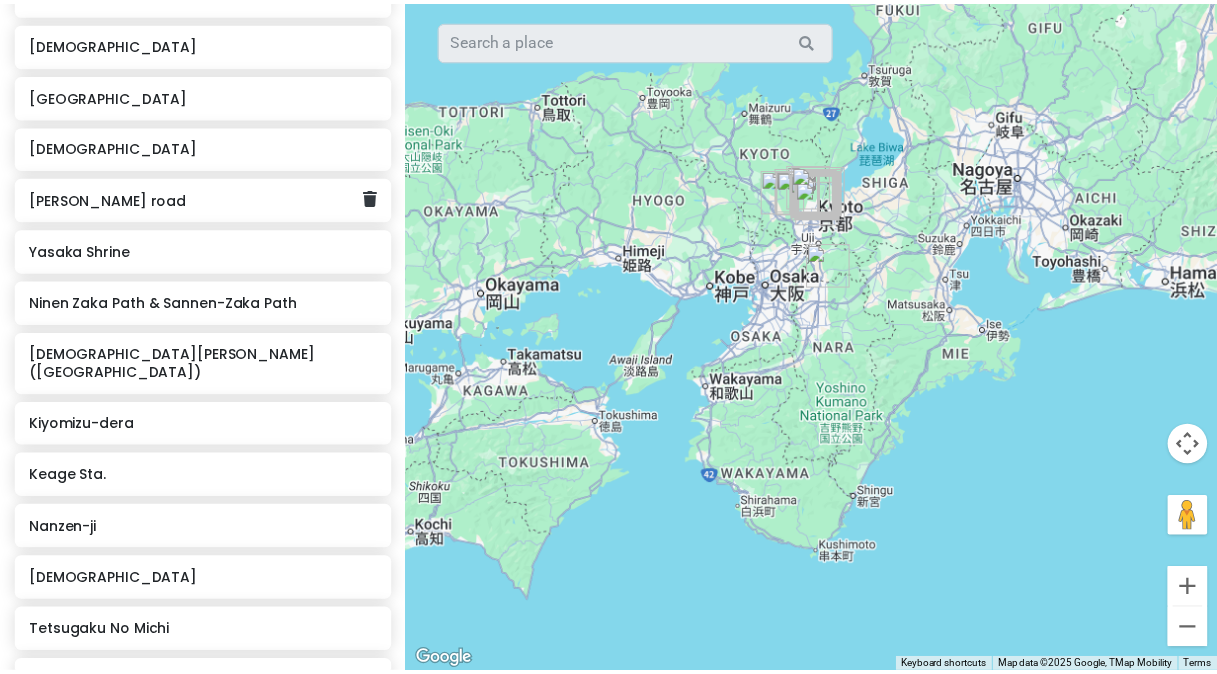scroll, scrollTop: 0, scrollLeft: 0, axis: both 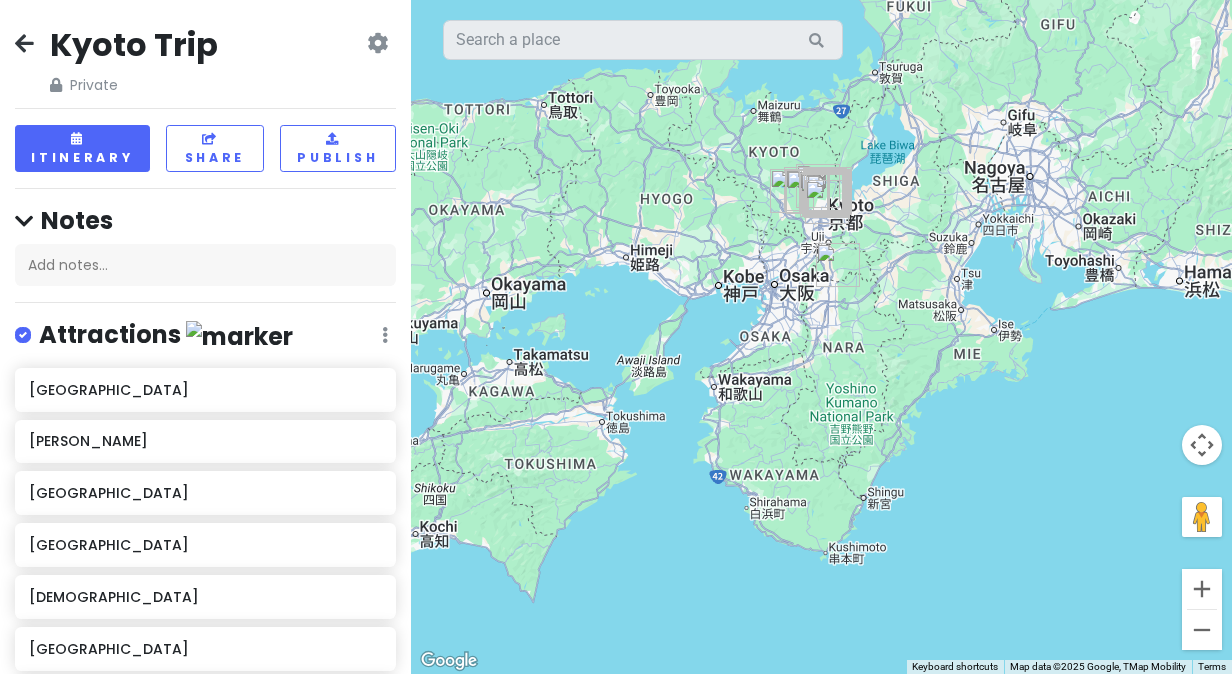 click at bounding box center (24, 43) 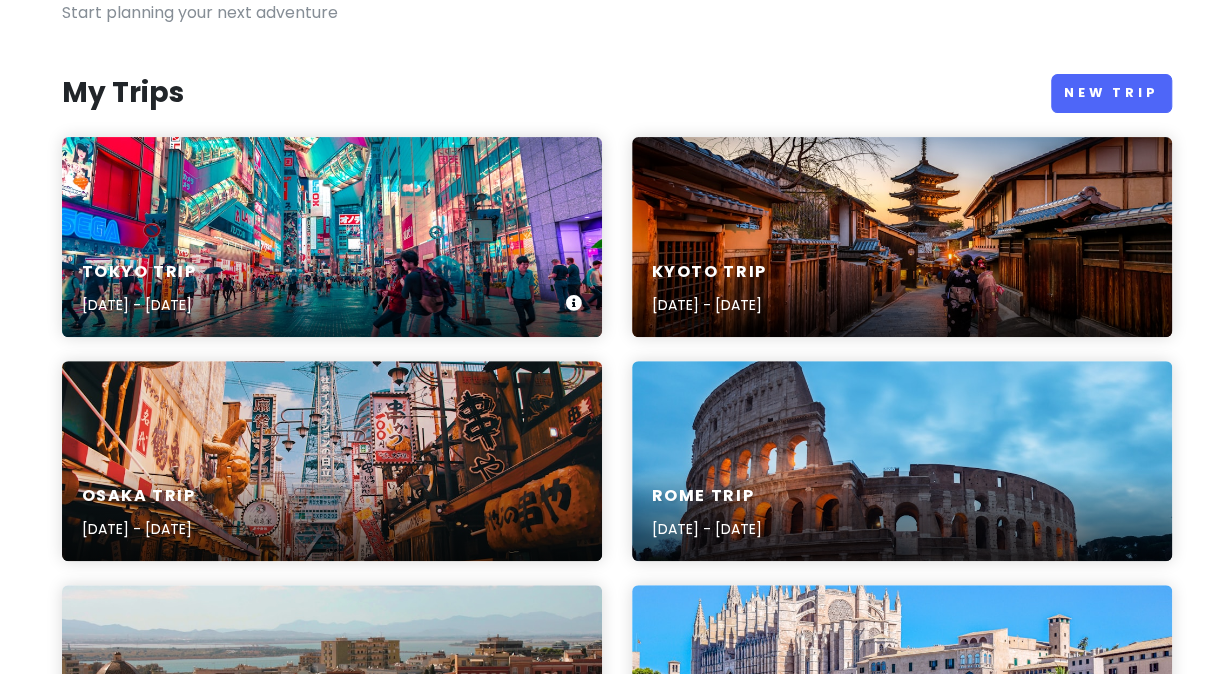 scroll, scrollTop: 0, scrollLeft: 0, axis: both 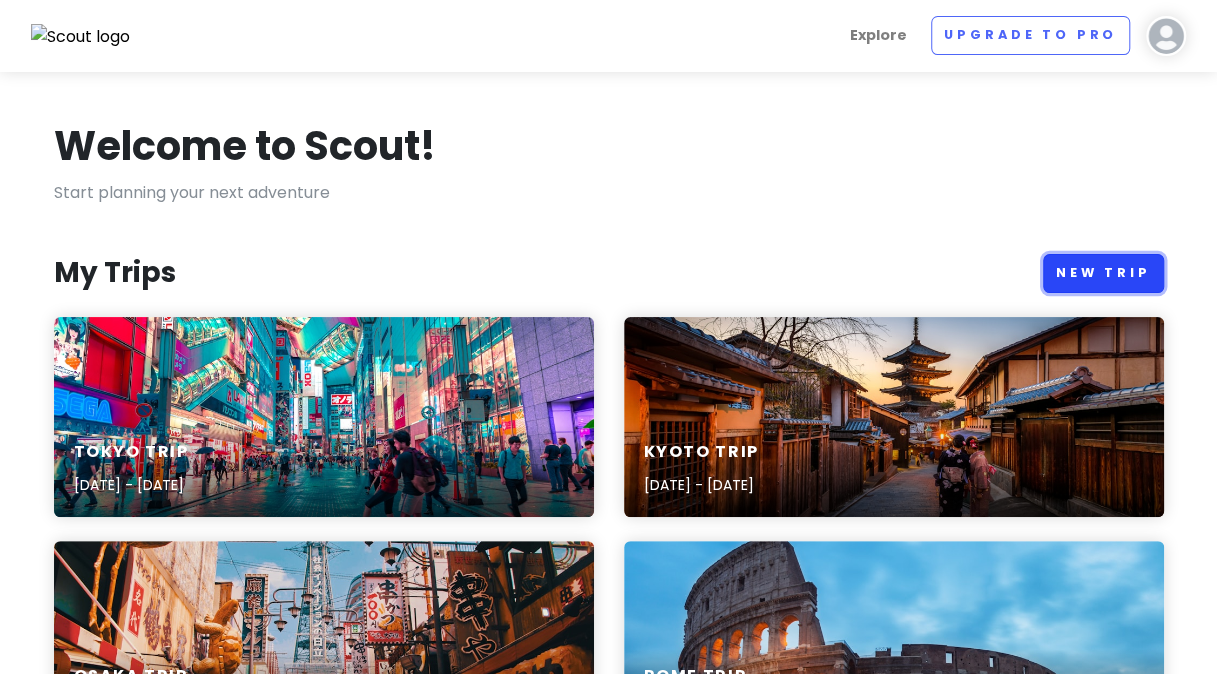 click on "New Trip" at bounding box center (1103, 273) 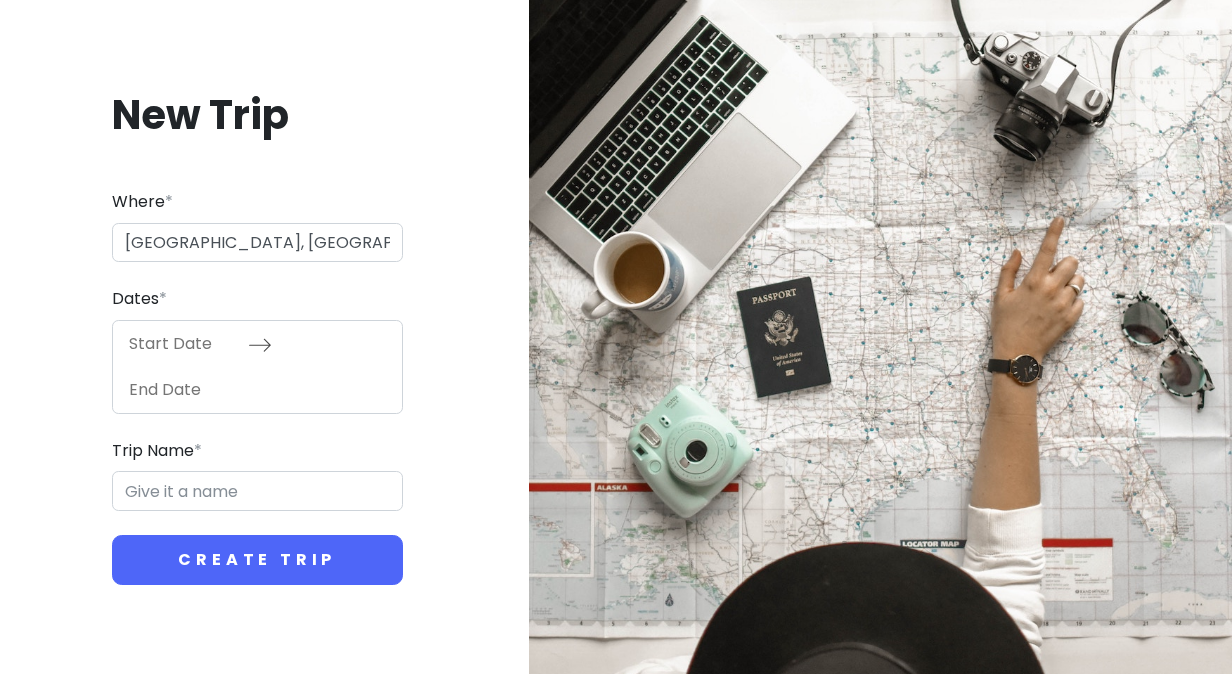 type on "Hakone, [GEOGRAPHIC_DATA], [GEOGRAPHIC_DATA], [GEOGRAPHIC_DATA]" 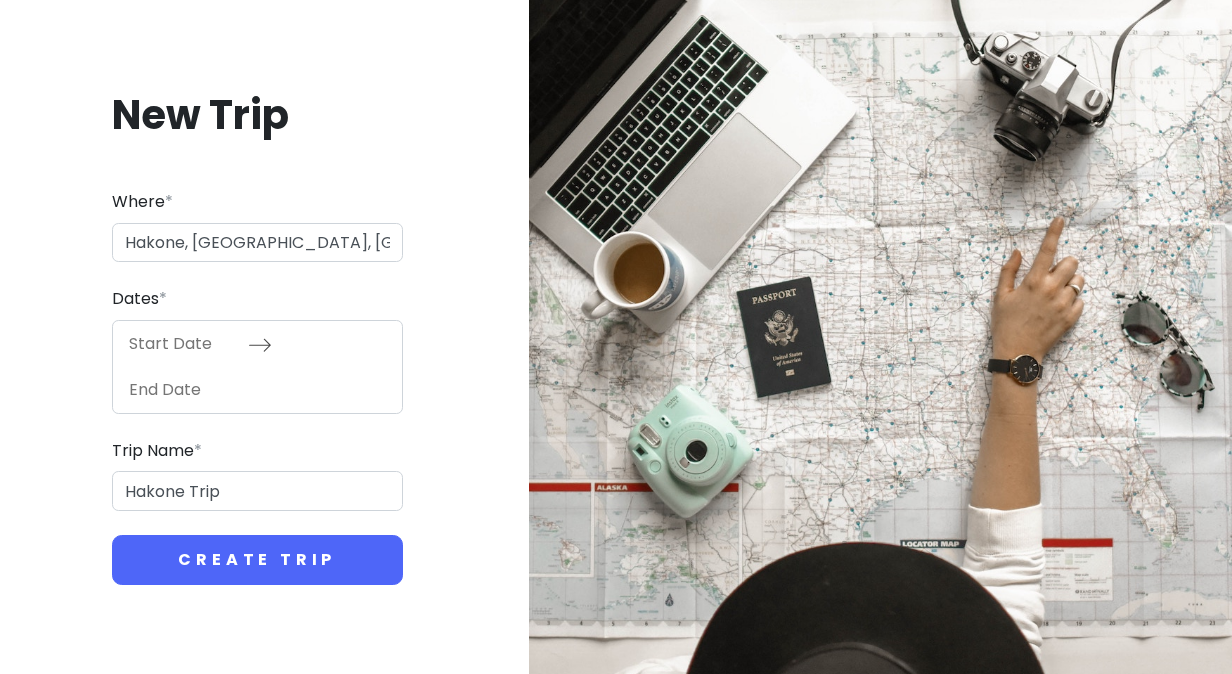 click at bounding box center (183, 344) 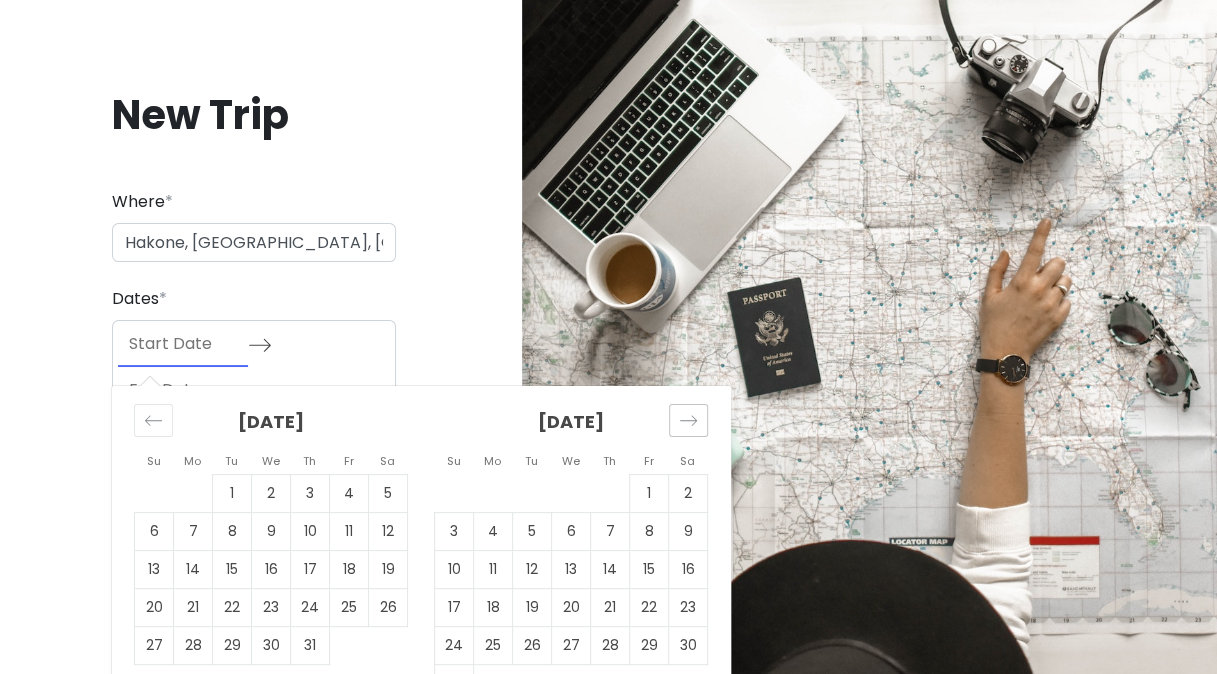click 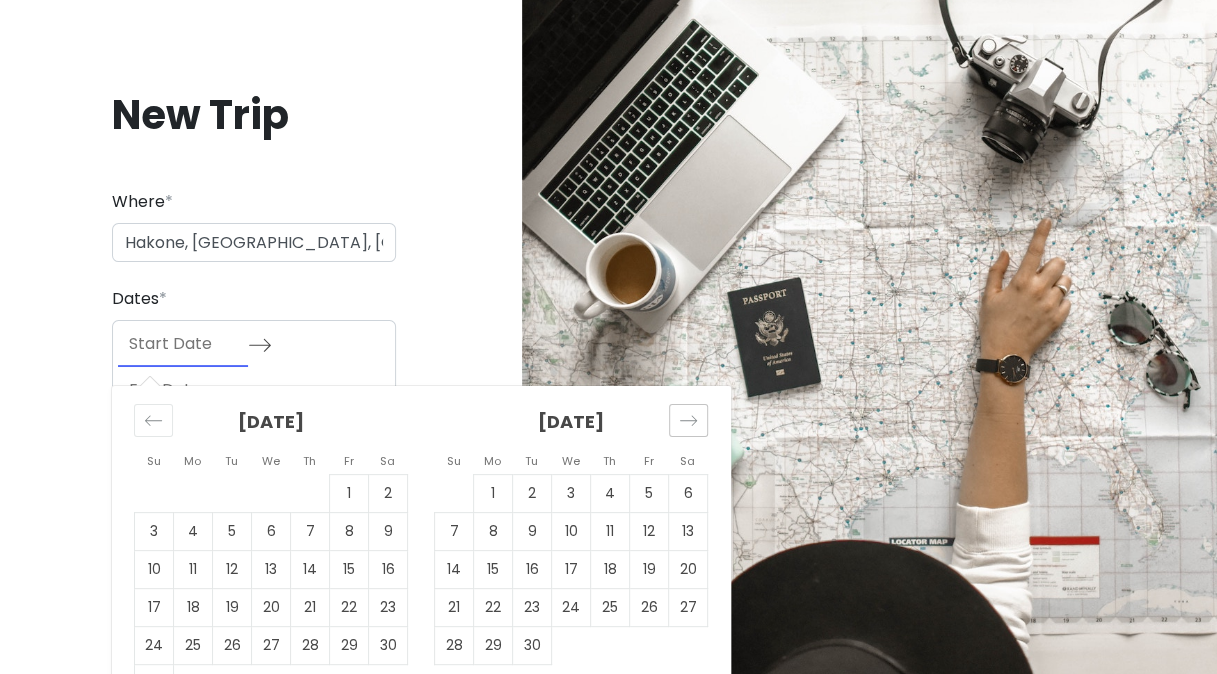 click 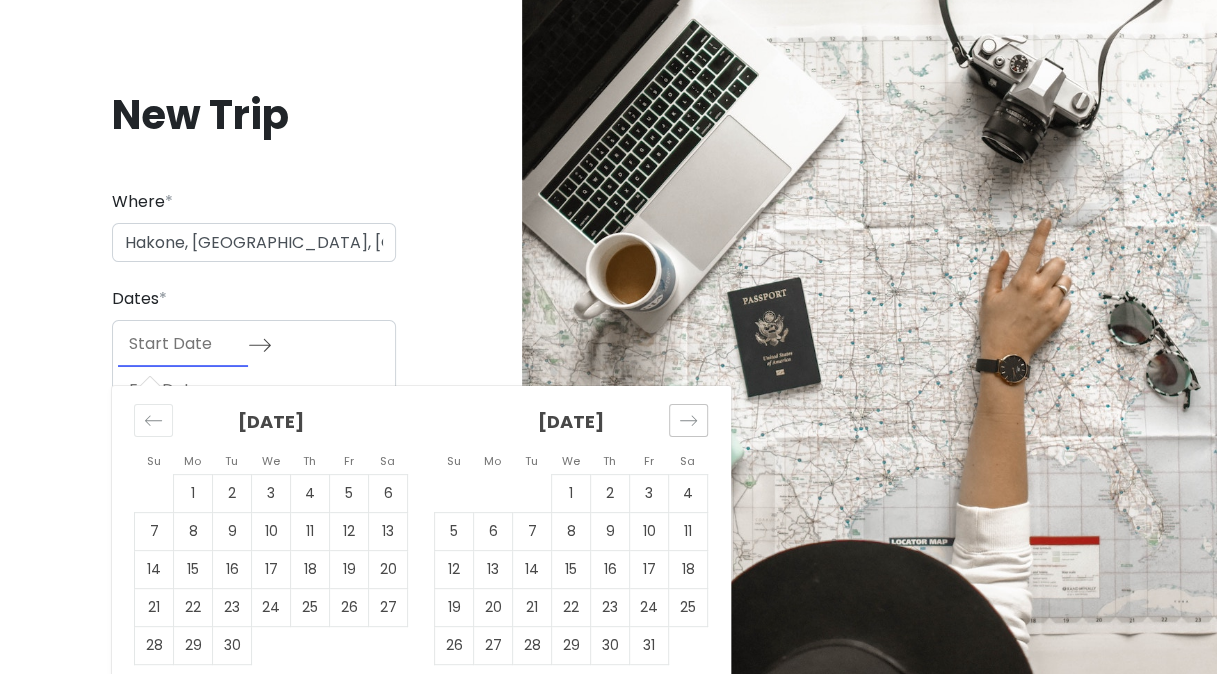 click 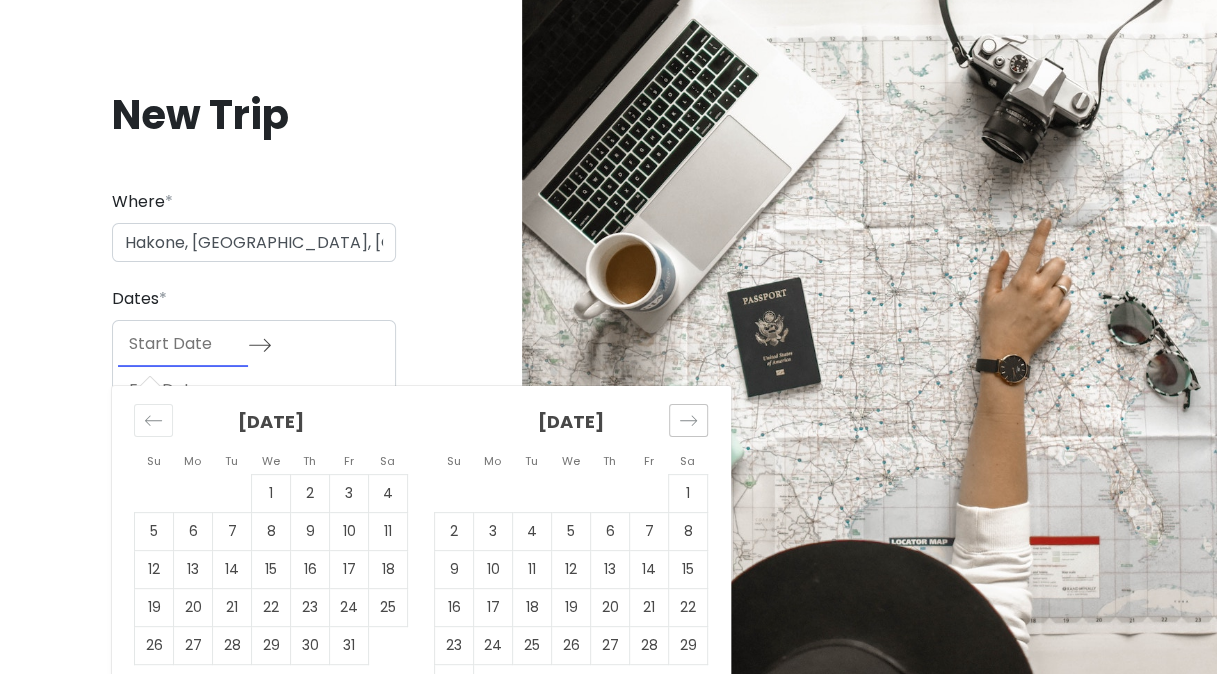click 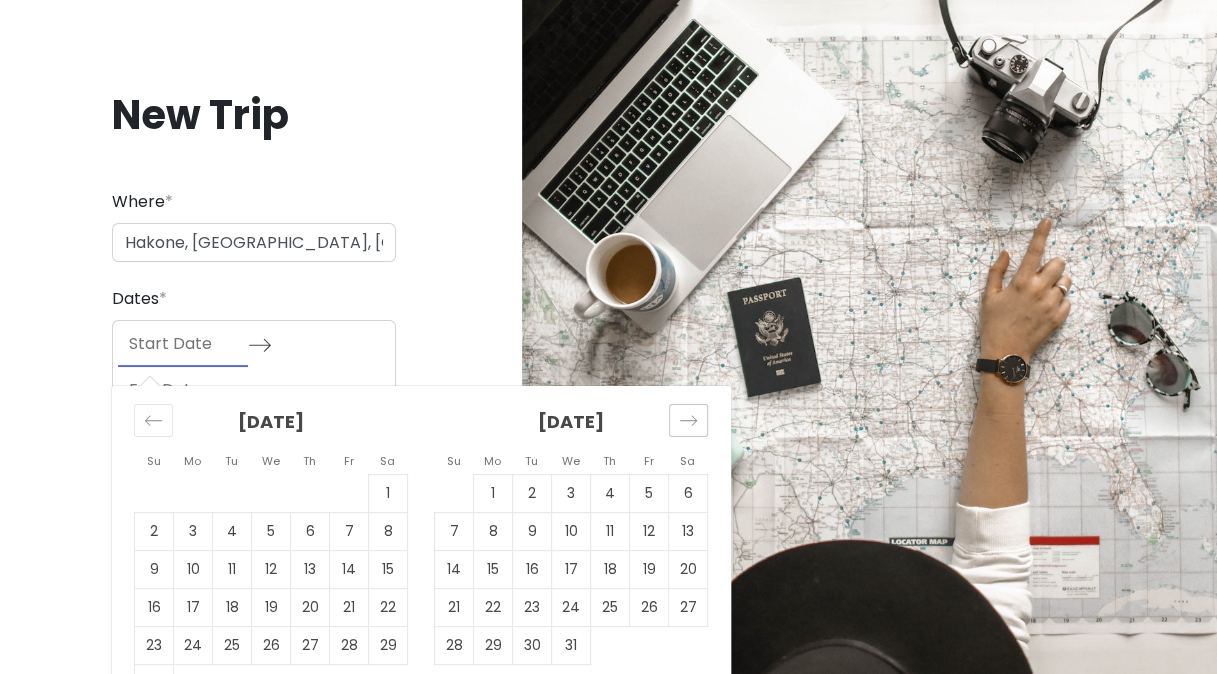 click 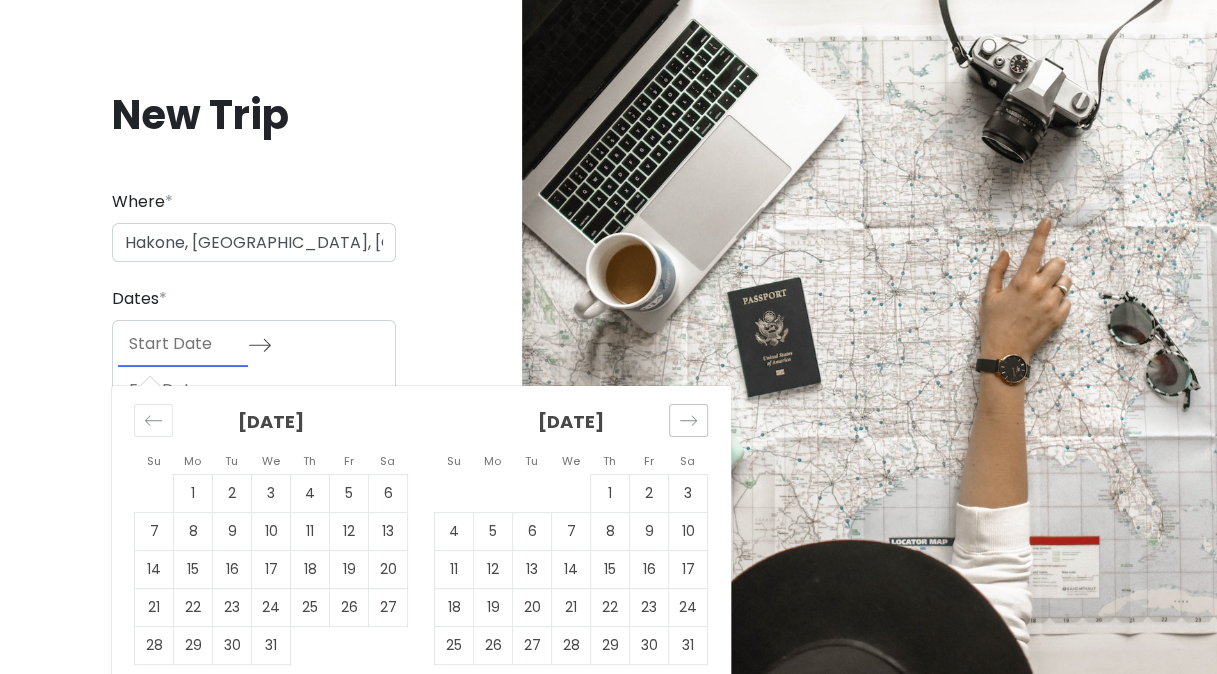 click 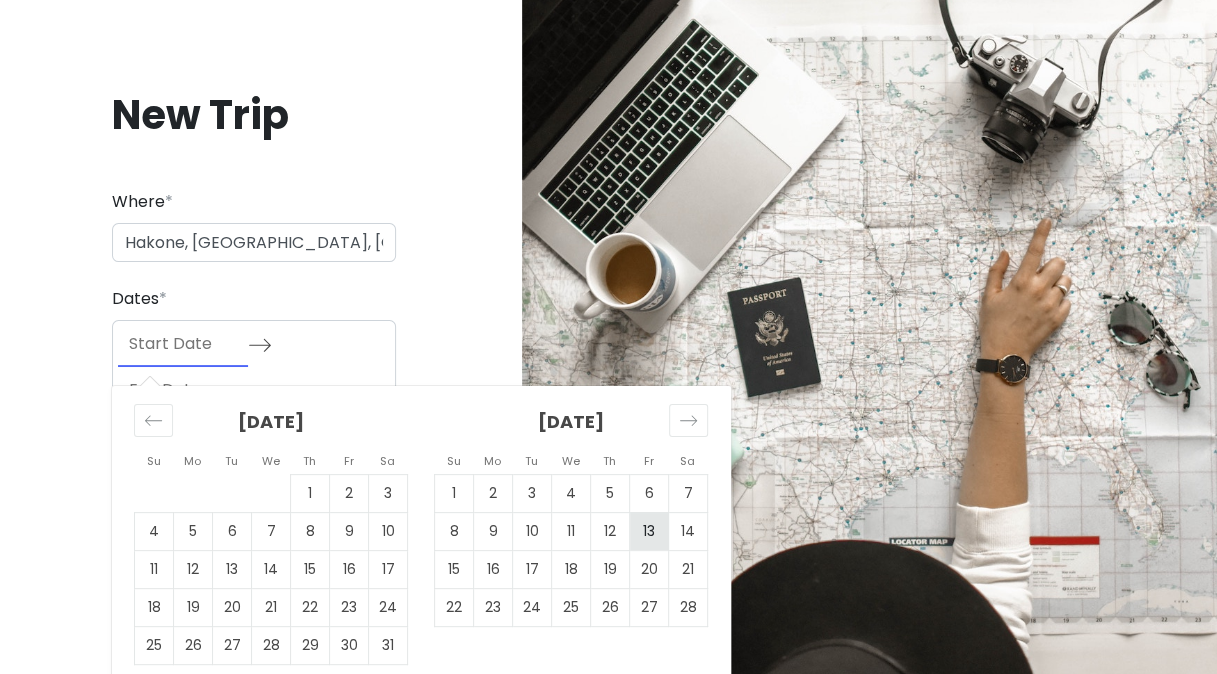 click on "13" at bounding box center (649, 531) 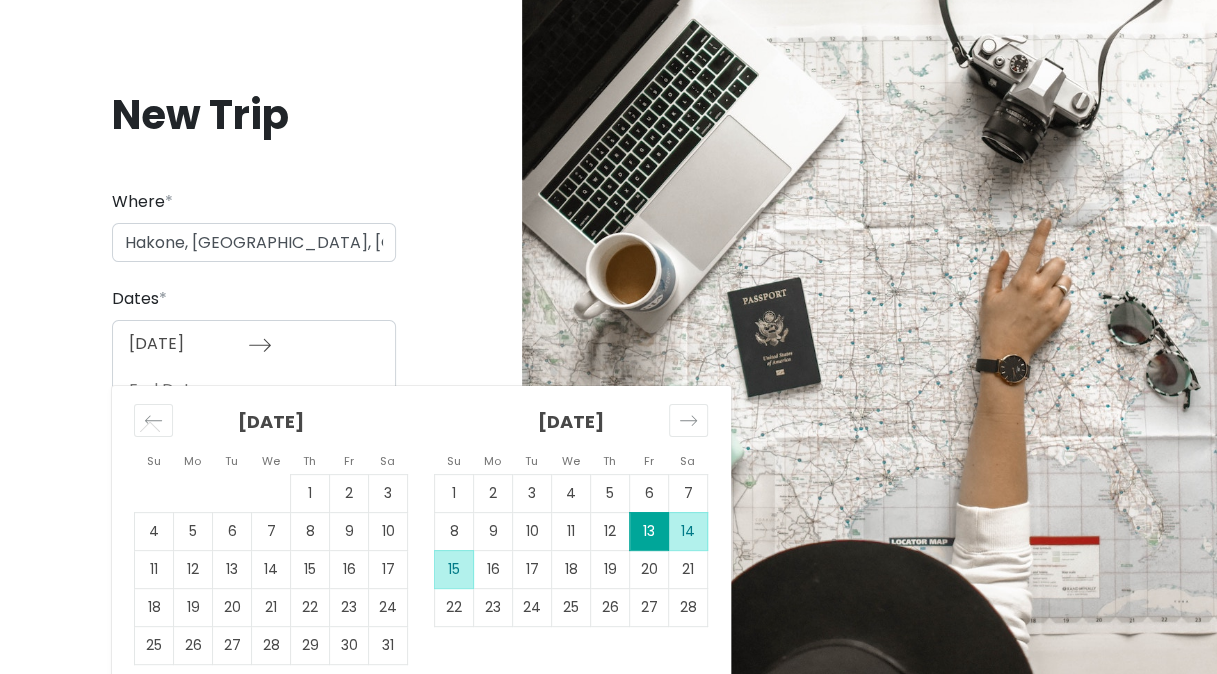 click on "15" at bounding box center [454, 569] 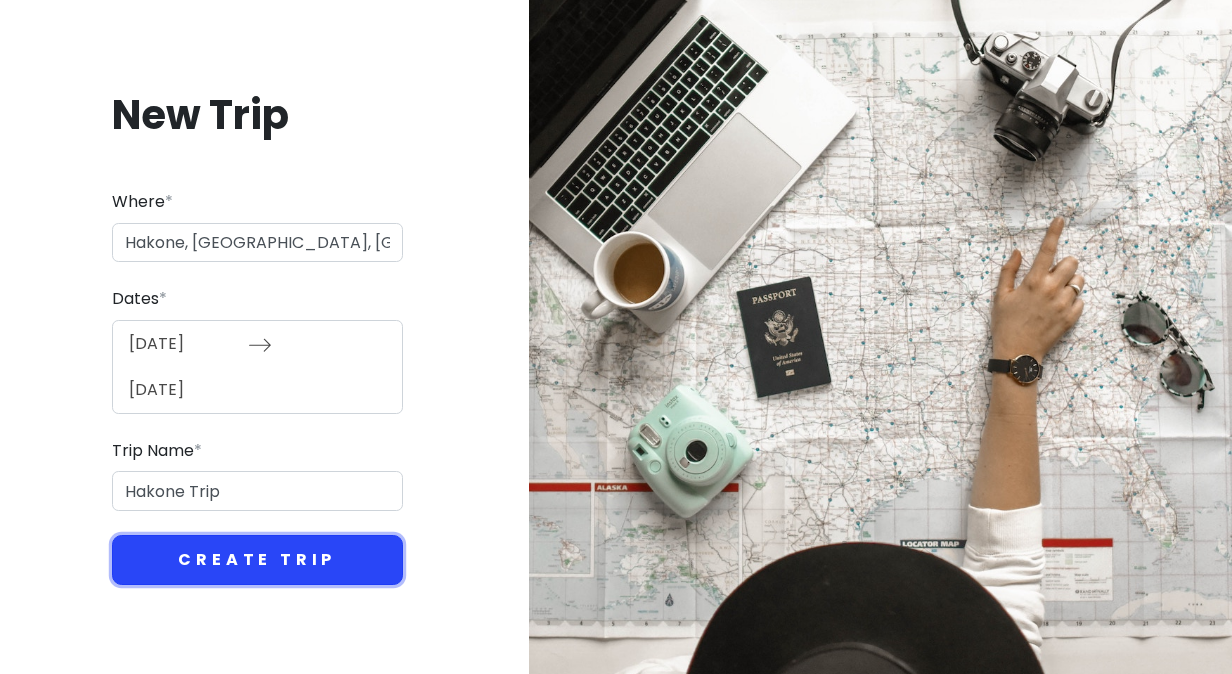 click on "Create Trip" at bounding box center (257, 560) 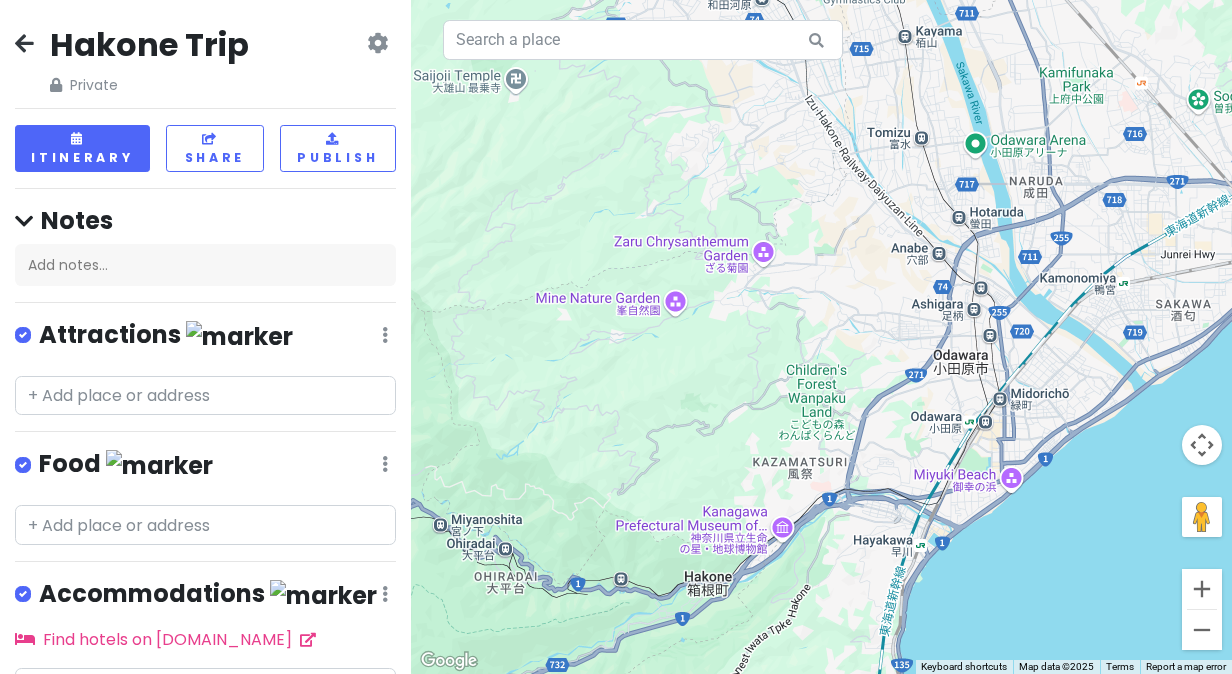 drag, startPoint x: 978, startPoint y: 344, endPoint x: 865, endPoint y: 591, distance: 271.62106 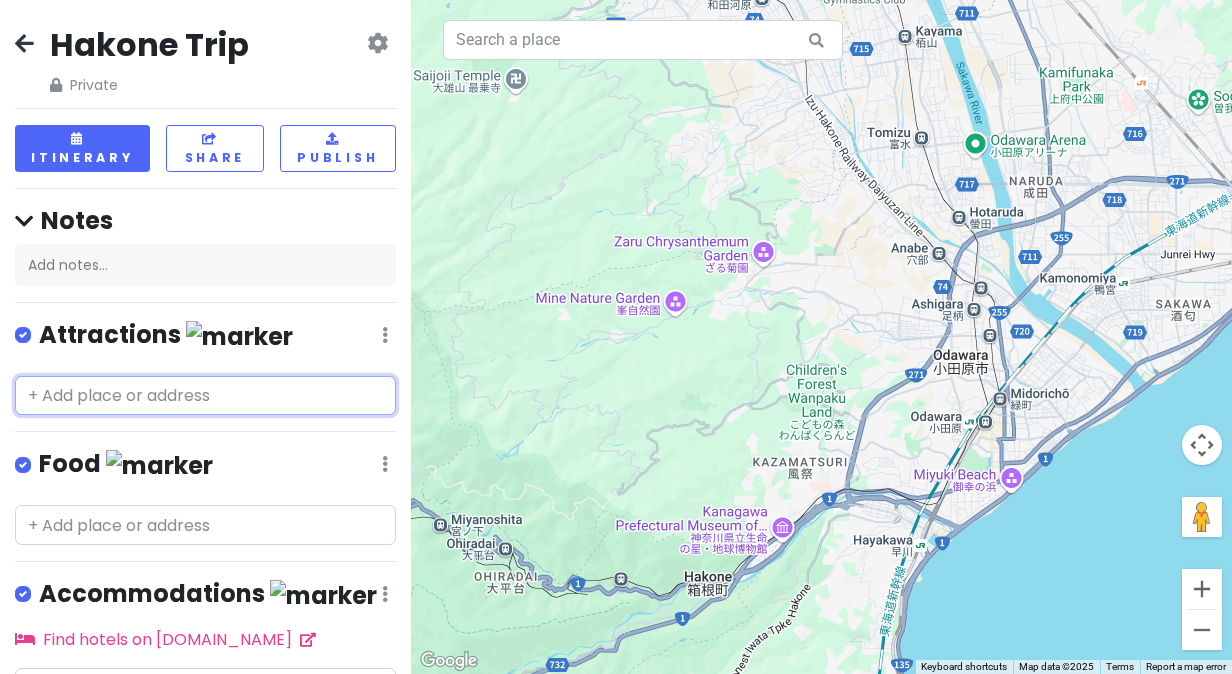 click at bounding box center (205, 396) 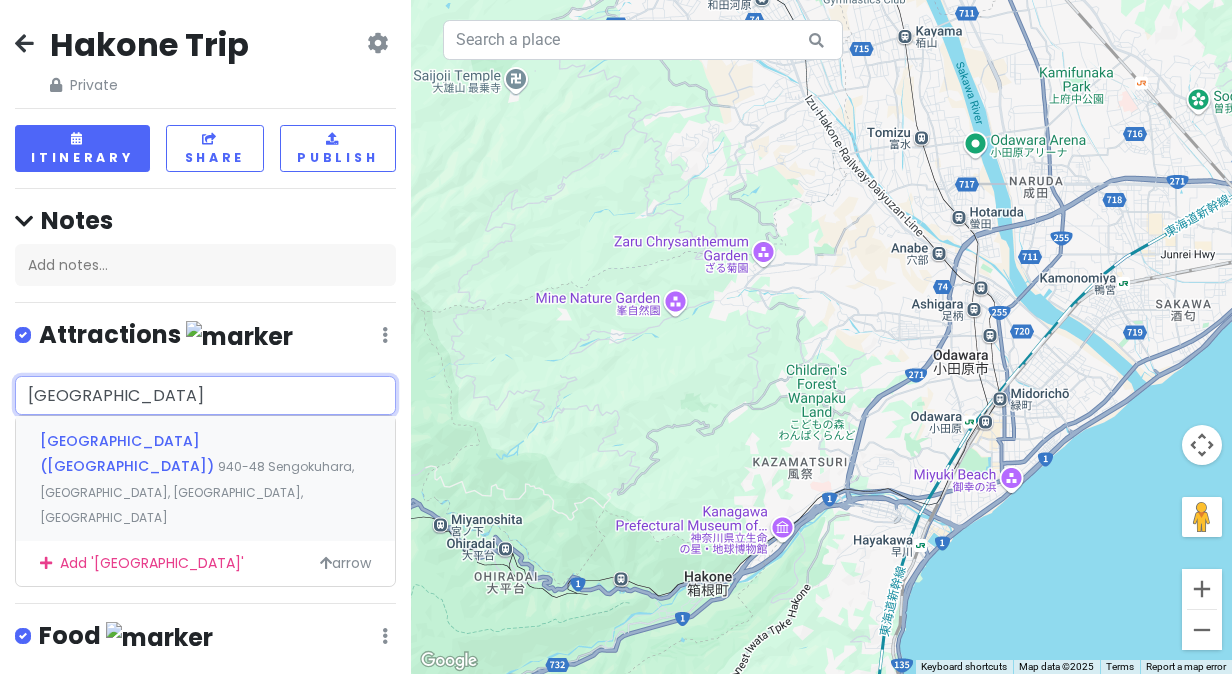 click on "[GEOGRAPHIC_DATA] ([GEOGRAPHIC_DATA])" at bounding box center (129, 454) 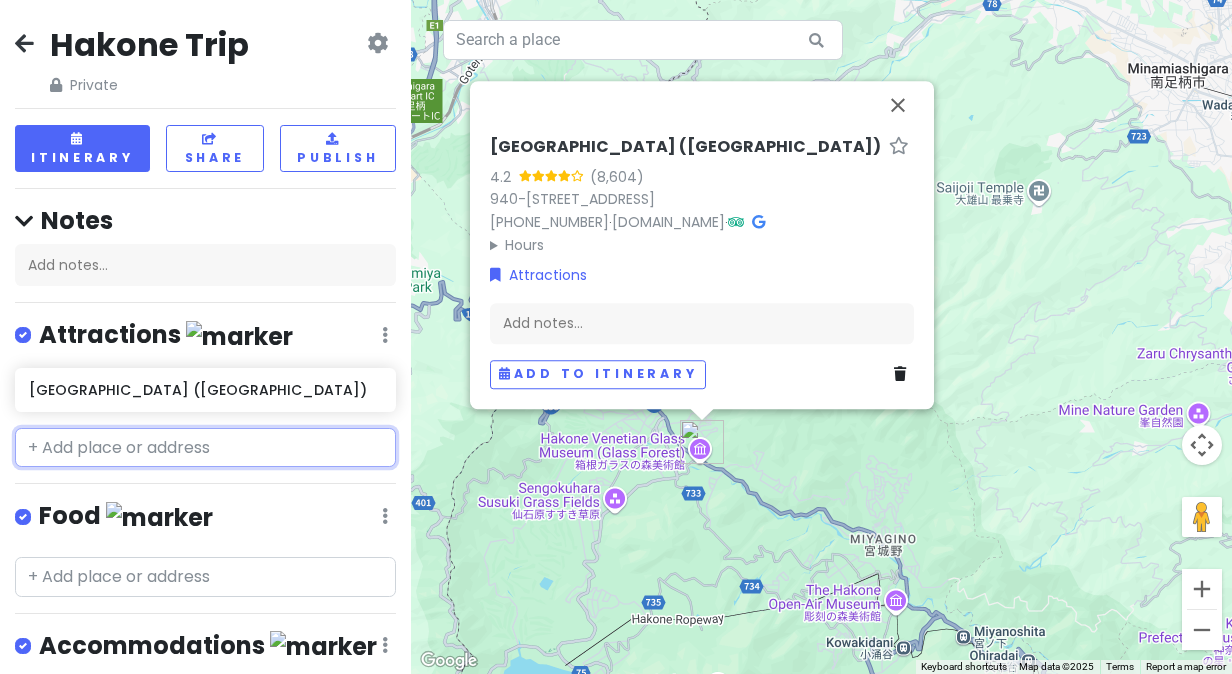 click at bounding box center (205, 448) 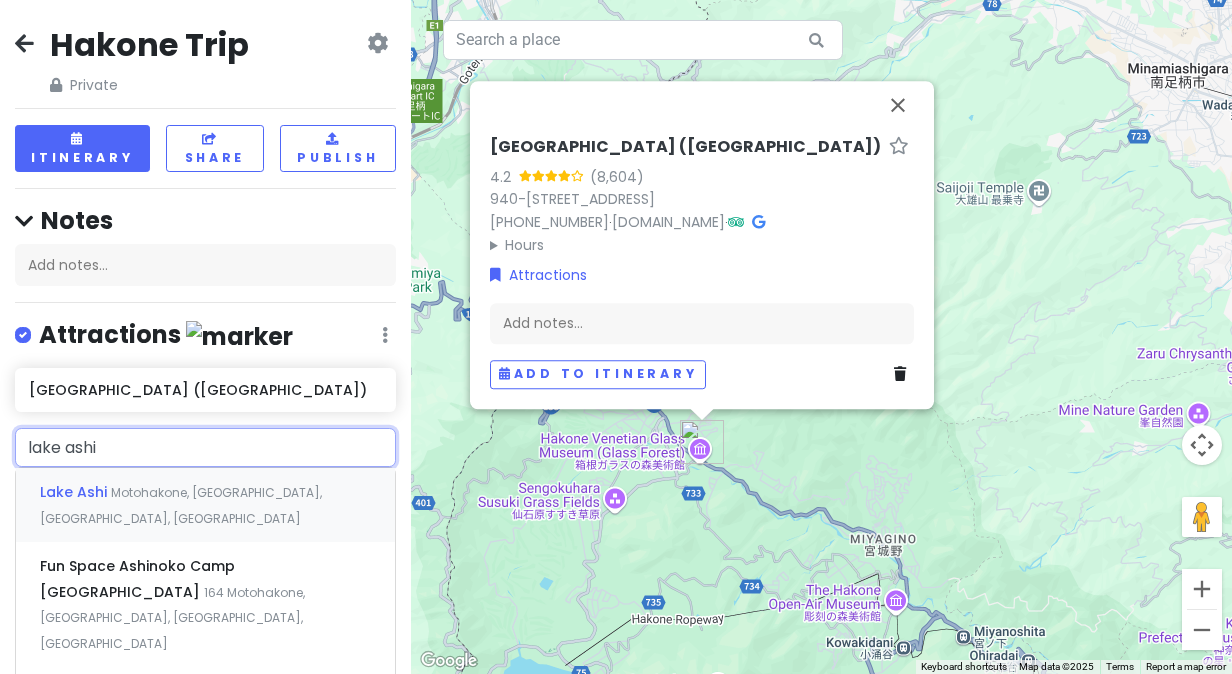 click on "Motohakone, [GEOGRAPHIC_DATA], [GEOGRAPHIC_DATA], [GEOGRAPHIC_DATA]" at bounding box center [181, 505] 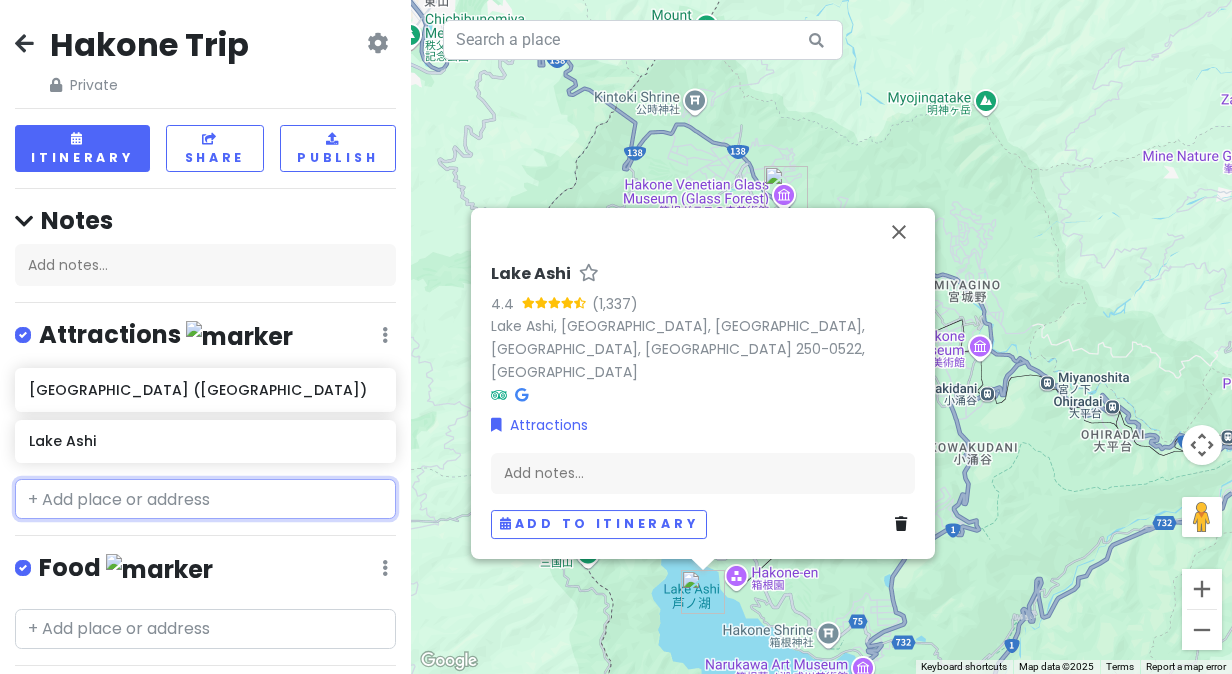 click at bounding box center [205, 499] 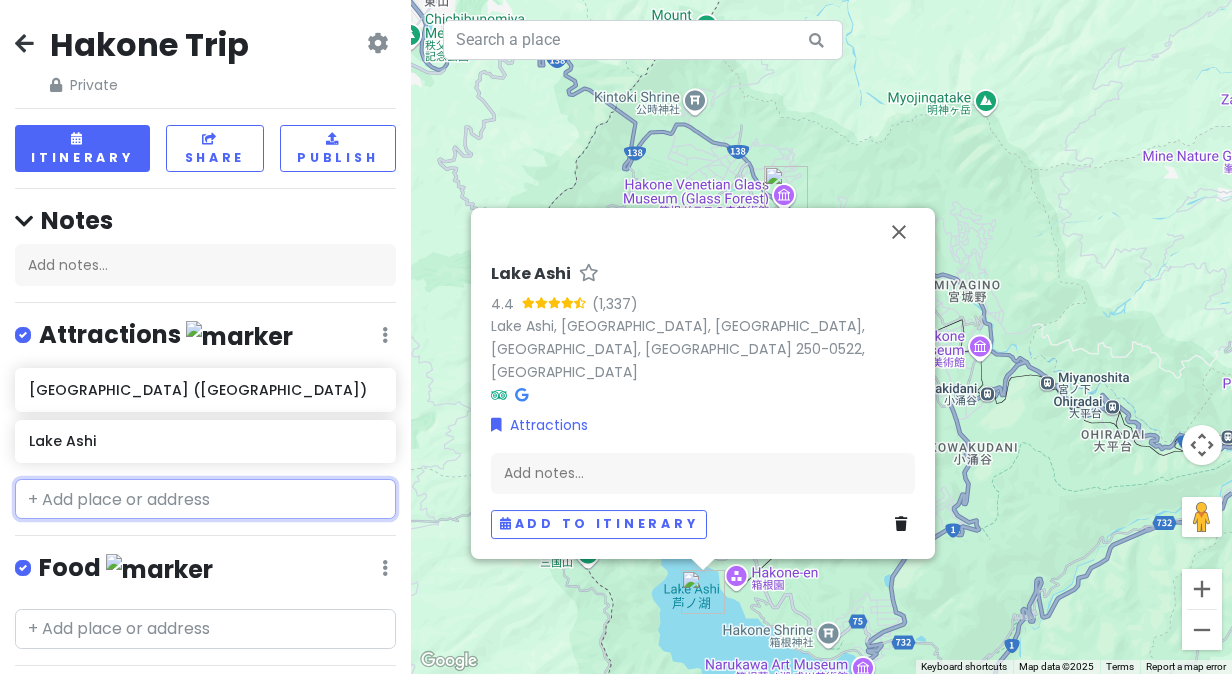 paste on "Owakudani - Crater" 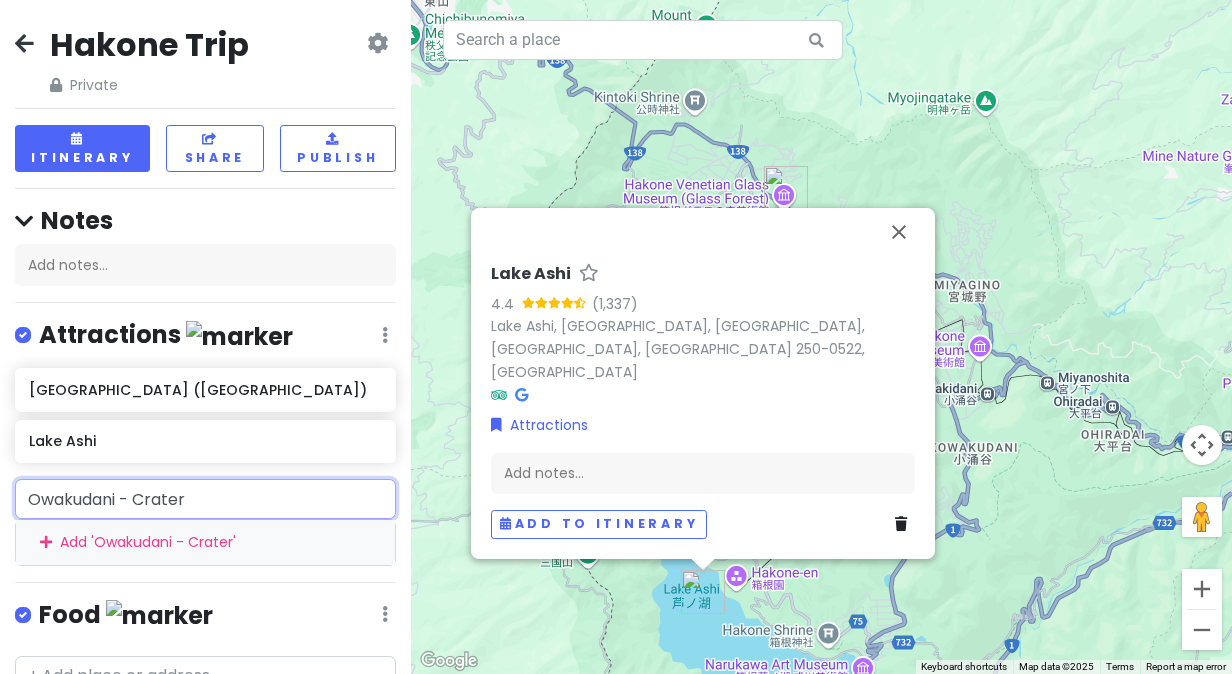 click on "Owakudani - Crater" at bounding box center [205, 499] 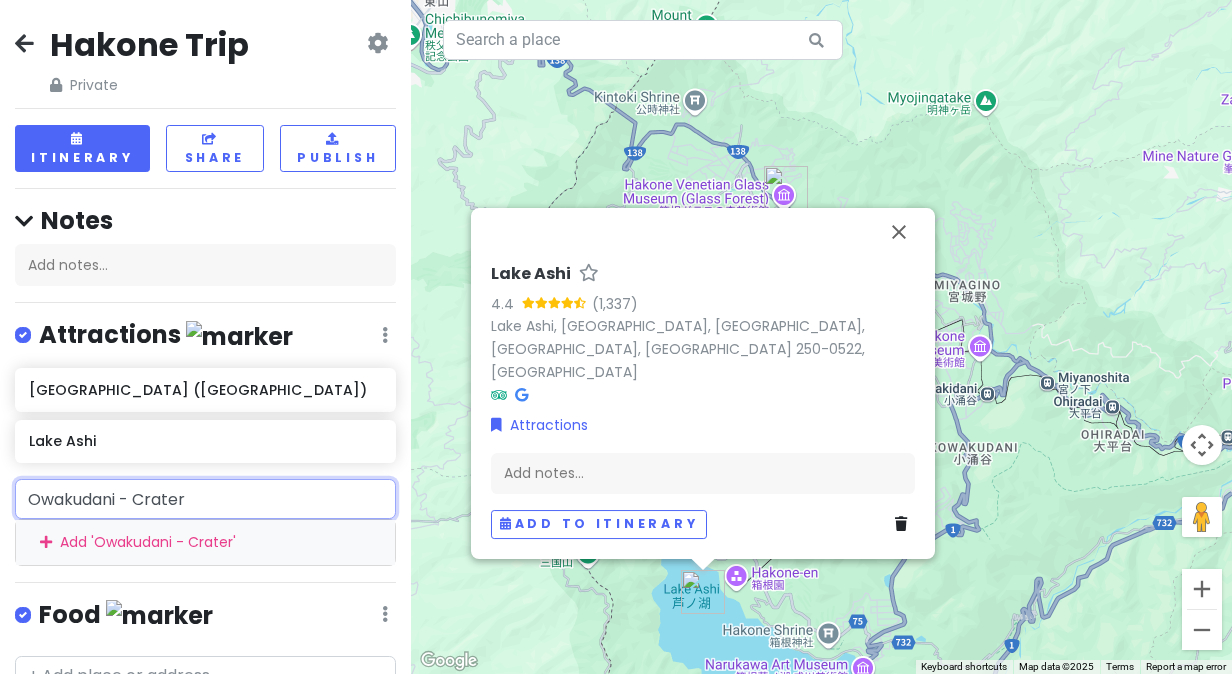 click on "Owakudani - Crater" at bounding box center (205, 499) 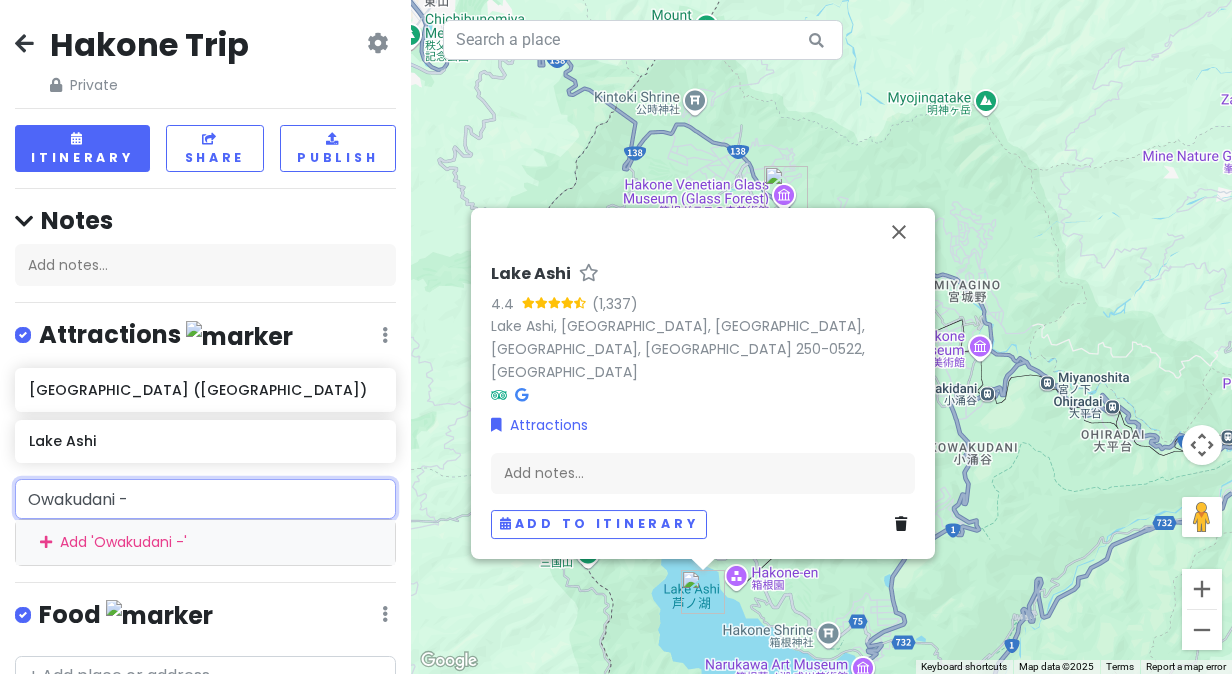 type on "Owakudani" 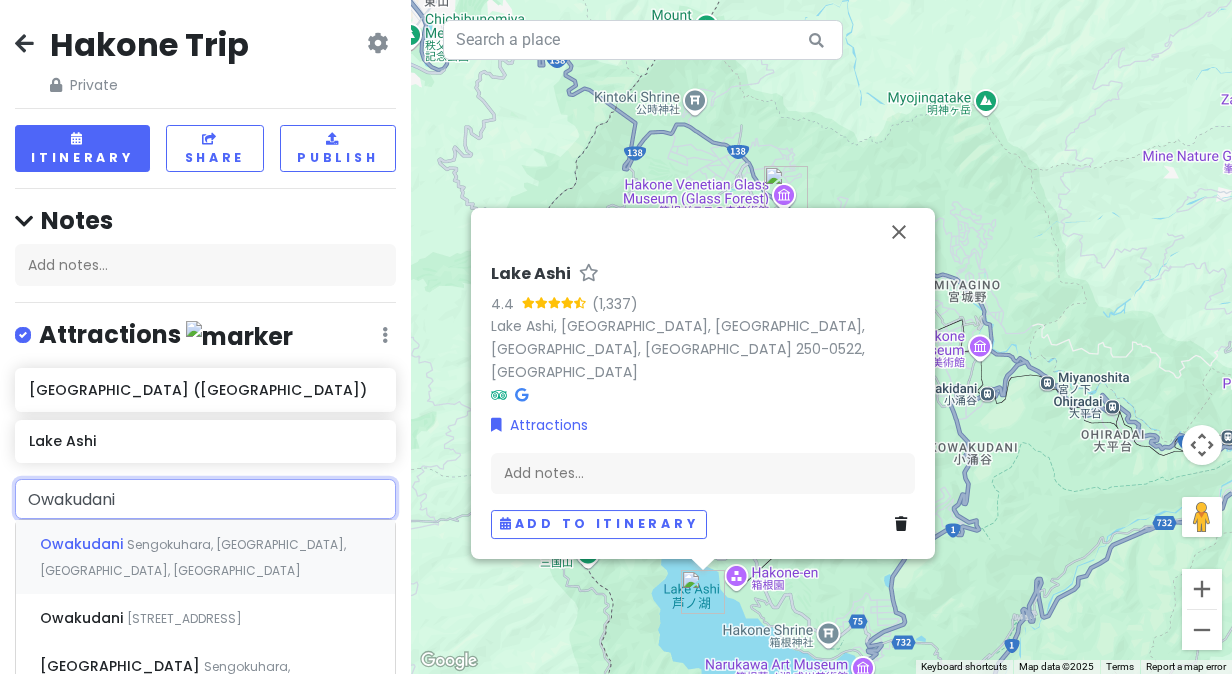 click on "[PERSON_NAME], [GEOGRAPHIC_DATA], [GEOGRAPHIC_DATA], [GEOGRAPHIC_DATA]" at bounding box center (205, 557) 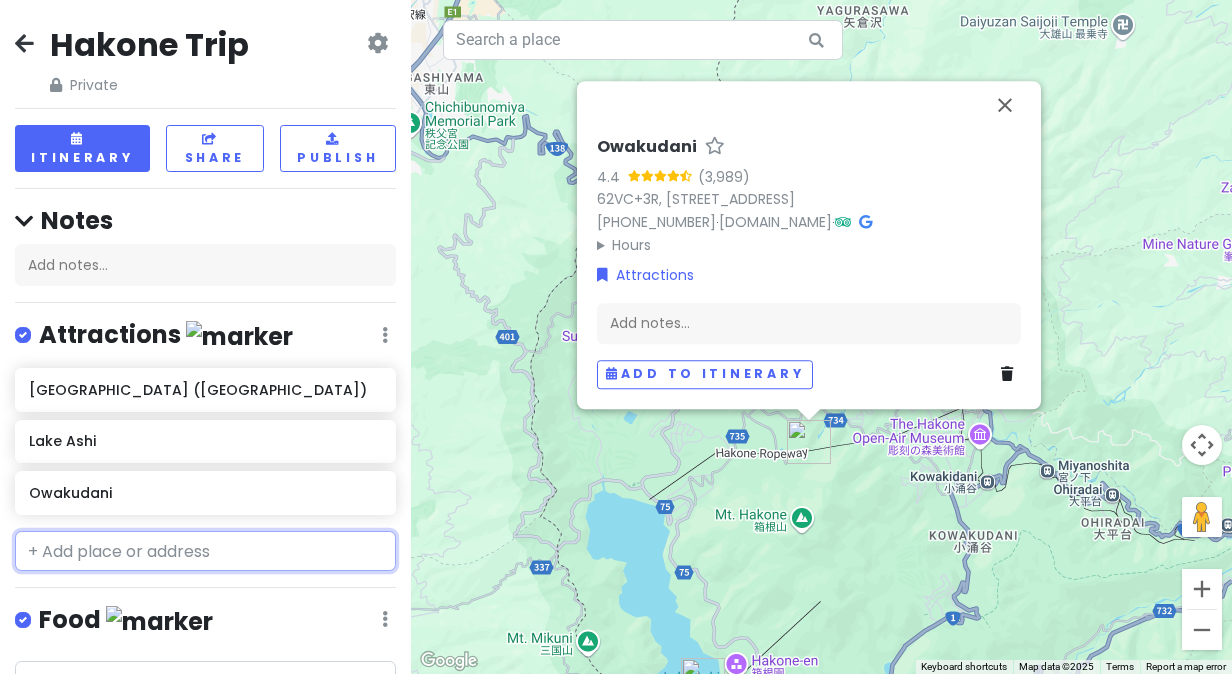 click at bounding box center (205, 551) 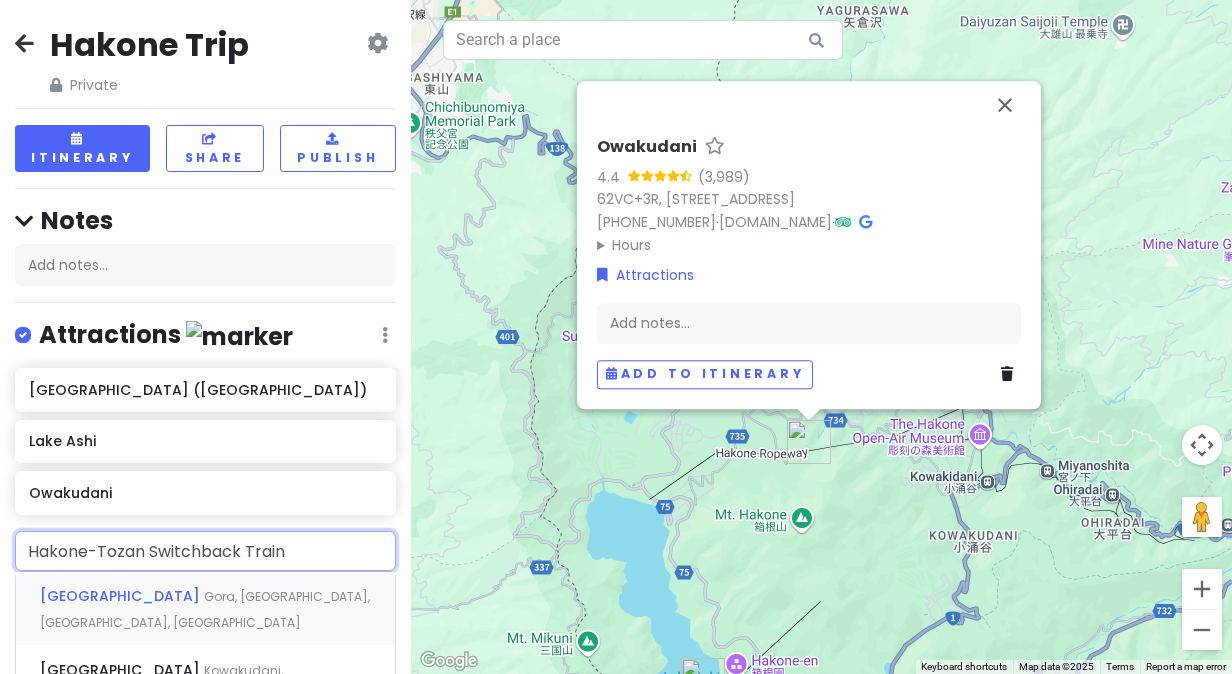 click on "Gora, [GEOGRAPHIC_DATA], [GEOGRAPHIC_DATA], [GEOGRAPHIC_DATA]" at bounding box center (205, 609) 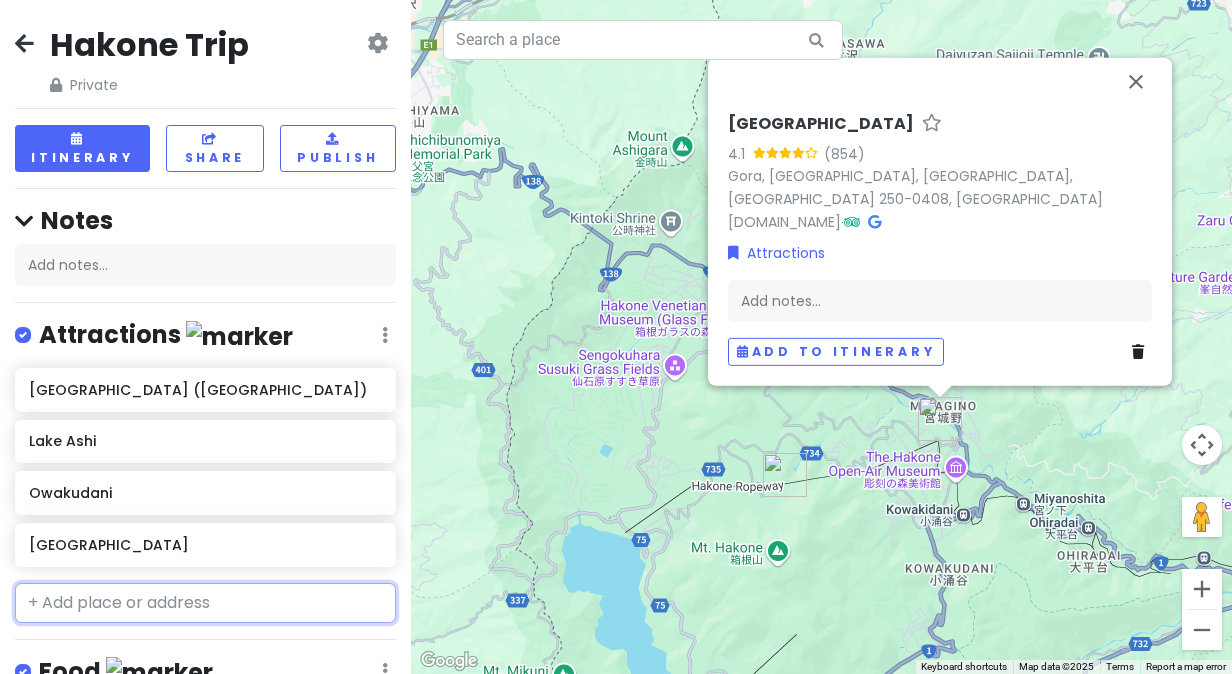 click at bounding box center (205, 603) 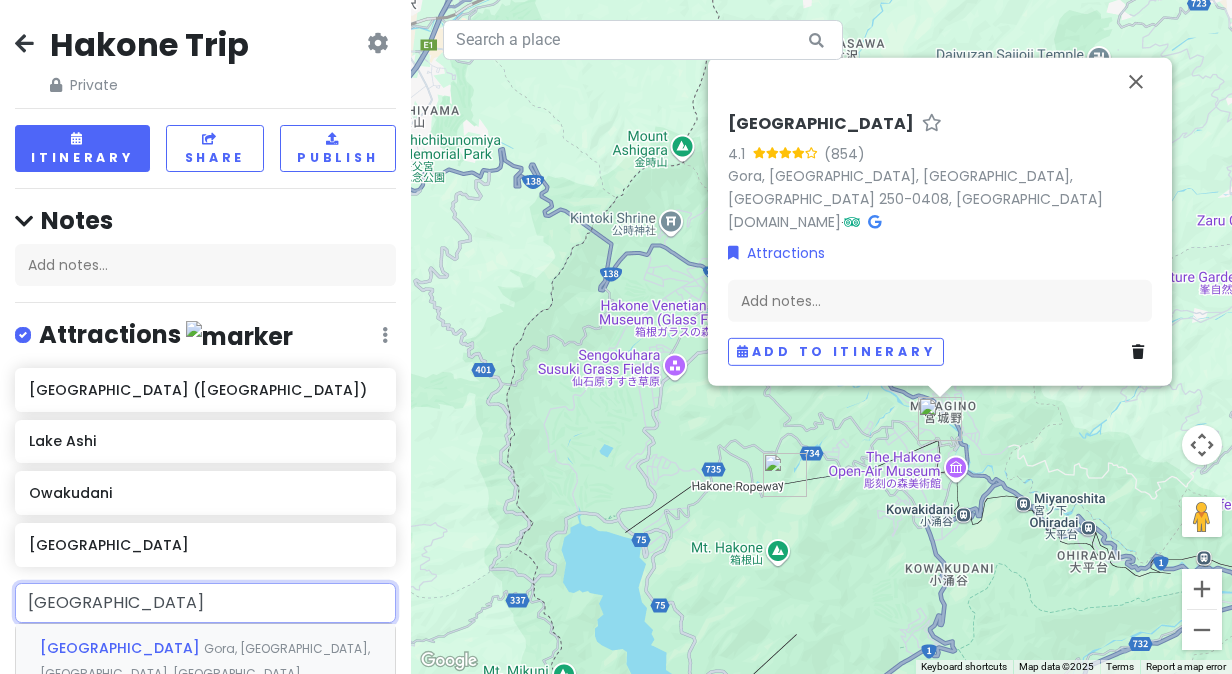 click on "[GEOGRAPHIC_DATA]" at bounding box center [122, 648] 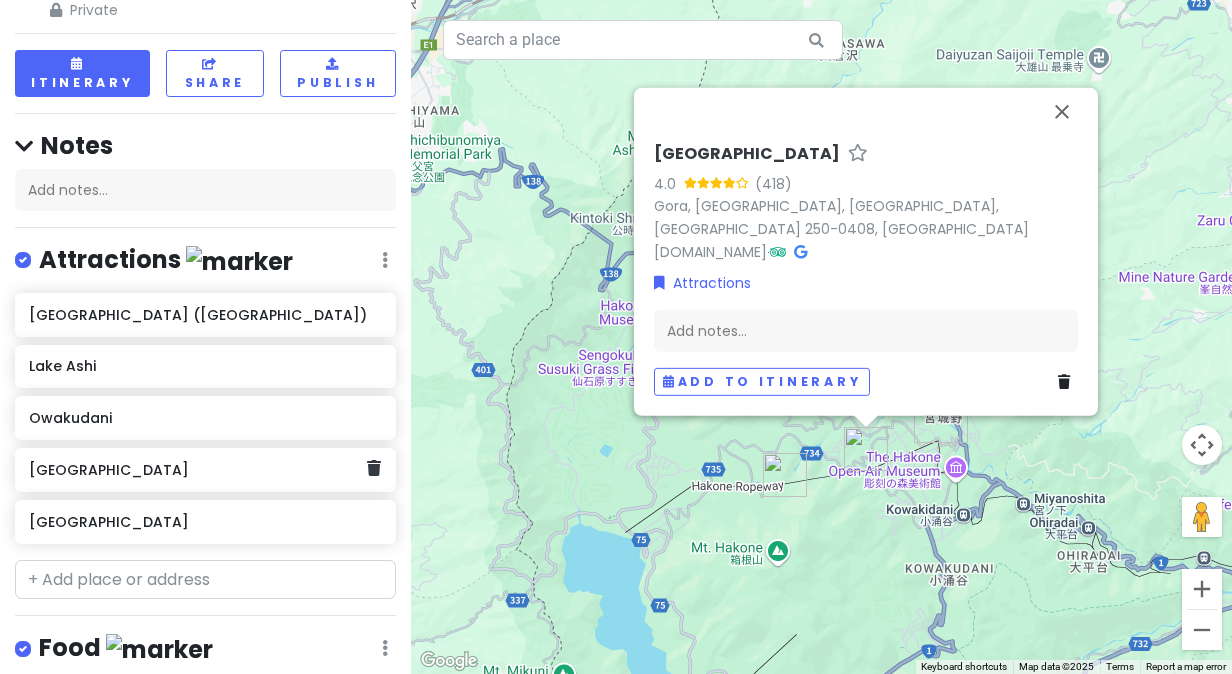 scroll, scrollTop: 200, scrollLeft: 0, axis: vertical 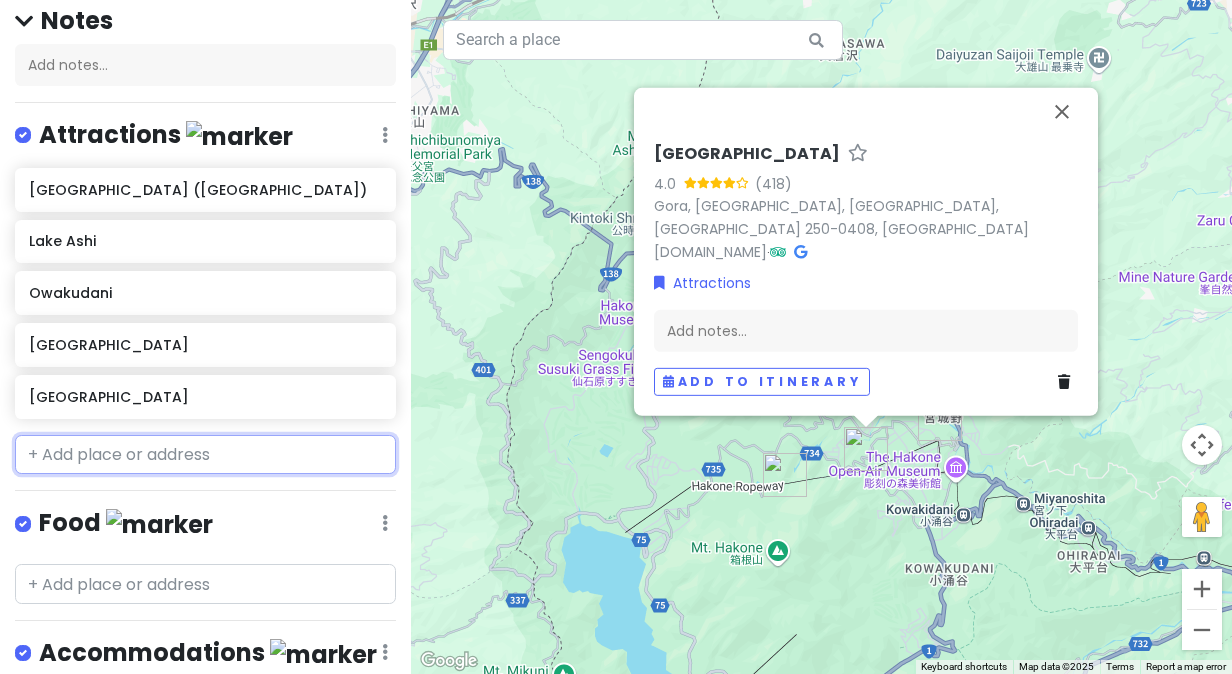 click at bounding box center (205, 455) 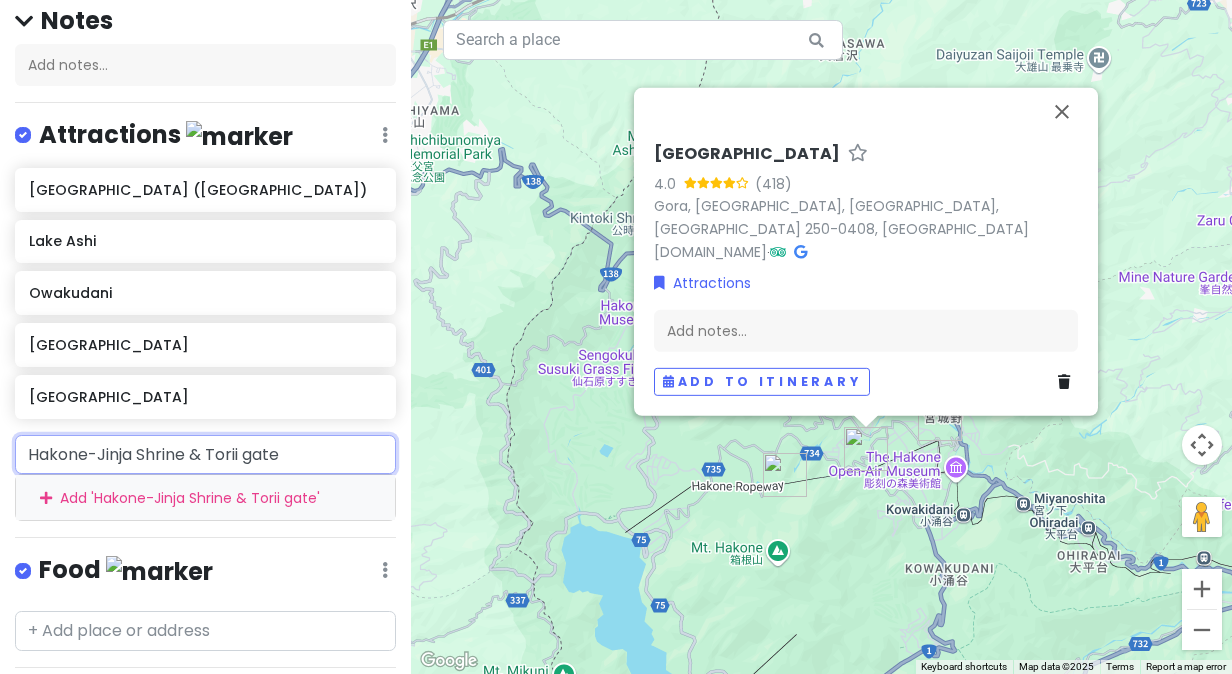 drag, startPoint x: 299, startPoint y: 447, endPoint x: 195, endPoint y: 440, distance: 104.23531 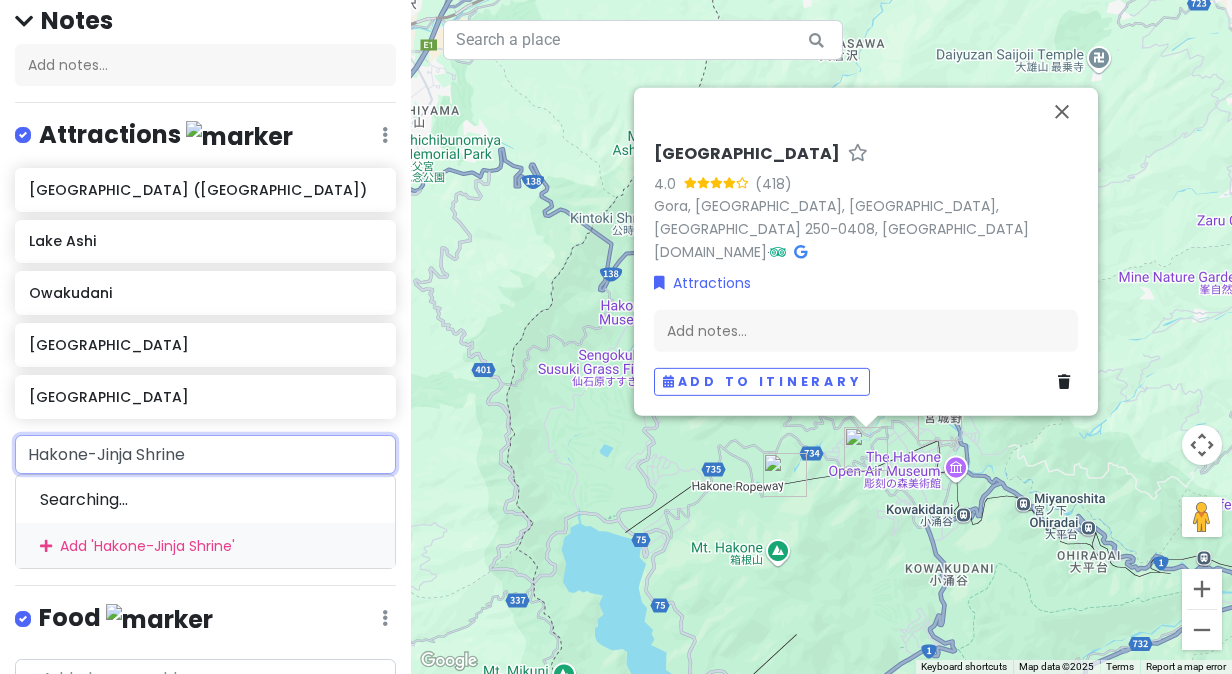 type on "Hakone-Jinja Shrine" 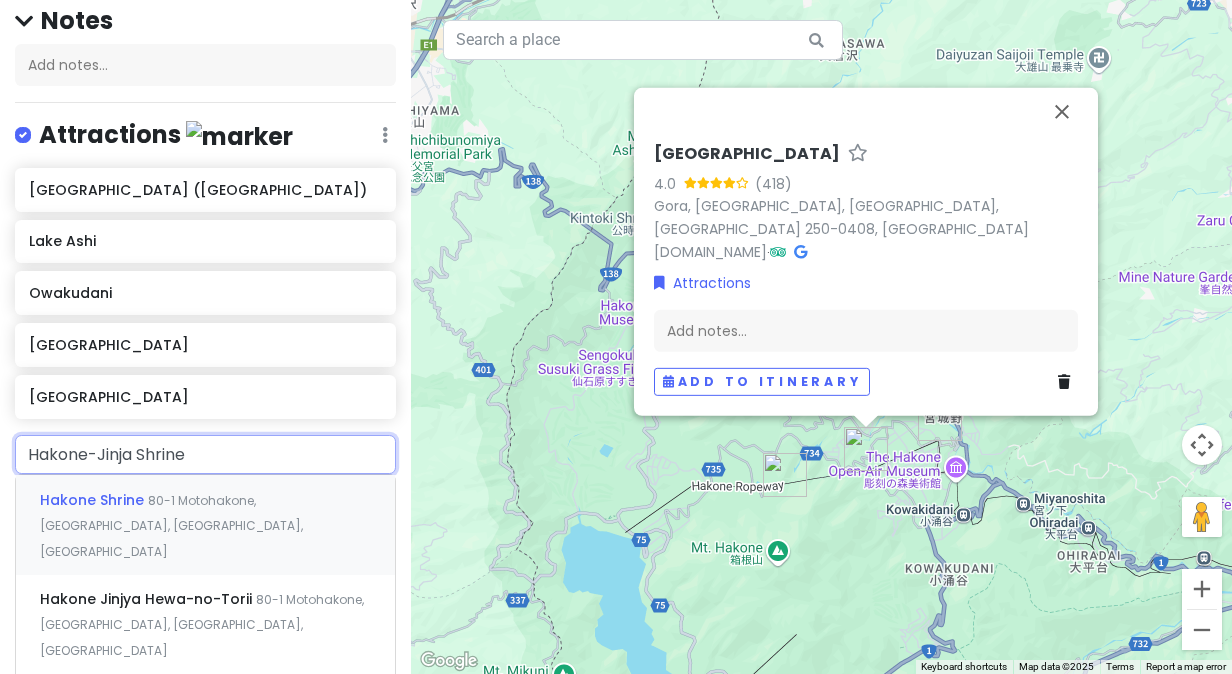 click on "80-1 Motohakone, [GEOGRAPHIC_DATA], [GEOGRAPHIC_DATA], [GEOGRAPHIC_DATA]" at bounding box center [171, 526] 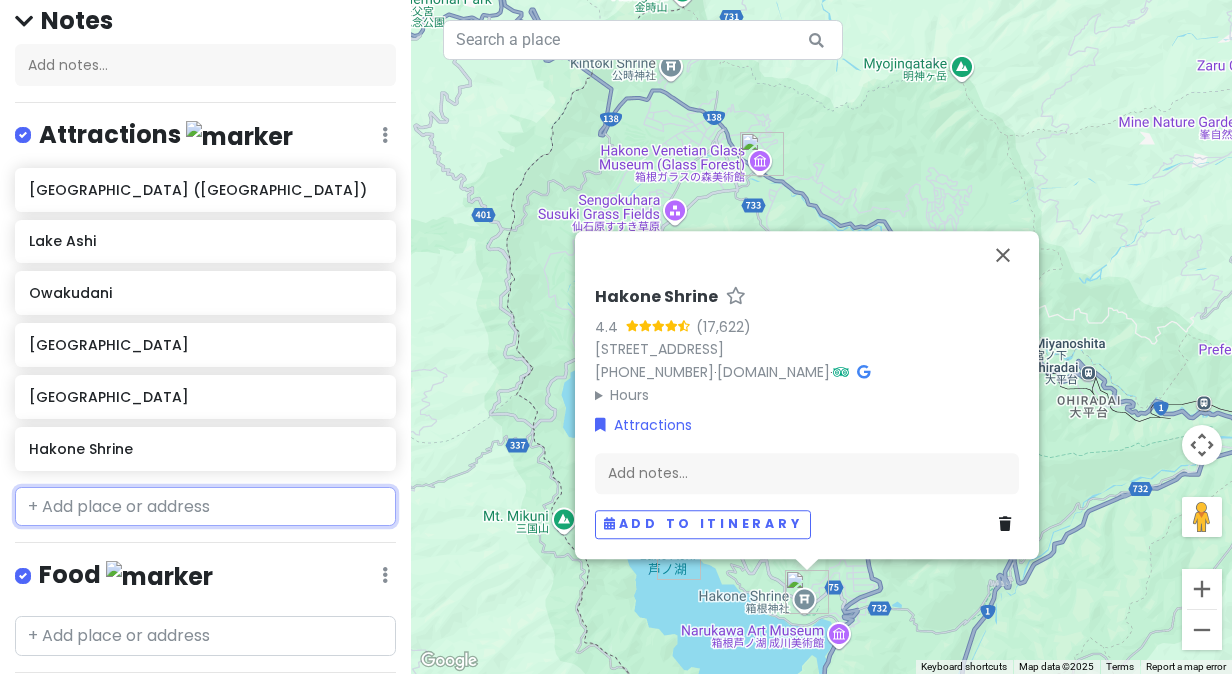click at bounding box center (205, 507) 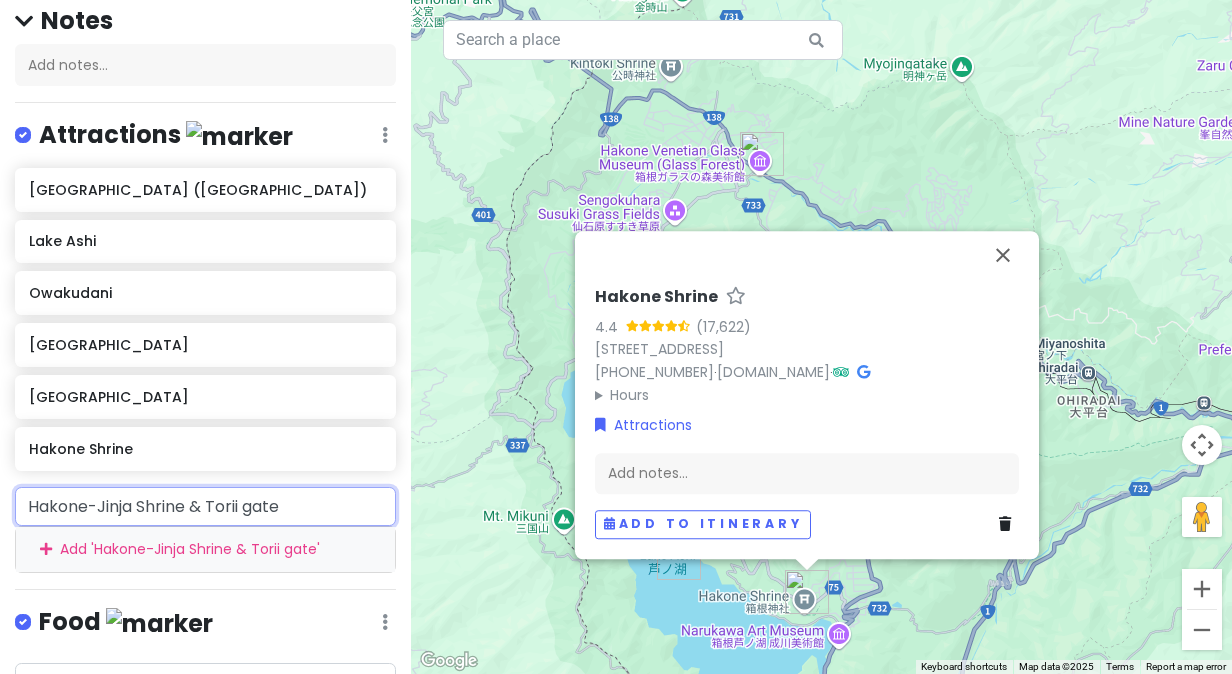 drag, startPoint x: 202, startPoint y: 502, endPoint x: 0, endPoint y: 484, distance: 202.8004 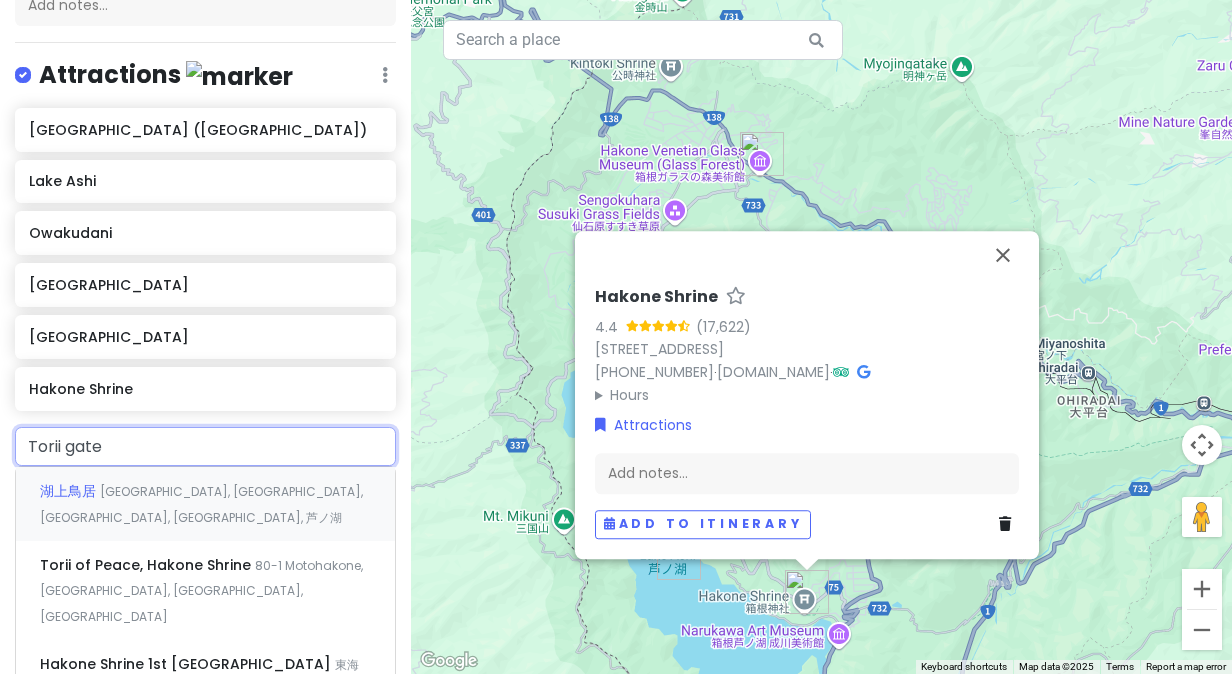 scroll, scrollTop: 300, scrollLeft: 0, axis: vertical 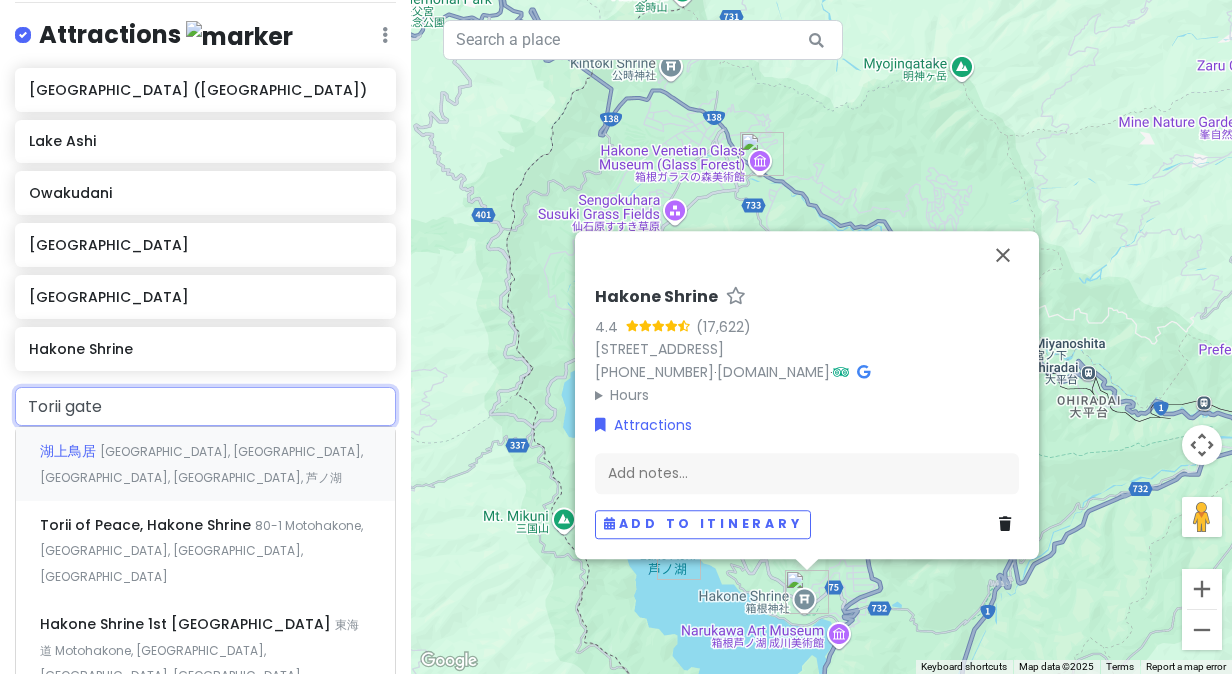 click on "[GEOGRAPHIC_DATA], [GEOGRAPHIC_DATA], [GEOGRAPHIC_DATA], [GEOGRAPHIC_DATA], 芦ノ湖" at bounding box center (201, 464) 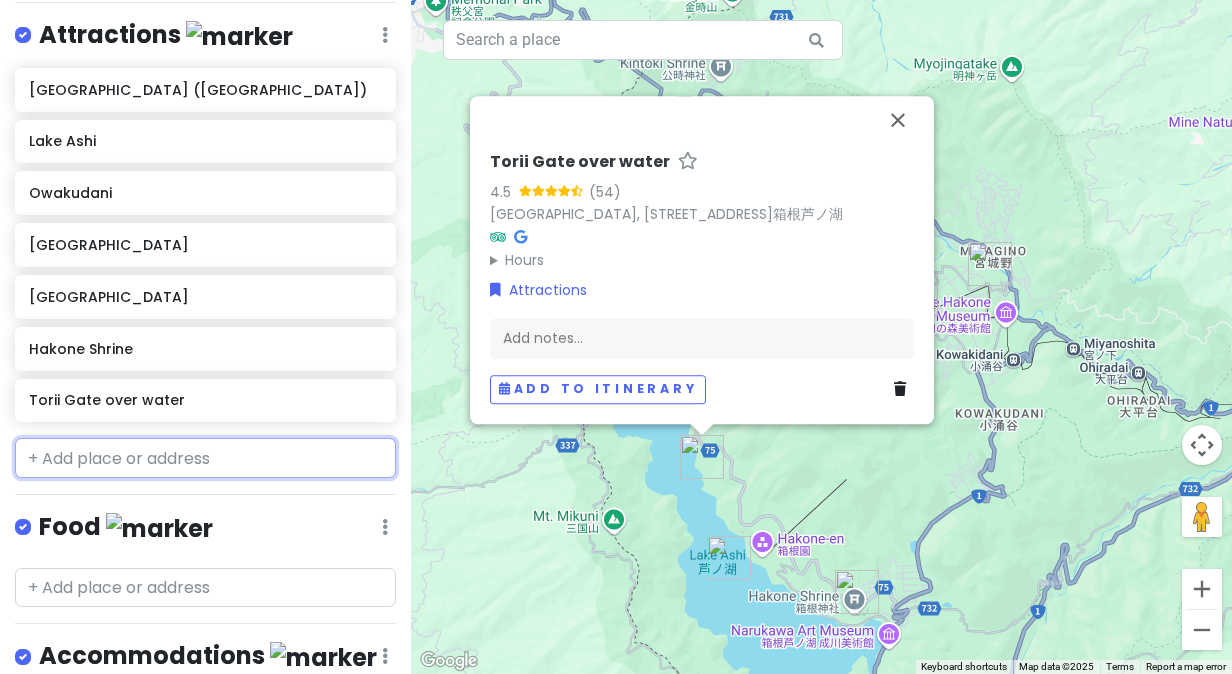 click at bounding box center (205, 458) 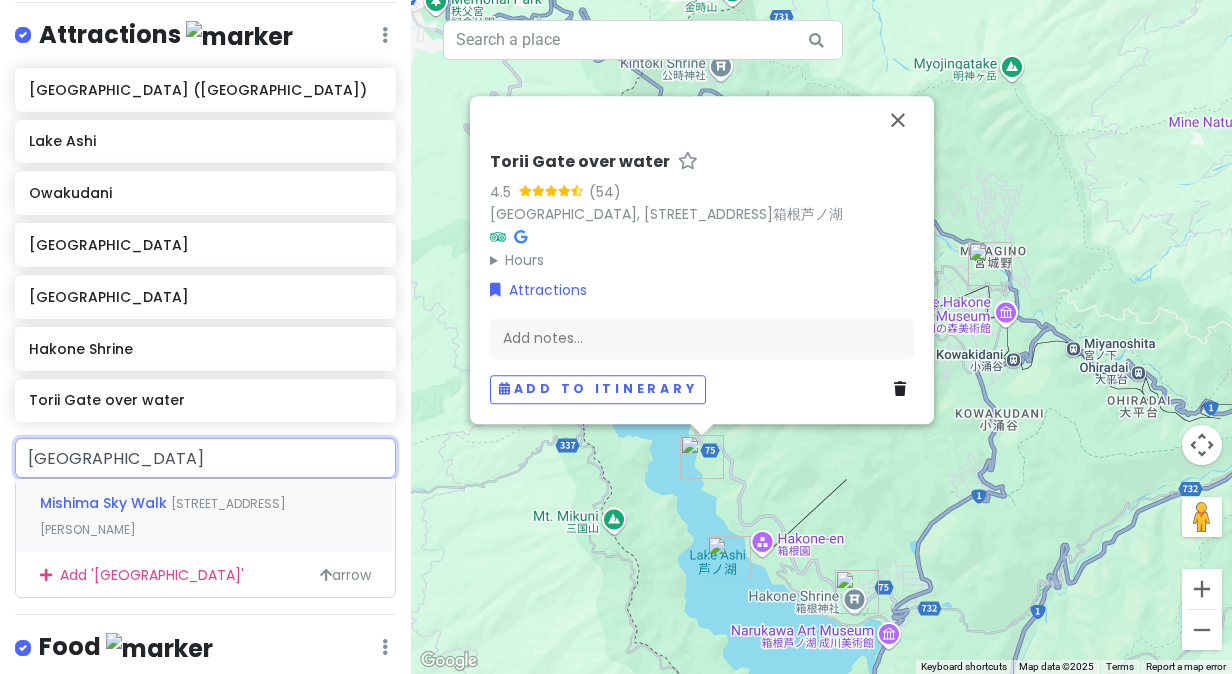 click on "[STREET_ADDRESS][PERSON_NAME]" at bounding box center [163, 516] 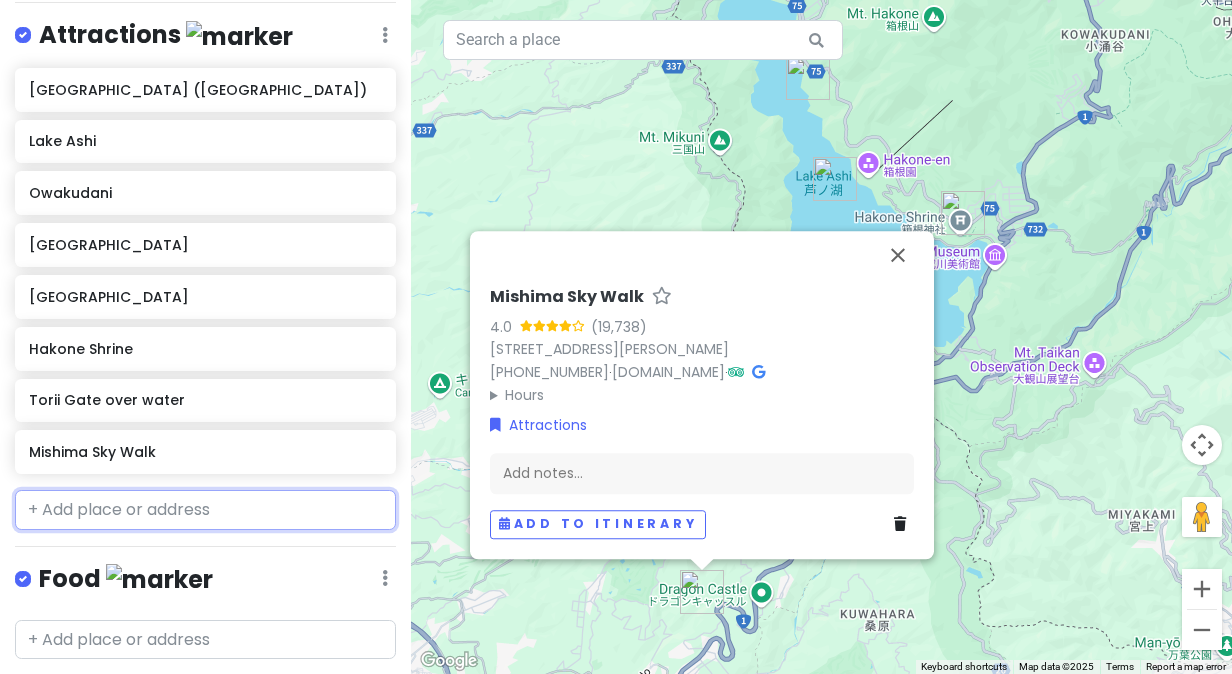click at bounding box center [205, 510] 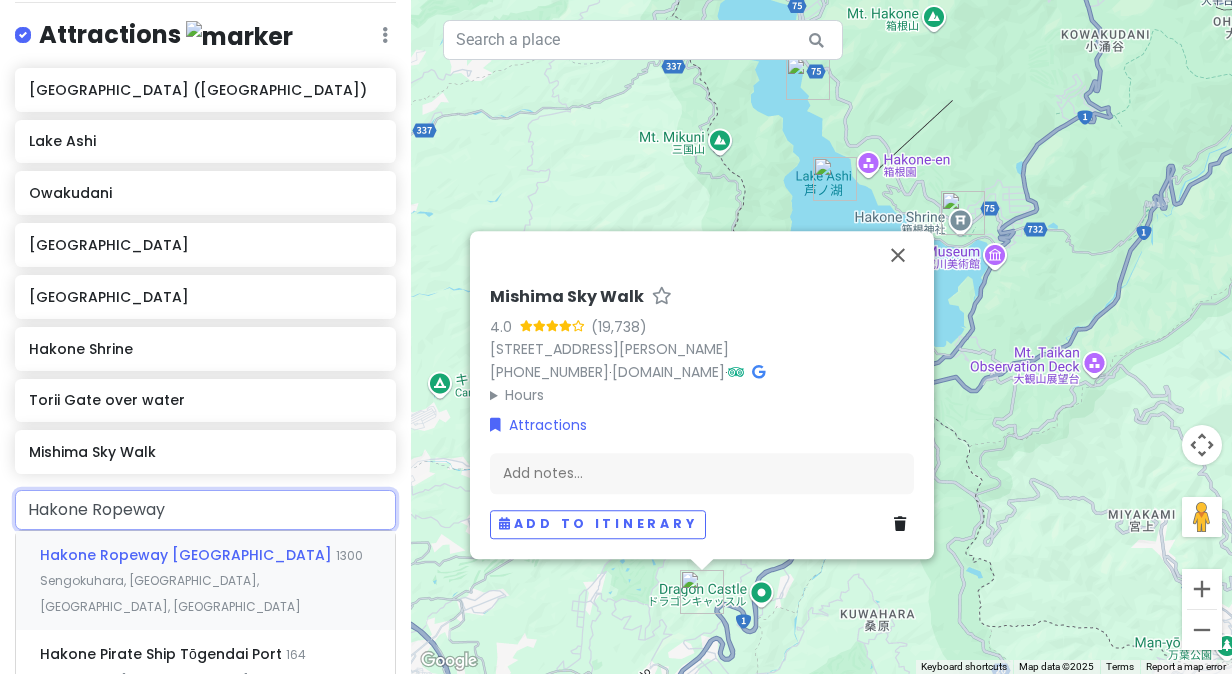click on "Hakone Ropeway [GEOGRAPHIC_DATA]" at bounding box center (188, 555) 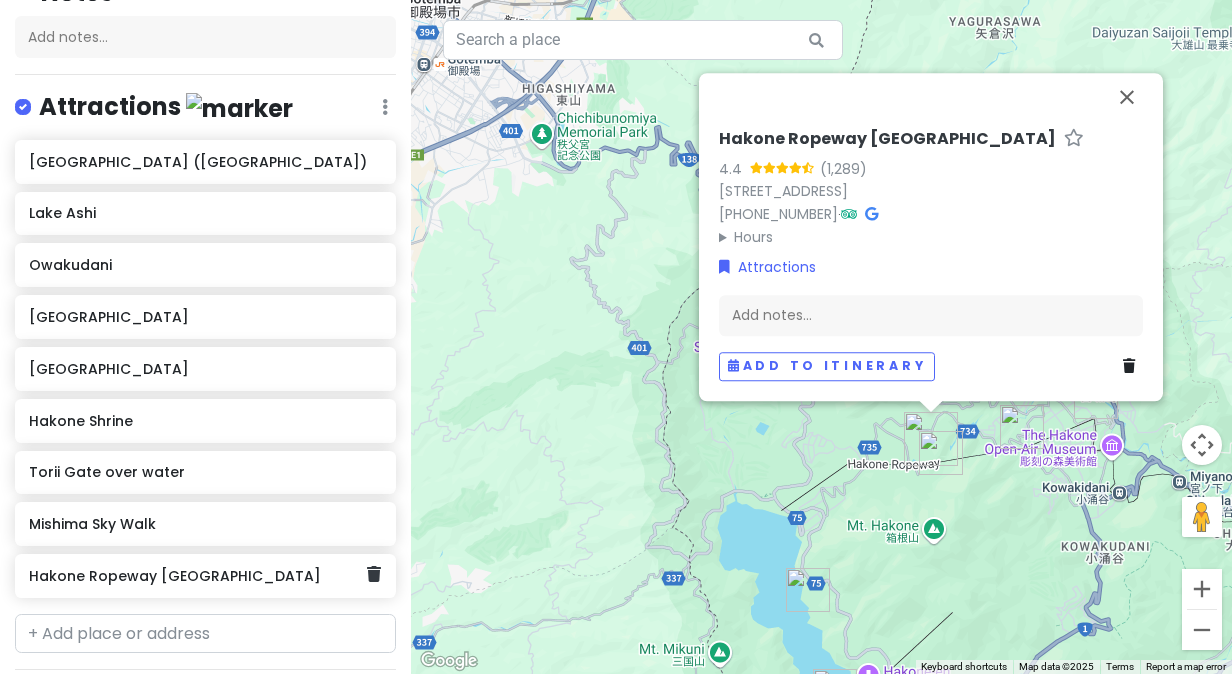 scroll, scrollTop: 200, scrollLeft: 0, axis: vertical 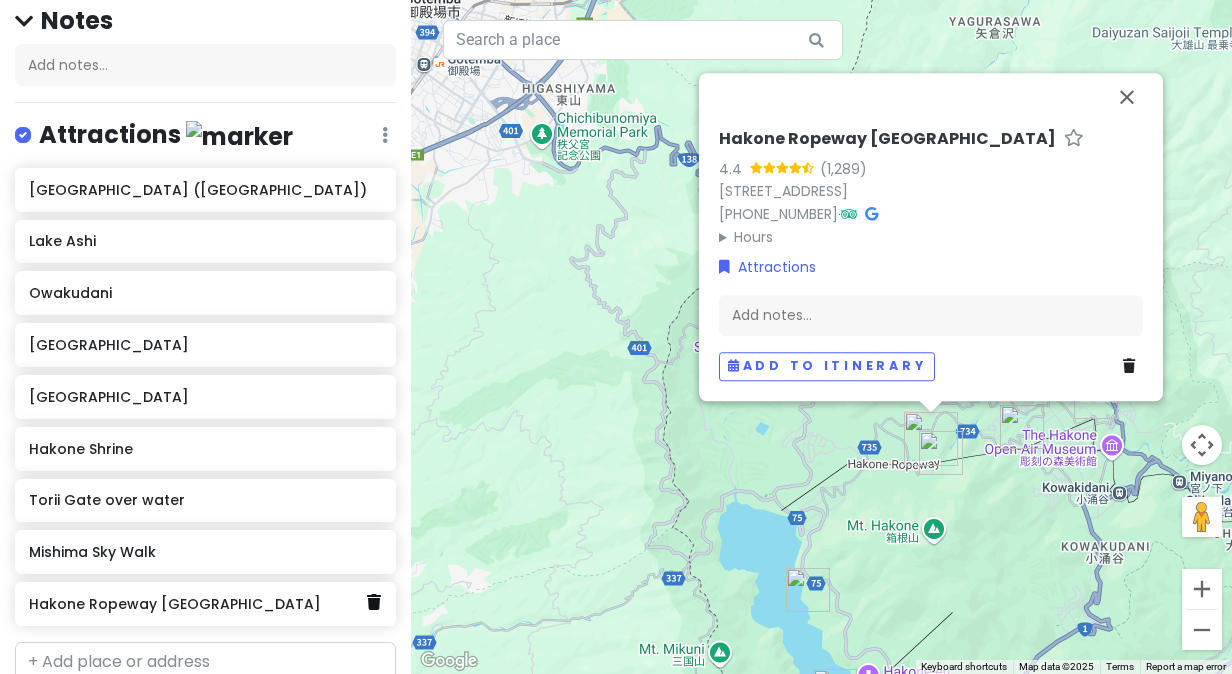 click at bounding box center (374, 602) 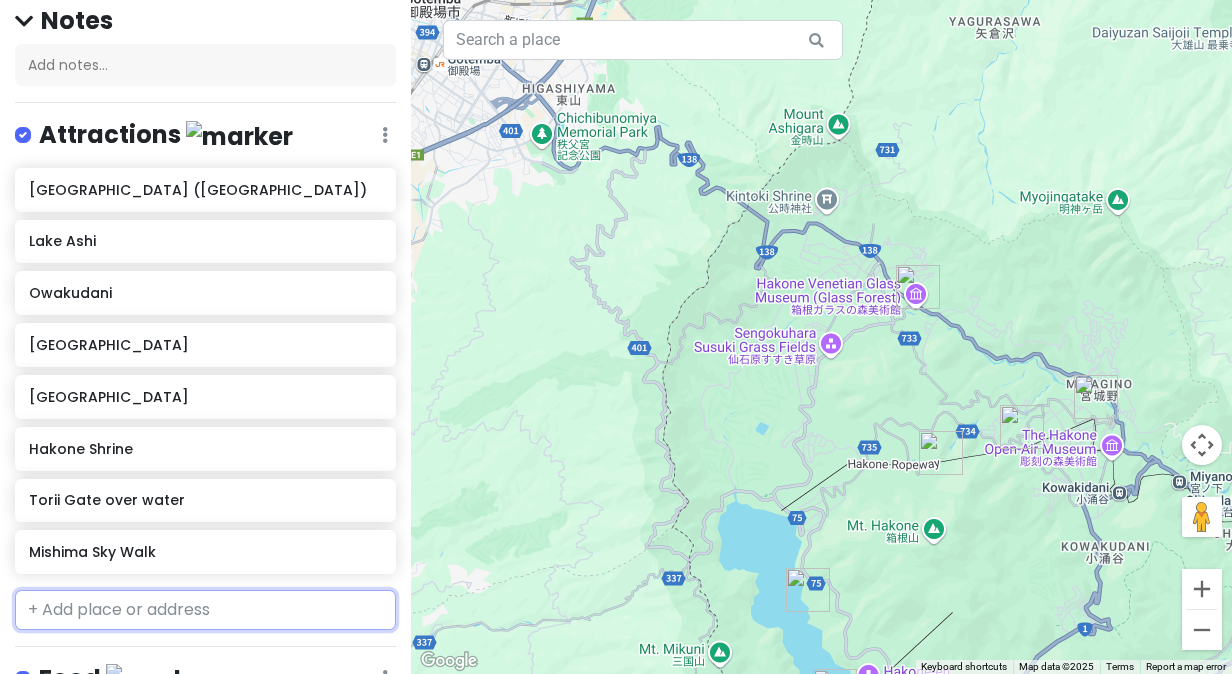 paste on "Hakone Ropeway" 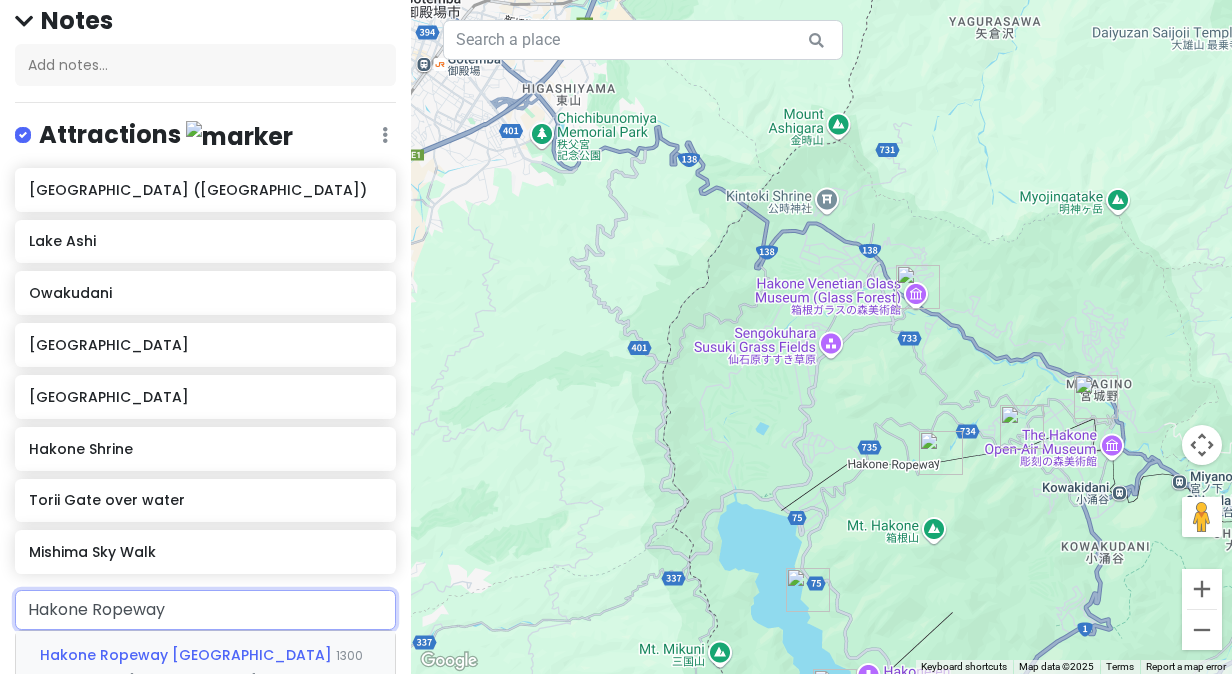 click on "Hakone Ropeway [GEOGRAPHIC_DATA]" at bounding box center [188, 655] 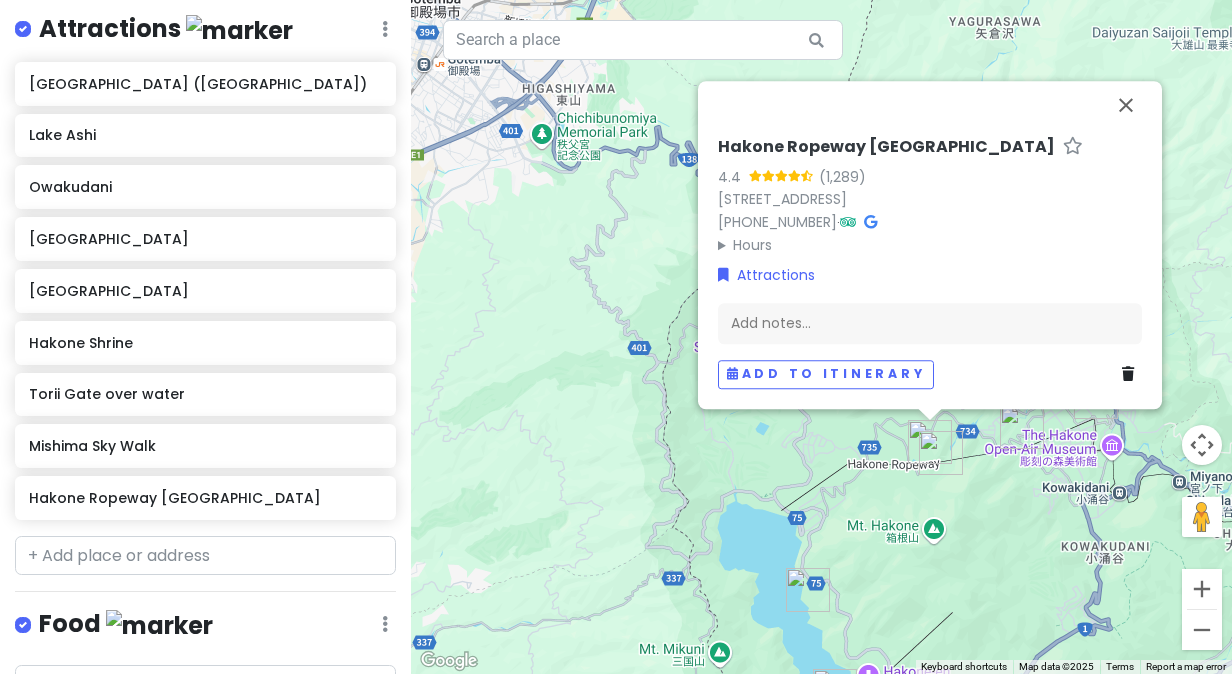 scroll, scrollTop: 500, scrollLeft: 0, axis: vertical 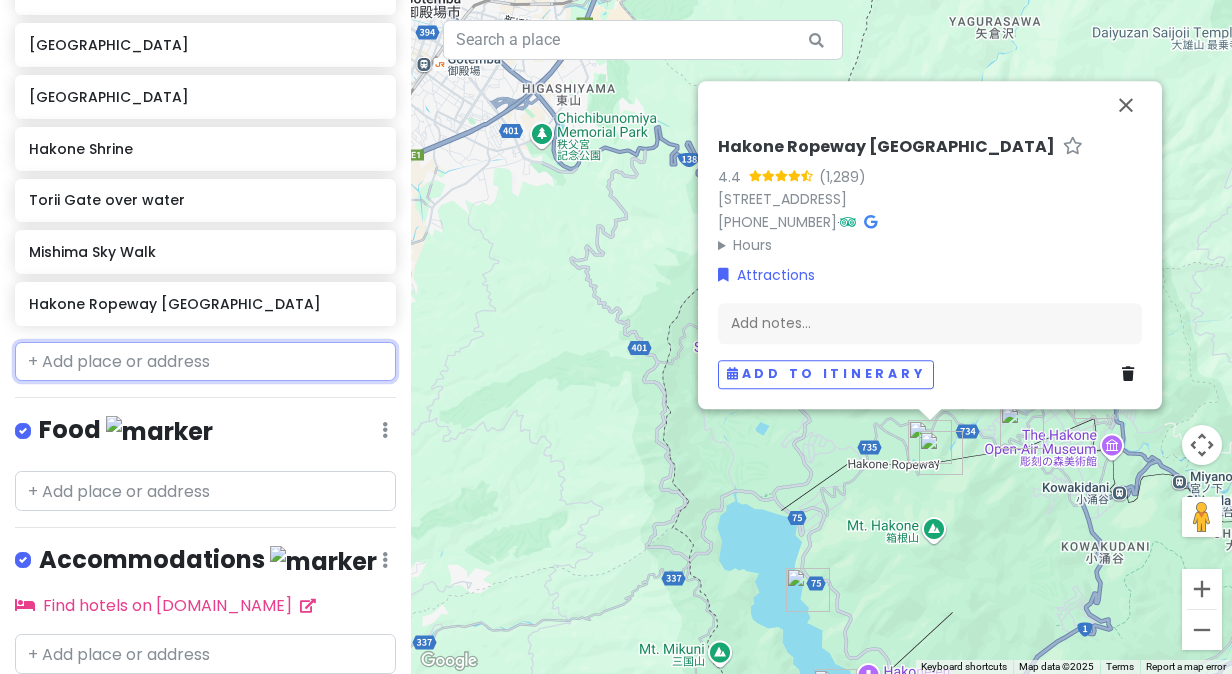 click at bounding box center [205, 362] 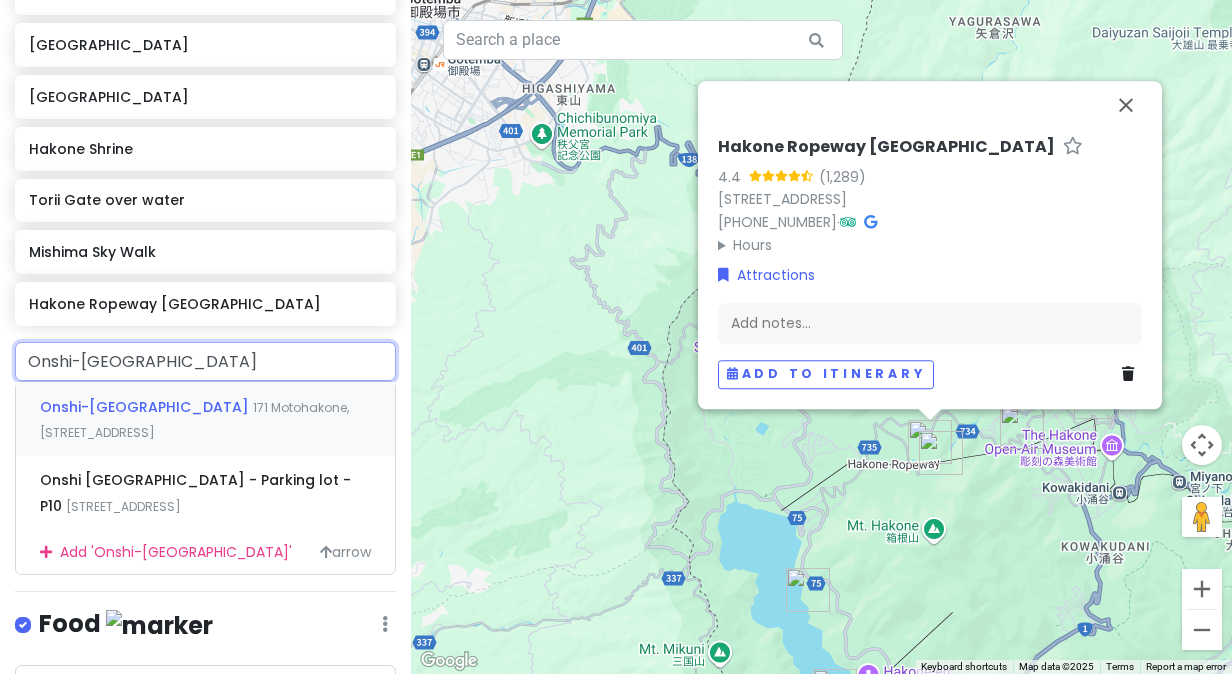 click on "Onshi-[GEOGRAPHIC_DATA]" at bounding box center (146, 407) 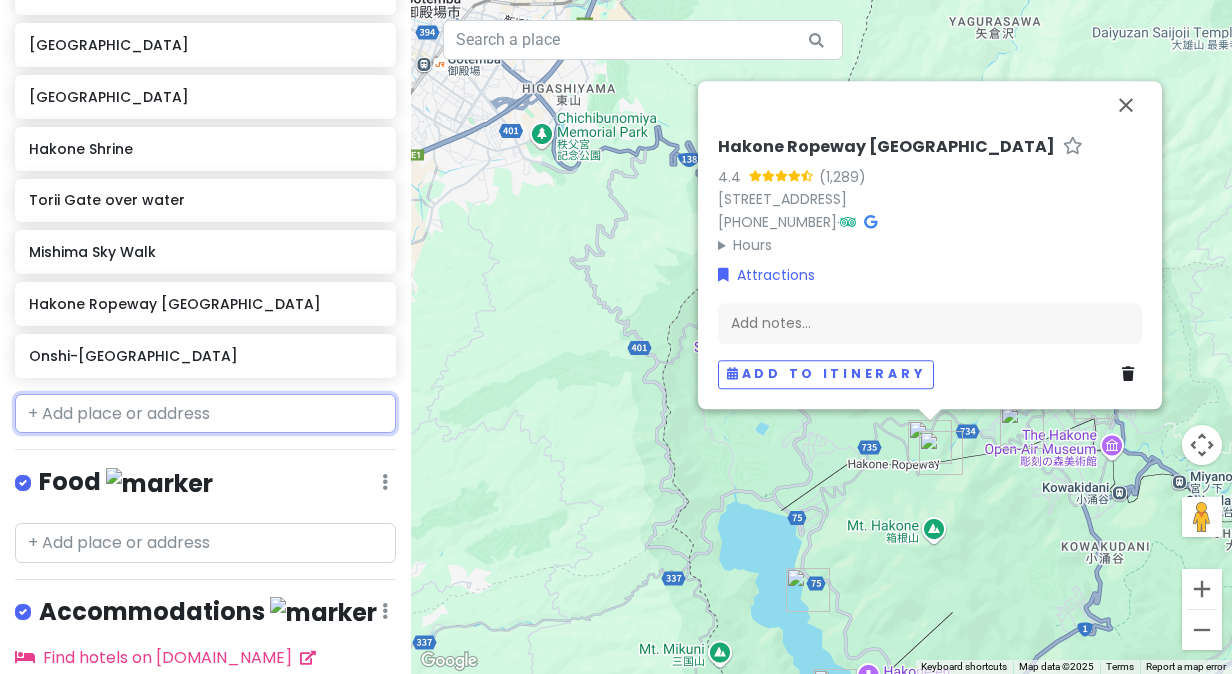 scroll, scrollTop: 551, scrollLeft: 0, axis: vertical 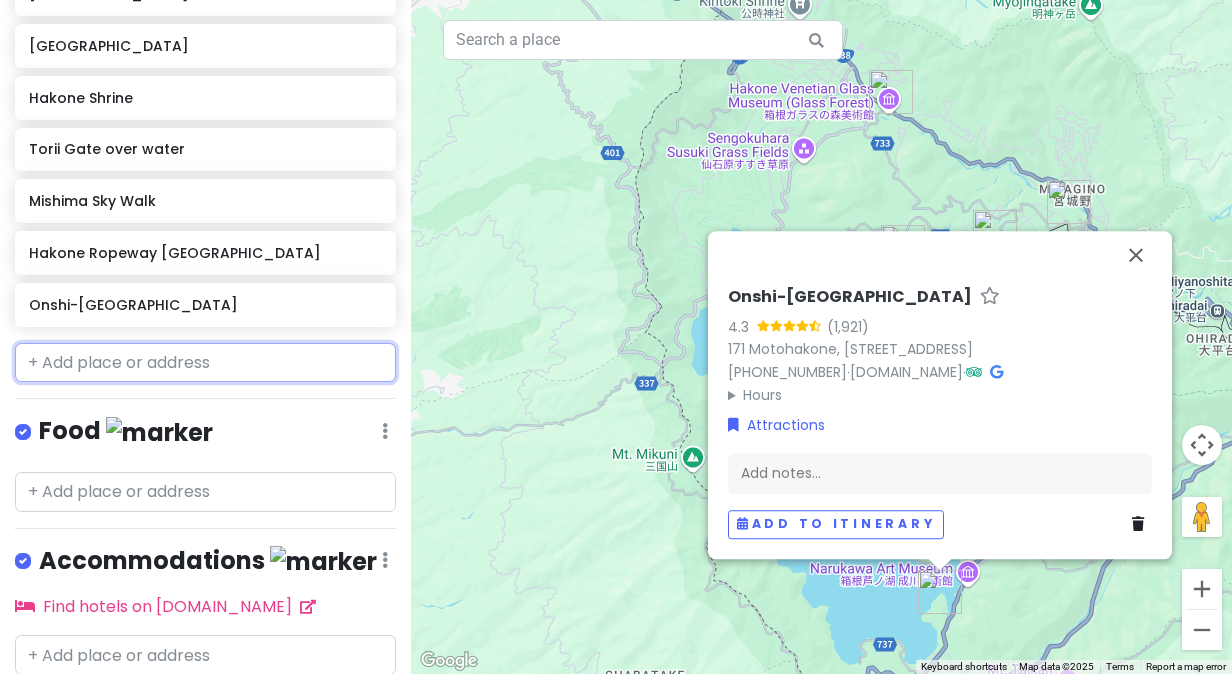 click at bounding box center (205, 363) 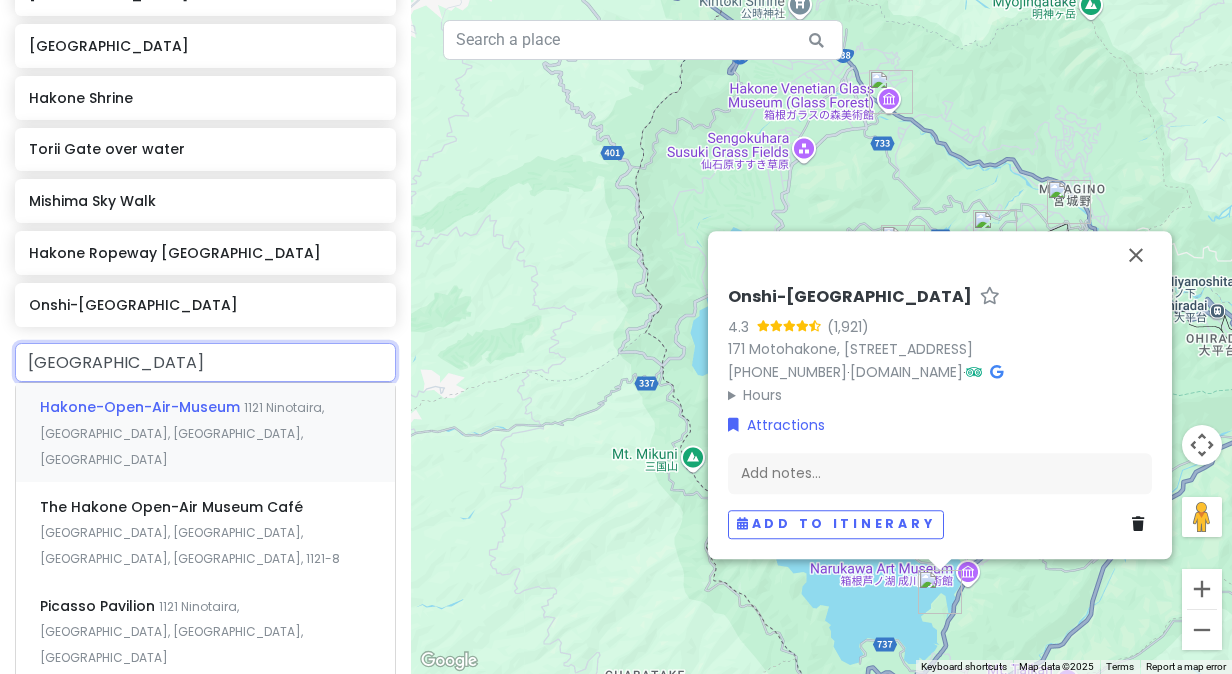 click on "Hakone-Open-Air-Museum" at bounding box center [142, 407] 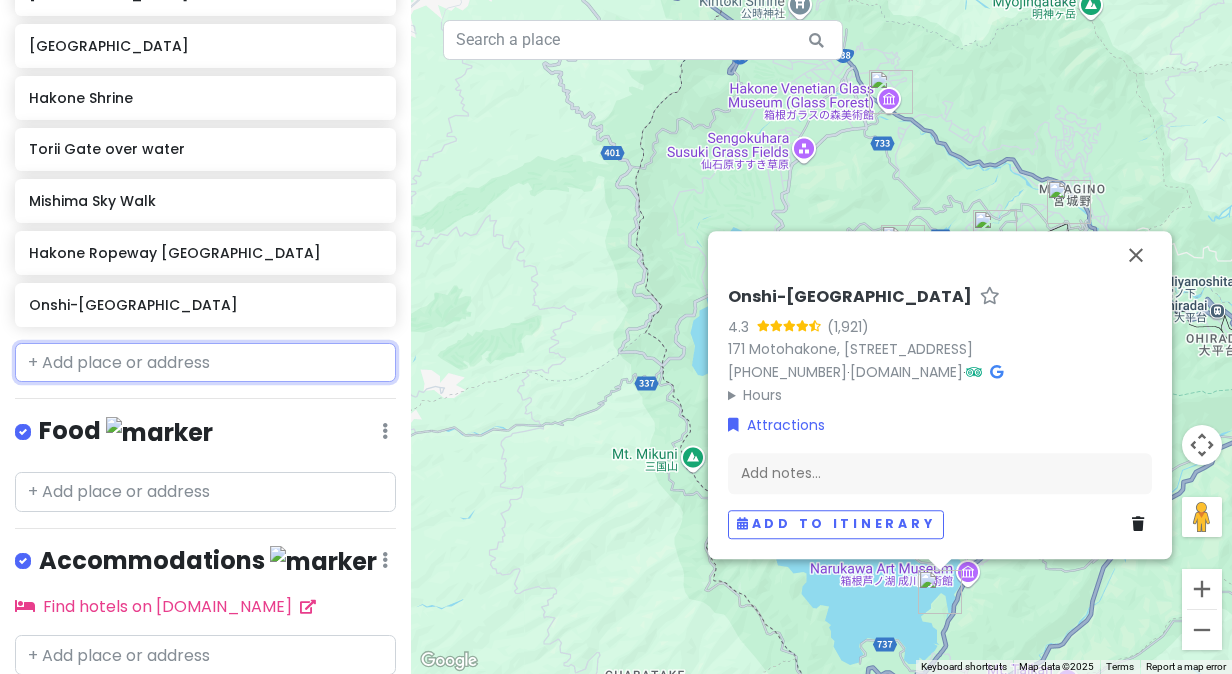 scroll, scrollTop: 603, scrollLeft: 0, axis: vertical 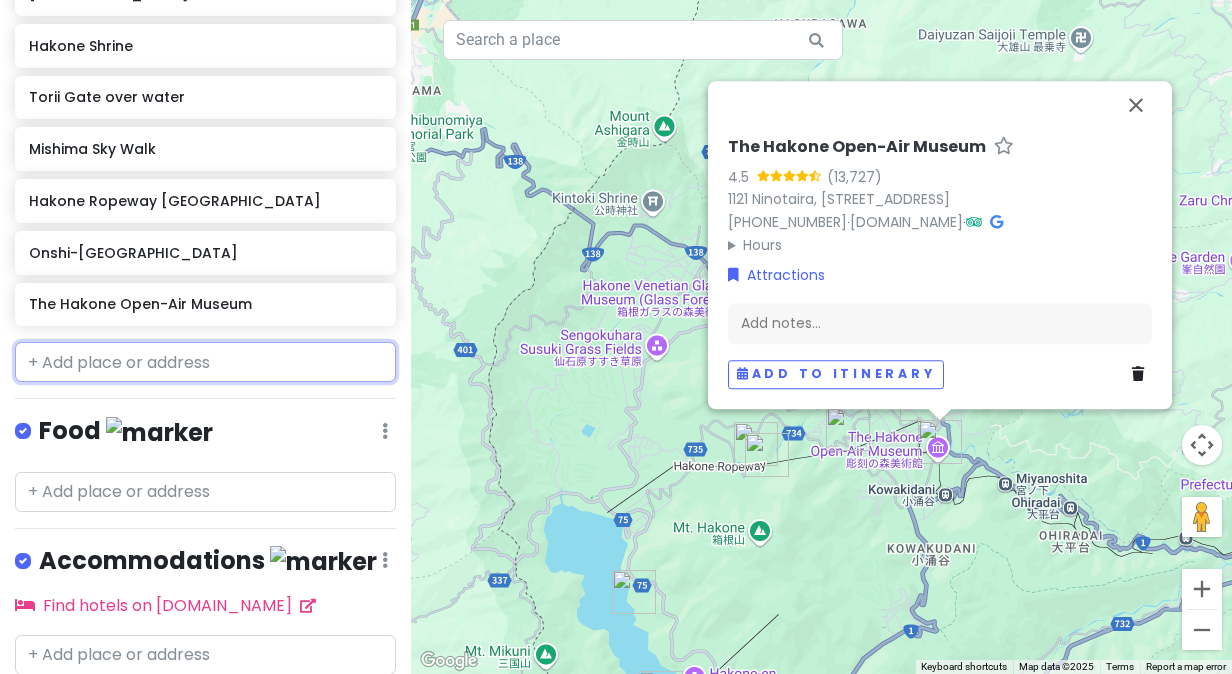 click at bounding box center (205, 362) 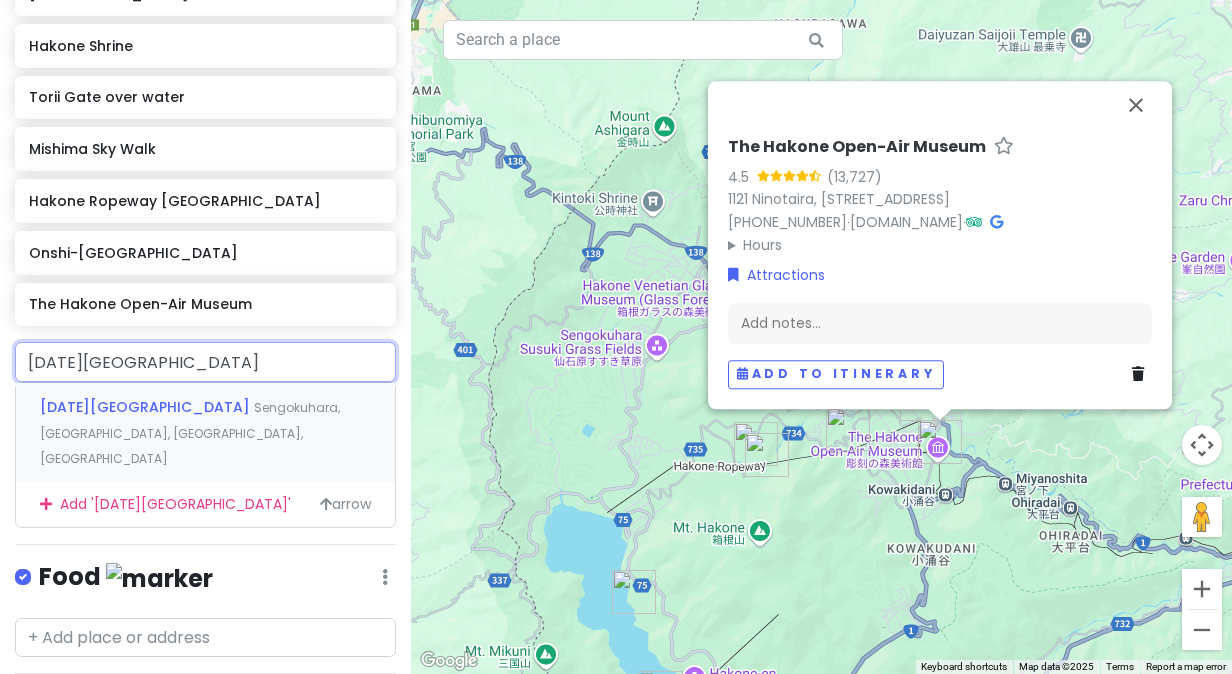 click on "[DATE][GEOGRAPHIC_DATA], [GEOGRAPHIC_DATA], [GEOGRAPHIC_DATA], [GEOGRAPHIC_DATA]" at bounding box center (205, 432) 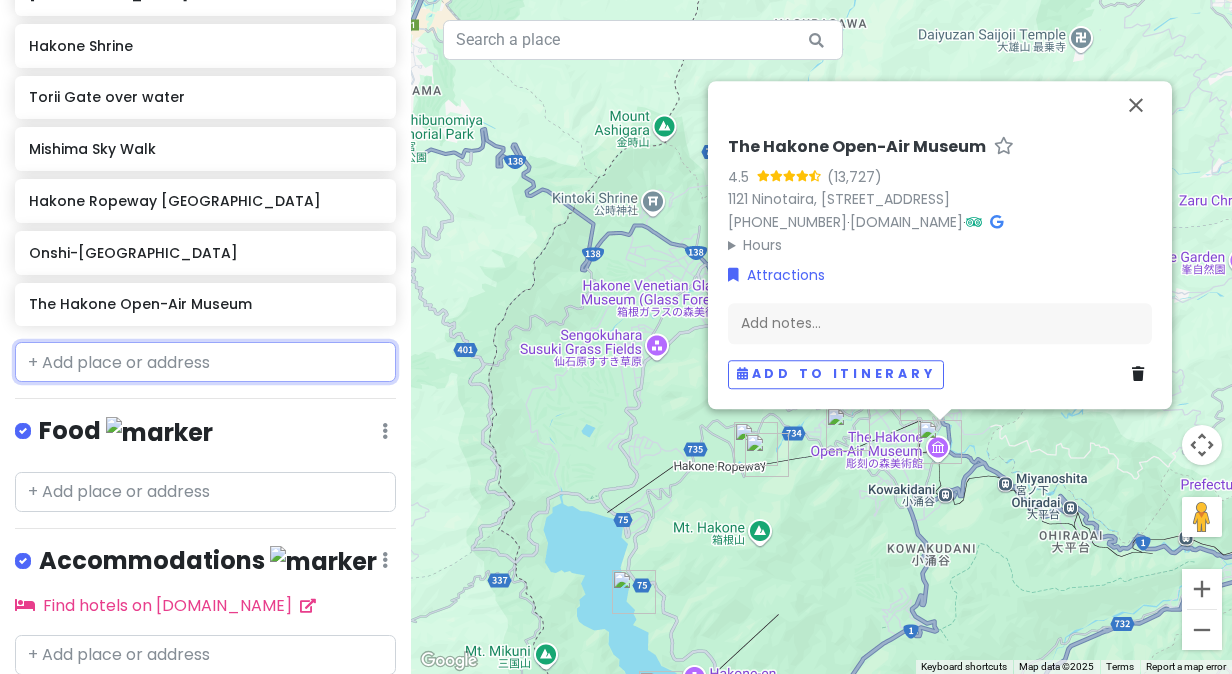 scroll, scrollTop: 655, scrollLeft: 0, axis: vertical 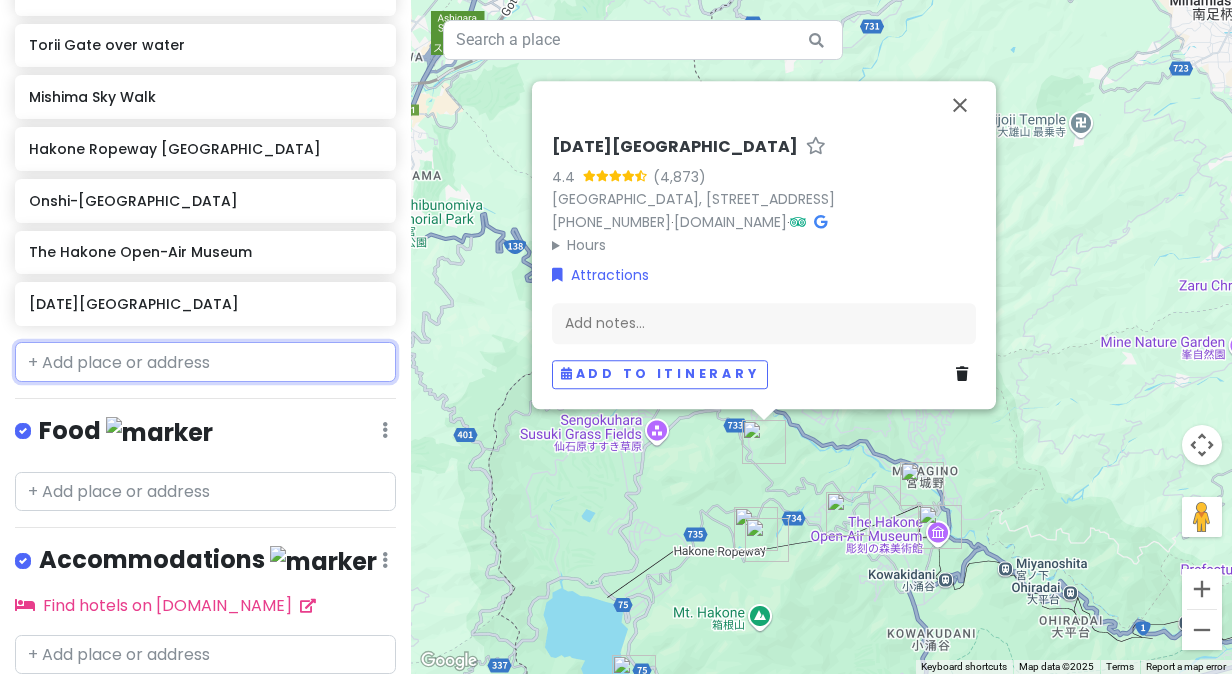 click at bounding box center [205, 362] 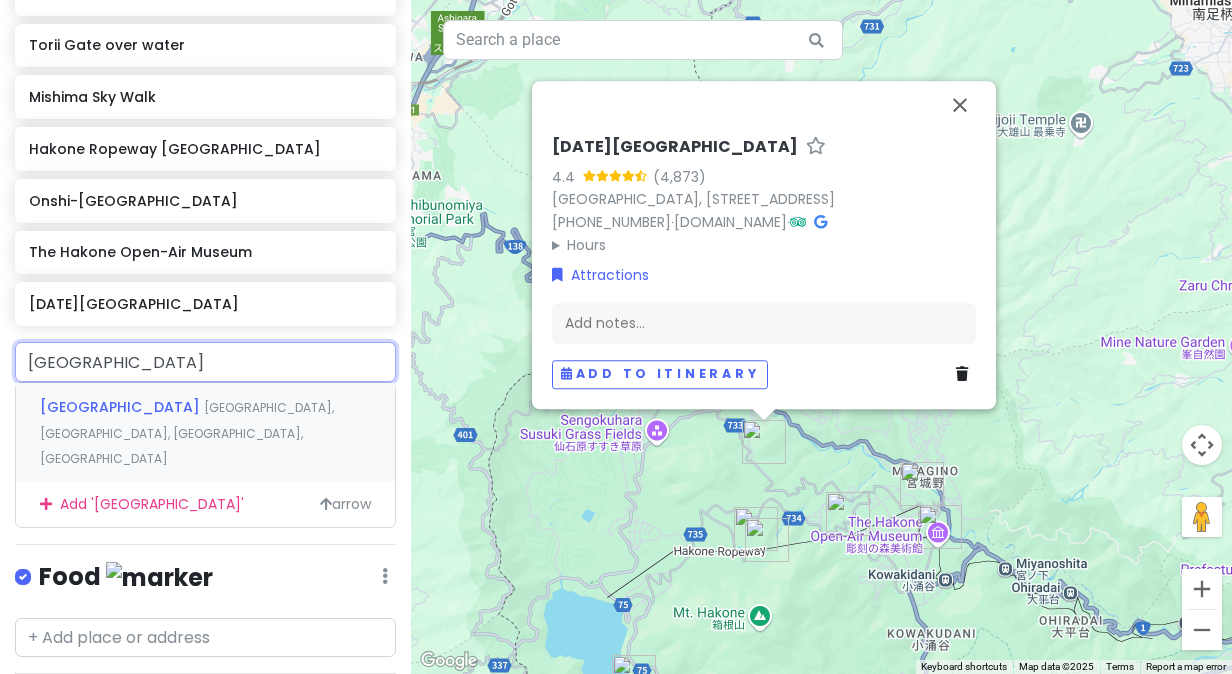 click on "[GEOGRAPHIC_DATA]" at bounding box center [122, 407] 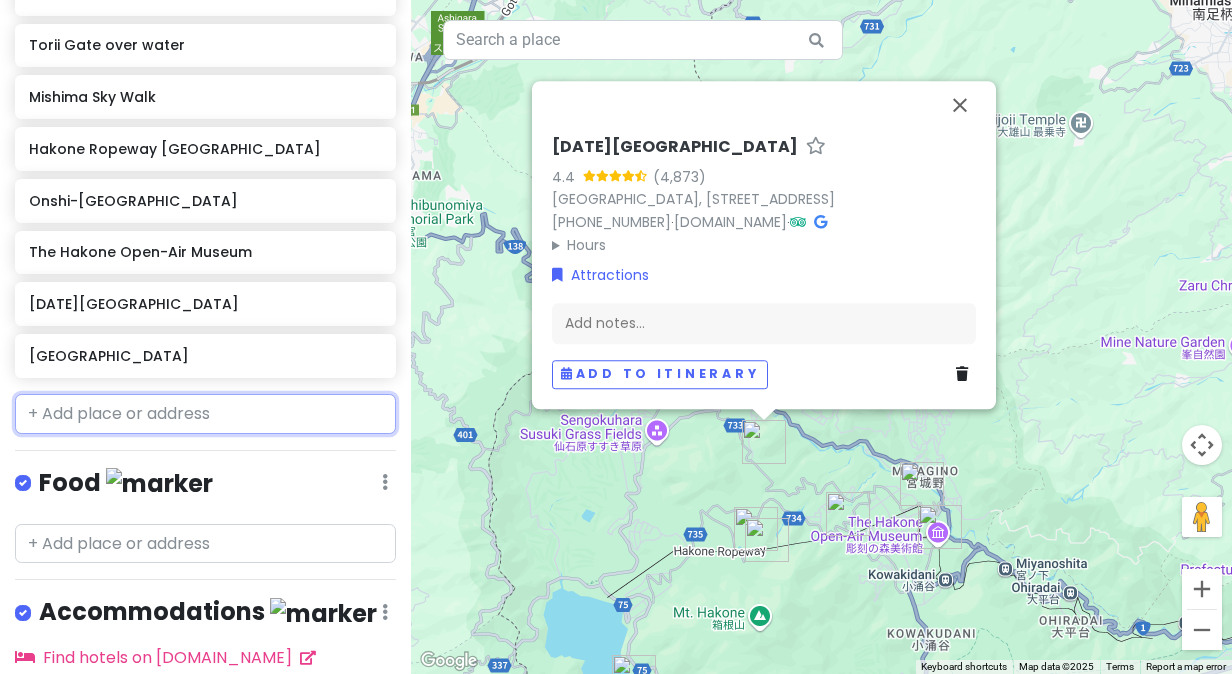 scroll, scrollTop: 706, scrollLeft: 0, axis: vertical 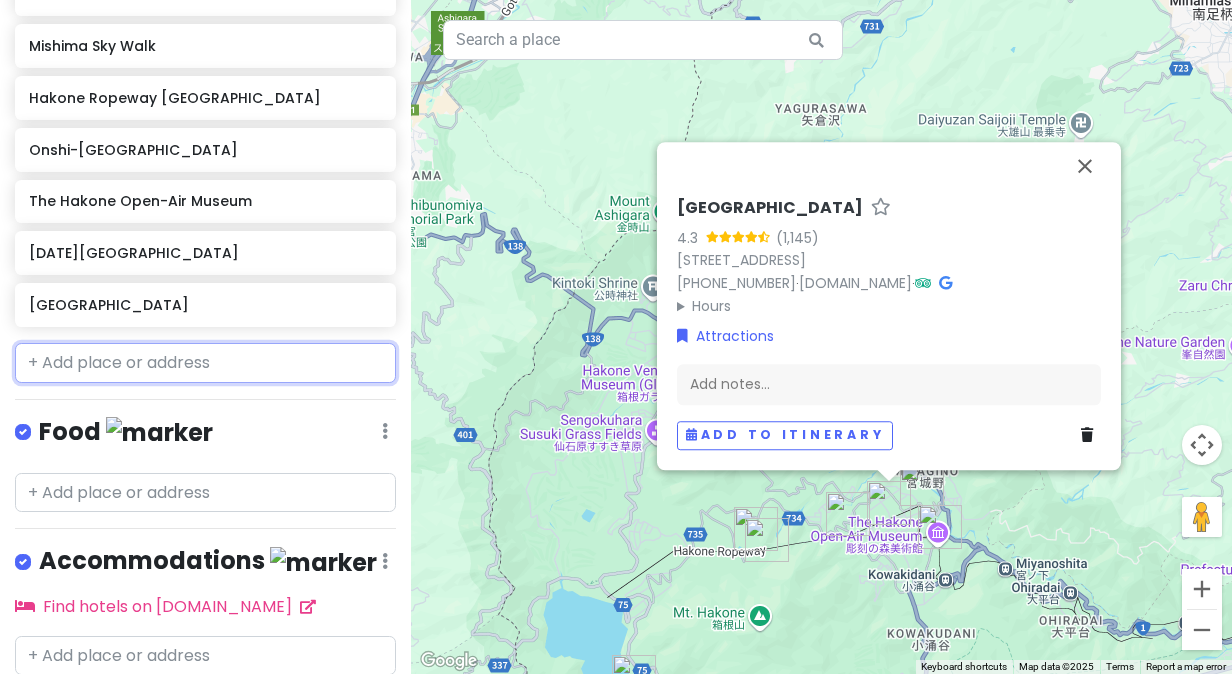 click at bounding box center (205, 363) 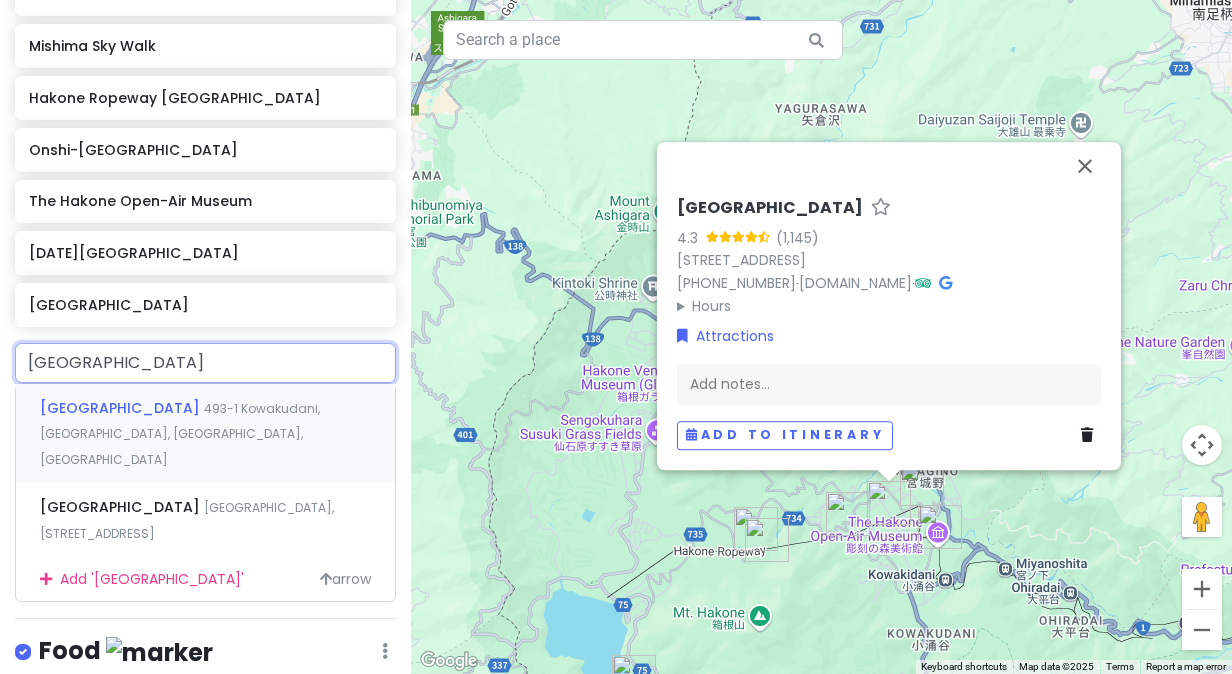 click on "[GEOGRAPHIC_DATA]" at bounding box center (122, 408) 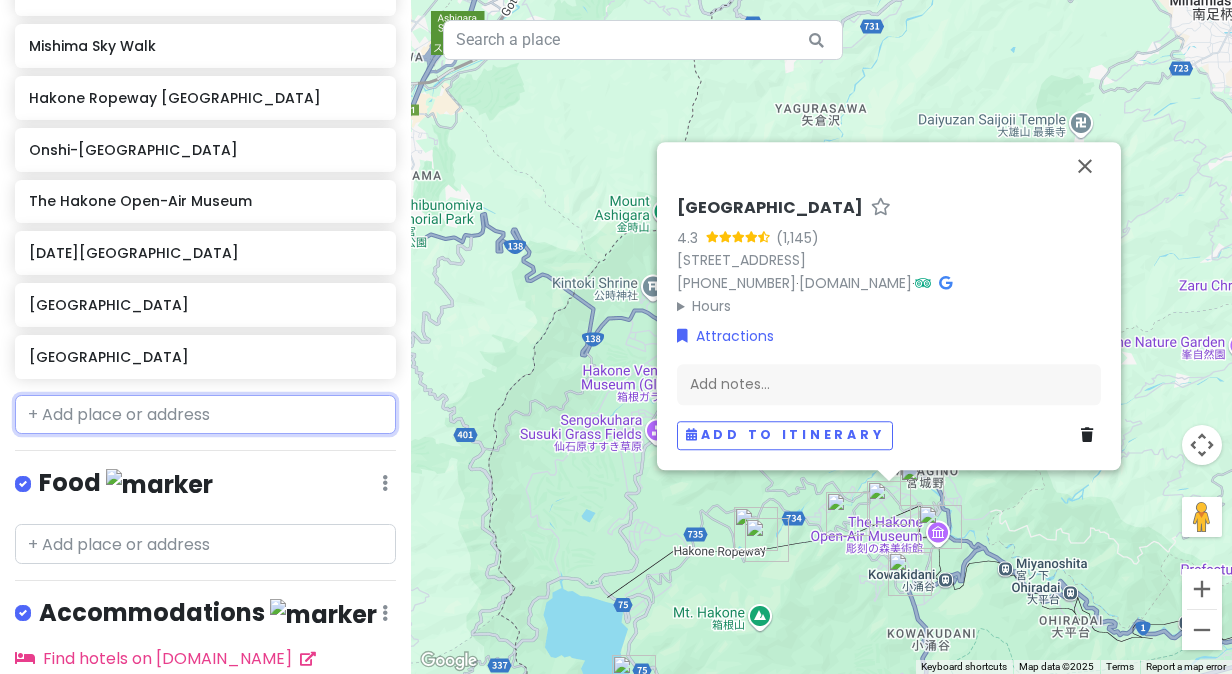 scroll, scrollTop: 758, scrollLeft: 0, axis: vertical 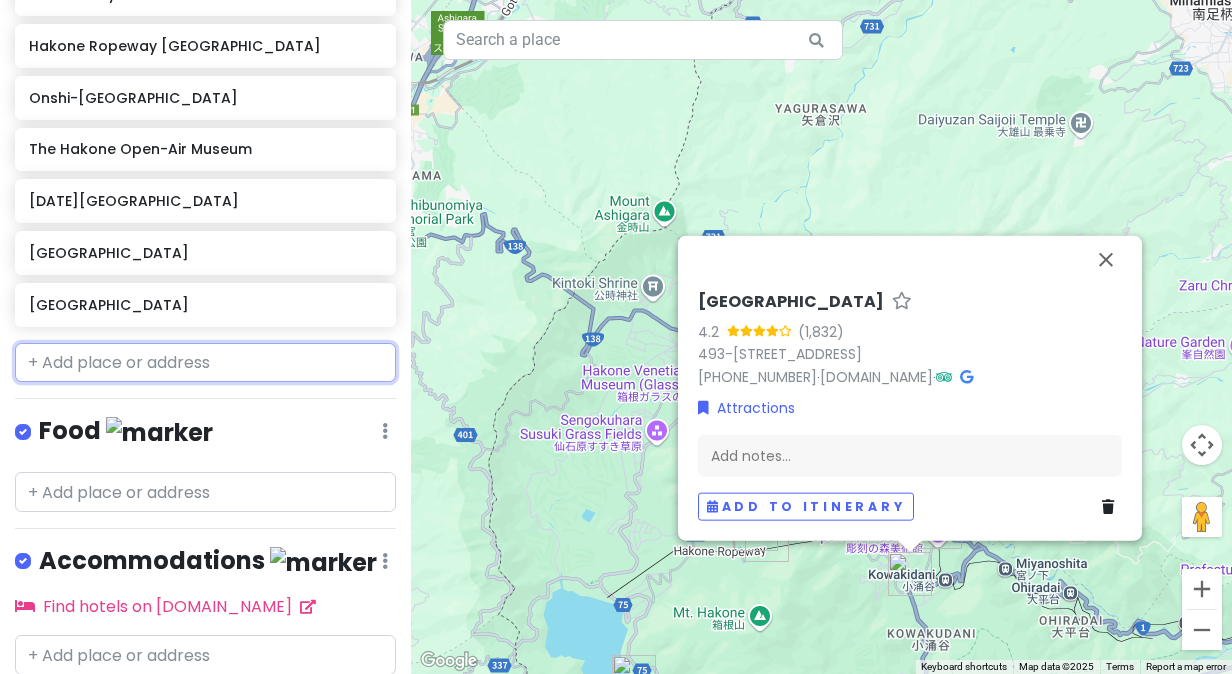 click at bounding box center (205, 363) 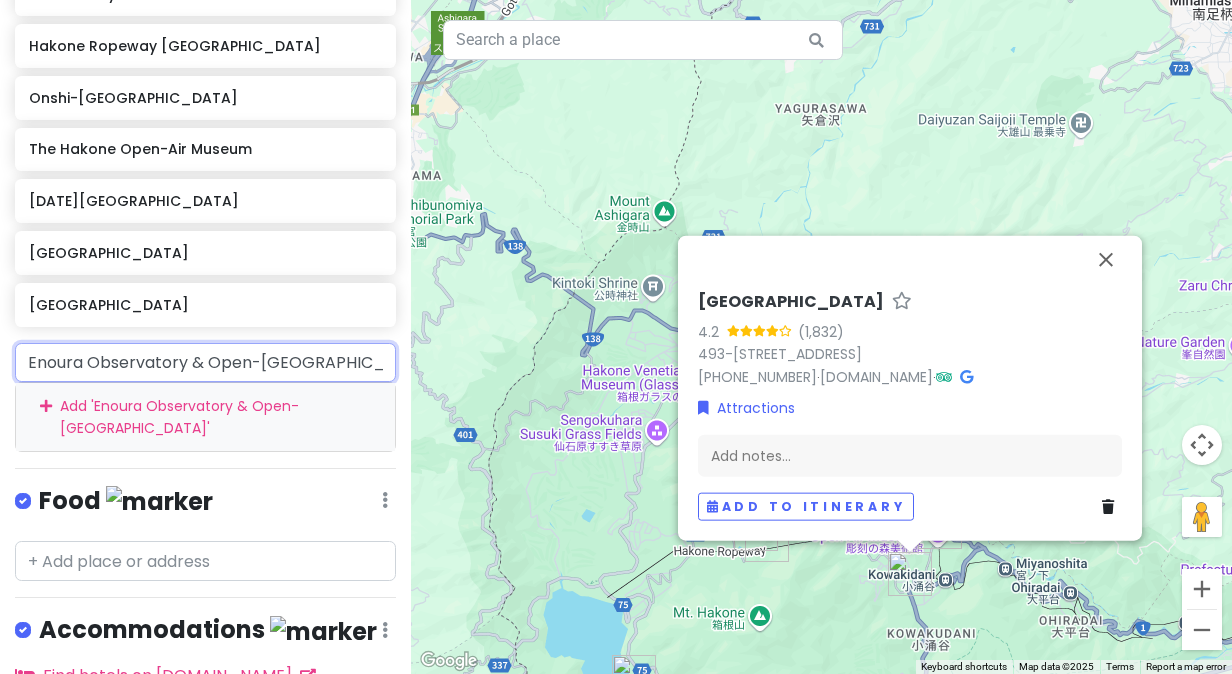 scroll, scrollTop: 0, scrollLeft: 134, axis: horizontal 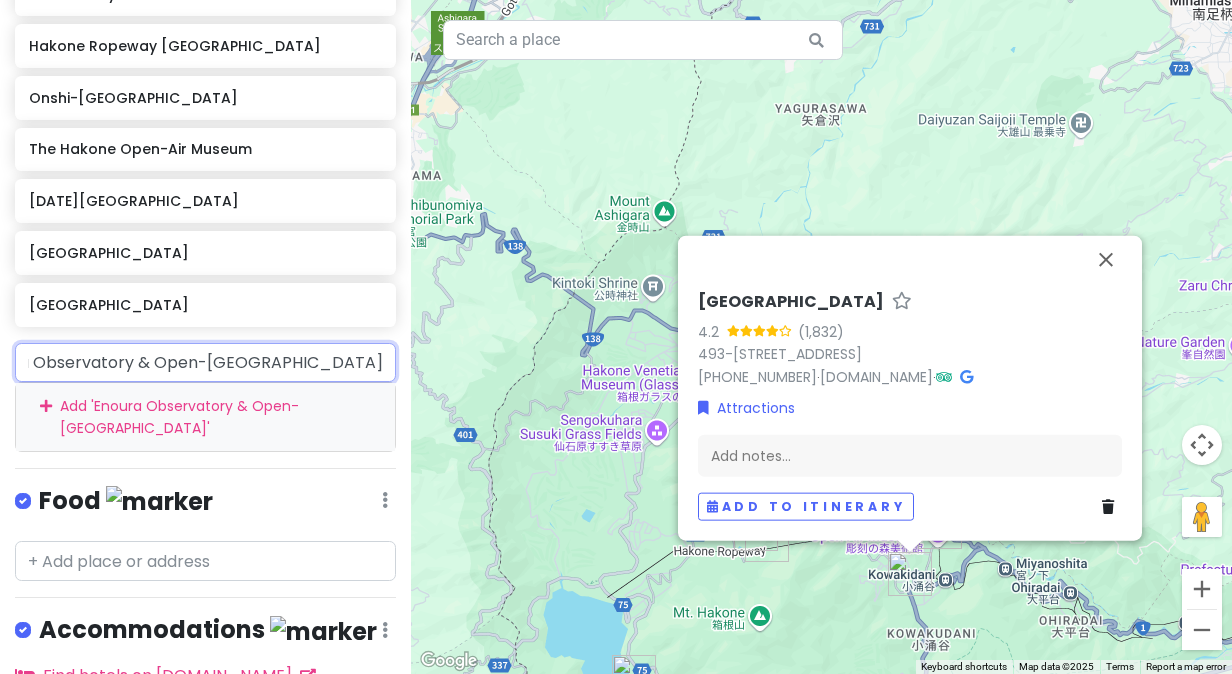 click on "Add ' Enoura Observatory & Open-[GEOGRAPHIC_DATA] '" at bounding box center (205, 416) 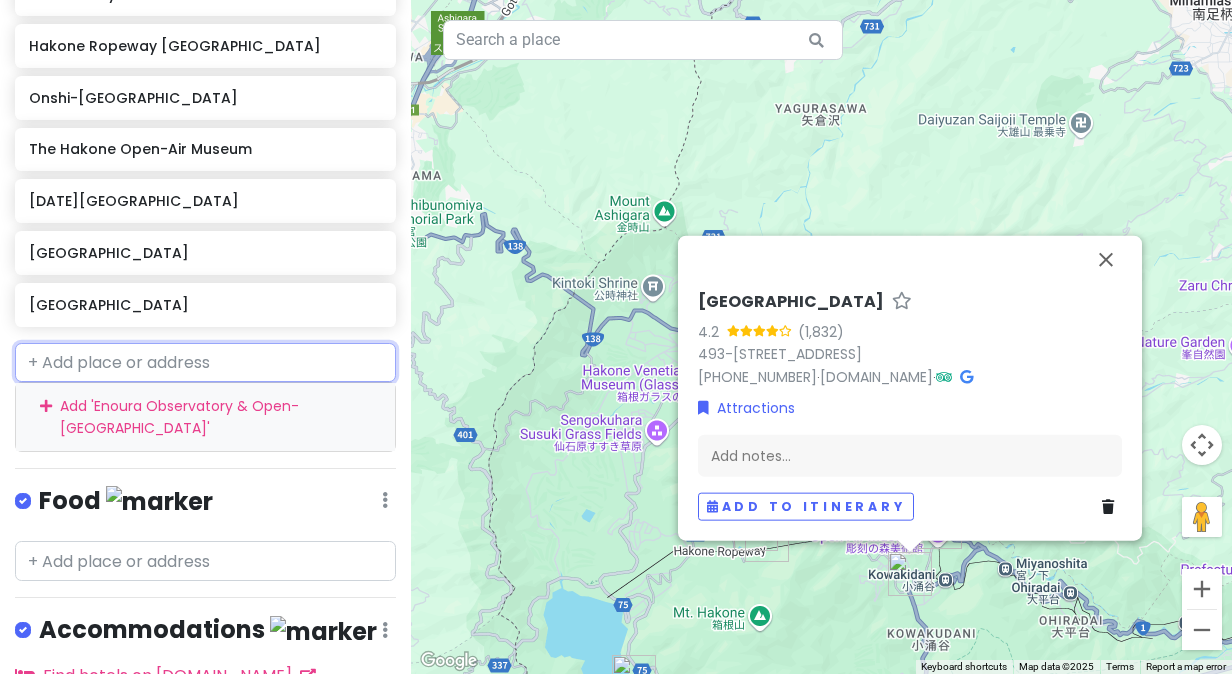 scroll, scrollTop: 0, scrollLeft: 0, axis: both 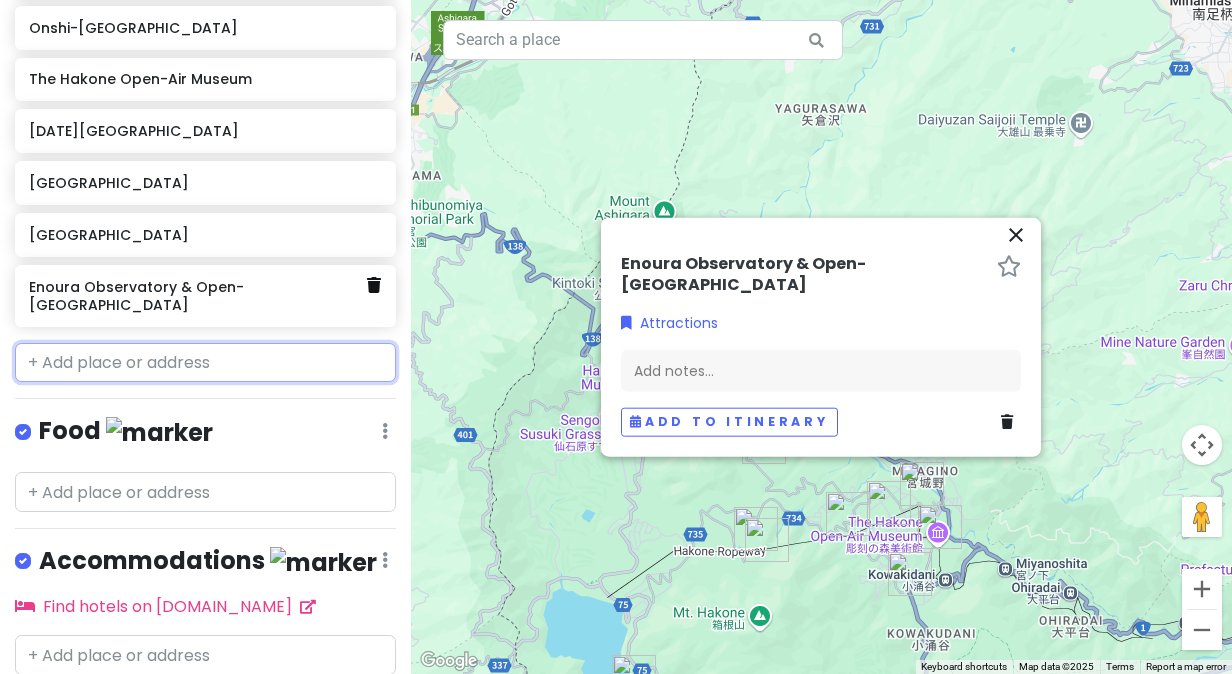 click on "Enoura Observatory & Open-[GEOGRAPHIC_DATA]" at bounding box center (205, 296) 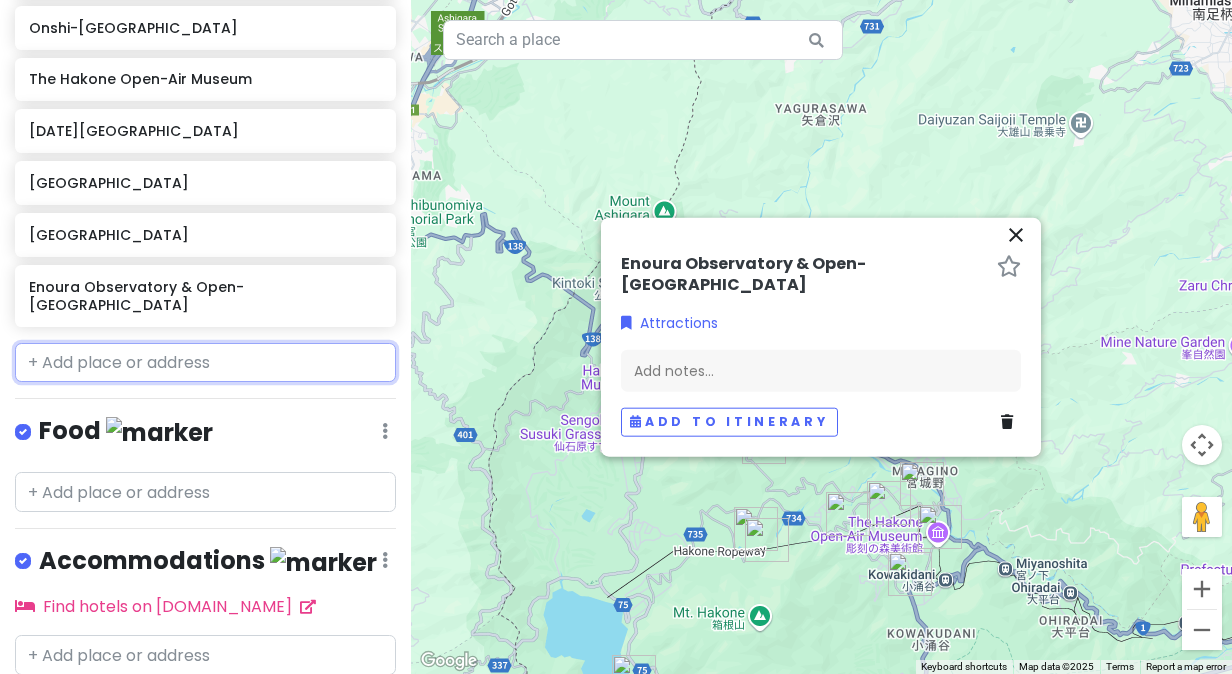 scroll, scrollTop: 758, scrollLeft: 0, axis: vertical 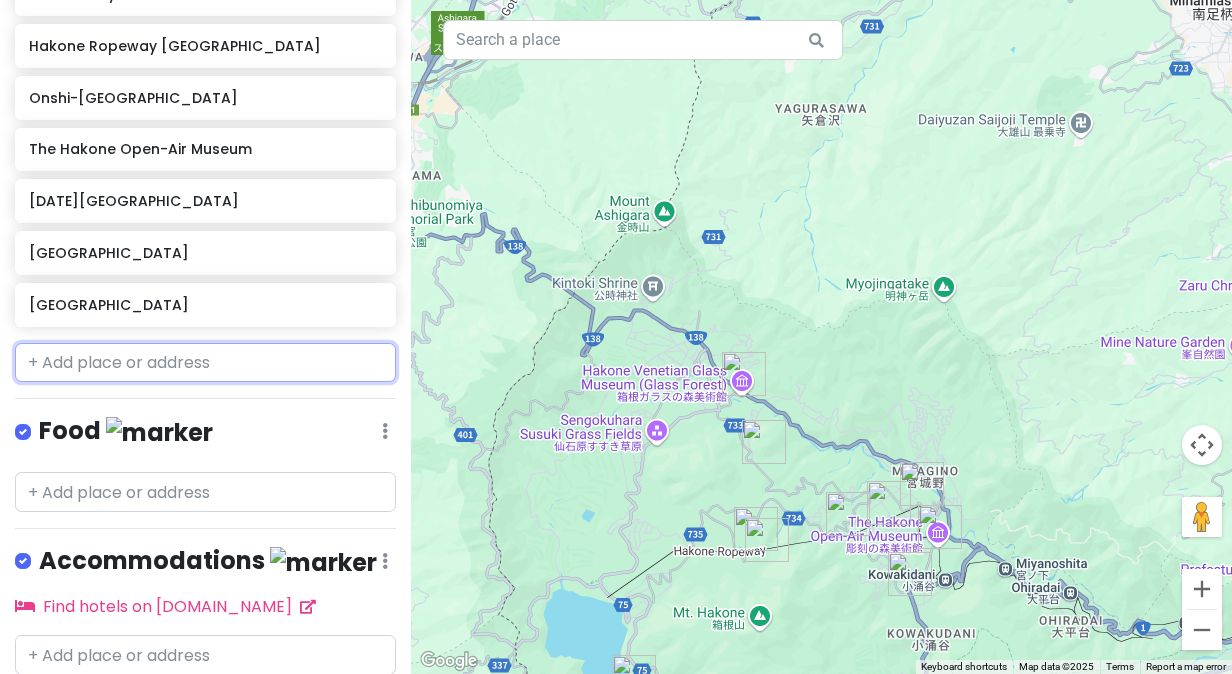 click at bounding box center [205, 363] 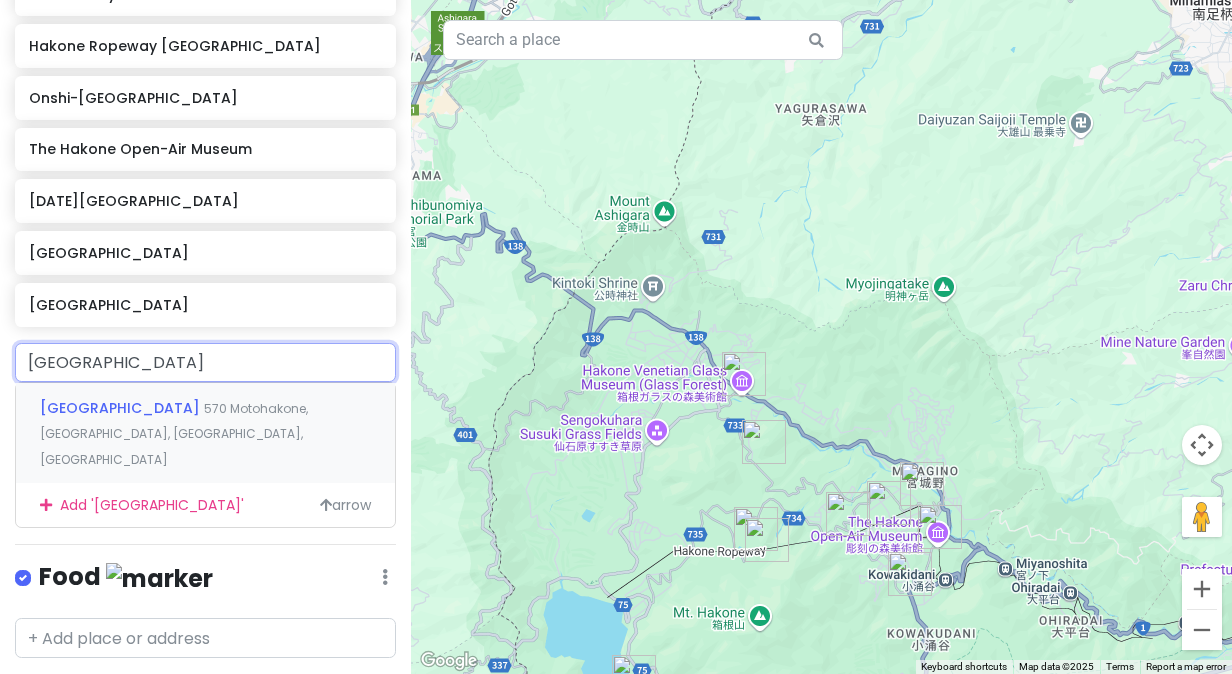 click on "[GEOGRAPHIC_DATA]   [STREET_ADDRESS]" at bounding box center (205, 432) 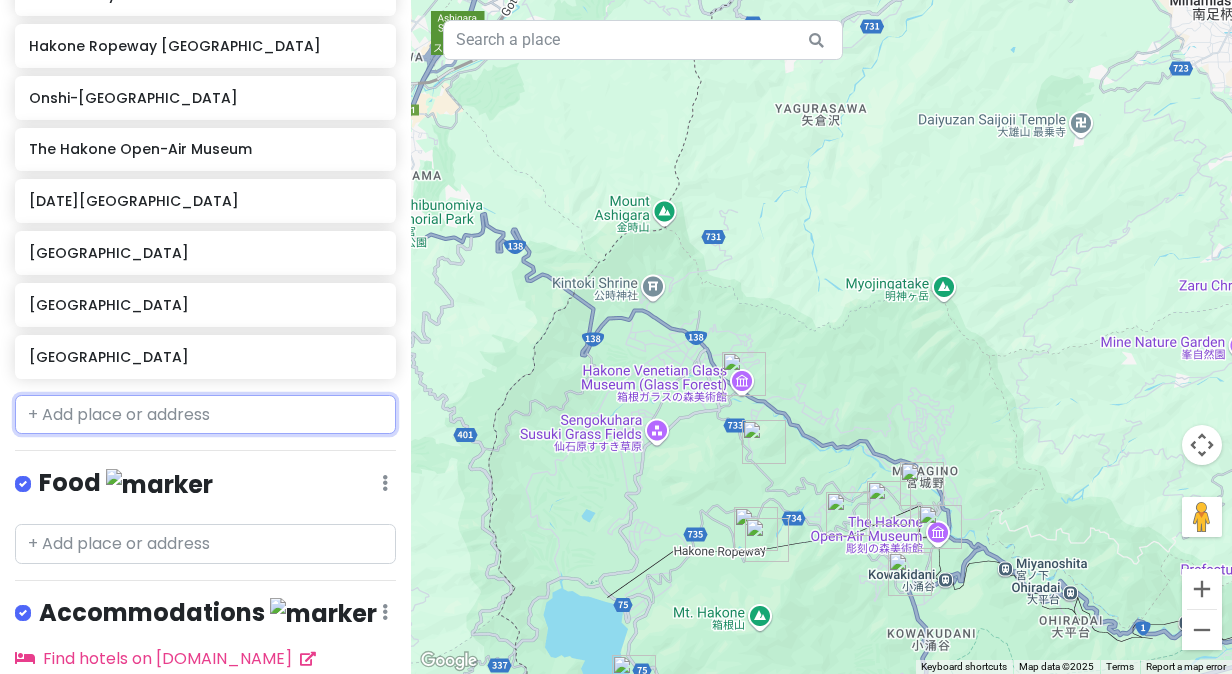 scroll, scrollTop: 810, scrollLeft: 0, axis: vertical 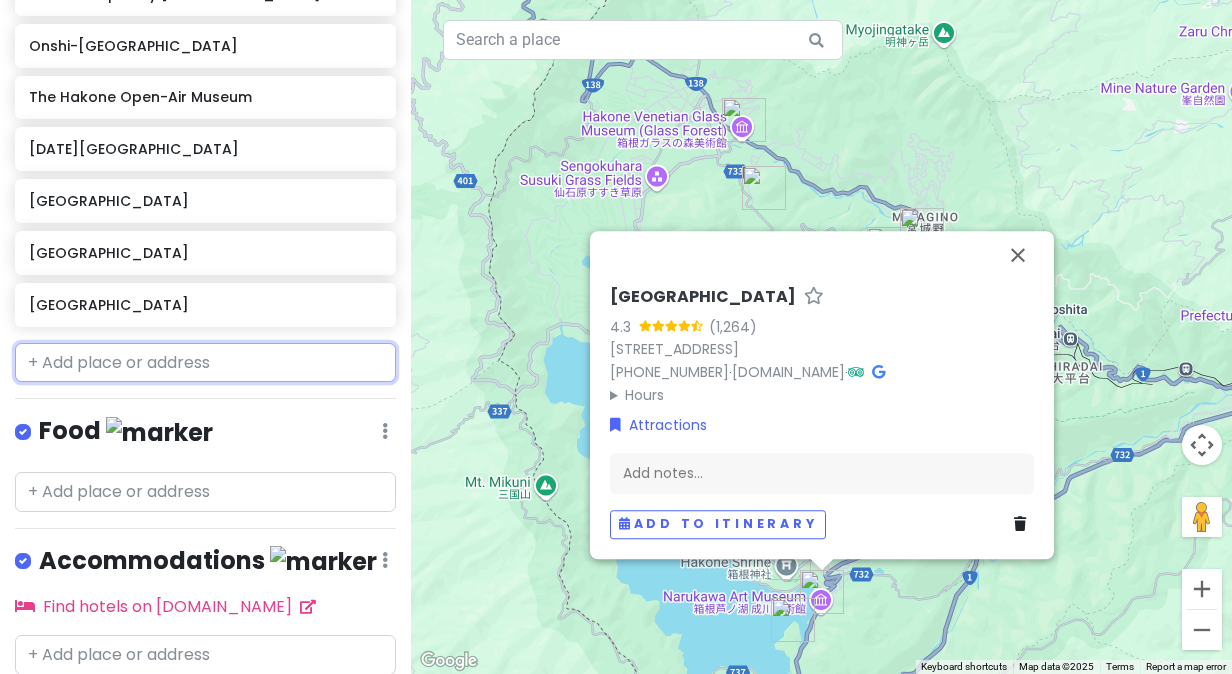 click at bounding box center [205, 363] 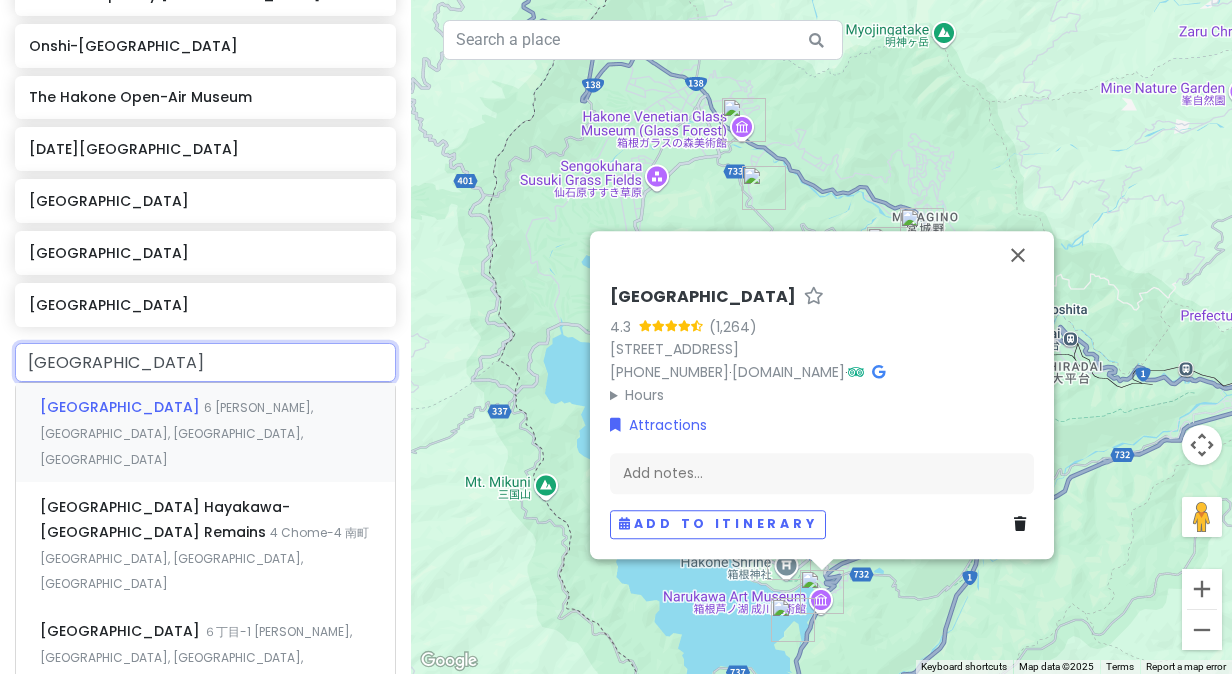 click on "[GEOGRAPHIC_DATA]   6 [GEOGRAPHIC_DATA], [GEOGRAPHIC_DATA], [GEOGRAPHIC_DATA], [GEOGRAPHIC_DATA]" at bounding box center (205, 432) 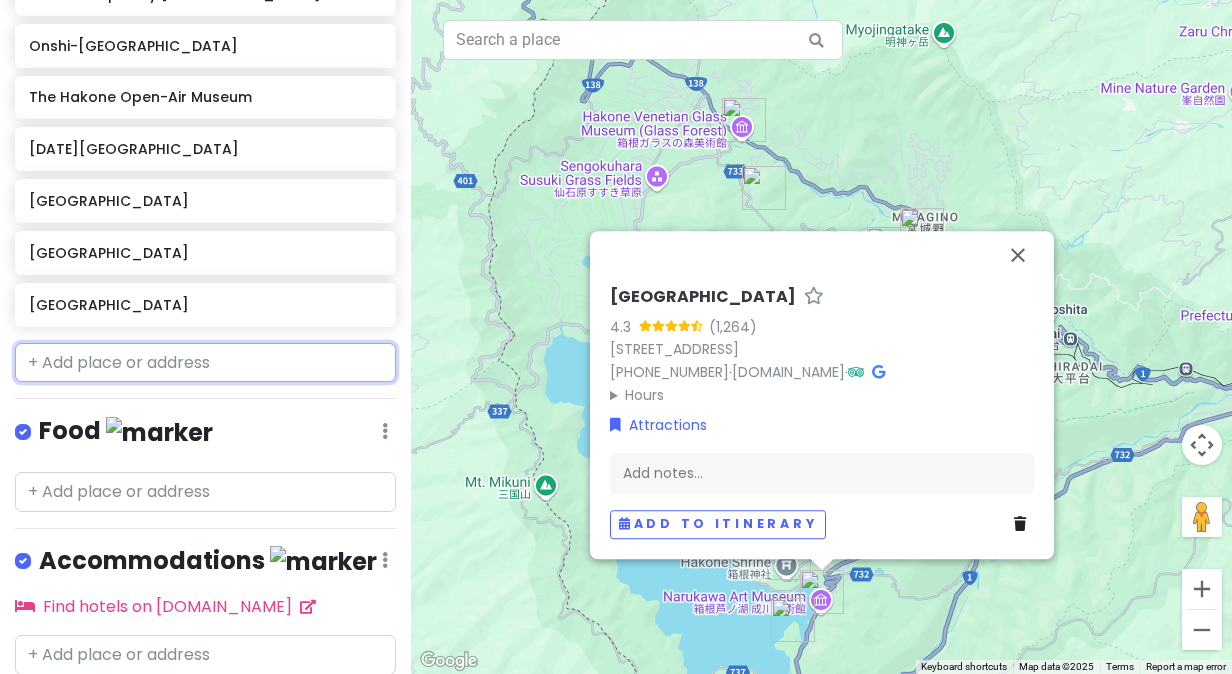 scroll, scrollTop: 862, scrollLeft: 0, axis: vertical 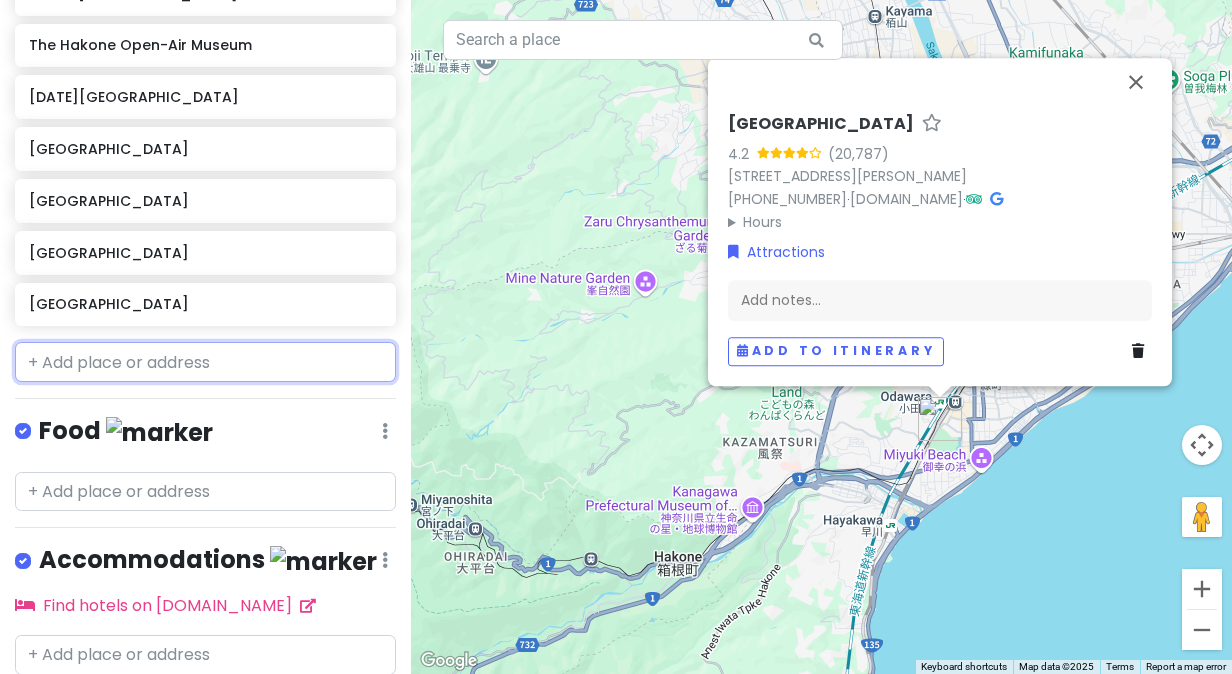 click at bounding box center [205, 362] 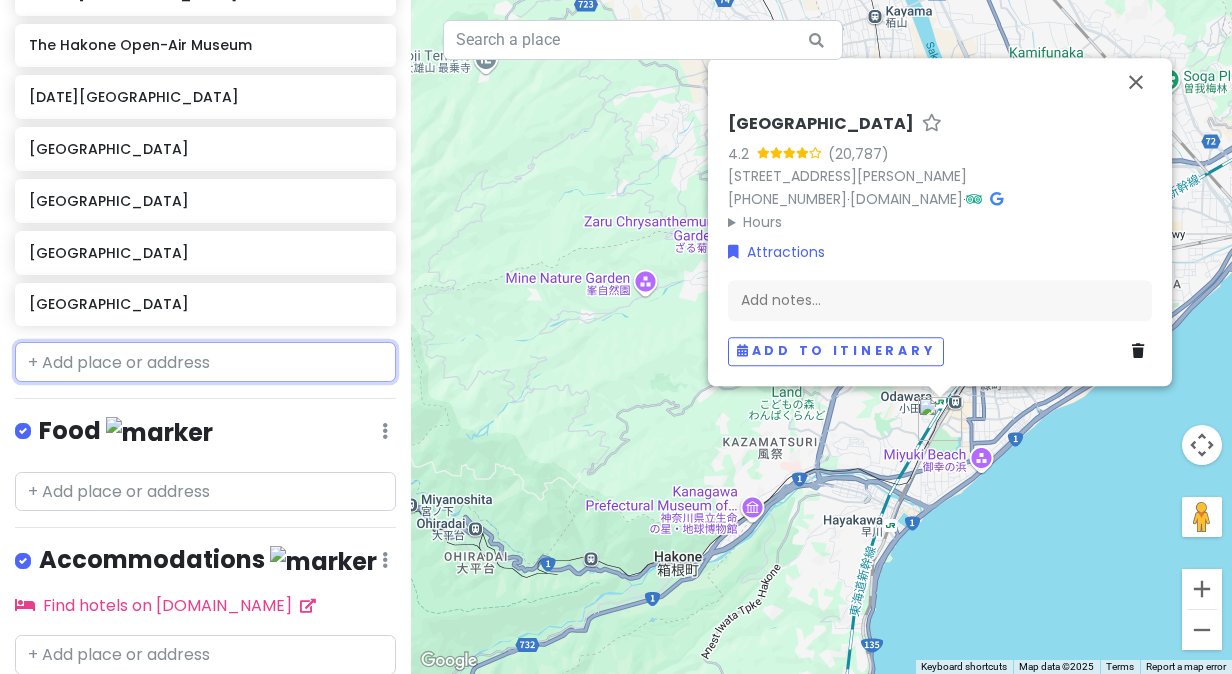 paste on "Komagatake Ropeway" 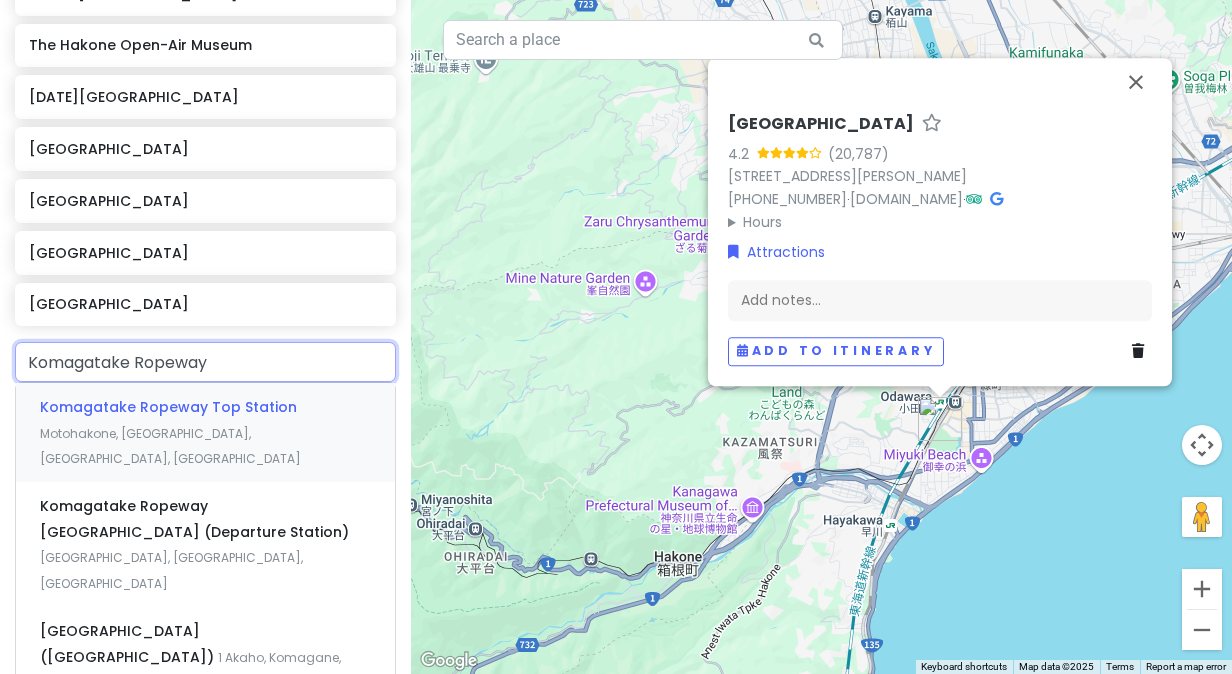 click on "Komagatake Ropeway Top Station" at bounding box center [168, 407] 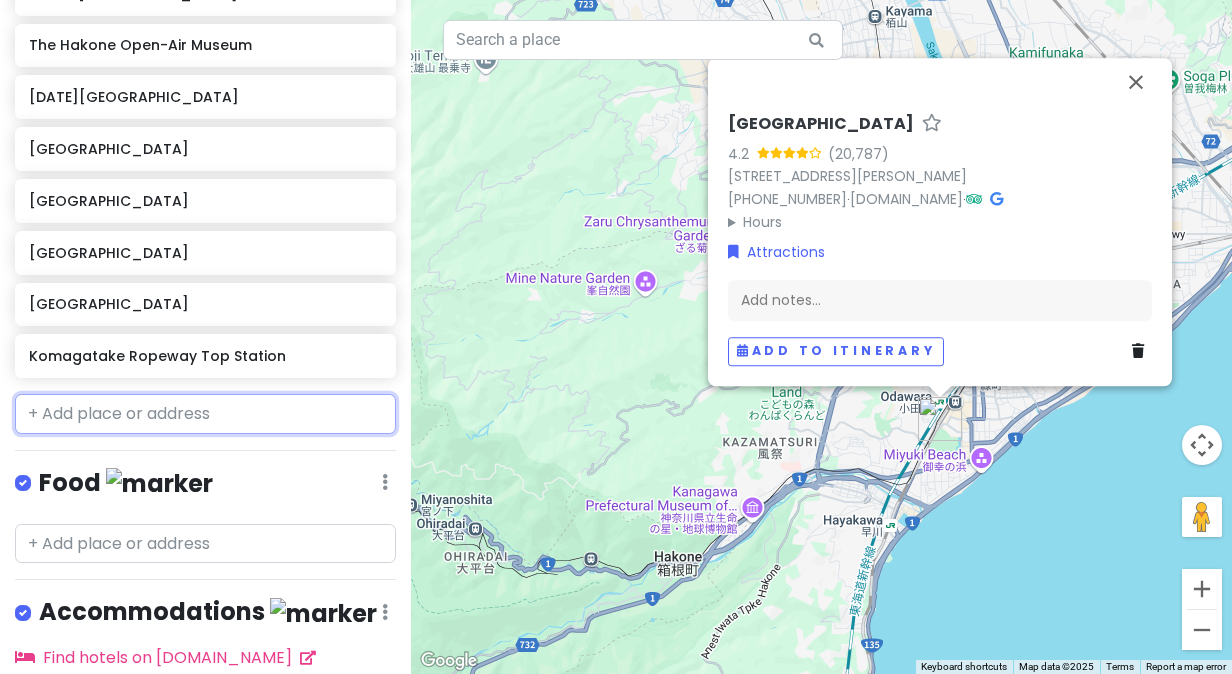 scroll, scrollTop: 914, scrollLeft: 0, axis: vertical 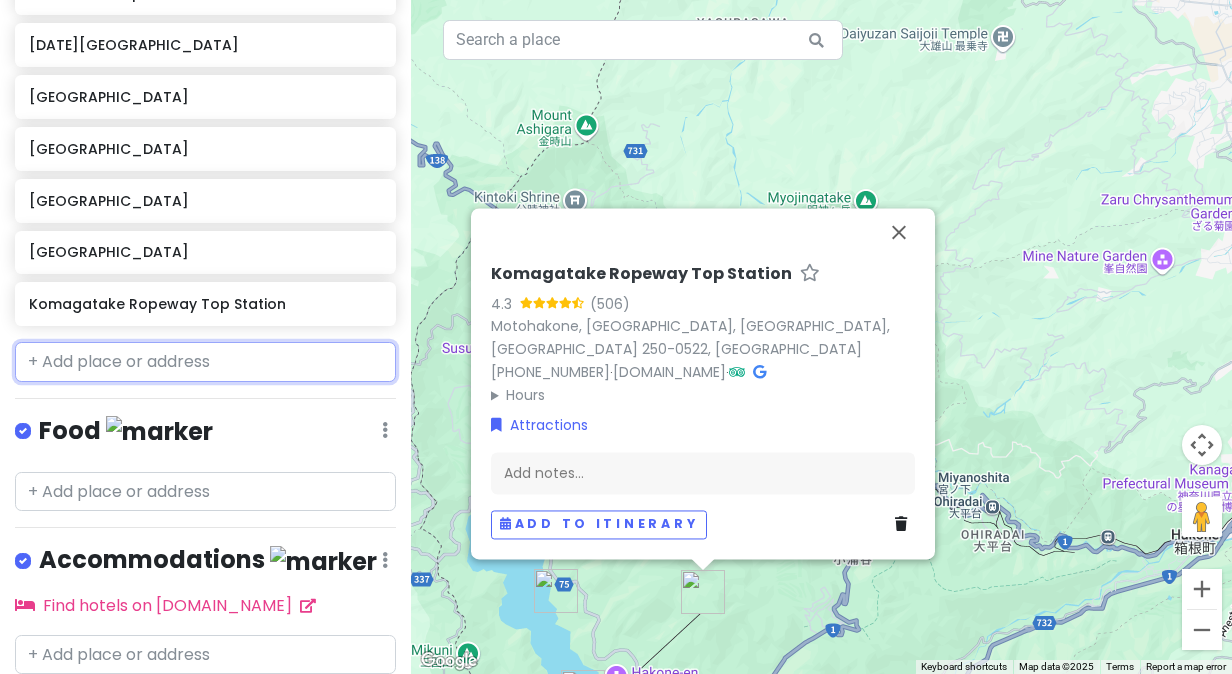 click at bounding box center [205, 362] 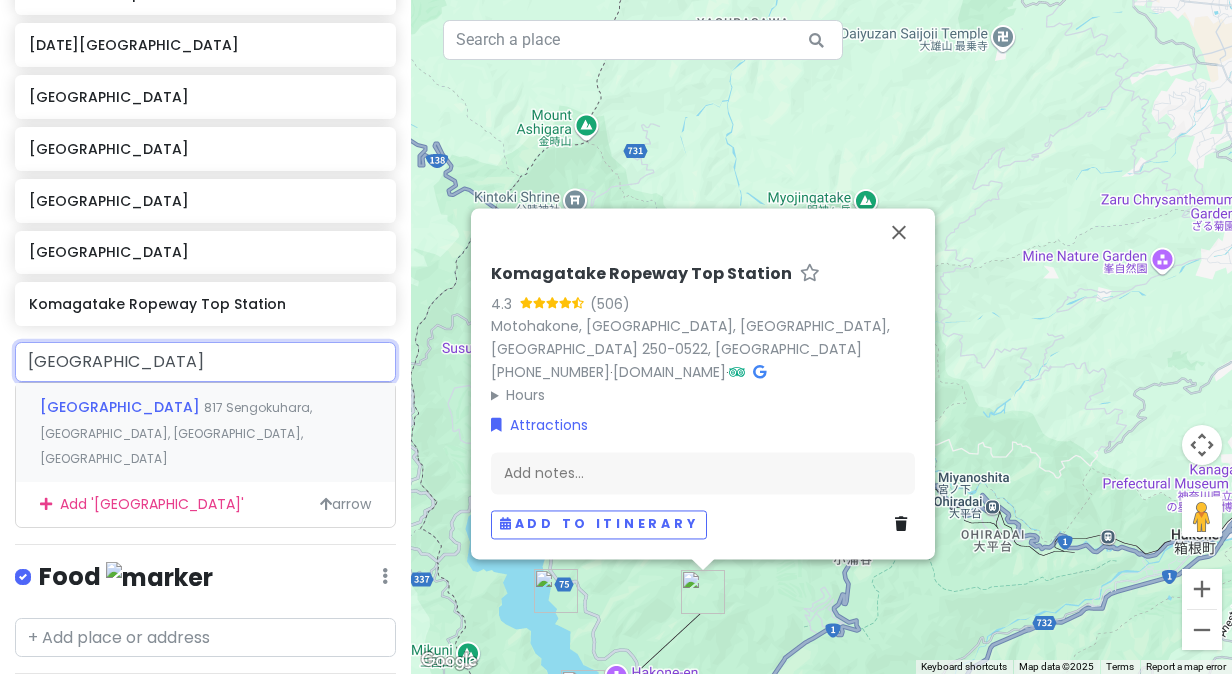 click on "[GEOGRAPHIC_DATA] of Wetlands   [STREET_ADDRESS]" at bounding box center [205, 432] 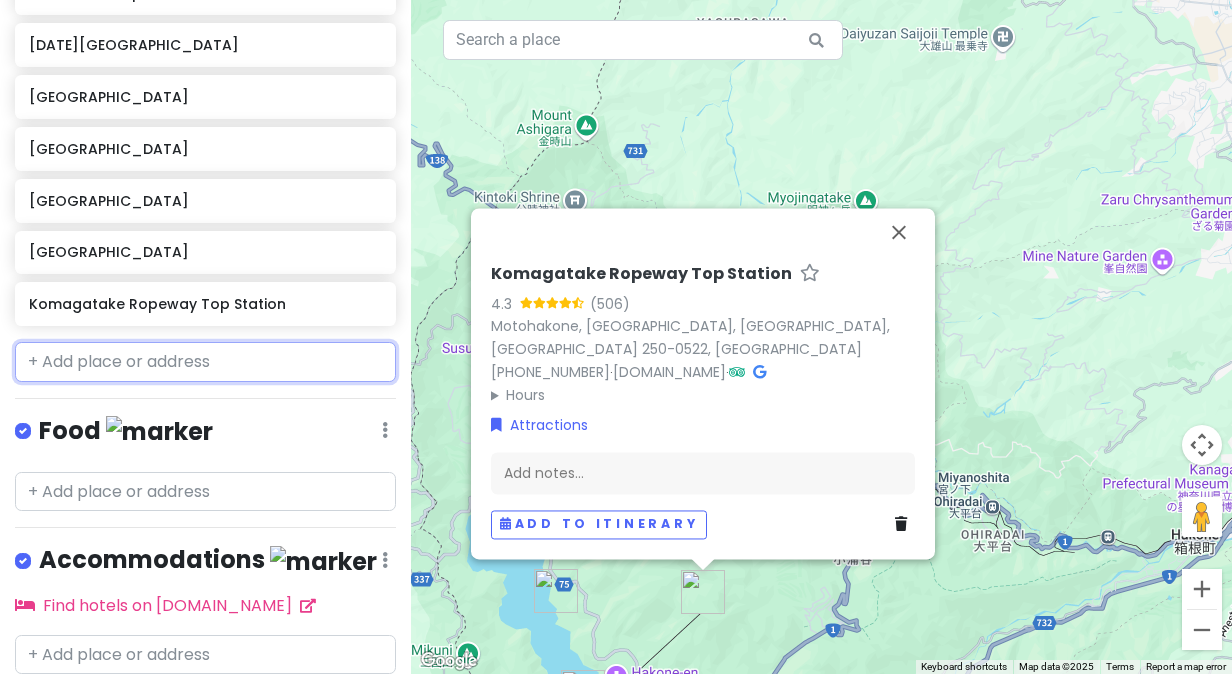scroll, scrollTop: 966, scrollLeft: 0, axis: vertical 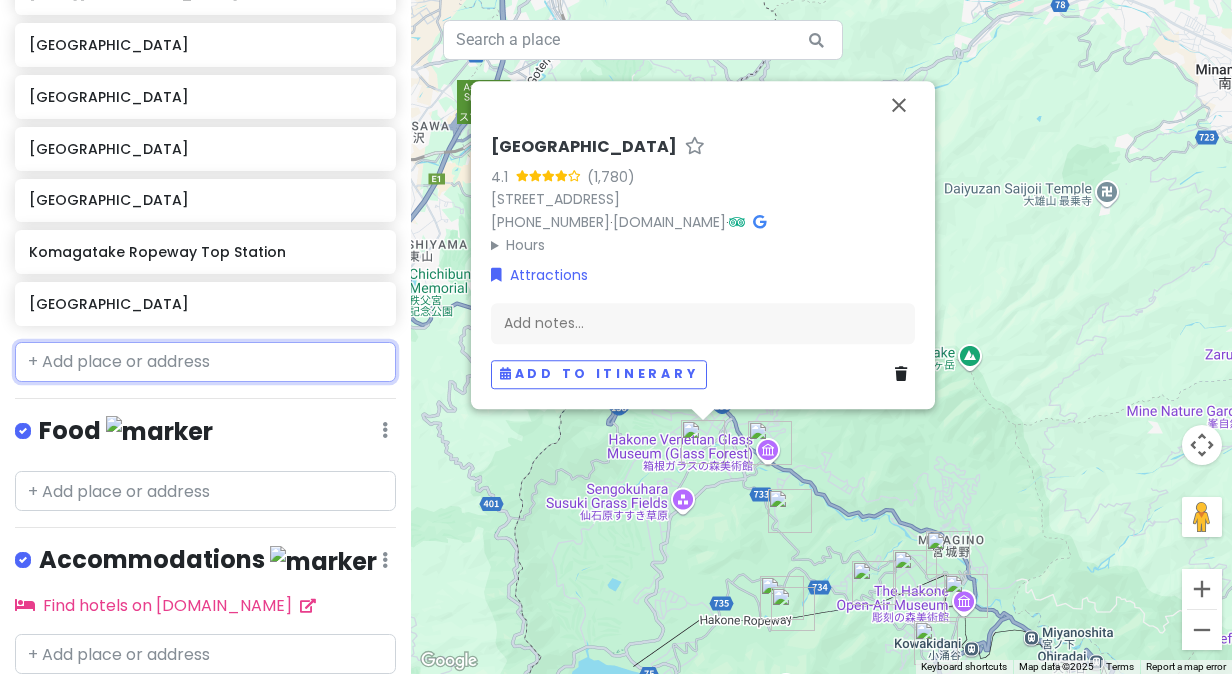 click at bounding box center (205, 362) 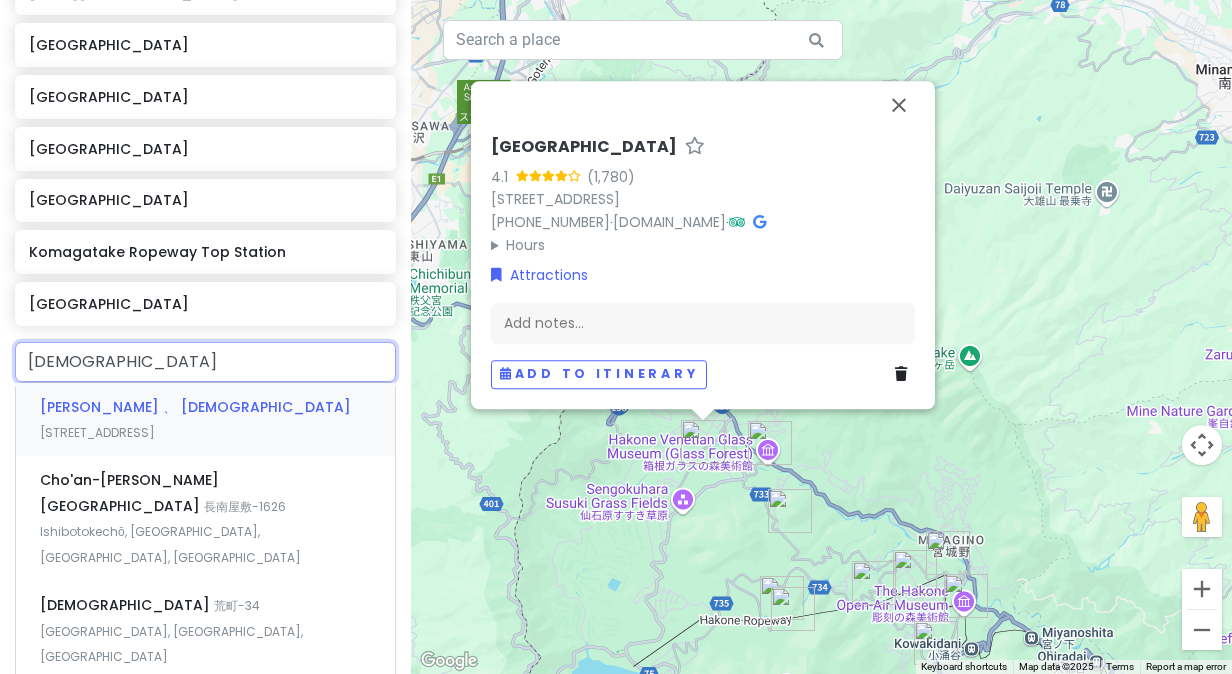 click on "[PERSON_NAME] 、 [DEMOGRAPHIC_DATA]" at bounding box center (195, 407) 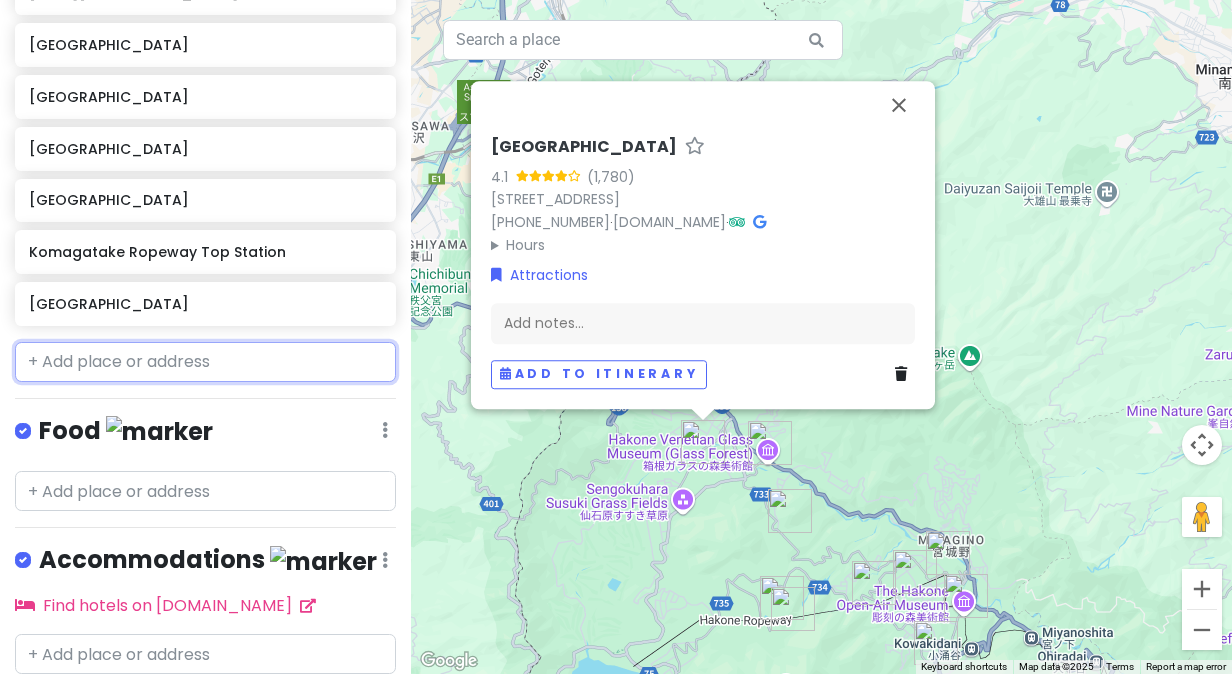 scroll, scrollTop: 1018, scrollLeft: 0, axis: vertical 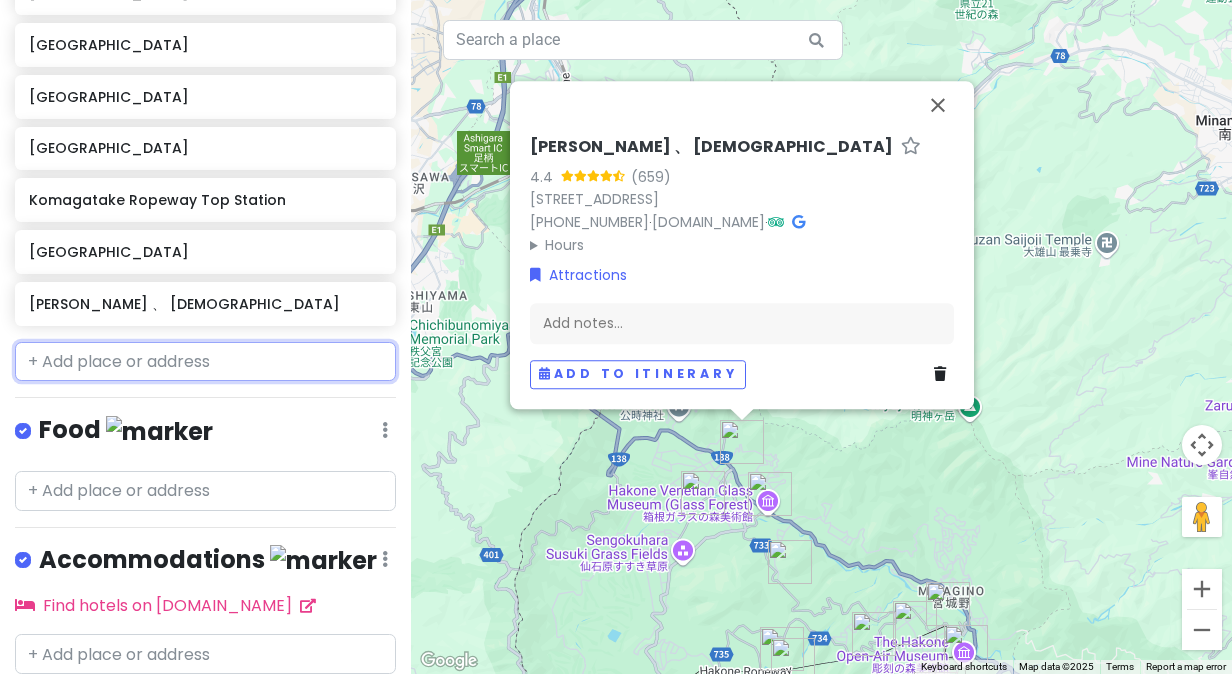 click at bounding box center [205, 362] 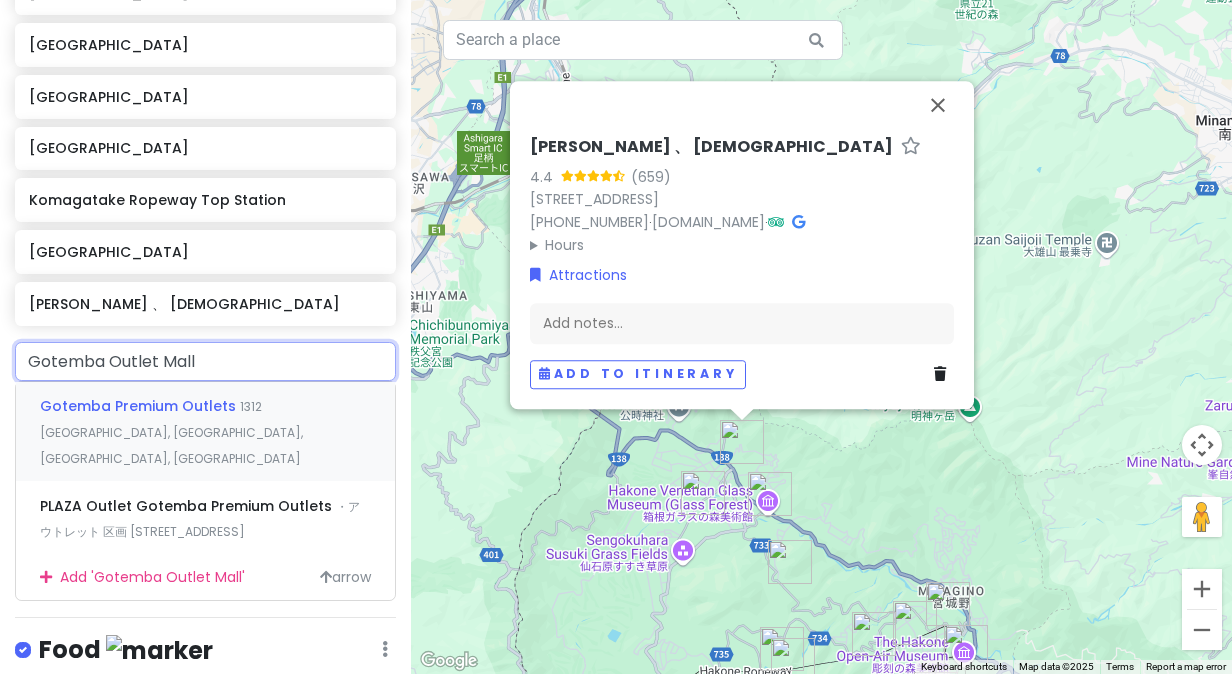 click on "Gotemba Premium Outlets" at bounding box center (140, 406) 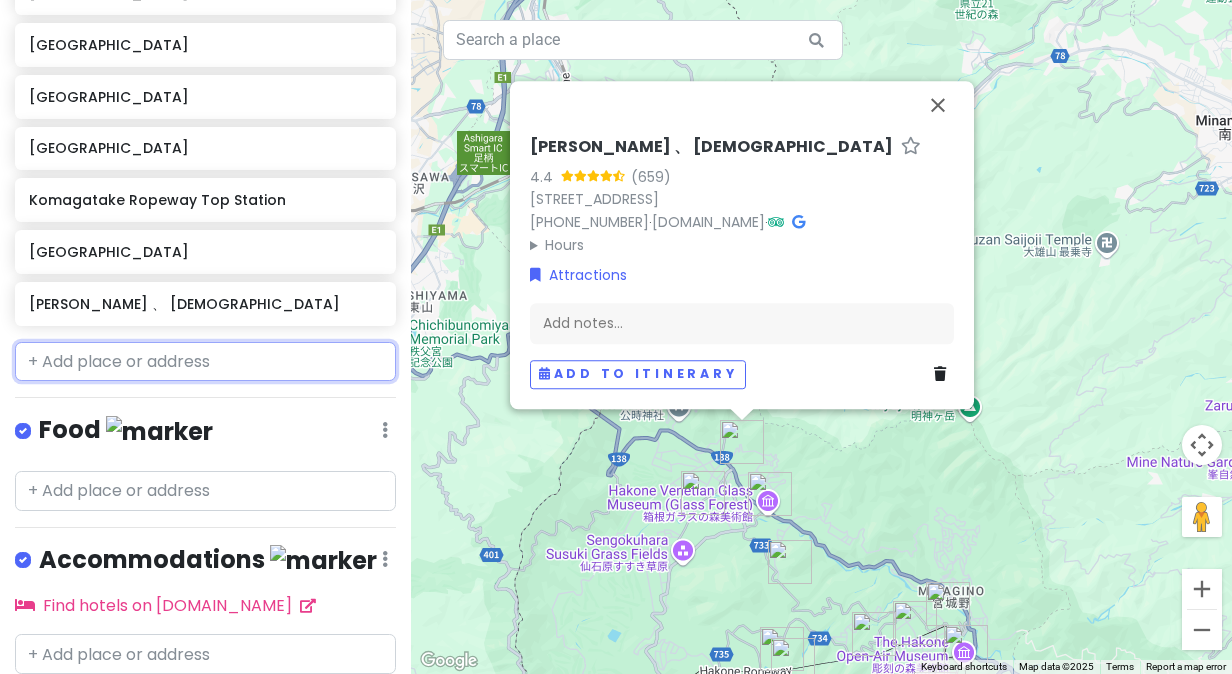 scroll, scrollTop: 1069, scrollLeft: 0, axis: vertical 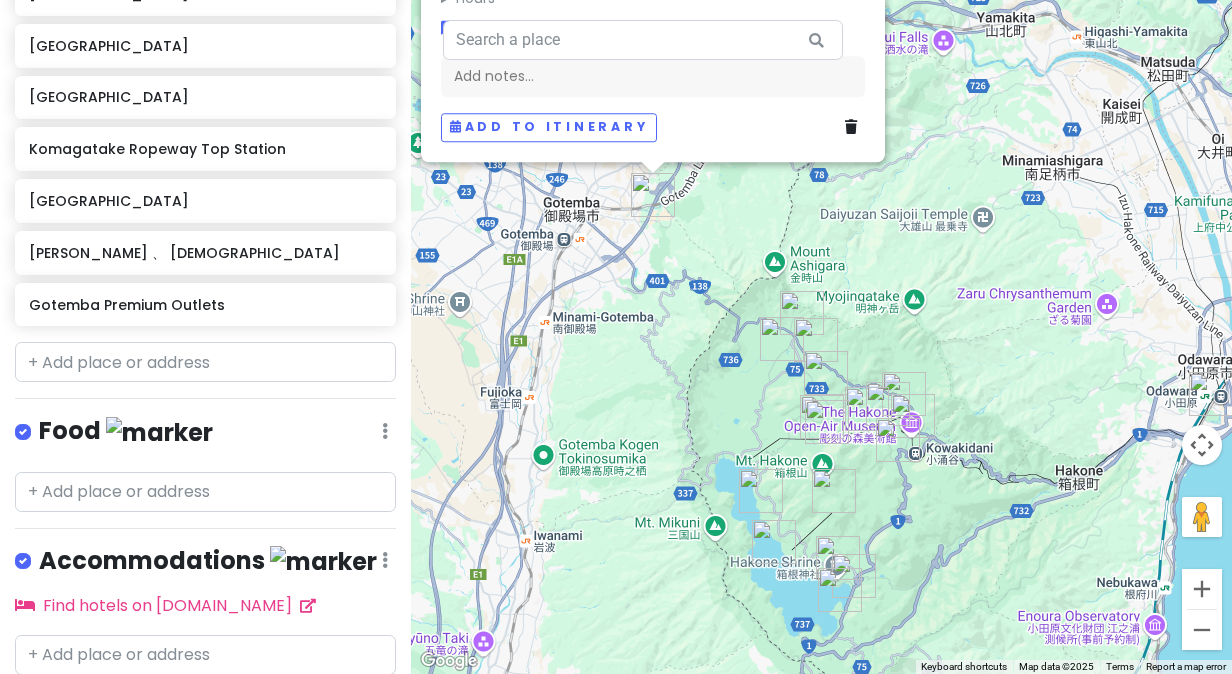 drag, startPoint x: 830, startPoint y: 628, endPoint x: 684, endPoint y: 262, distance: 394.0457 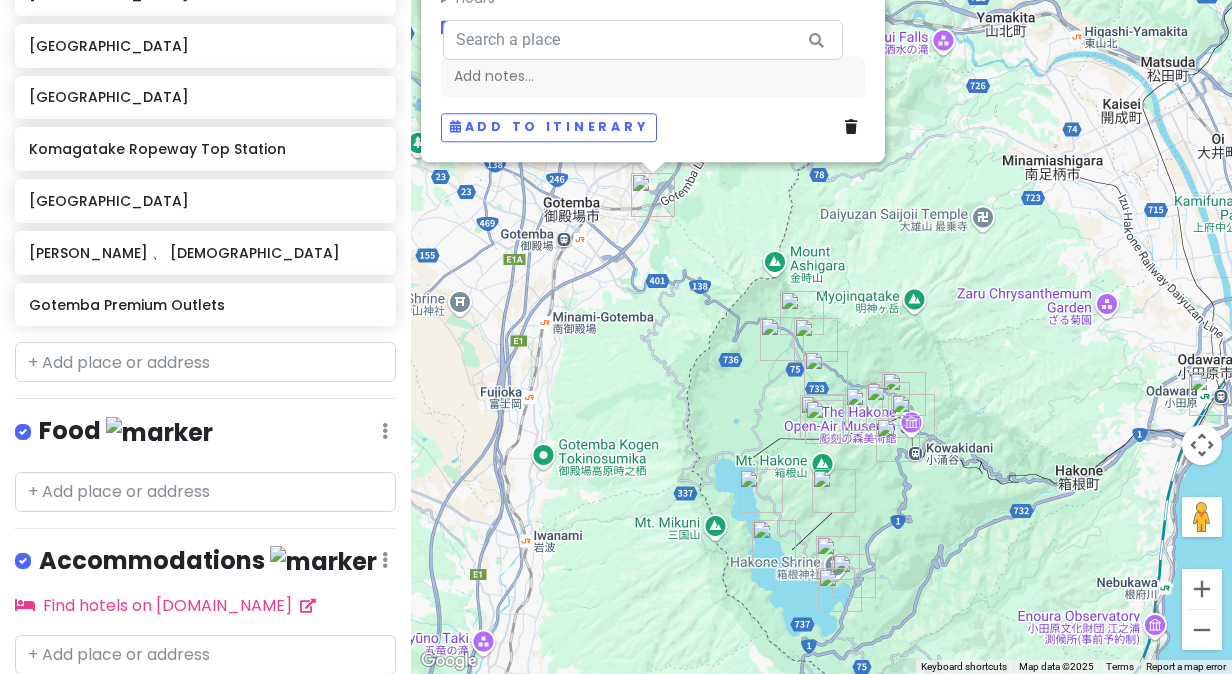 click on "Gotemba Premium Outlets 4.1        (27,027) 1312 [GEOGRAPHIC_DATA], [GEOGRAPHIC_DATA], [GEOGRAPHIC_DATA] 412-0023, [GEOGRAPHIC_DATA] [PHONE_NUMBER]   ·   [DOMAIN_NAME]   ·   Hours [DATE]  10:00 am – 8:00 pm [DATE]  10:00 am – 8:00 pm [DATE]  10:00 am – 8:00 pm [DATE]  10:00 am – 8:00 pm [DATE]  10:00 am – 8:00 pm [DATE]  10:00 am – 8:00 pm [DATE]  10:00 am – 8:00 pm Attractions Add notes...  Add to itinerary" at bounding box center (821, 337) 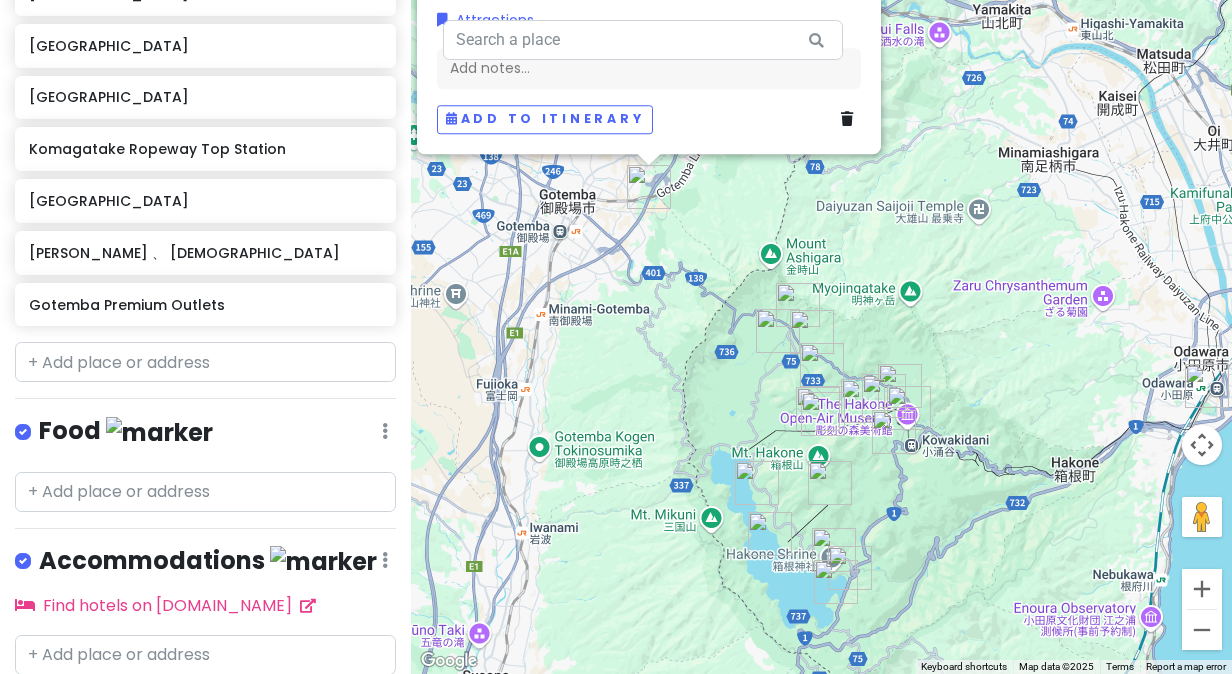 drag, startPoint x: 636, startPoint y: 244, endPoint x: 642, endPoint y: 306, distance: 62.289646 